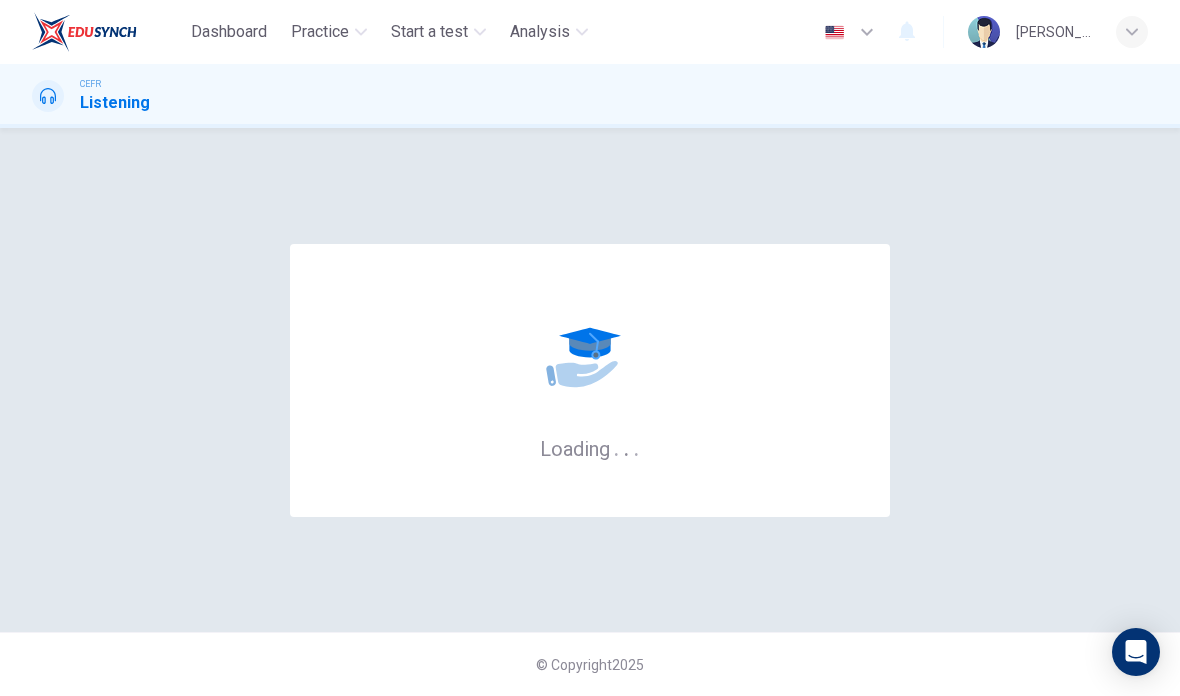 scroll, scrollTop: 0, scrollLeft: 0, axis: both 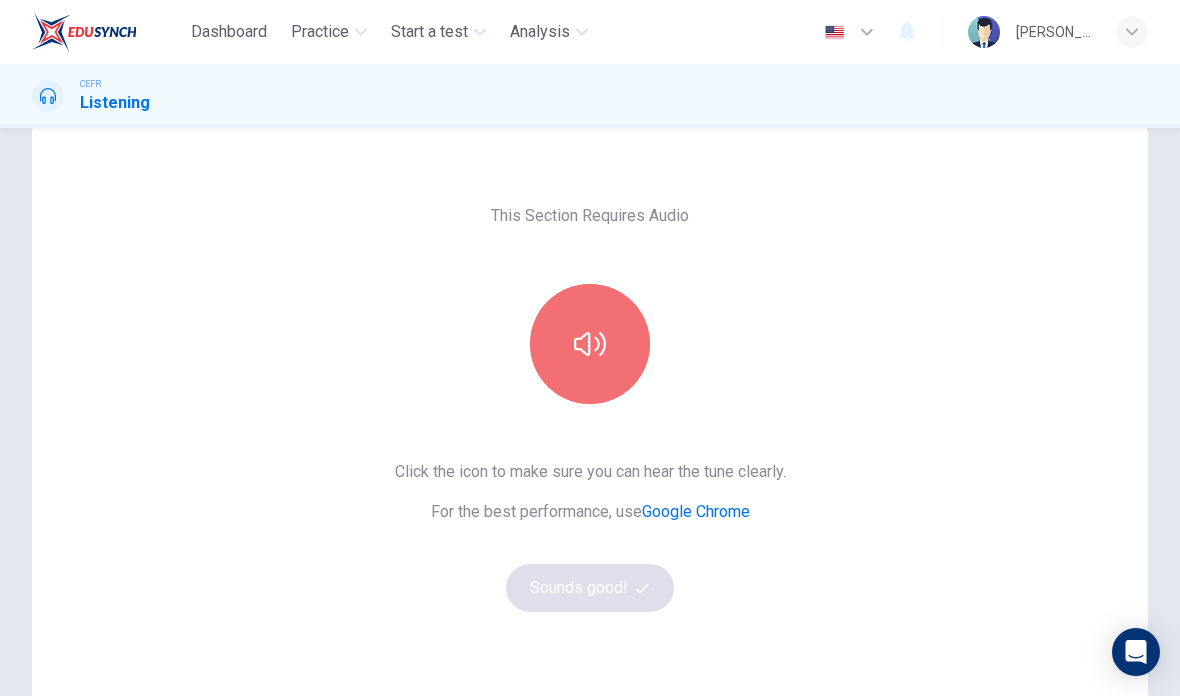click 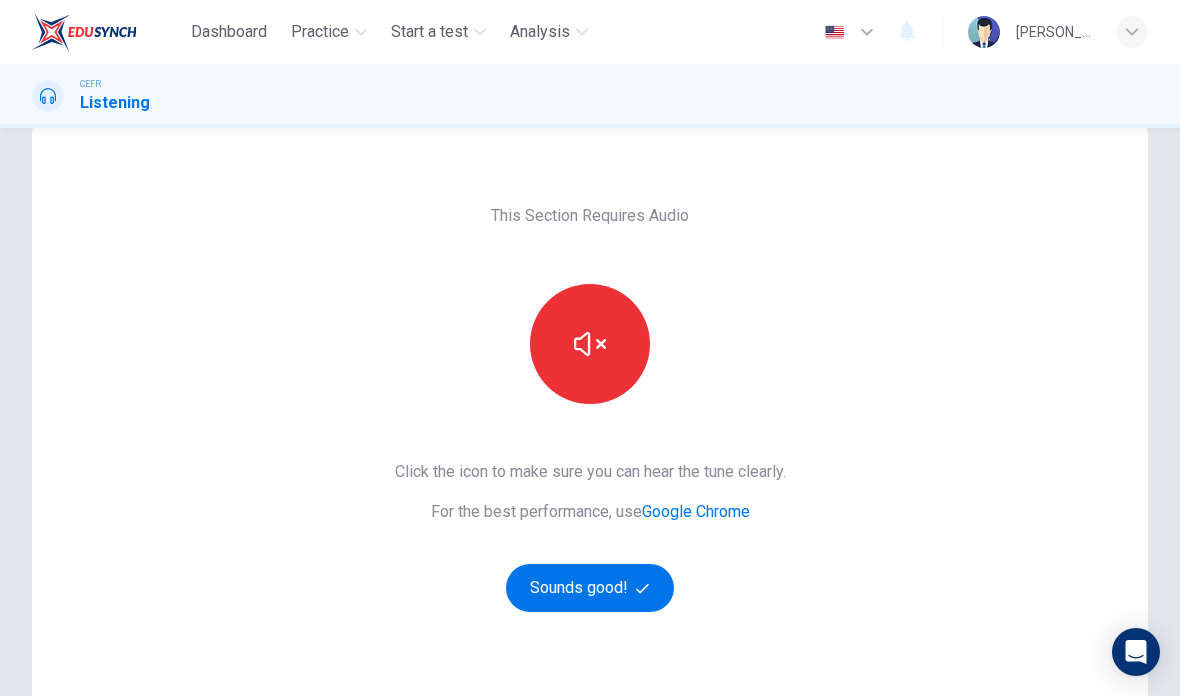 click on "Sounds good!" at bounding box center [590, 588] 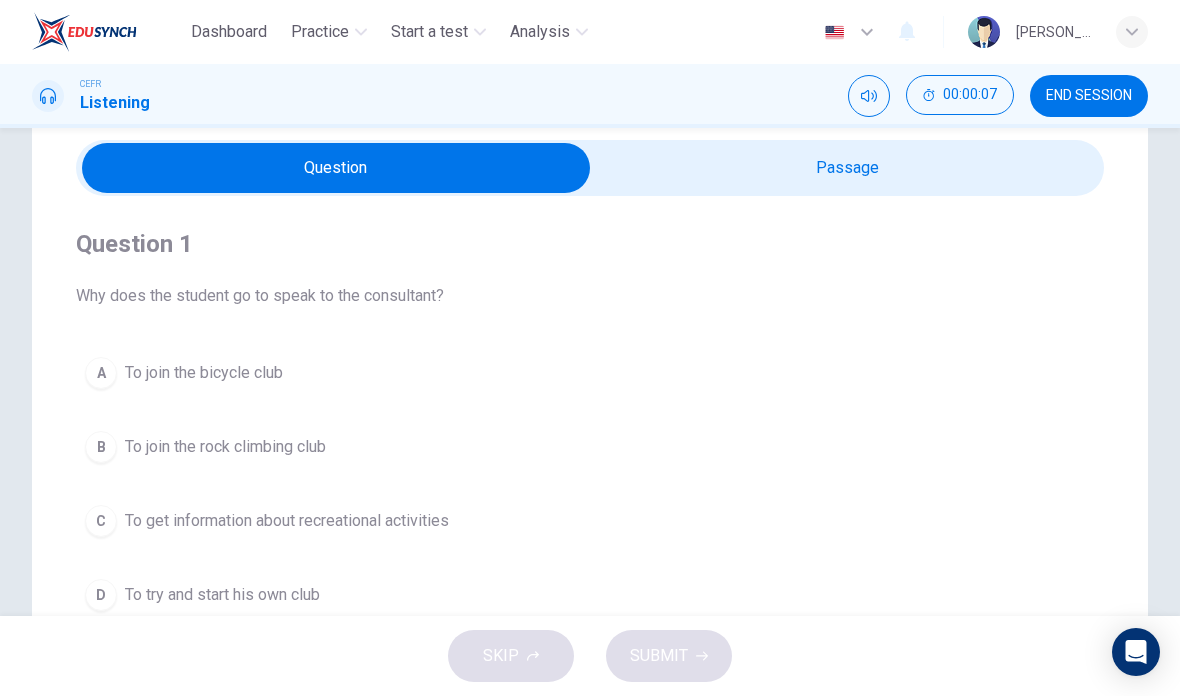 scroll, scrollTop: 75, scrollLeft: 0, axis: vertical 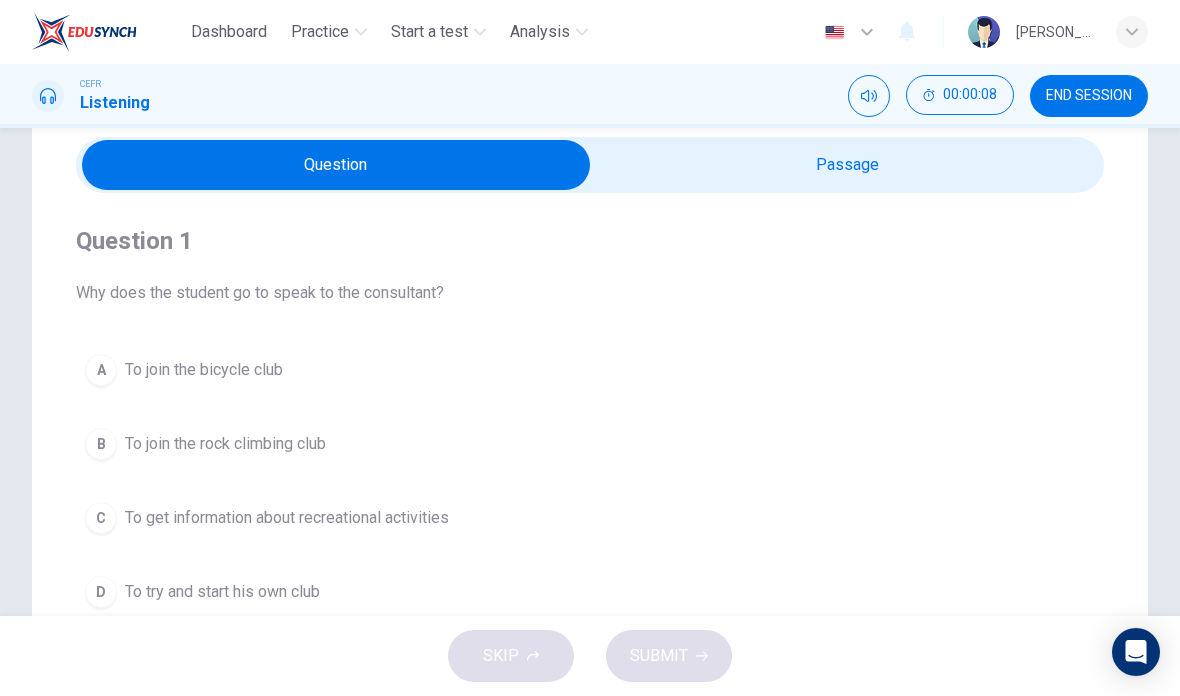 click at bounding box center [336, 165] 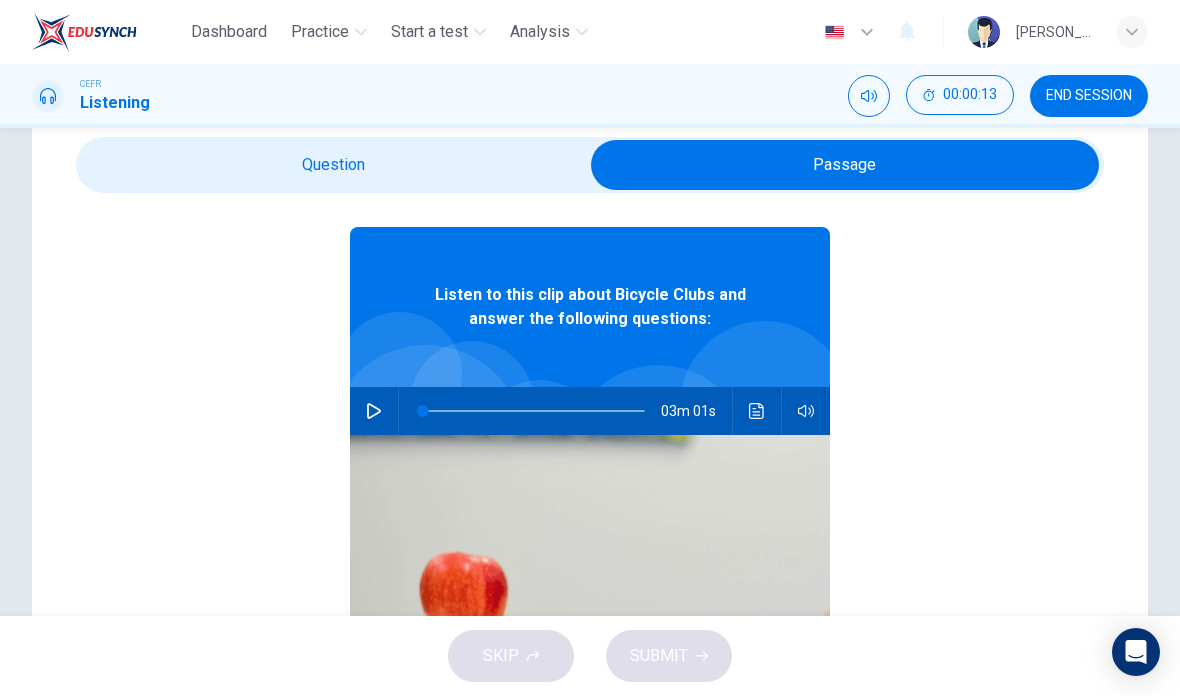 scroll, scrollTop: 58, scrollLeft: 0, axis: vertical 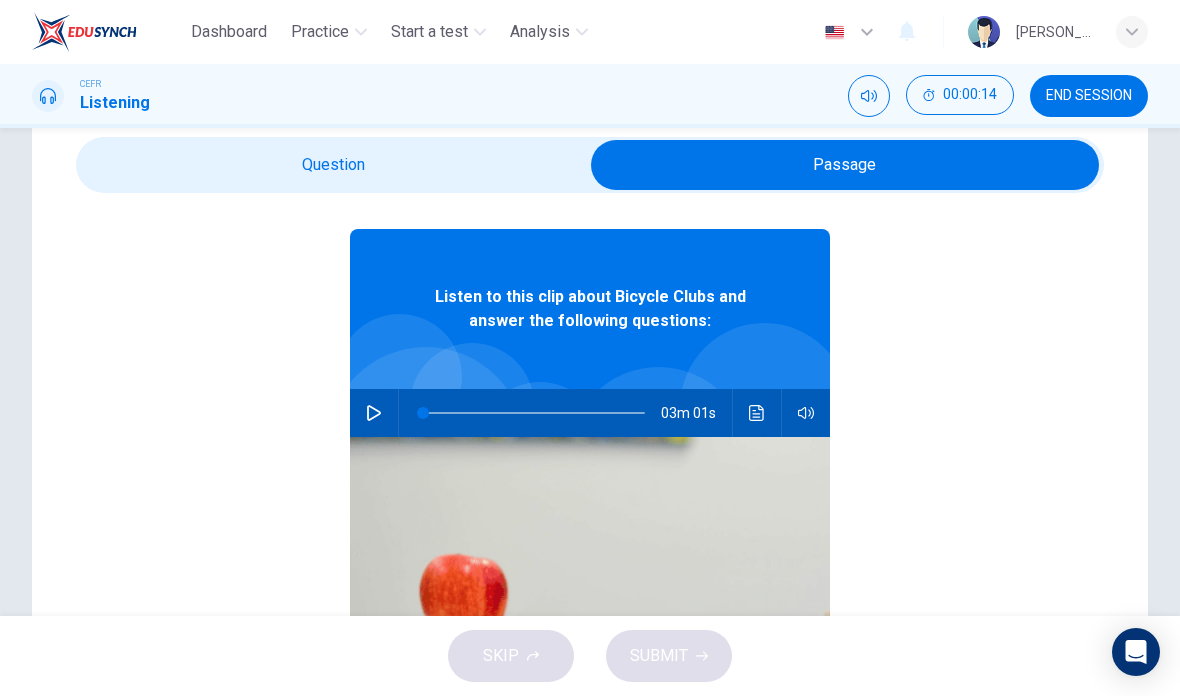 click at bounding box center [845, 165] 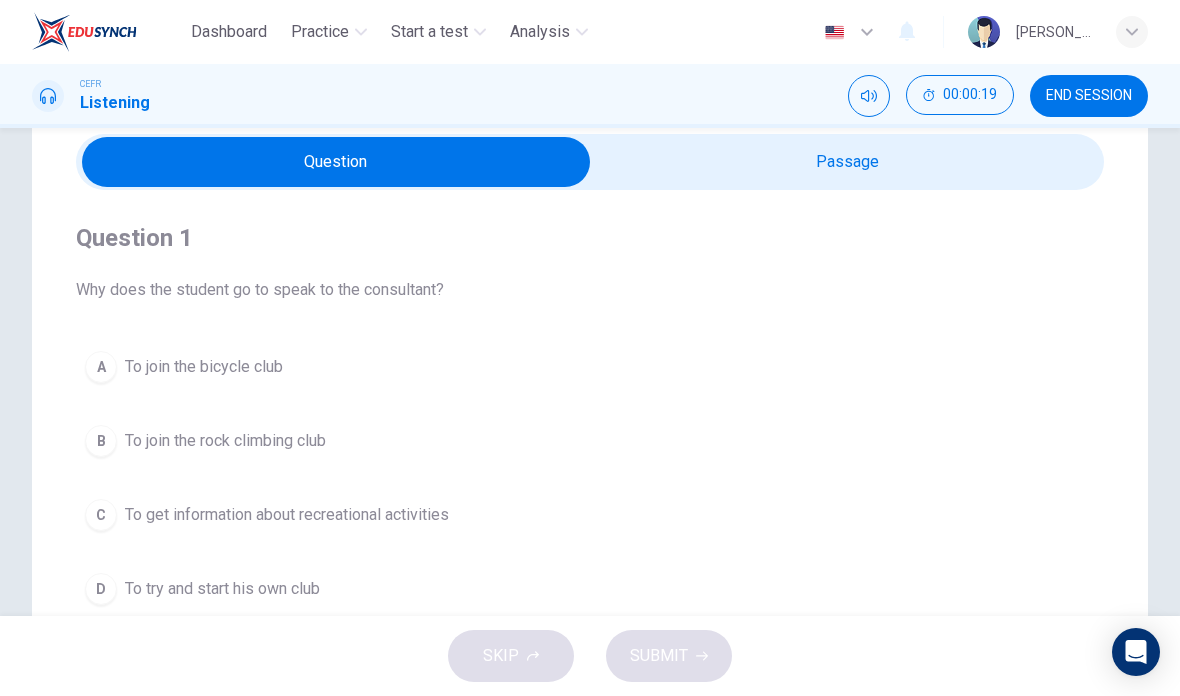 scroll, scrollTop: 84, scrollLeft: 0, axis: vertical 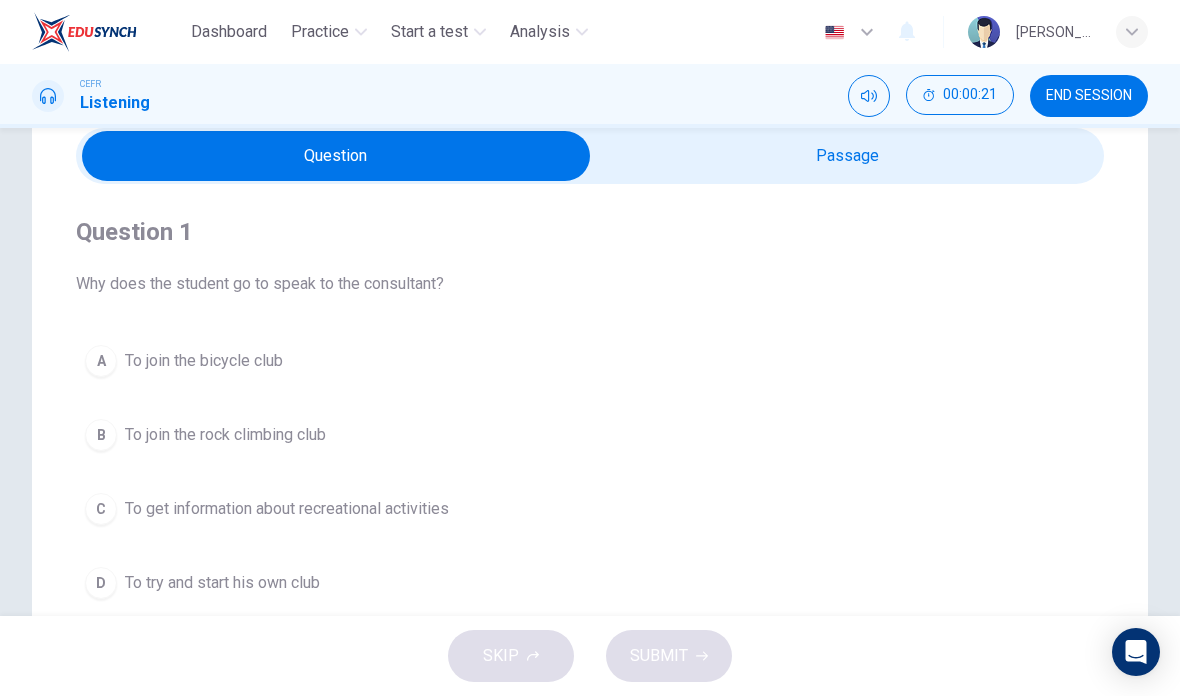 click at bounding box center [336, 156] 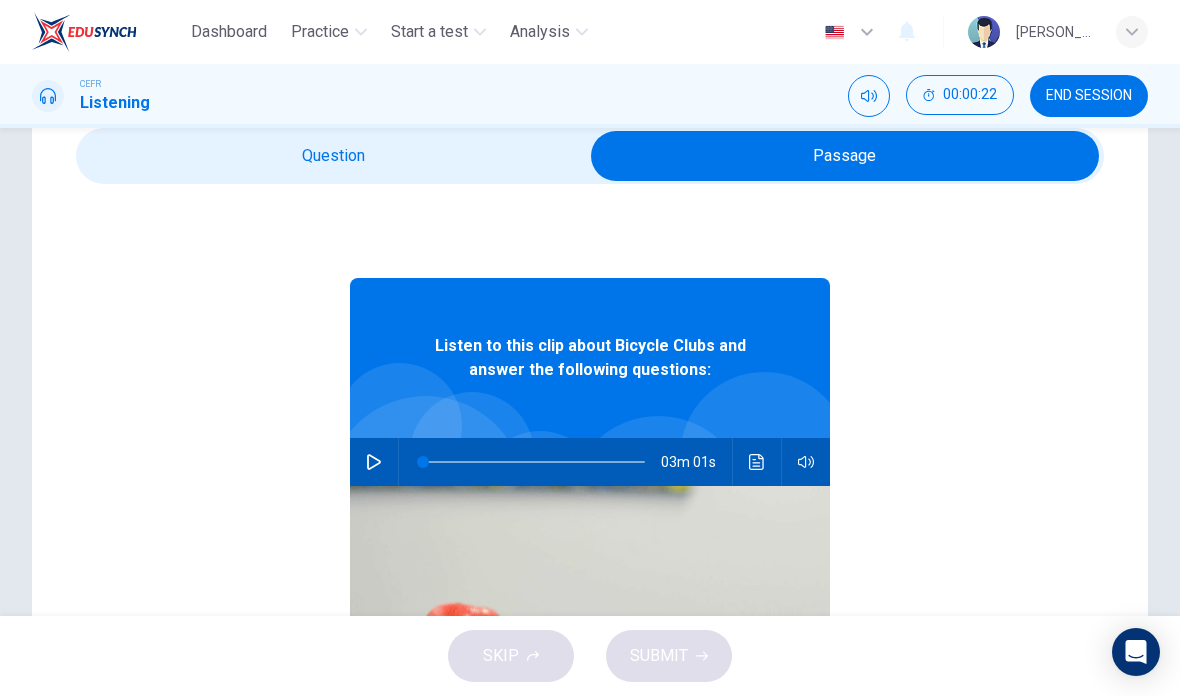click 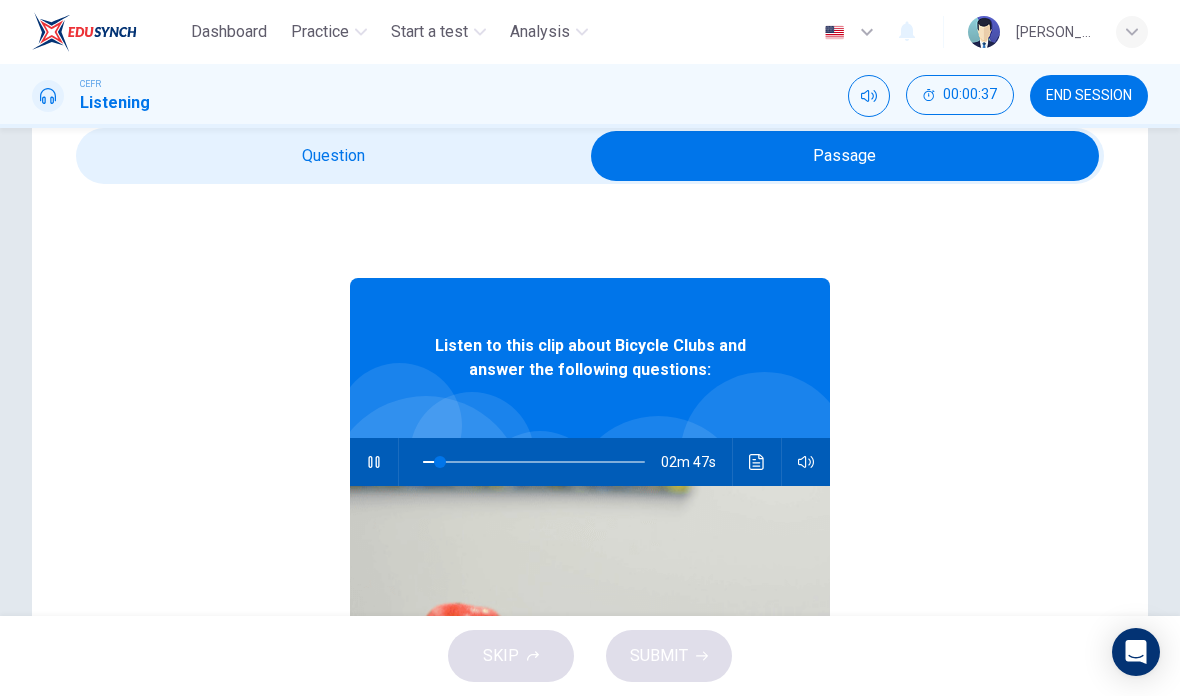 click at bounding box center [806, 462] 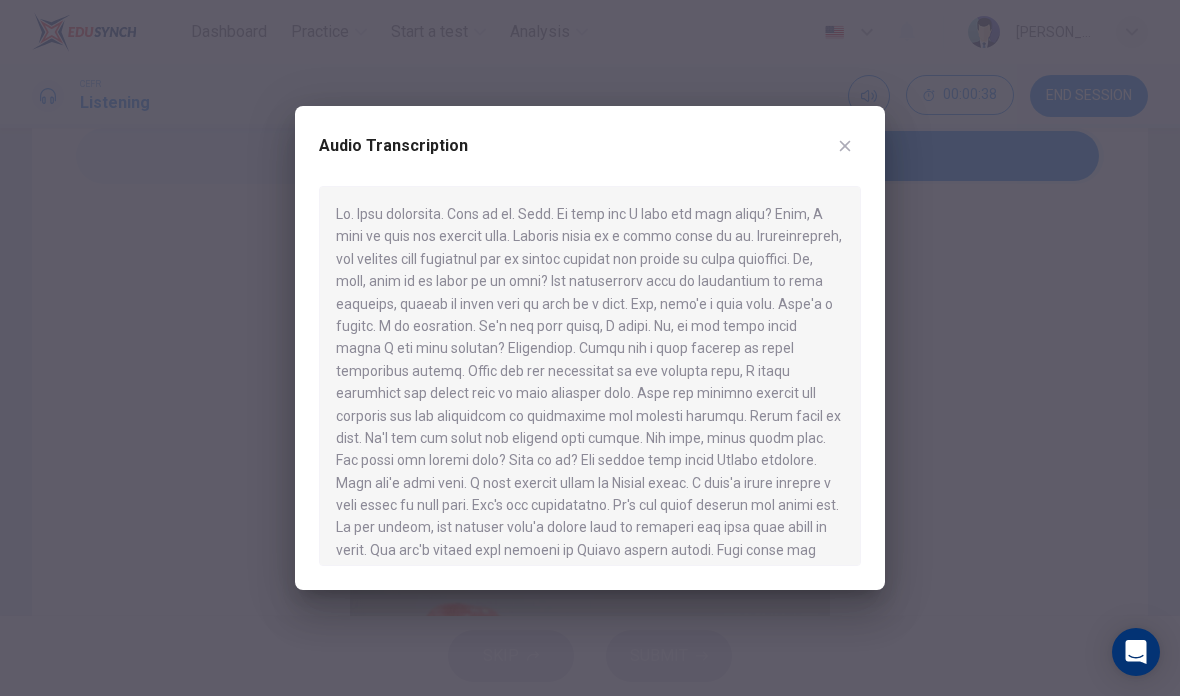 click 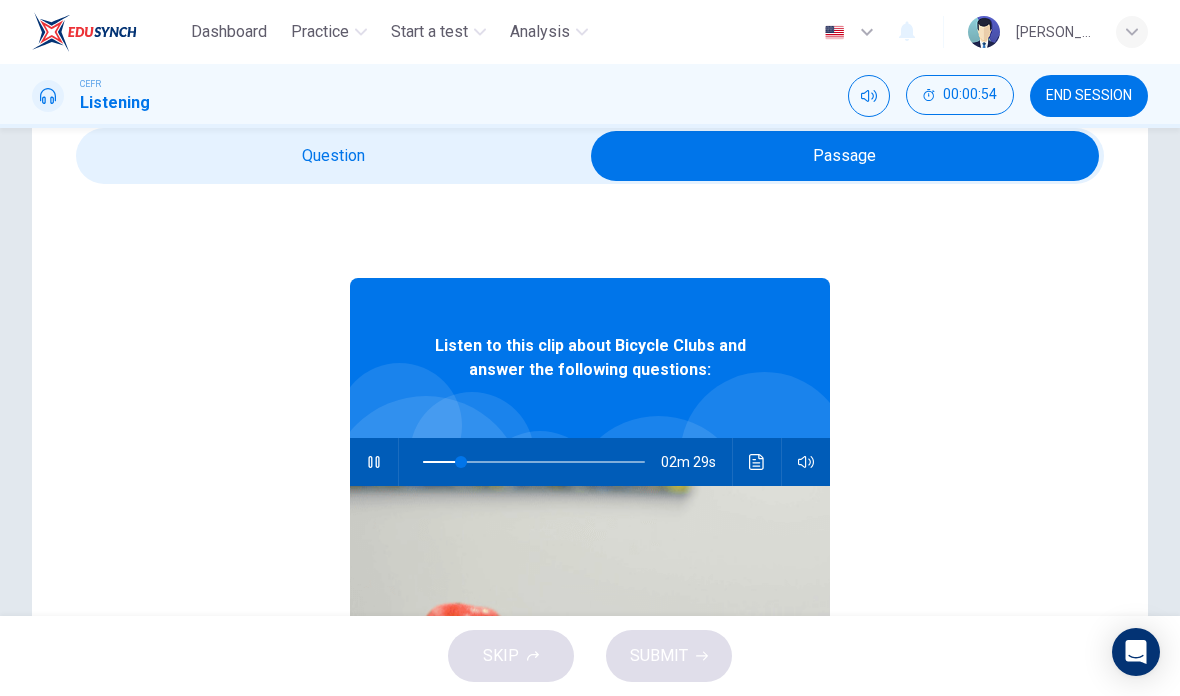 scroll, scrollTop: 2, scrollLeft: 0, axis: vertical 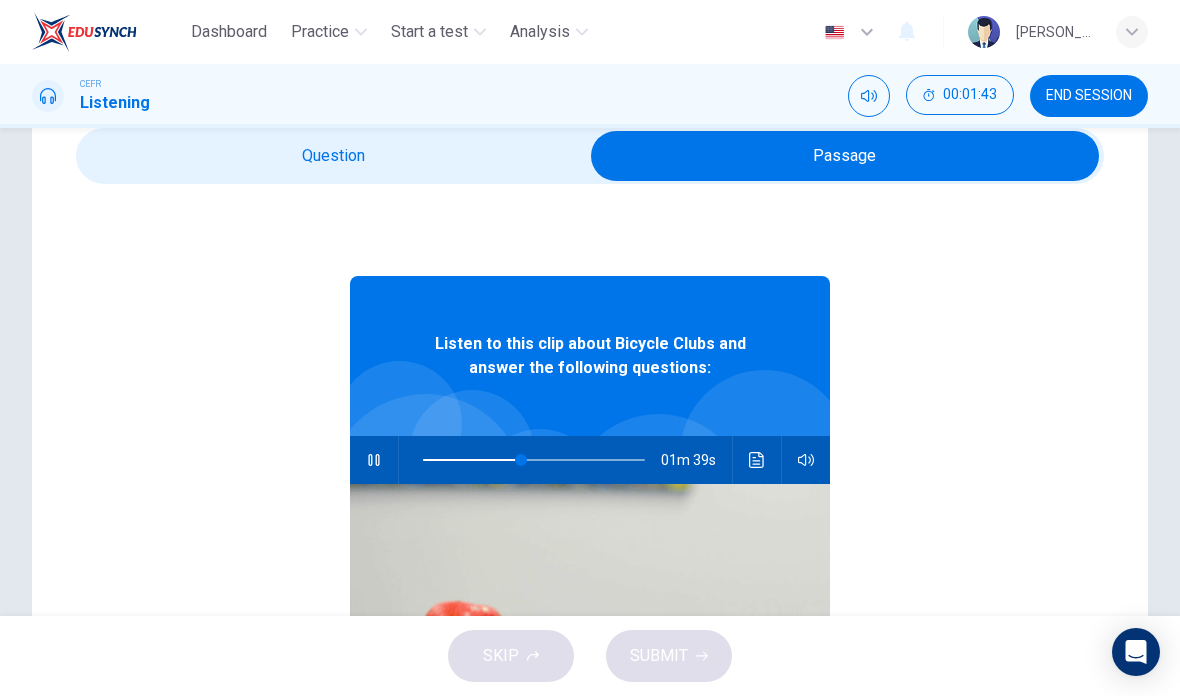 click at bounding box center (806, 460) 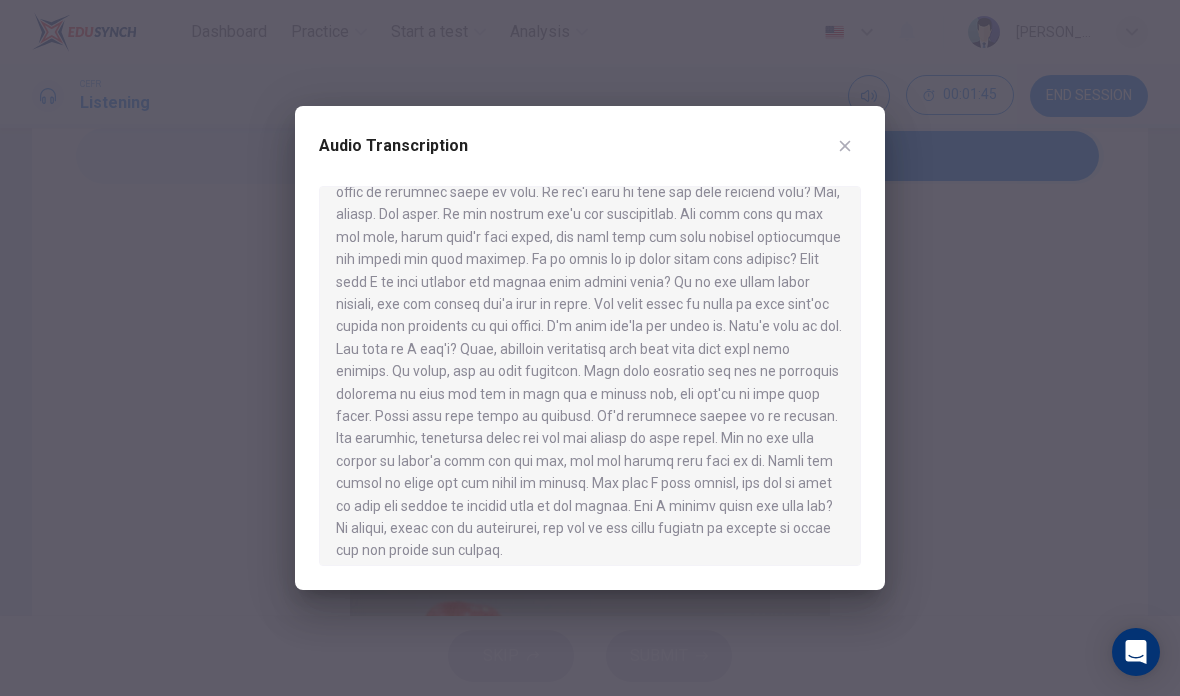 scroll, scrollTop: 414, scrollLeft: 0, axis: vertical 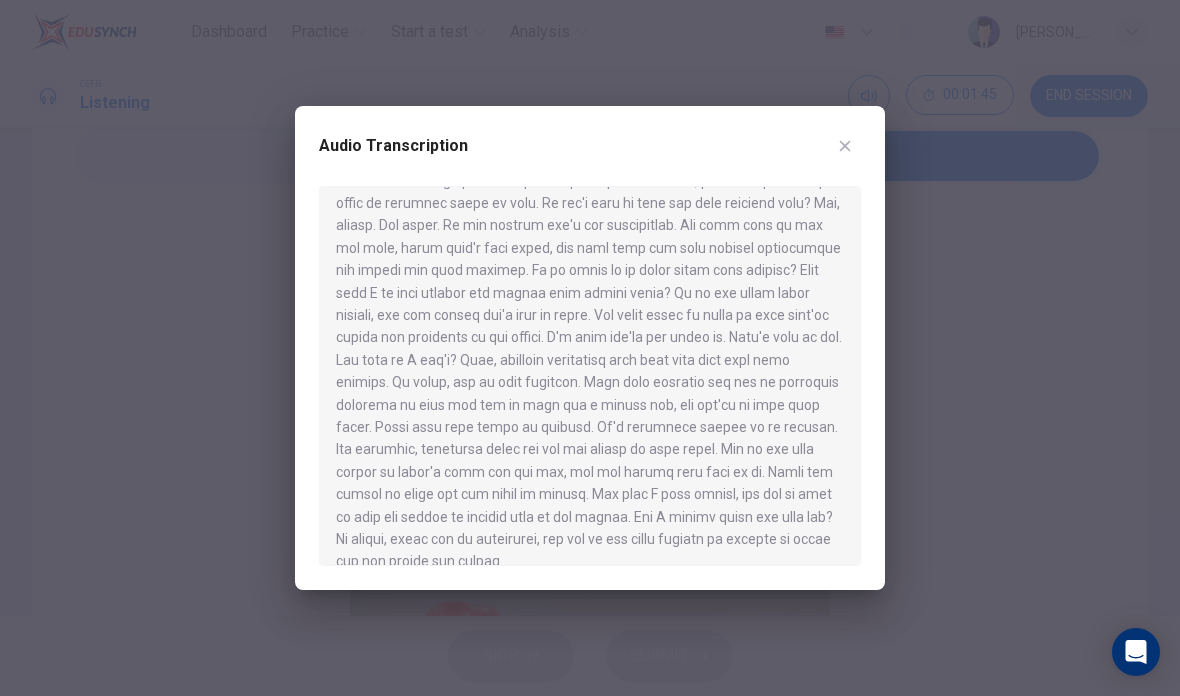 click 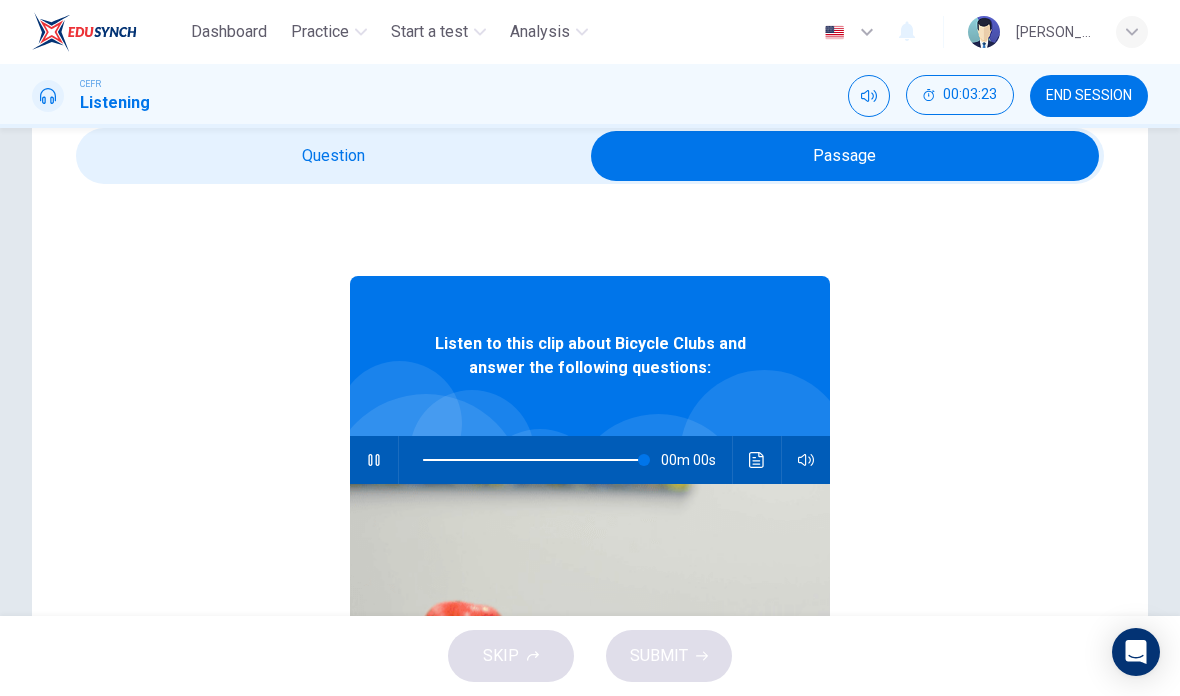type on "0" 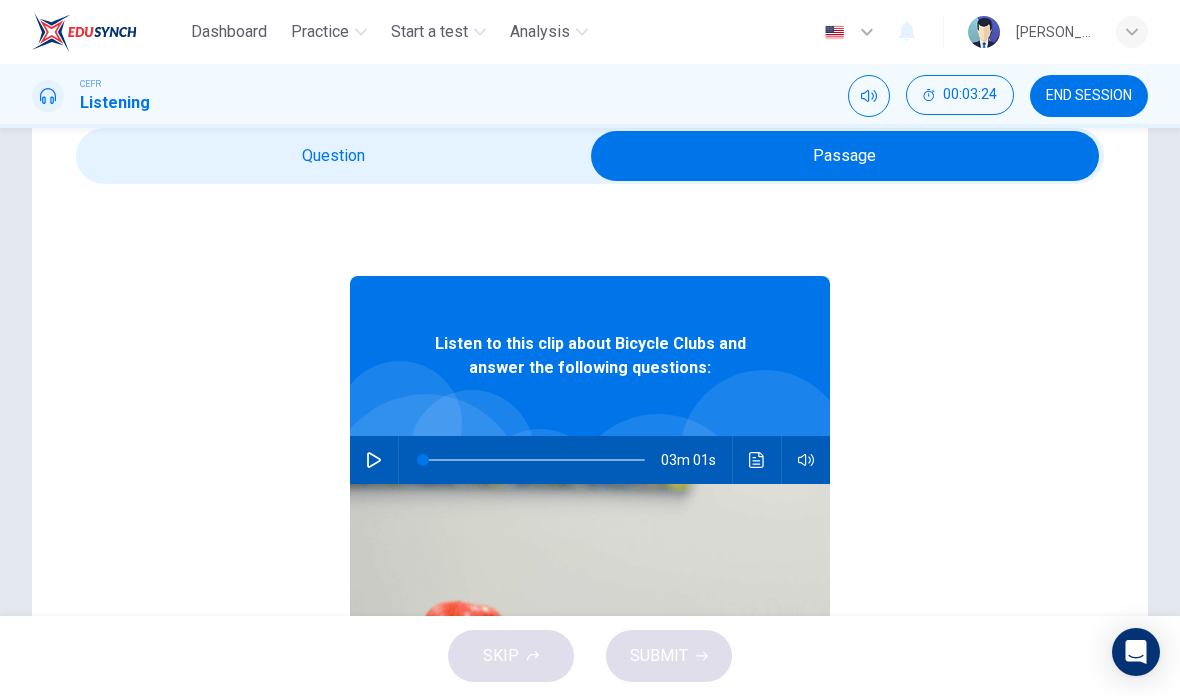 click at bounding box center [845, 156] 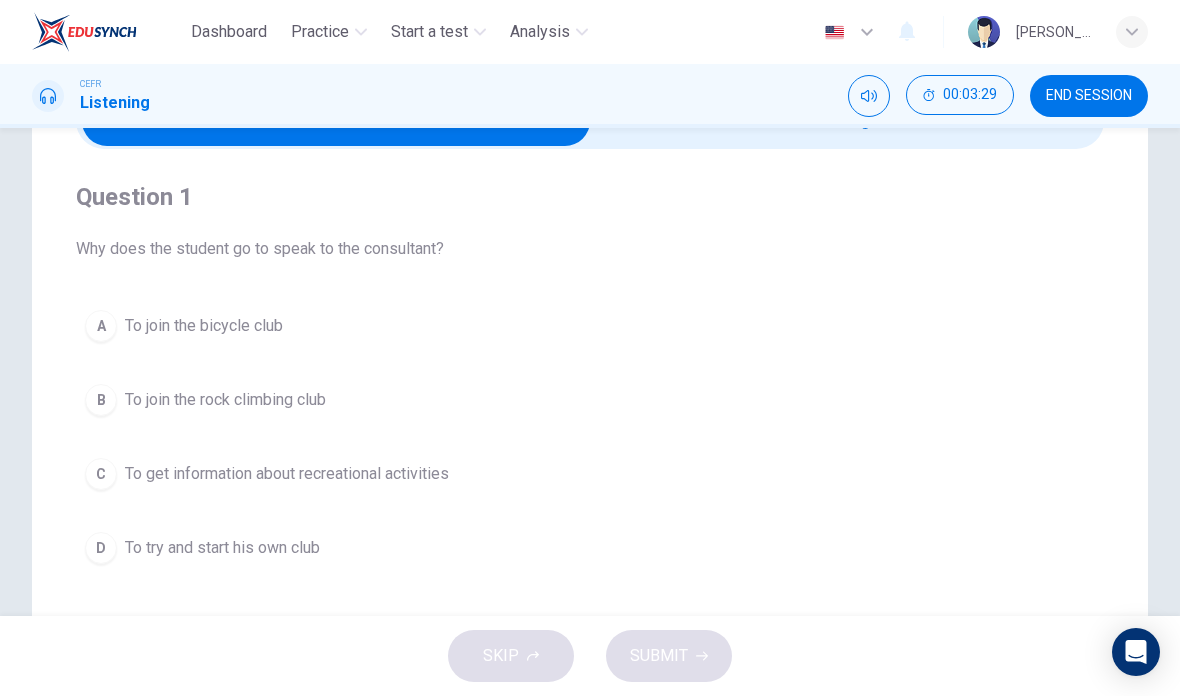 scroll, scrollTop: 120, scrollLeft: 0, axis: vertical 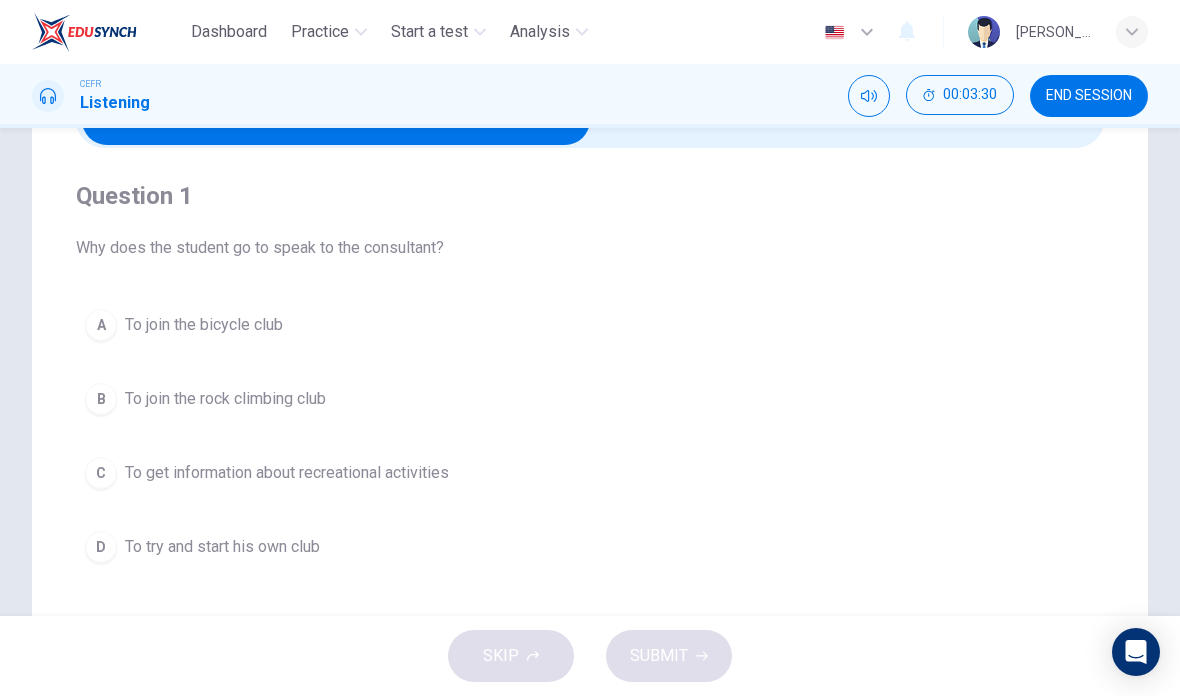click on "A To join the bicycle club" at bounding box center (590, 325) 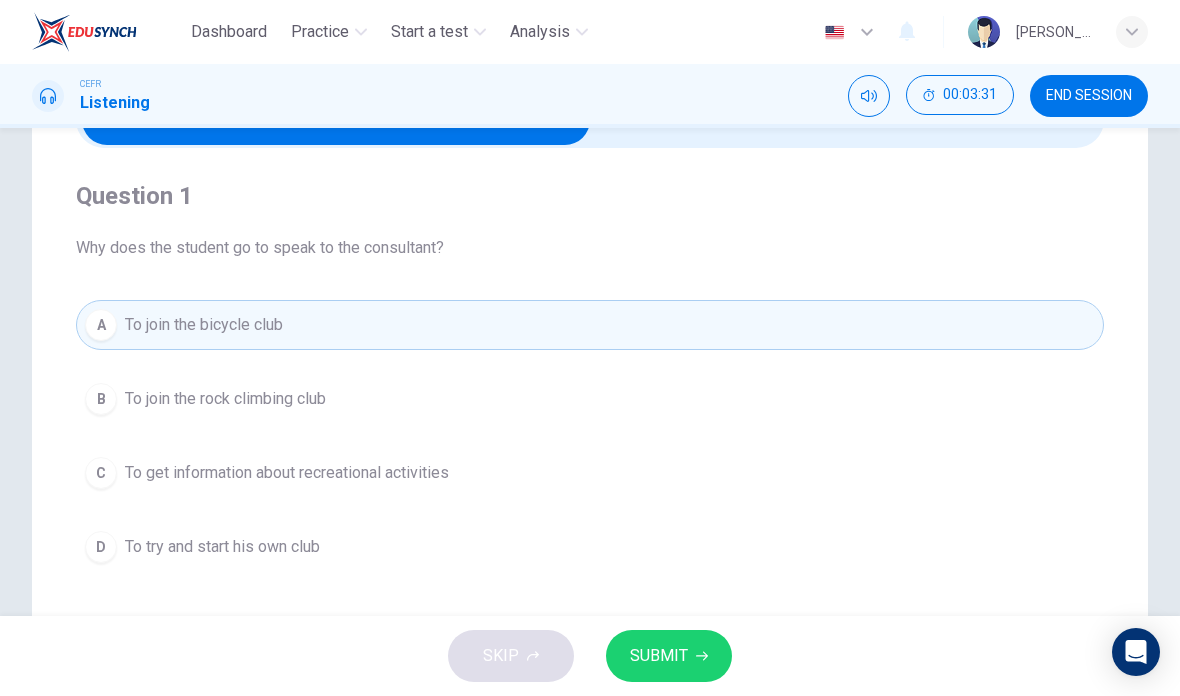 click on "SUBMIT" at bounding box center [669, 656] 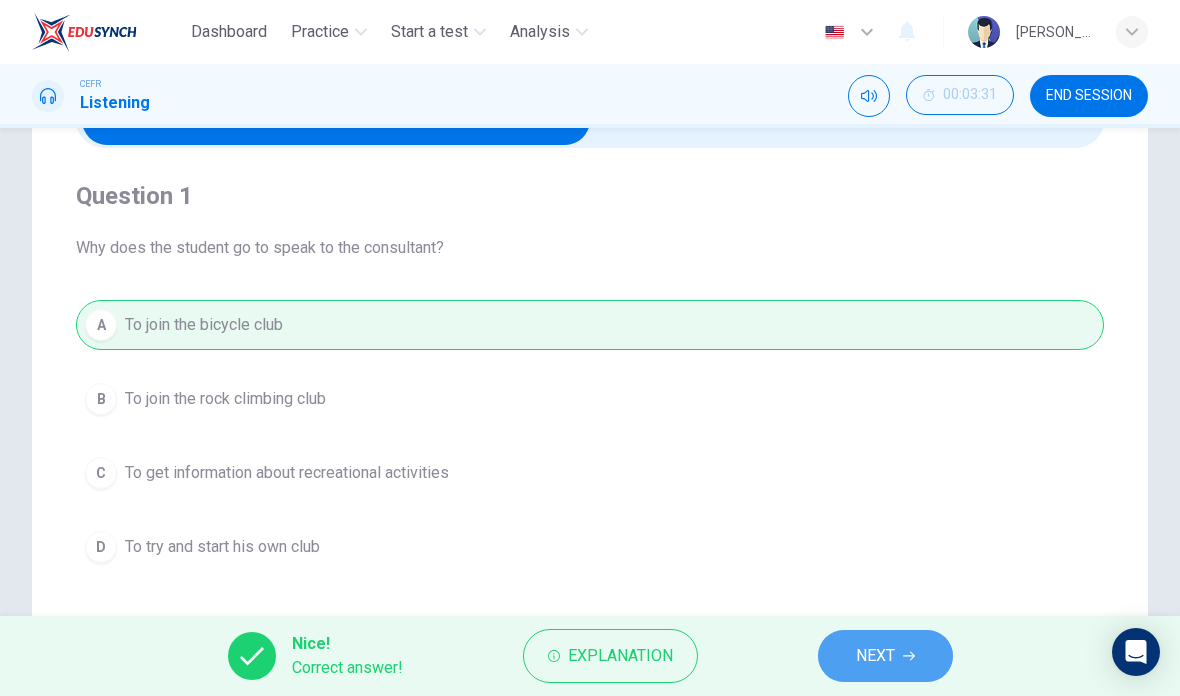 click on "NEXT" at bounding box center (875, 656) 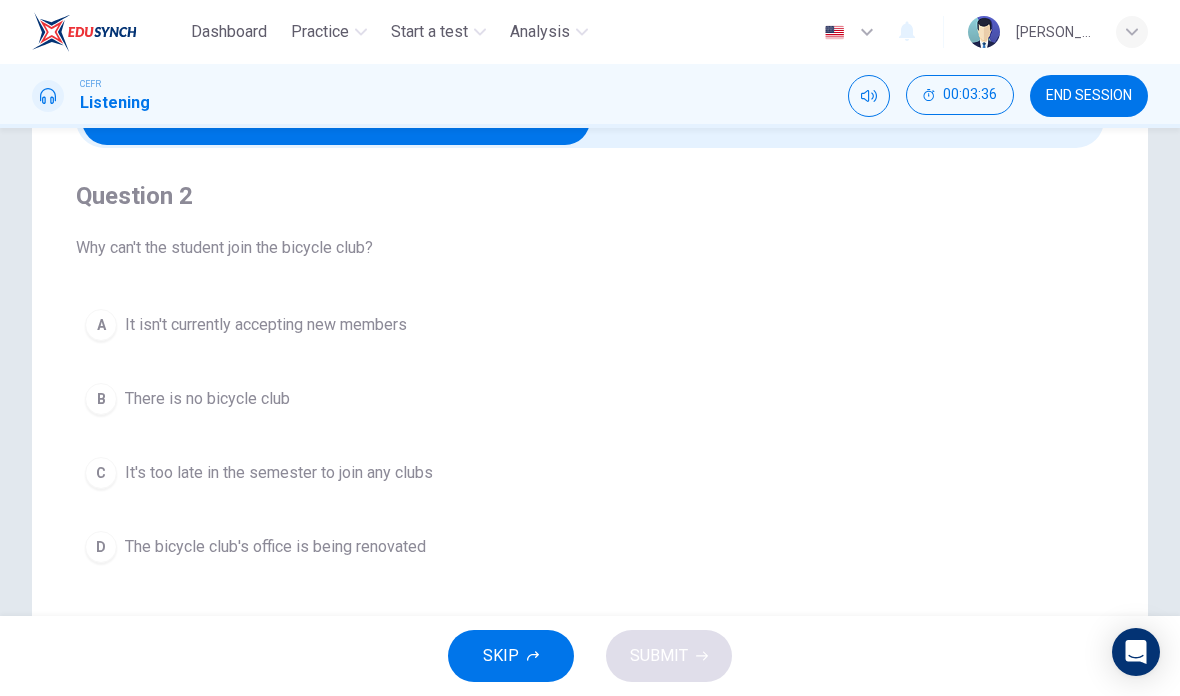 click on "D The bicycle club's office is being renovated" at bounding box center (590, 547) 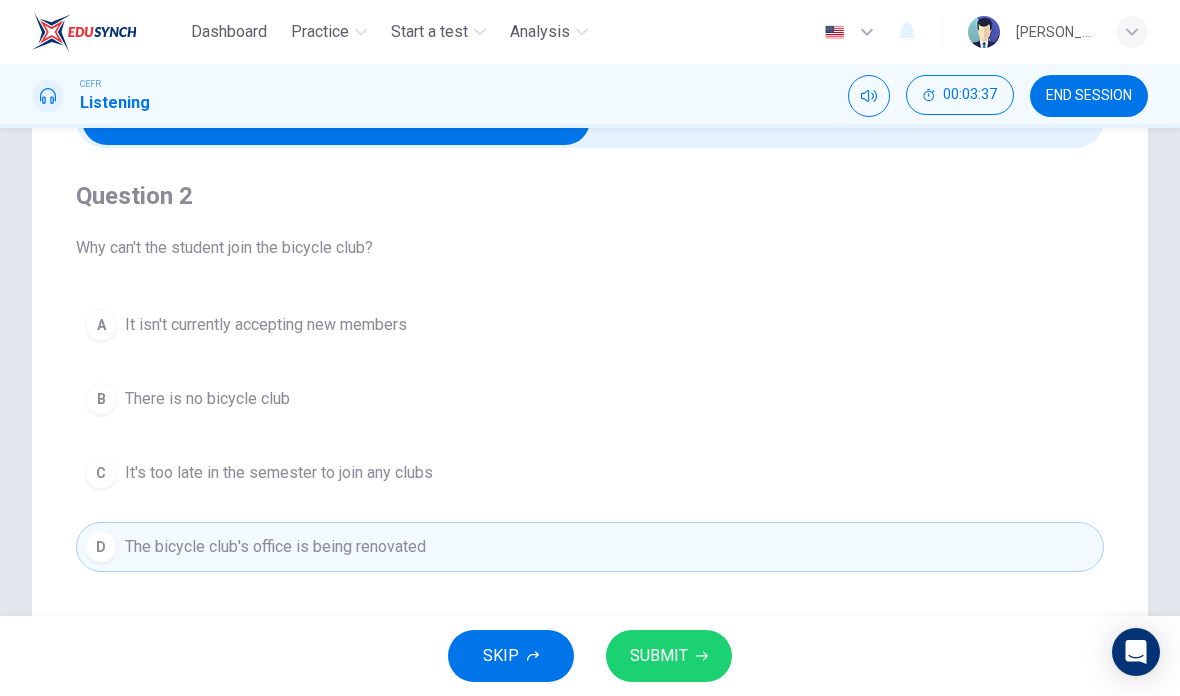 click on "SUBMIT" at bounding box center (659, 656) 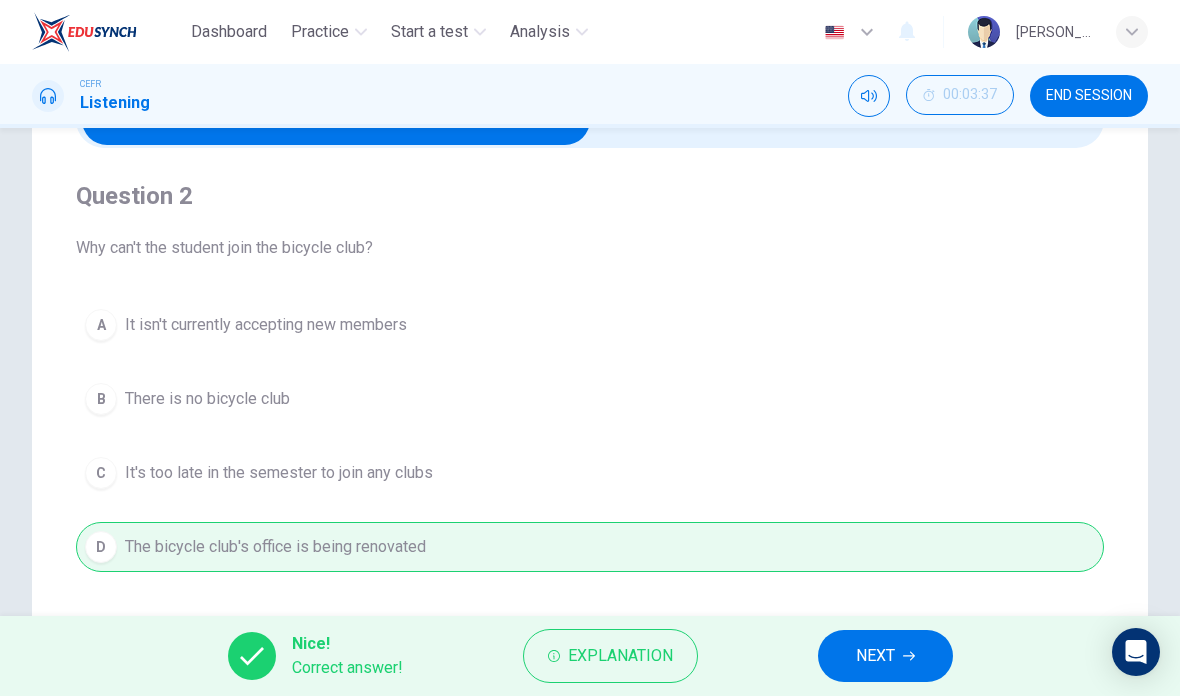 click on "NEXT" at bounding box center [885, 656] 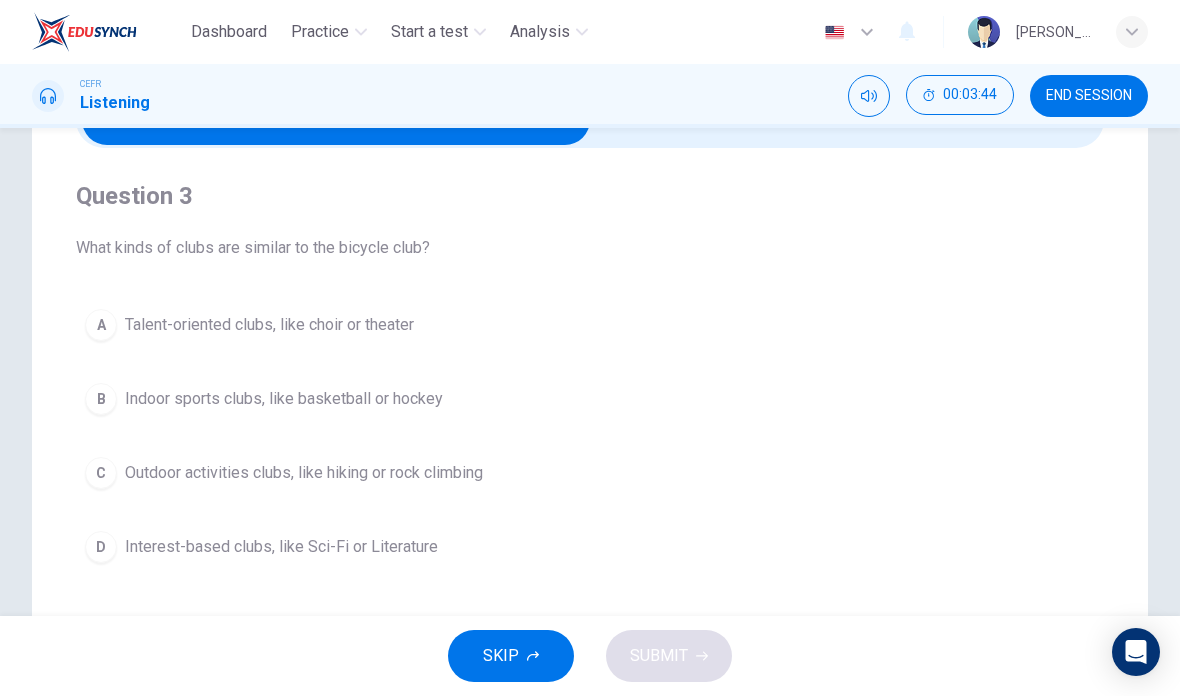 click on "C Outdoor activities clubs, like hiking or rock climbing" at bounding box center [590, 473] 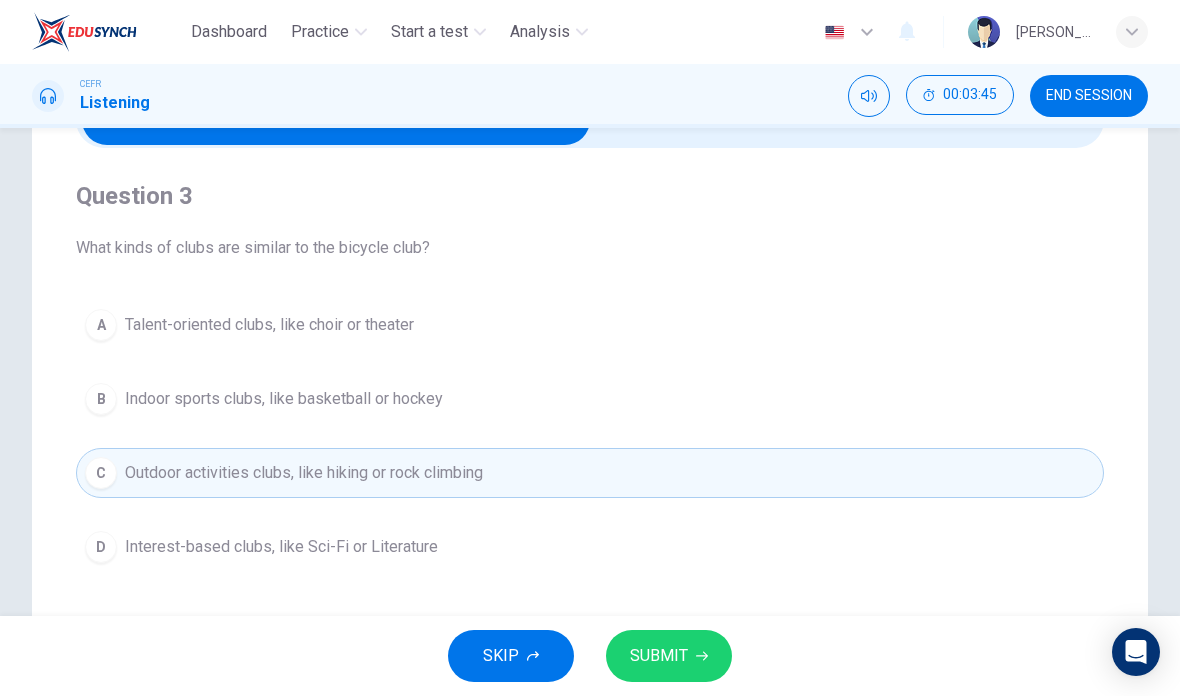 click on "SUBMIT" at bounding box center [669, 656] 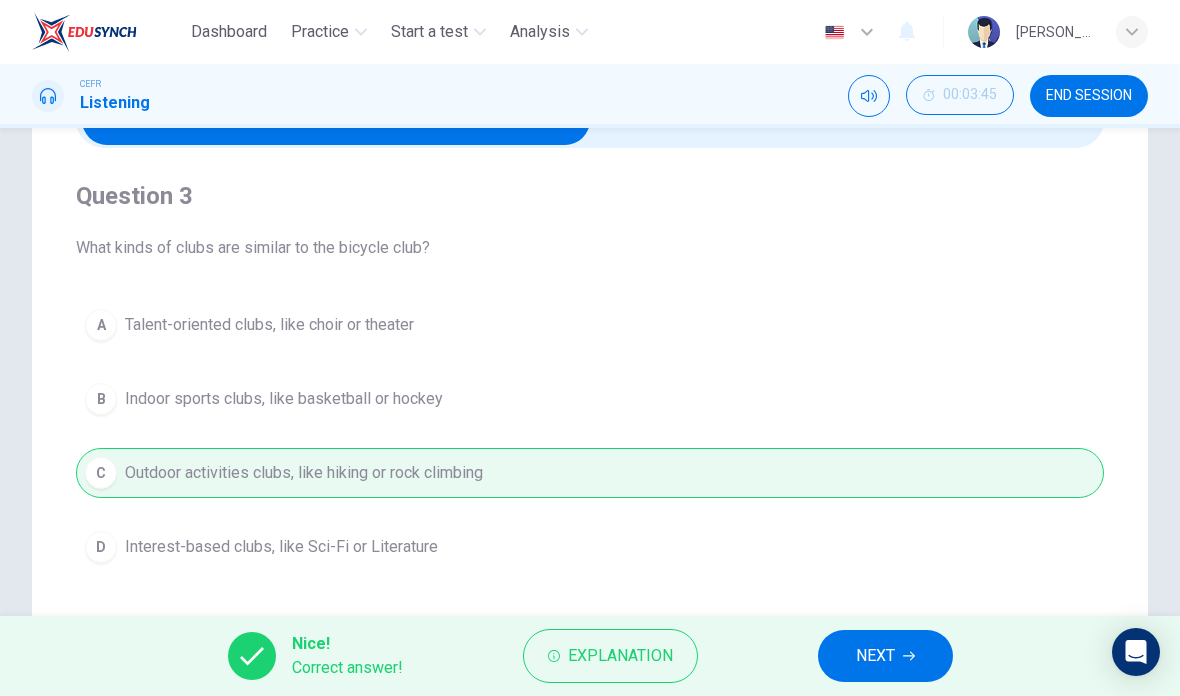 click on "NEXT" at bounding box center [875, 656] 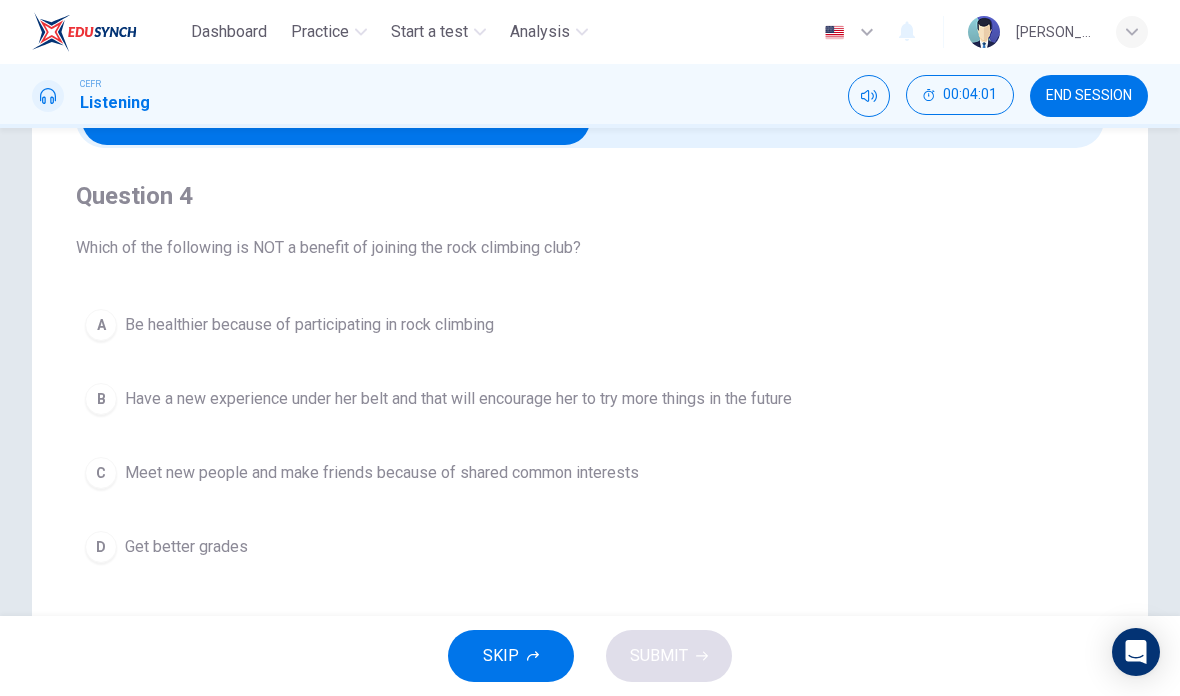 click on "D Get better grades" at bounding box center [590, 547] 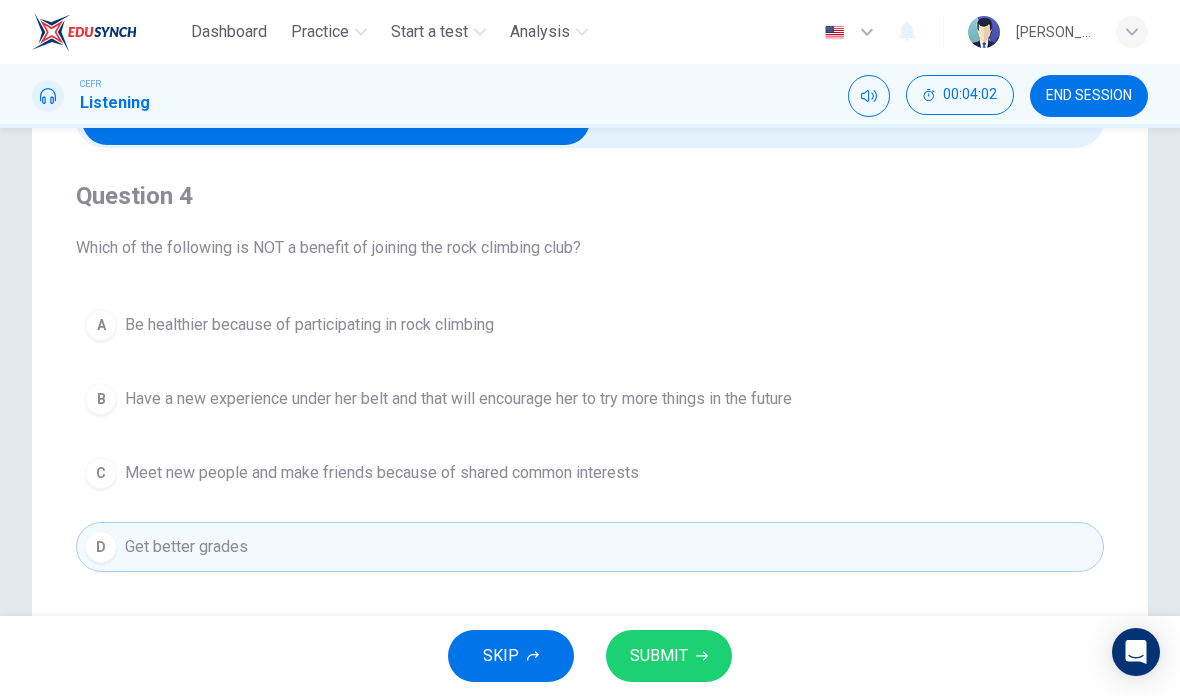 click on "SUBMIT" at bounding box center [659, 656] 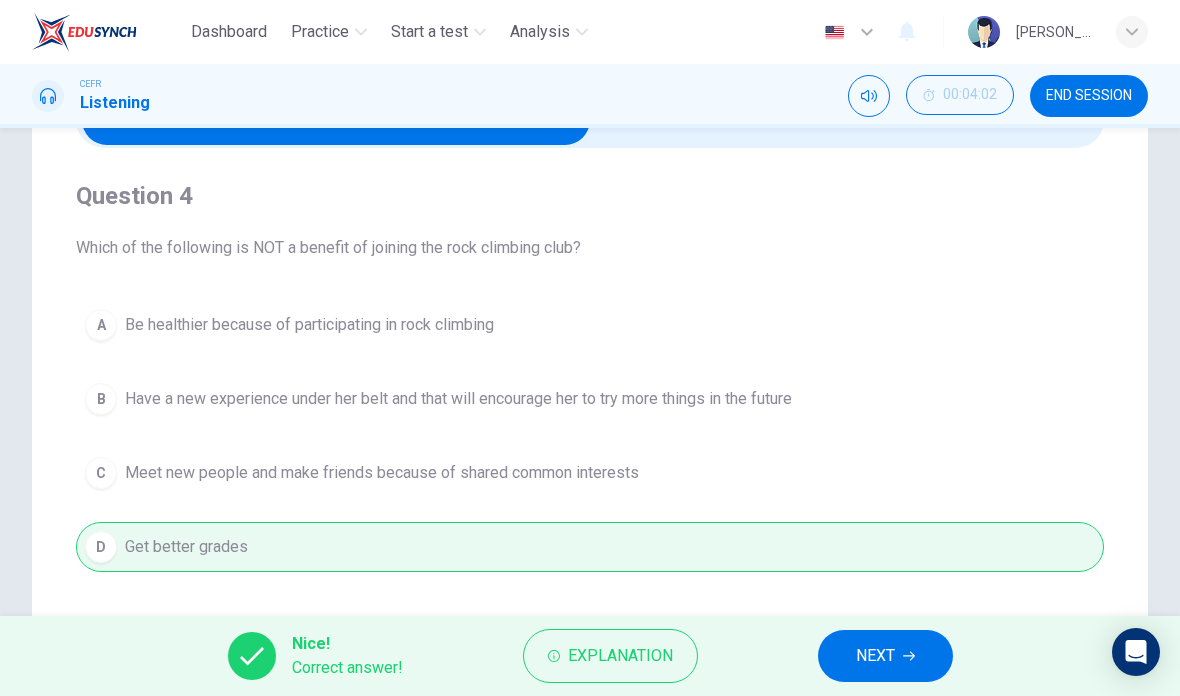 click on "NEXT" at bounding box center [885, 656] 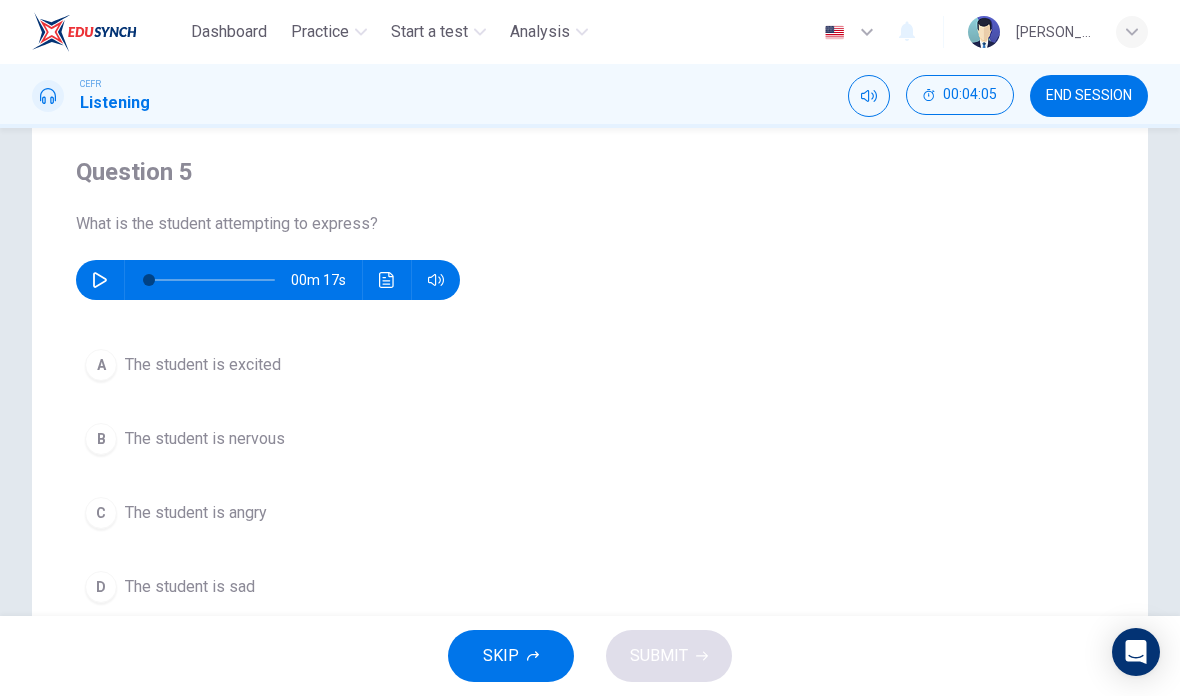 scroll, scrollTop: 143, scrollLeft: 0, axis: vertical 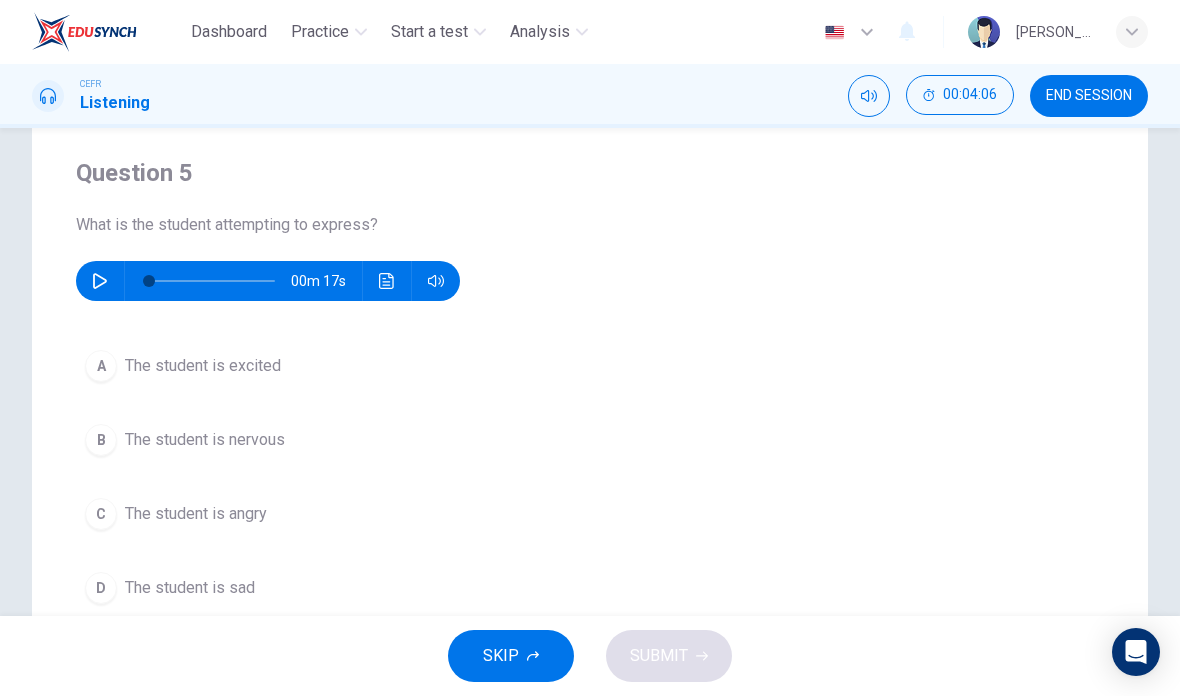 click 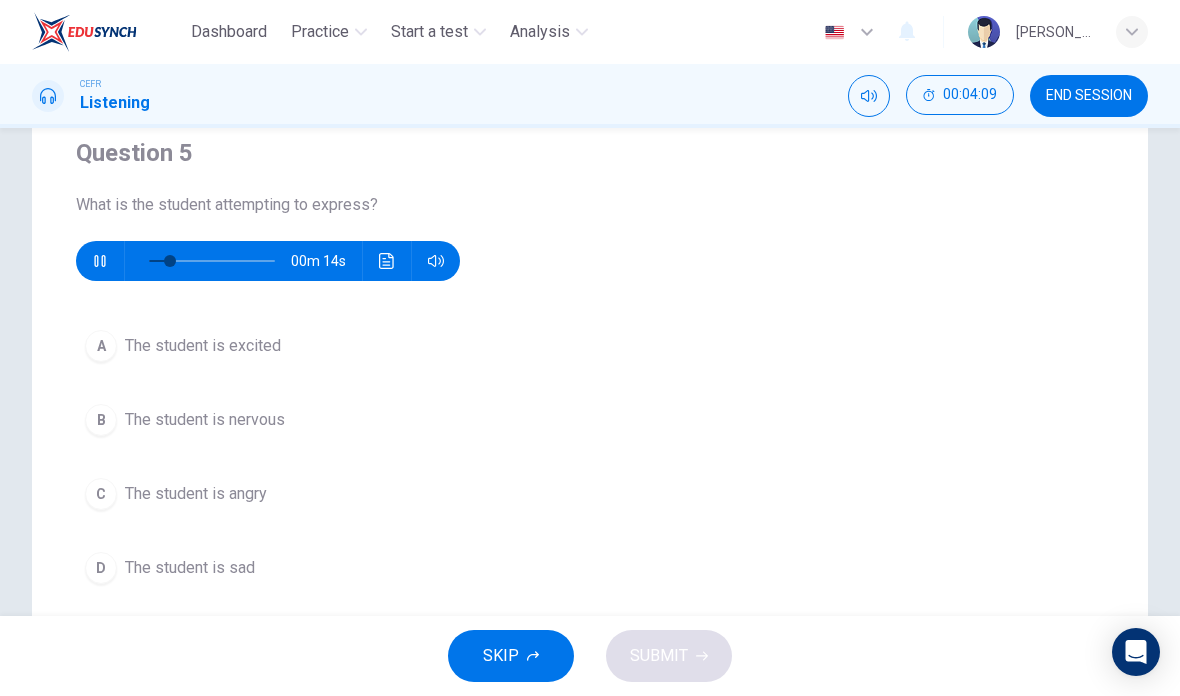 scroll, scrollTop: 164, scrollLeft: 0, axis: vertical 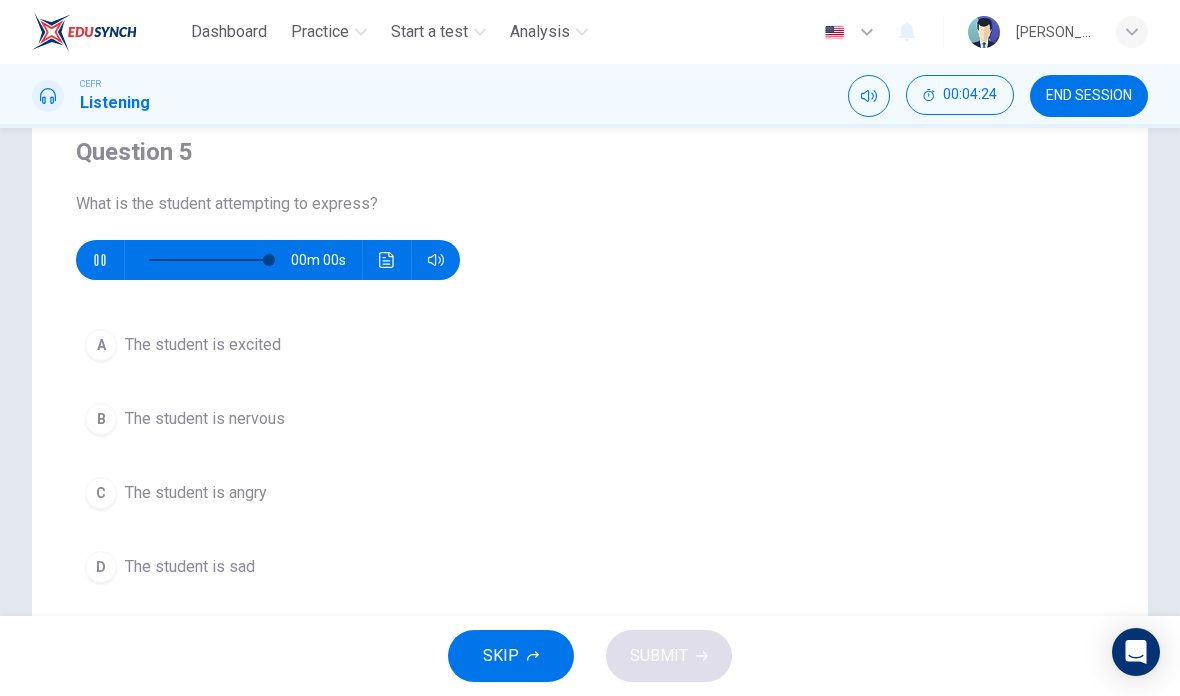 type on "0" 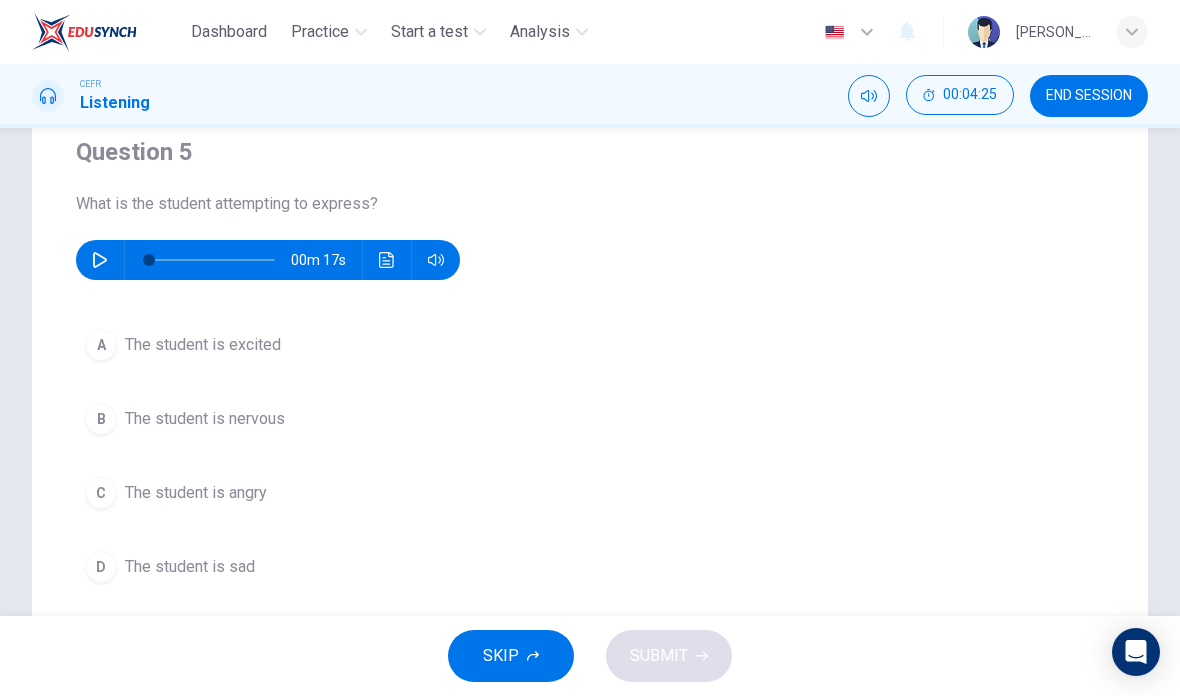 click on "B" at bounding box center (101, 419) 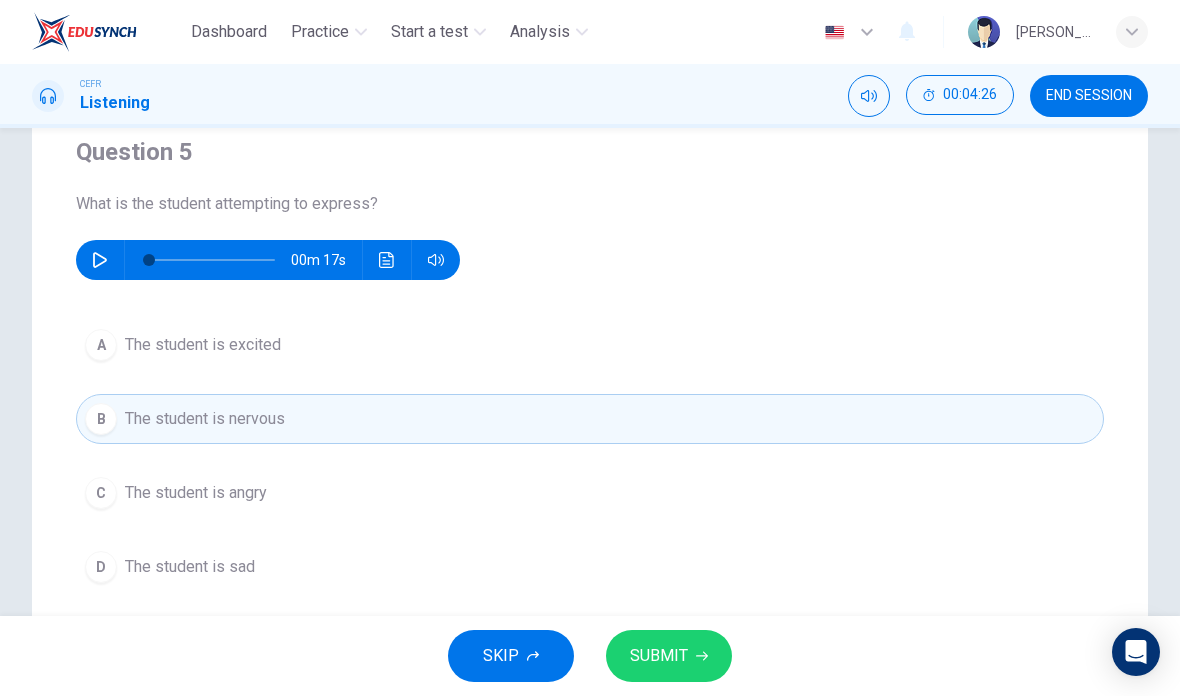 click on "SUBMIT" at bounding box center (669, 656) 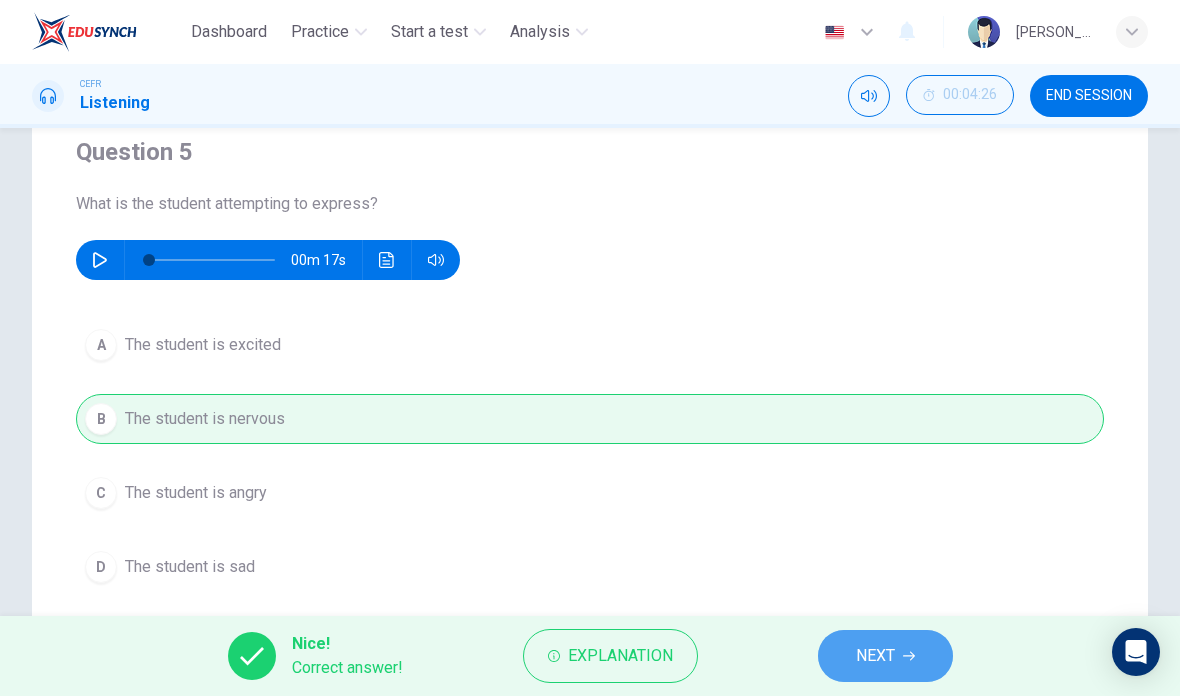 click on "NEXT" at bounding box center (875, 656) 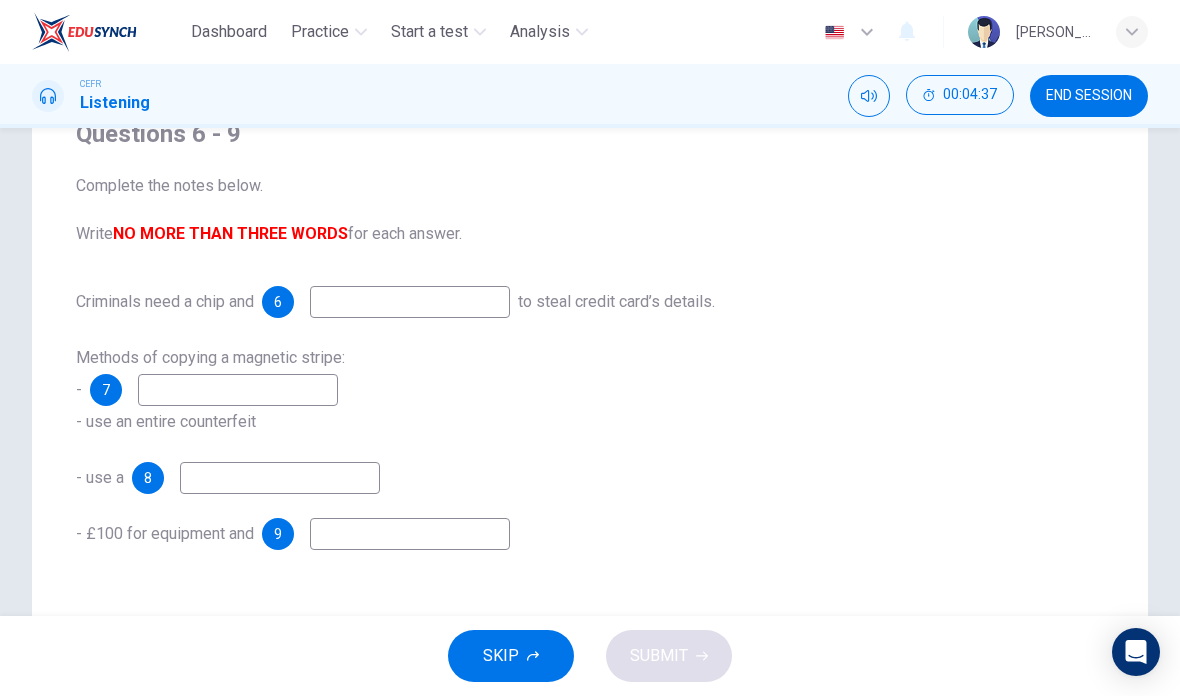 scroll, scrollTop: 191, scrollLeft: 0, axis: vertical 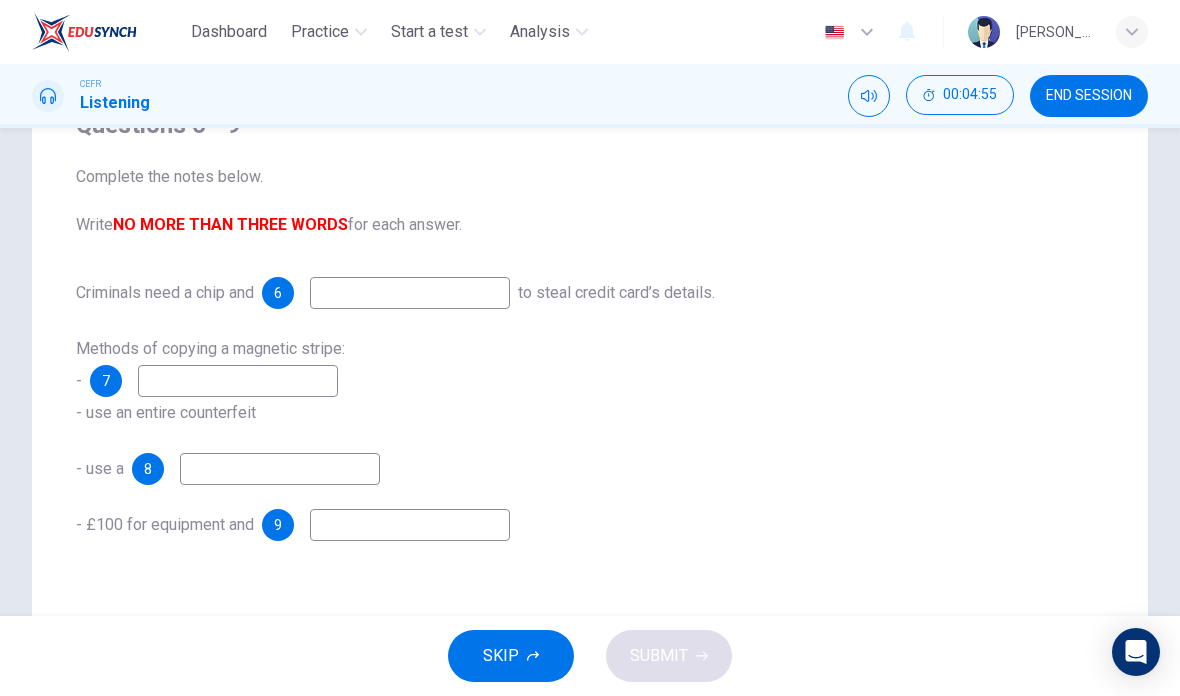 checkbox on "true" 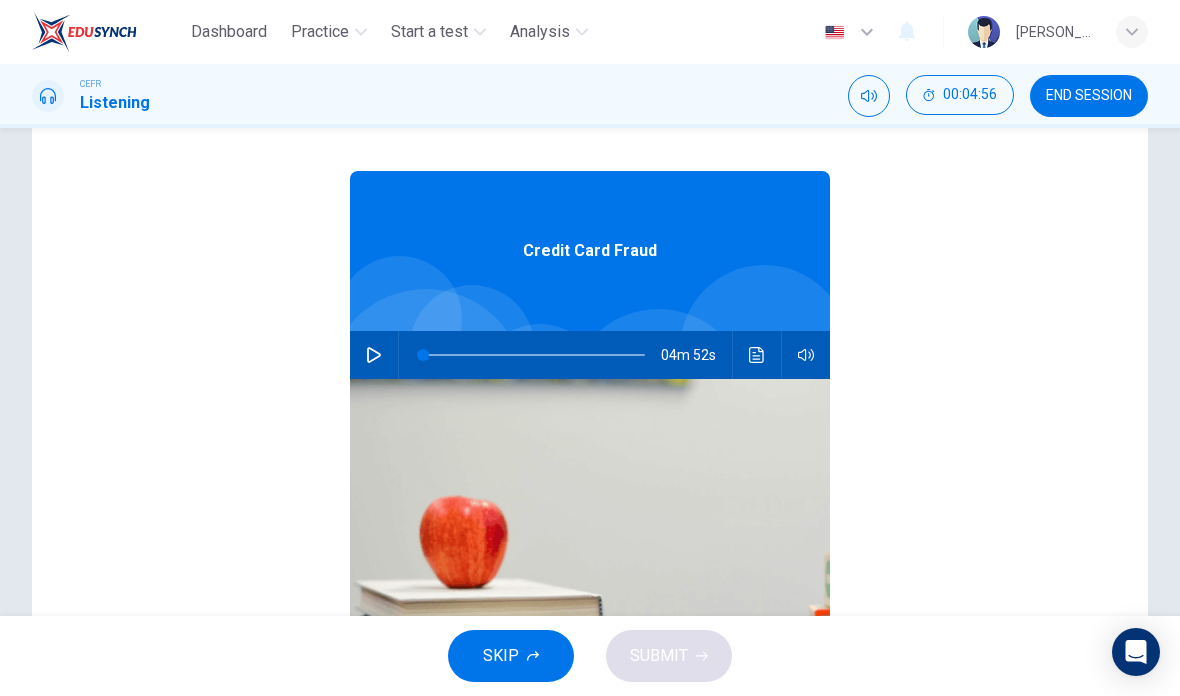 click at bounding box center [374, 355] 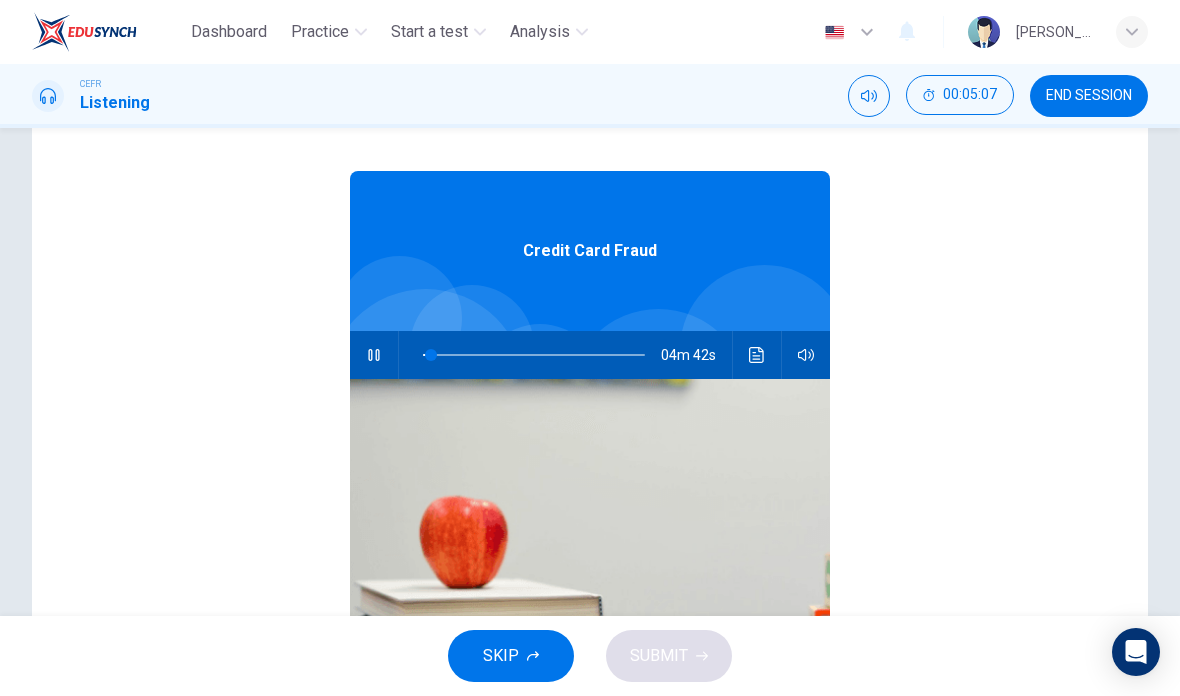type on "4" 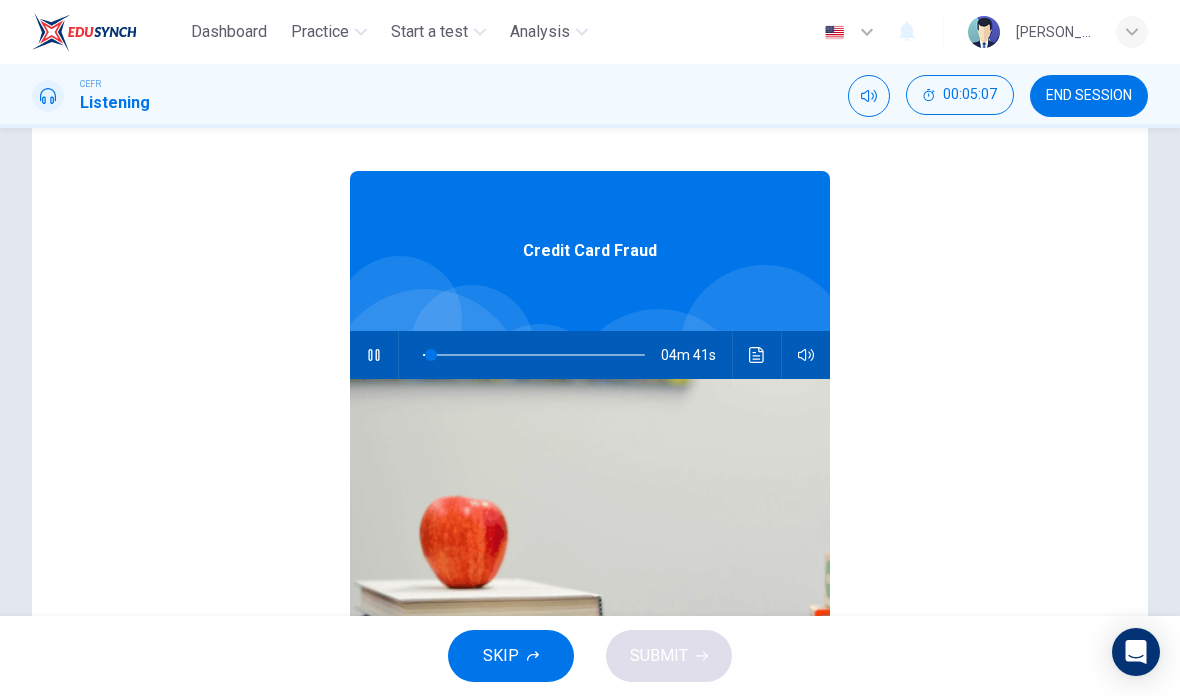 checkbox on "false" 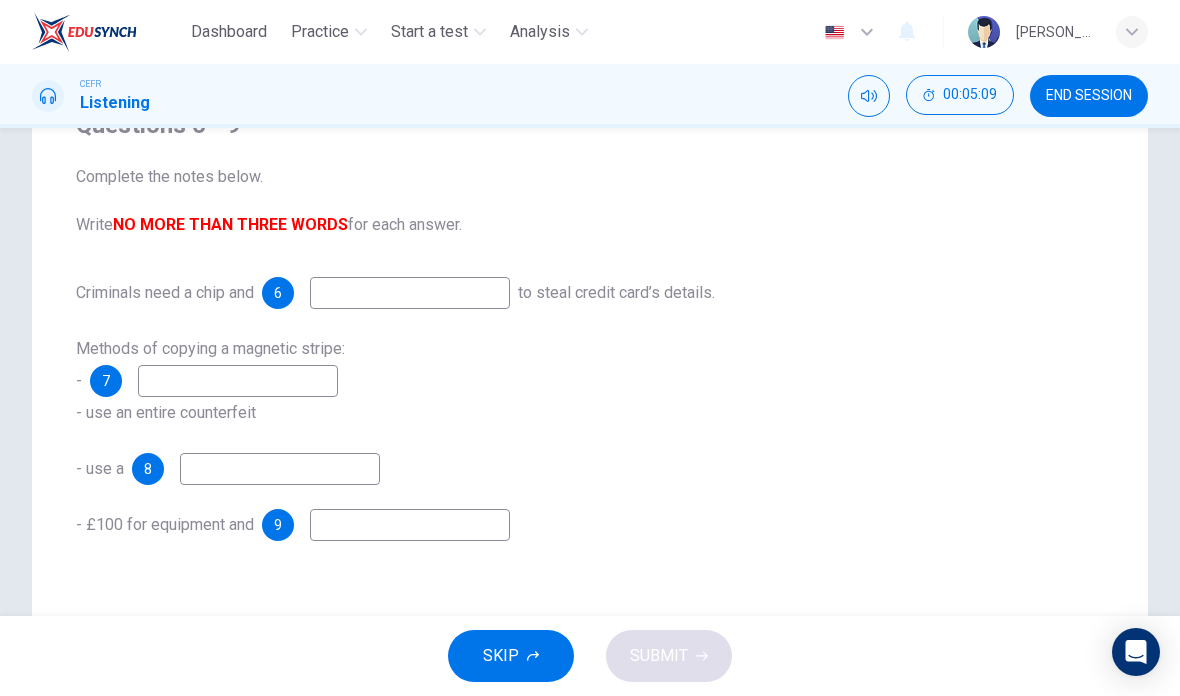 click at bounding box center [410, 293] 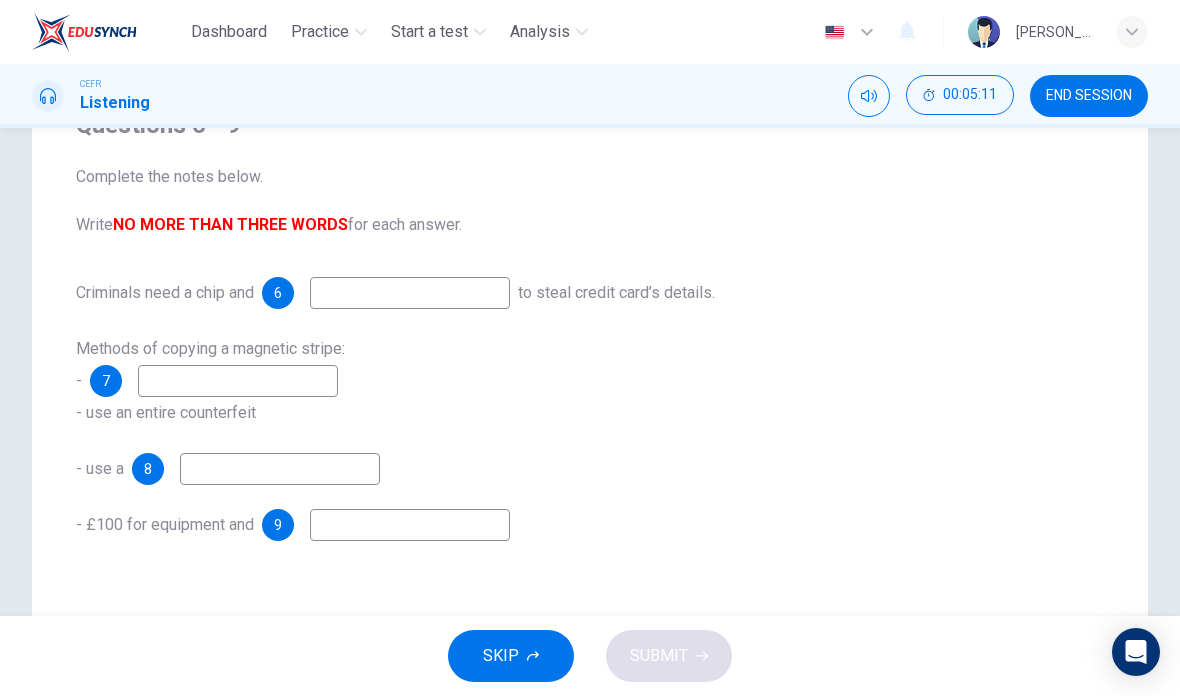 click on "Criminals need a chip and  6  to steal credit card’s details. Methods of copying a magnetic stripe: -  7 - use an entire counterfeit - use a  8   - £100 for equipment and  9" at bounding box center (590, 409) 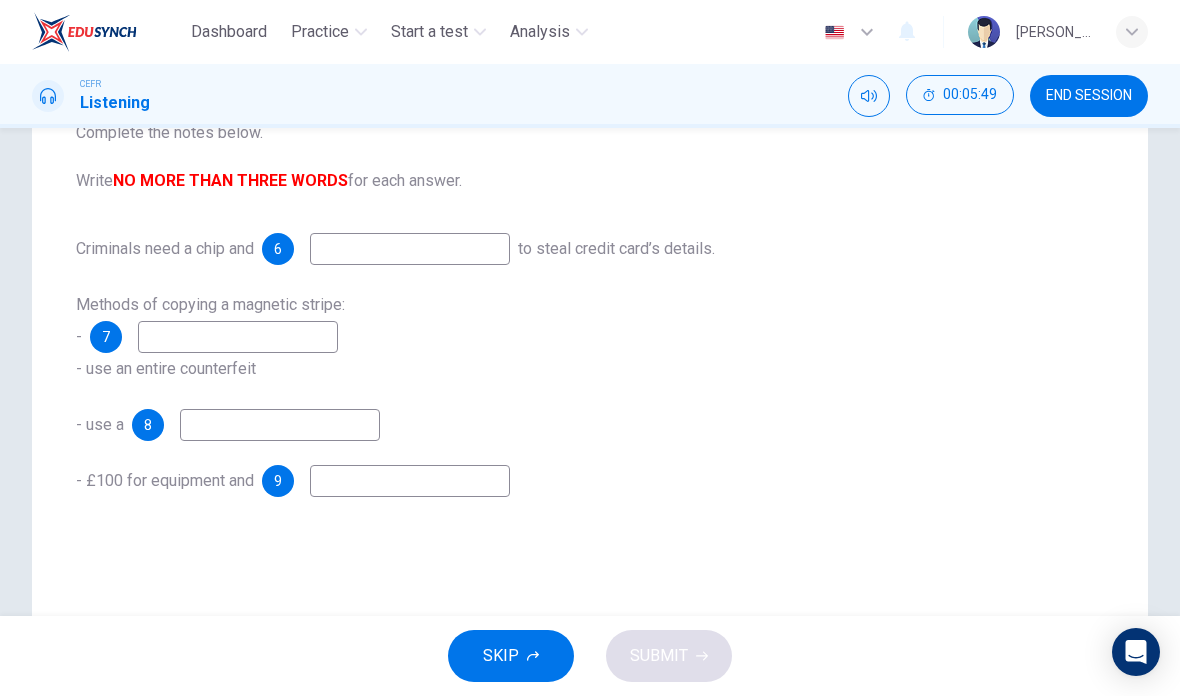 scroll, scrollTop: 238, scrollLeft: 0, axis: vertical 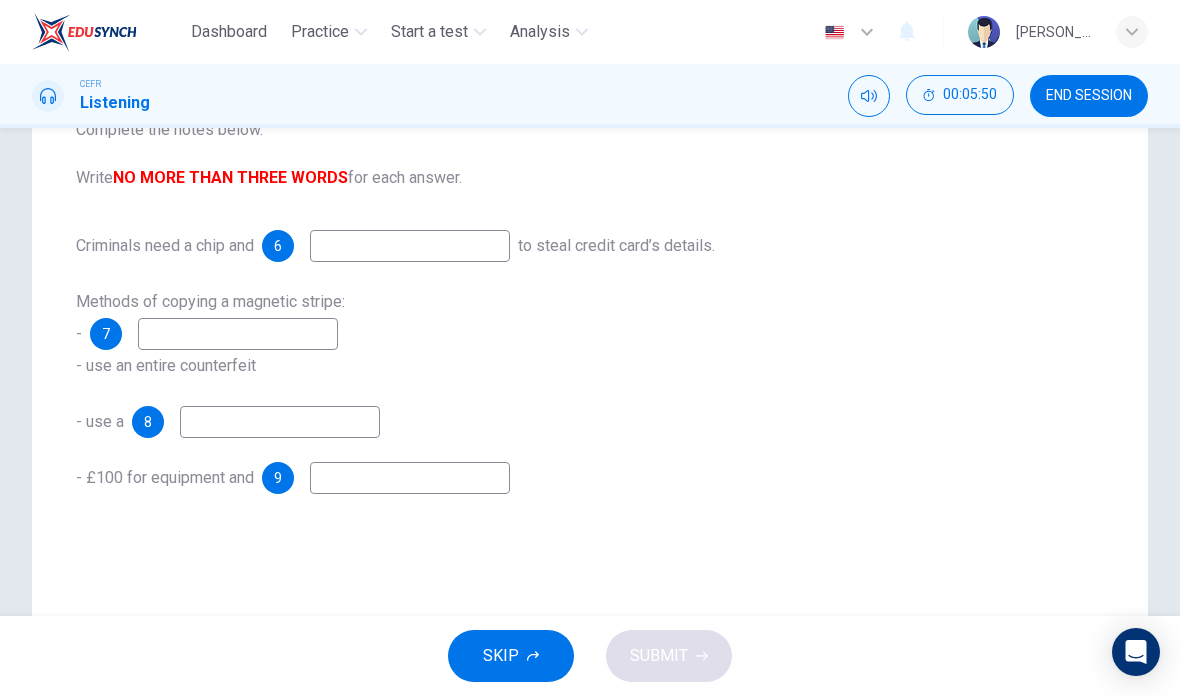 click at bounding box center (238, 334) 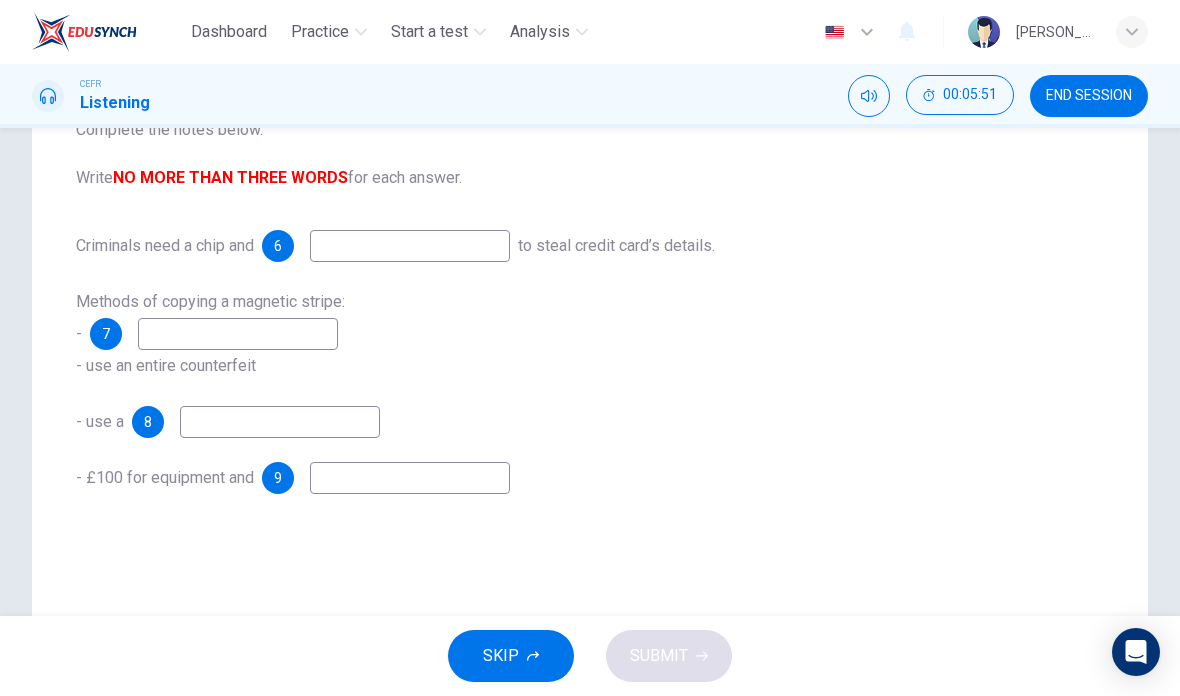 click on "Methods of copying a magnetic stripe: -  7 - use an entire counterfeit" at bounding box center [590, 334] 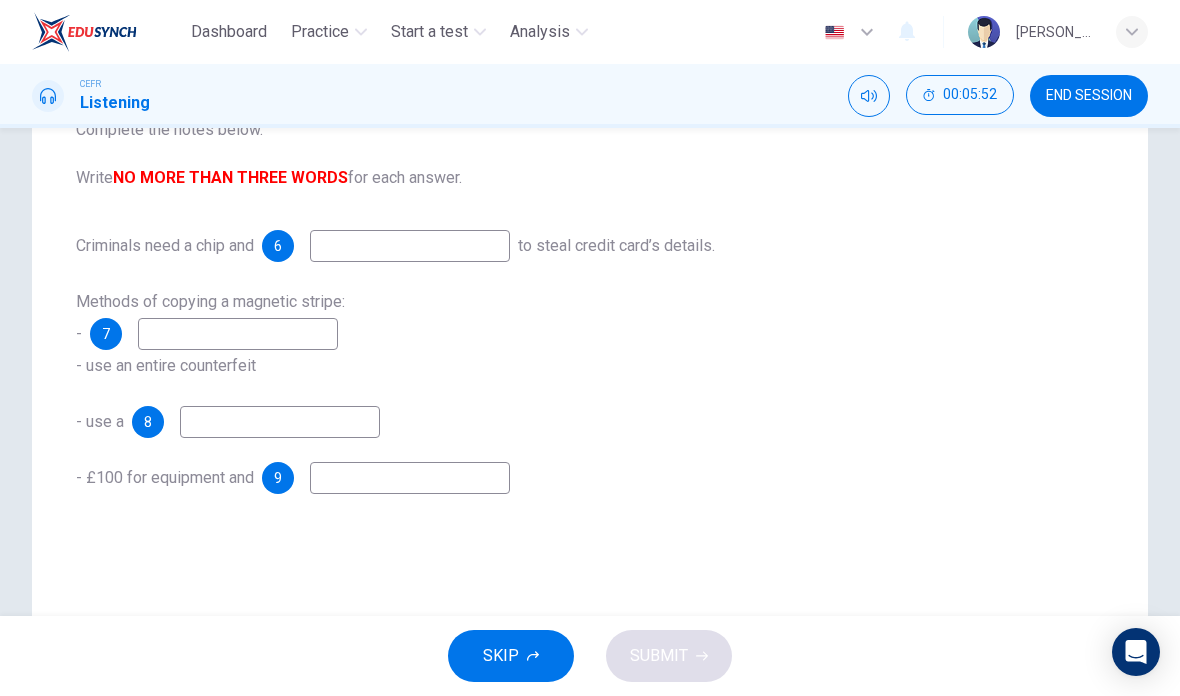 click at bounding box center [238, 334] 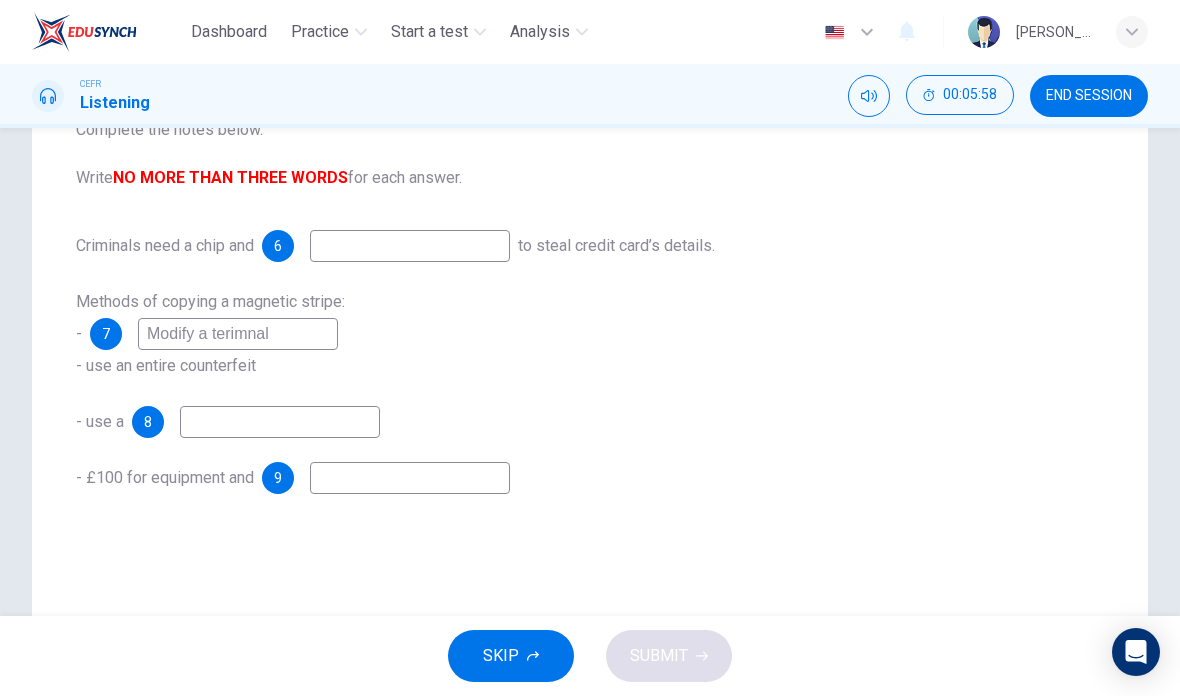 type on "Modify a terimnal" 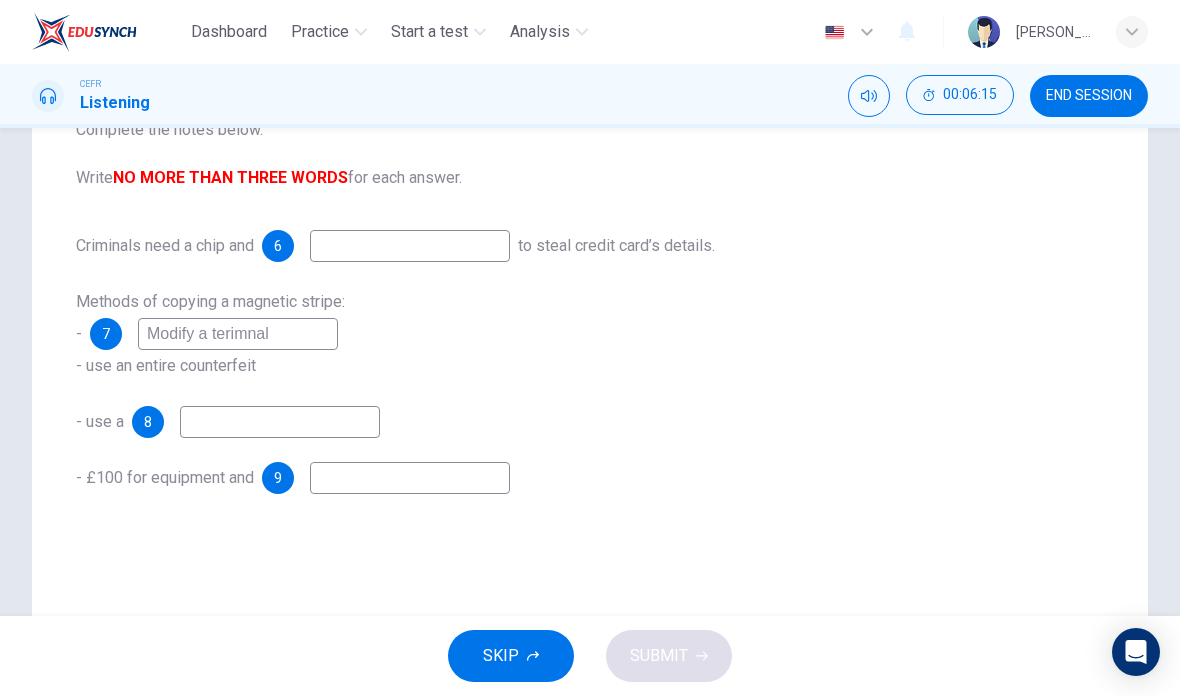click at bounding box center (280, 422) 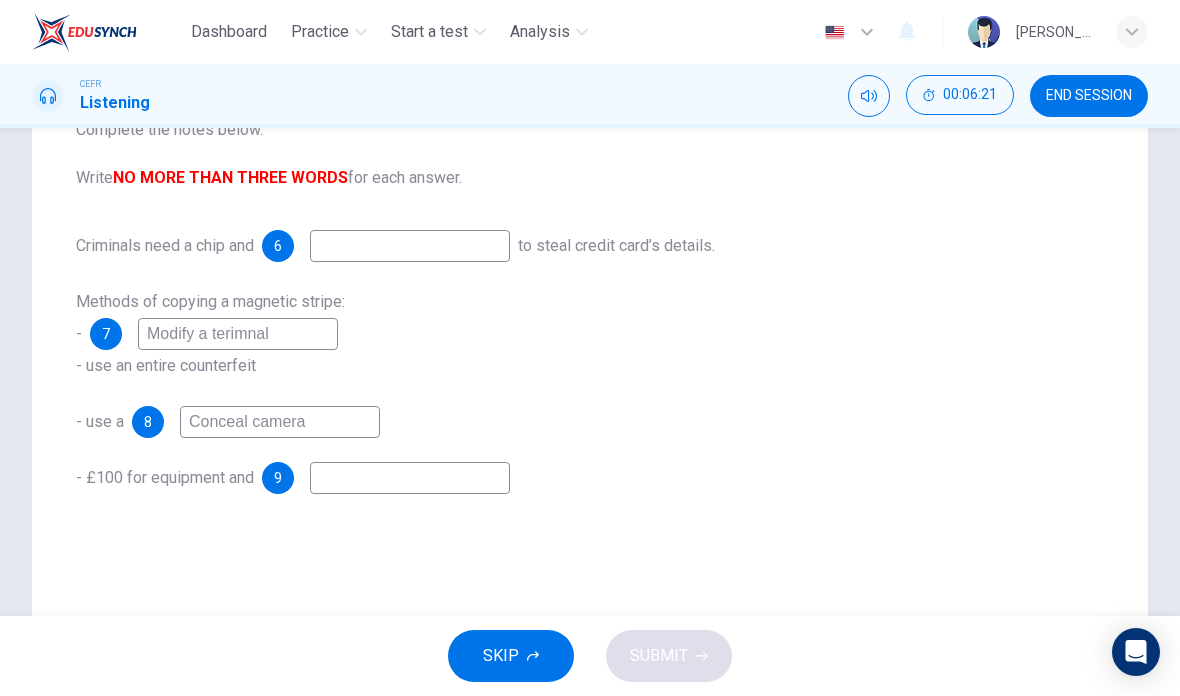 type on "Conceal camera" 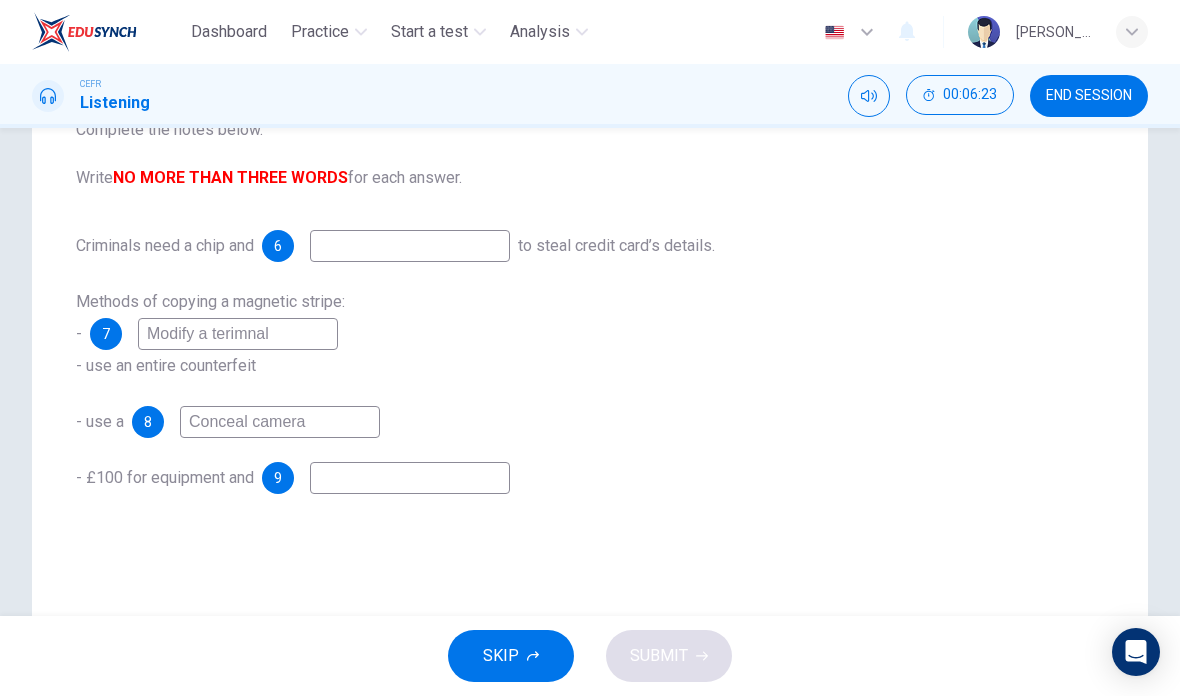click on "Methods of copying a magnetic stripe: -  7 Modify a terimnal - use an entire counterfeit" at bounding box center (590, 334) 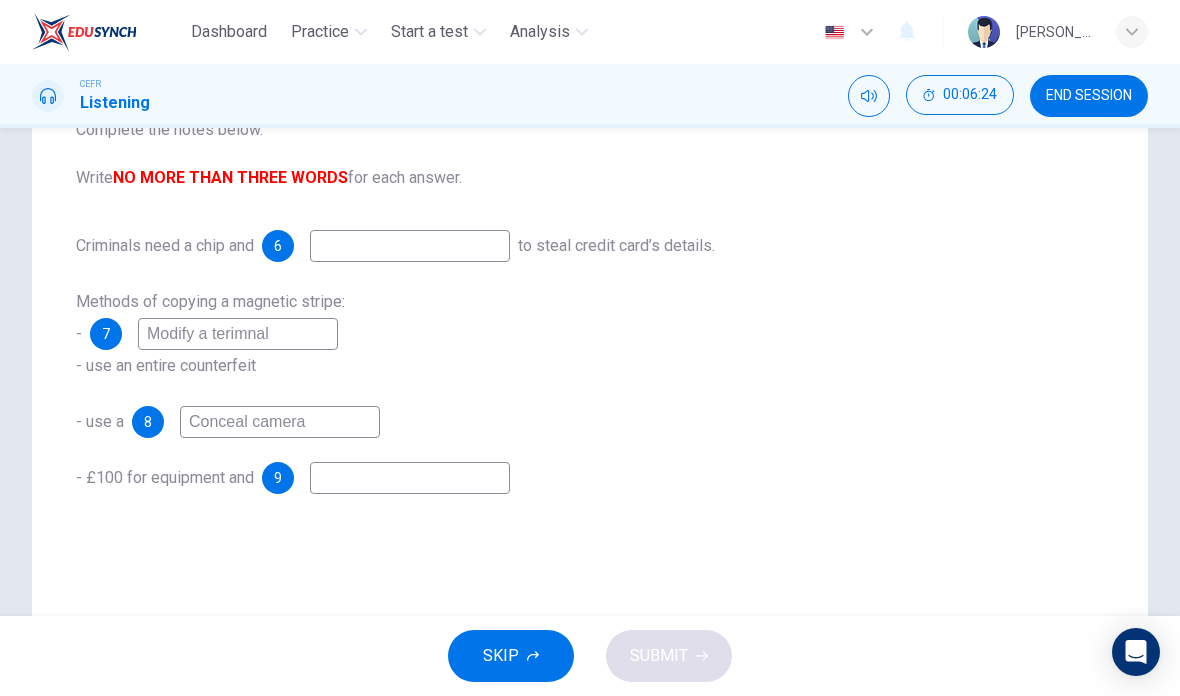 click on "Modify a terimnal" at bounding box center [238, 334] 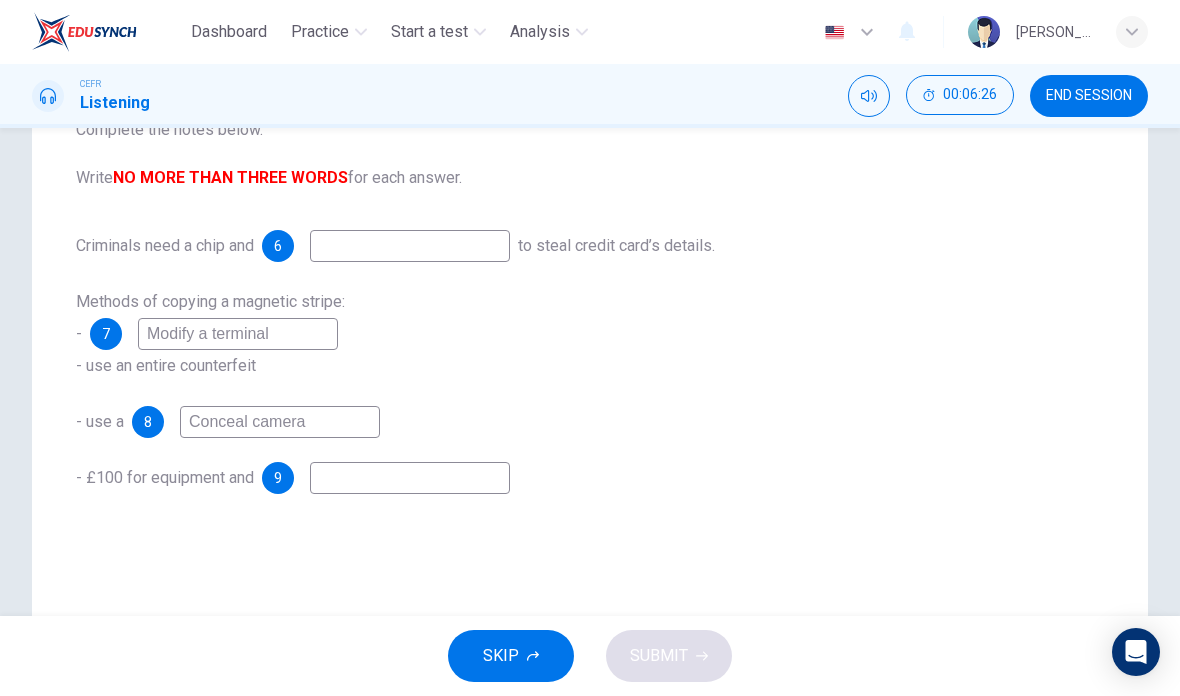 type on "Modify a terminal" 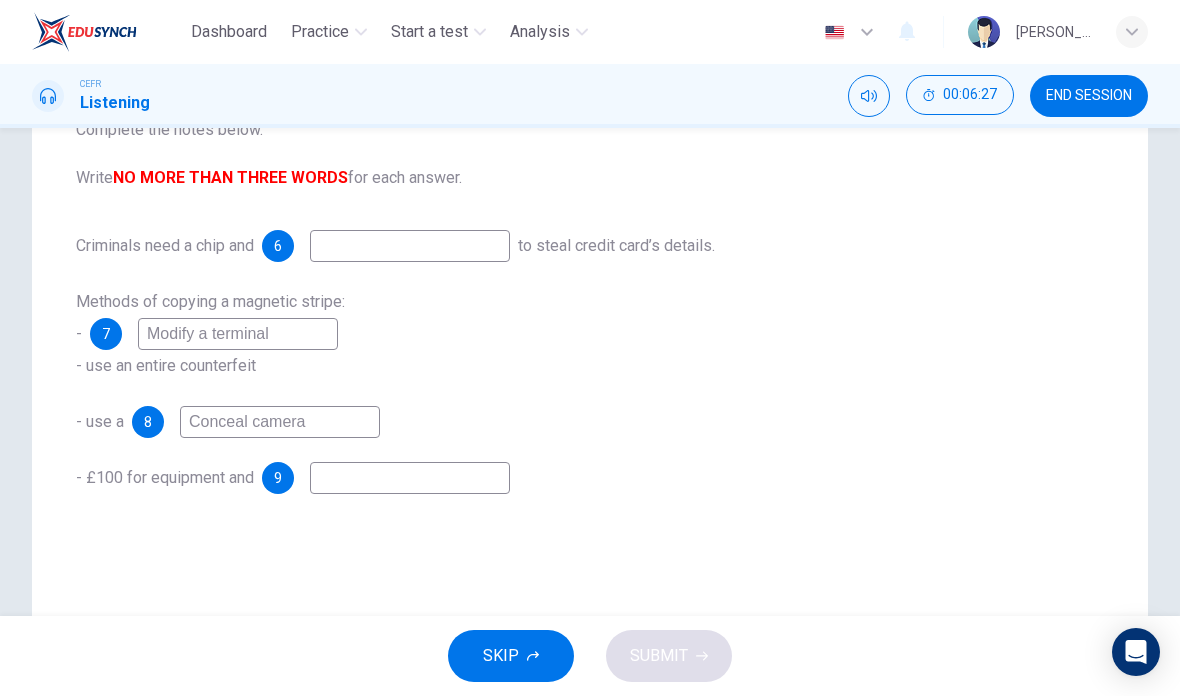 click on "Methods of copying a magnetic stripe: -  7 Modify a terminal - use an entire counterfeit" at bounding box center [590, 334] 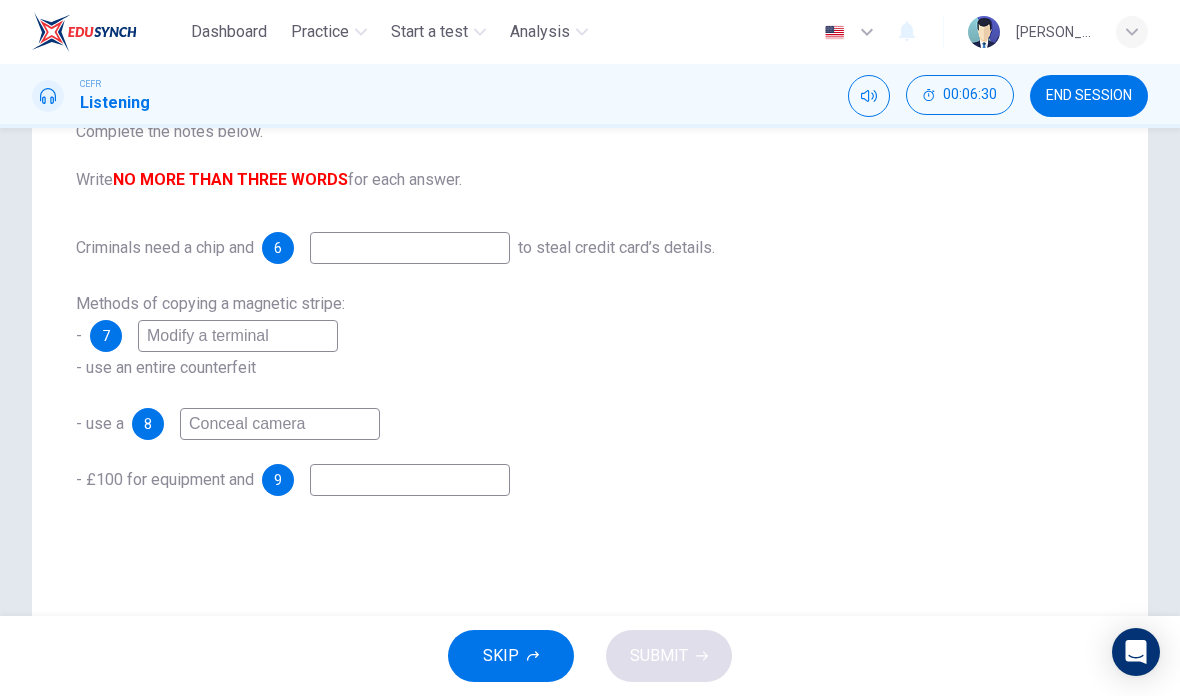 scroll, scrollTop: 234, scrollLeft: 0, axis: vertical 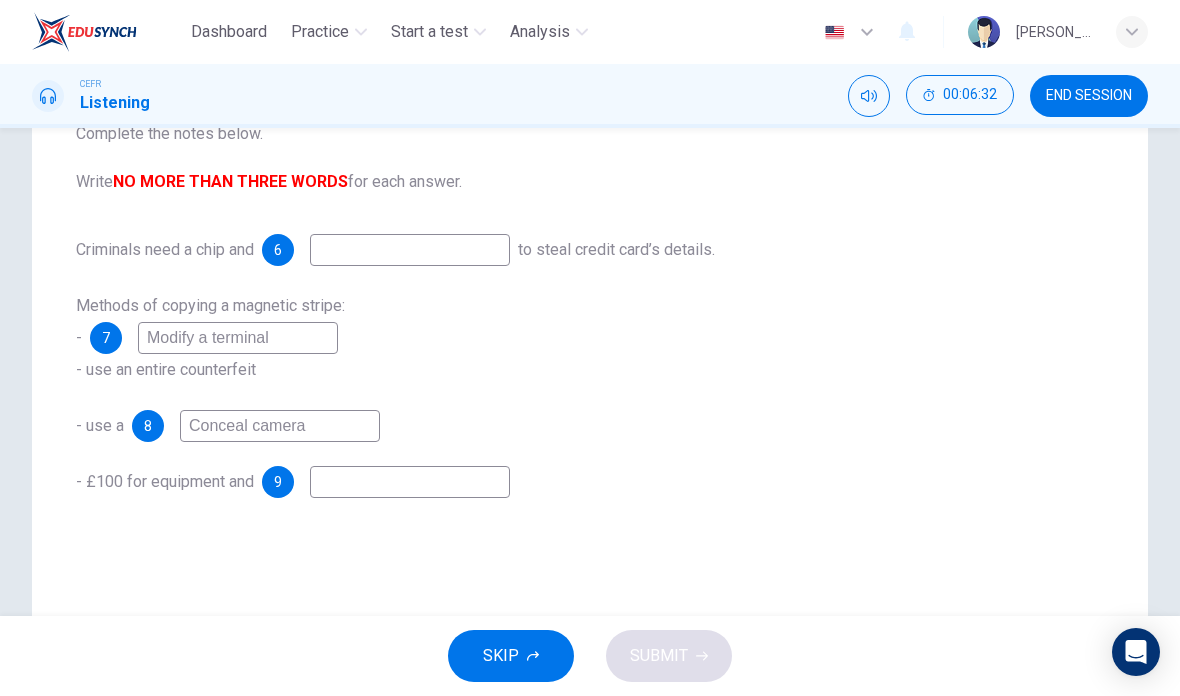 click at bounding box center (410, 250) 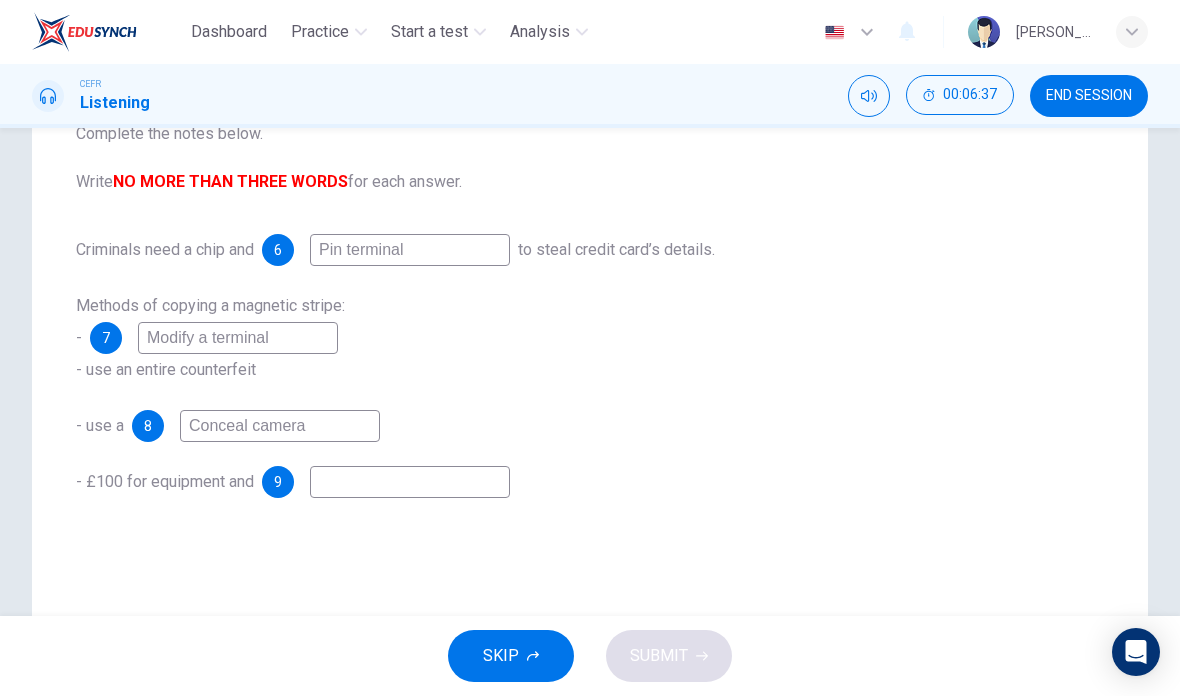 type on "Pin terminal" 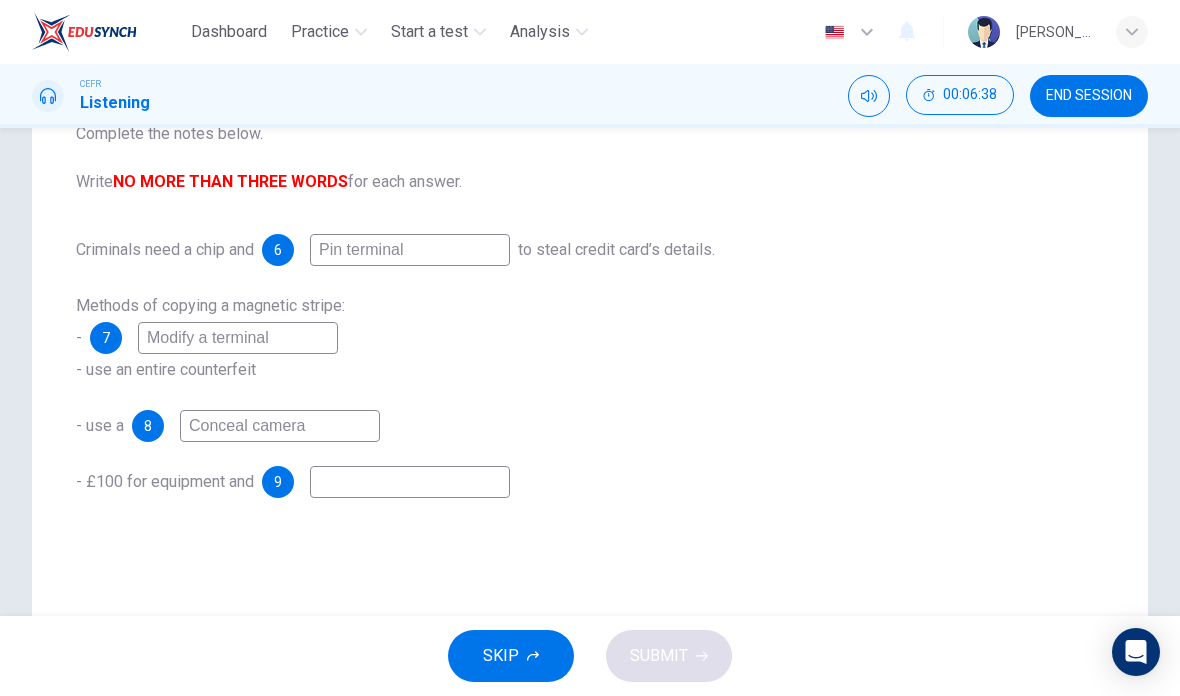 click on "- use a  8 Conceal camera" at bounding box center (590, 426) 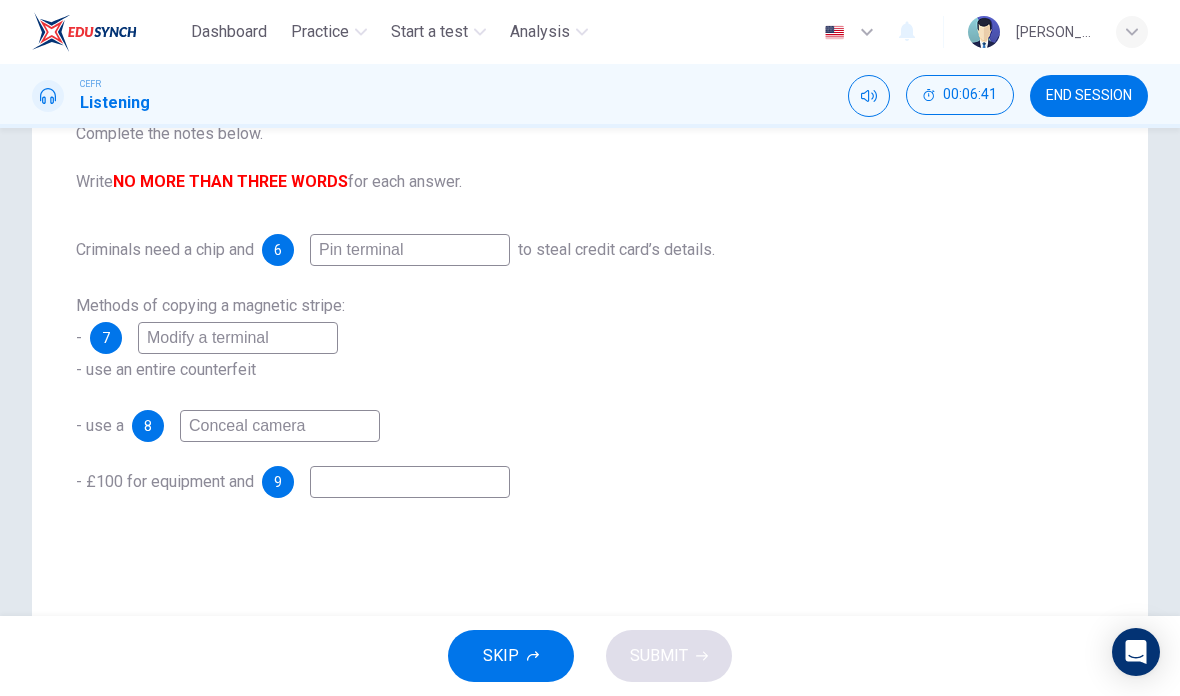 click at bounding box center (410, 482) 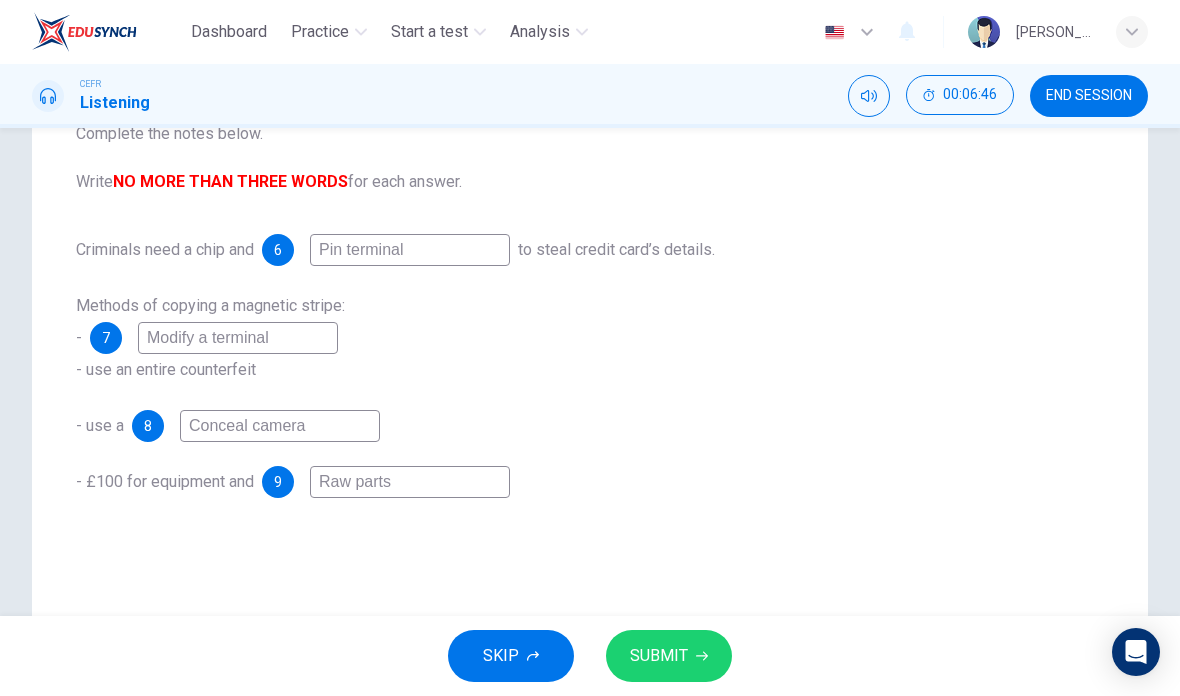 type on "Raw parts" 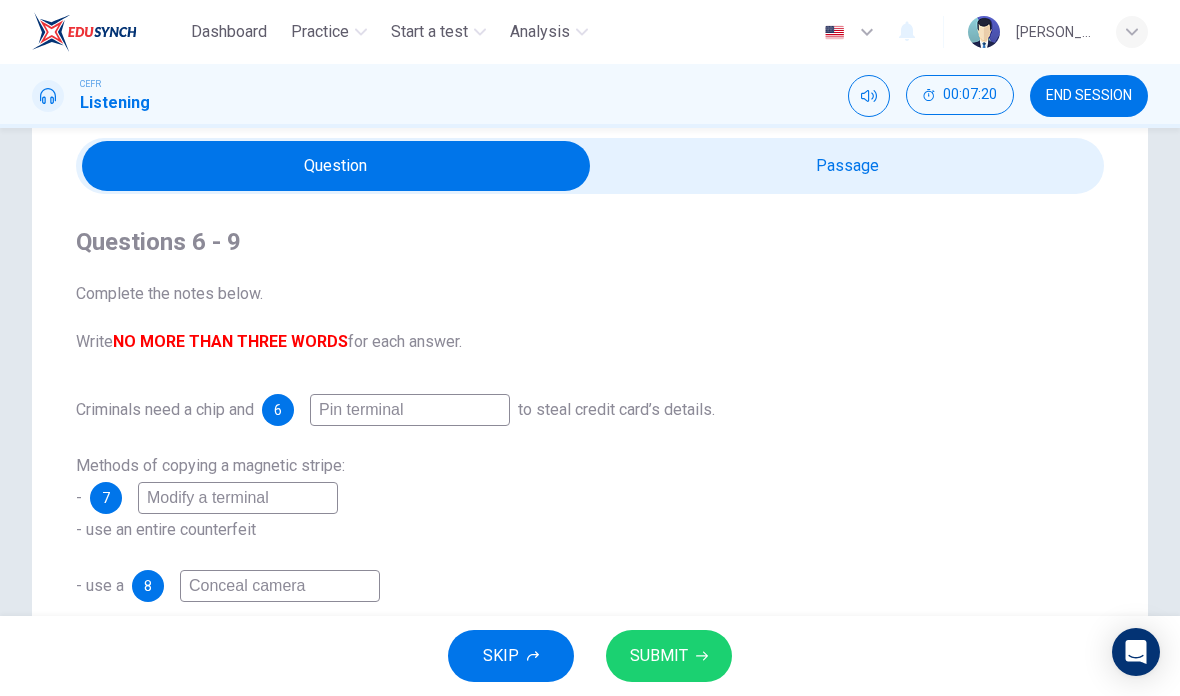 scroll, scrollTop: 75, scrollLeft: 0, axis: vertical 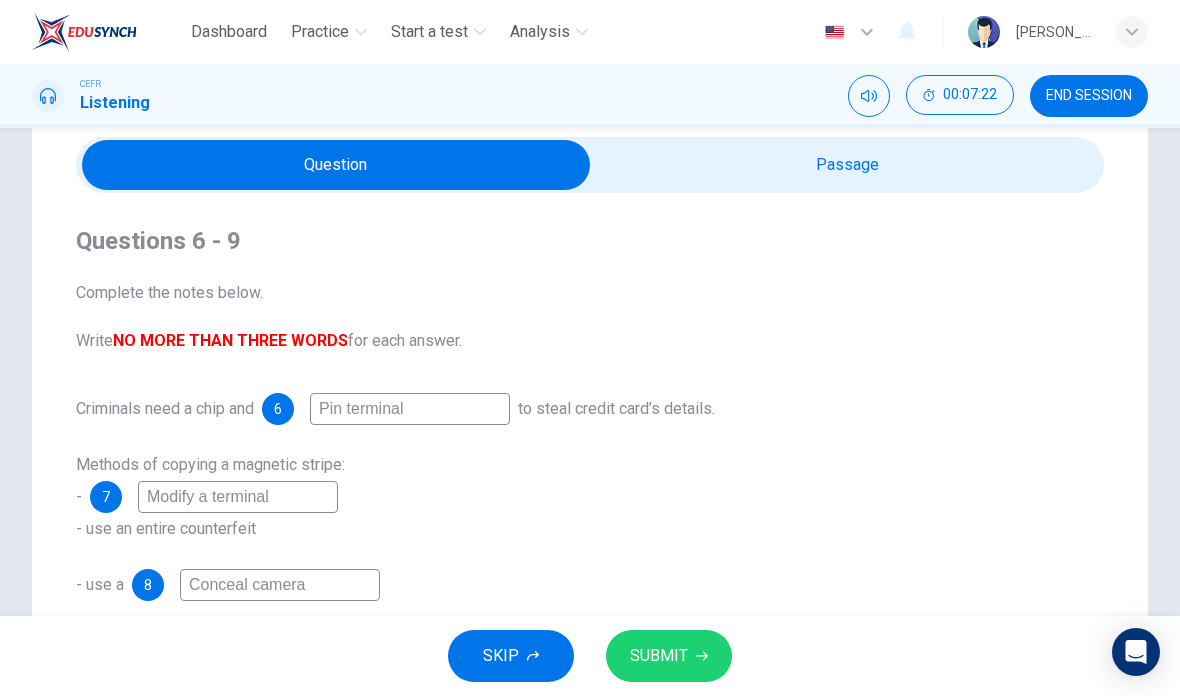 click at bounding box center (336, 165) 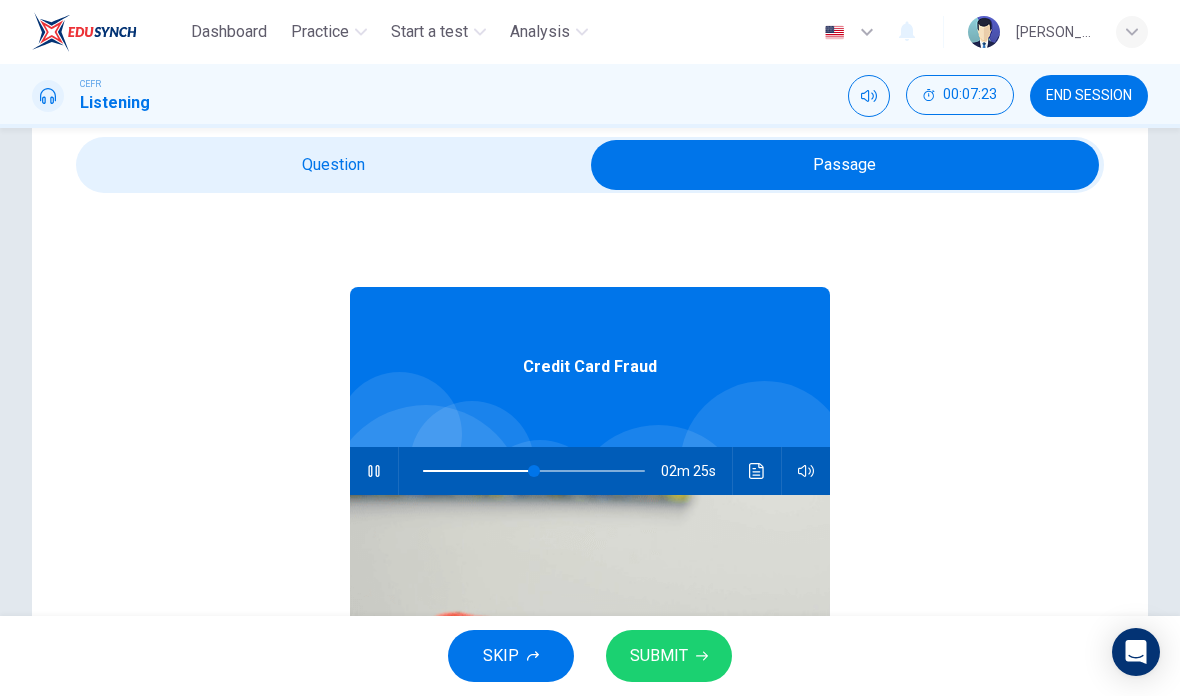 type on "50" 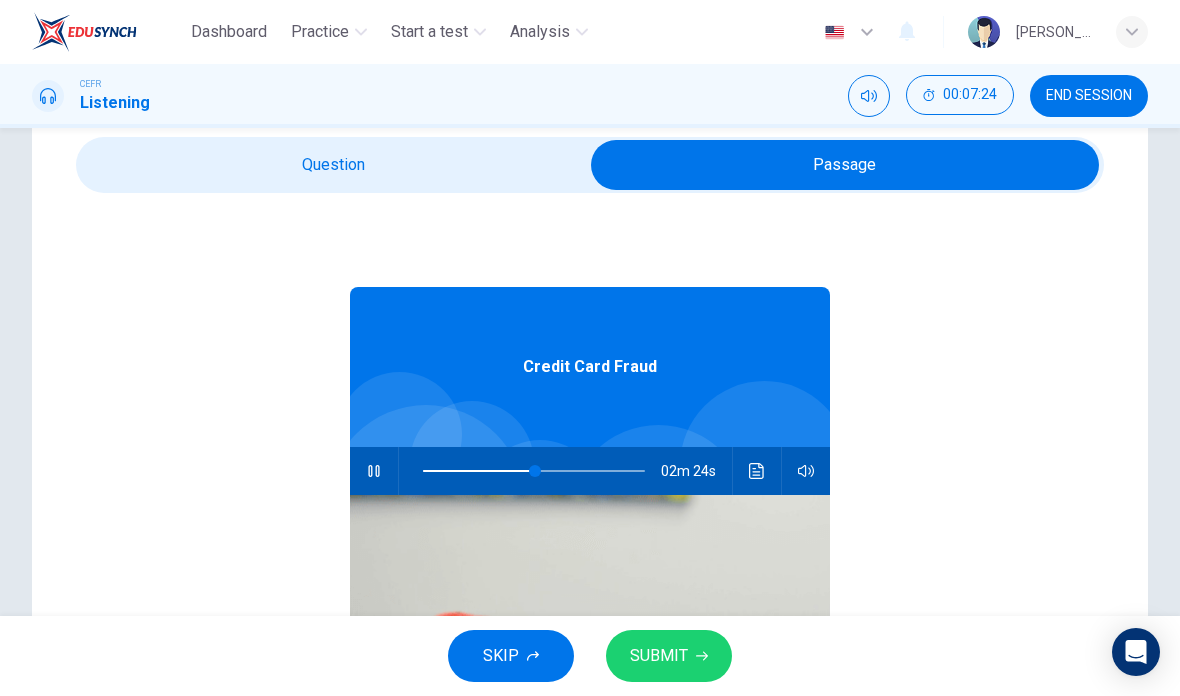 click at bounding box center [845, 165] 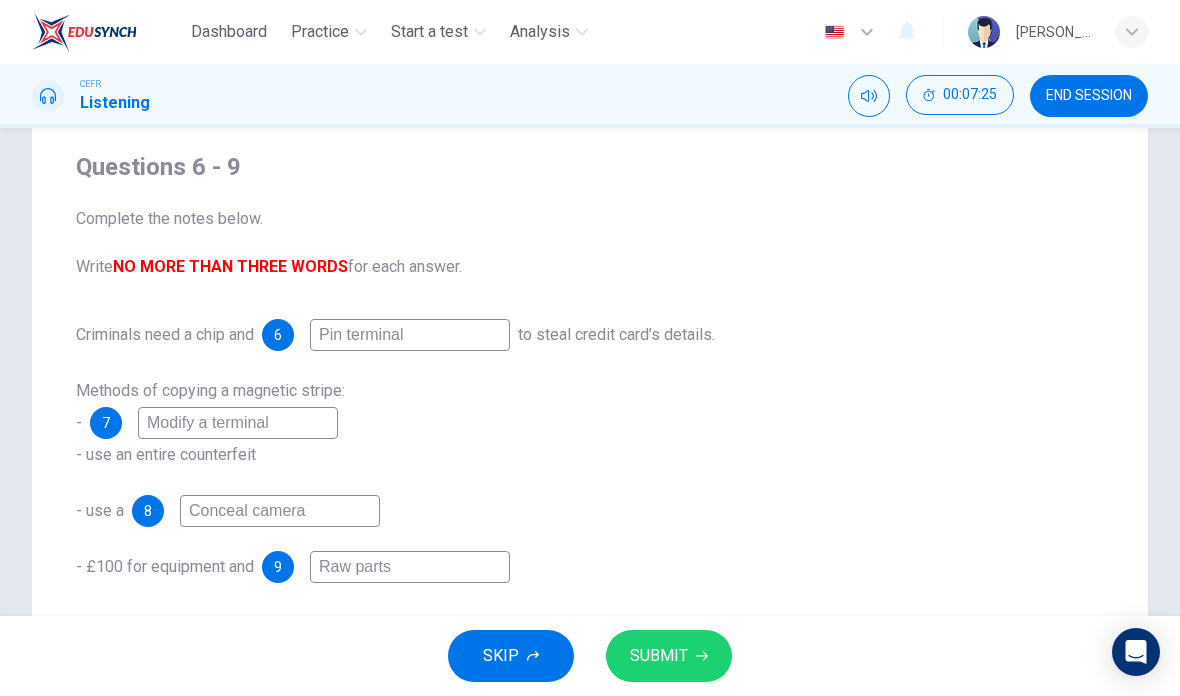 scroll, scrollTop: 152, scrollLeft: 0, axis: vertical 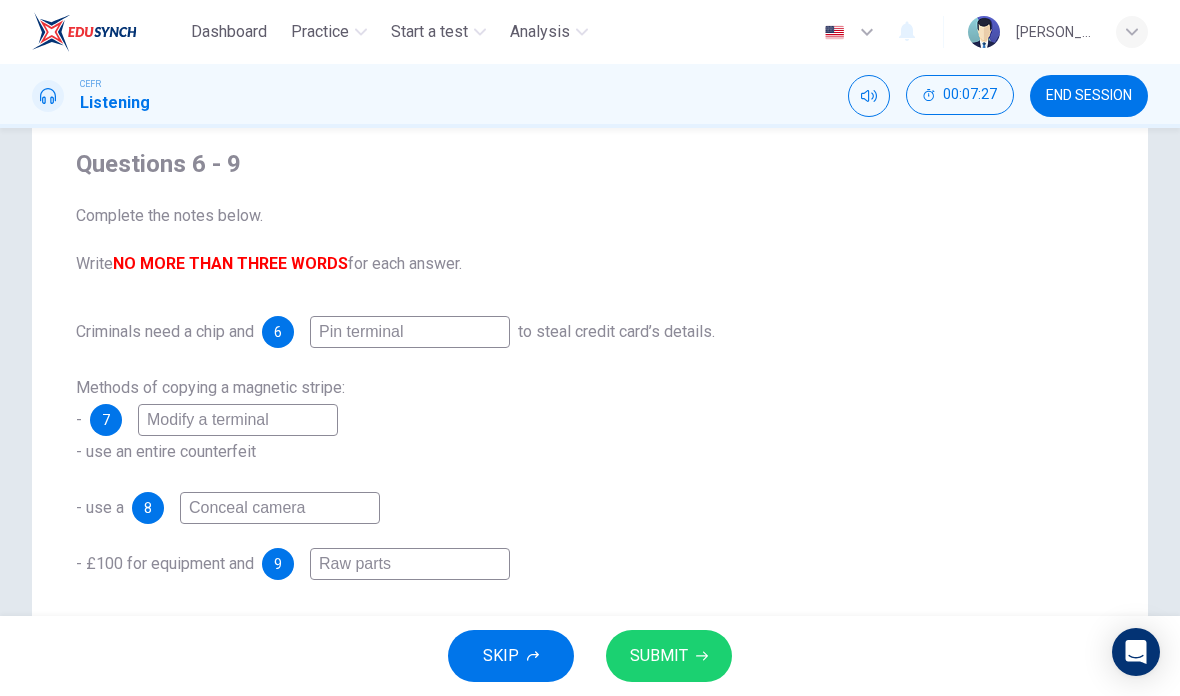 checkbox on "true" 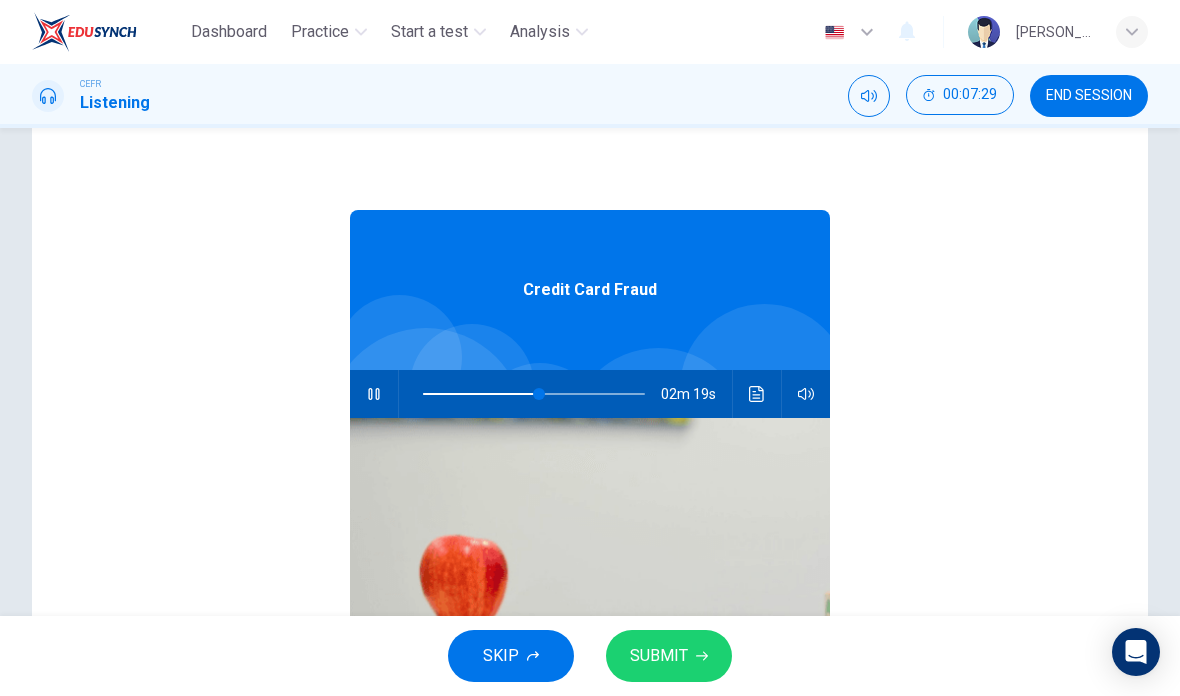 click 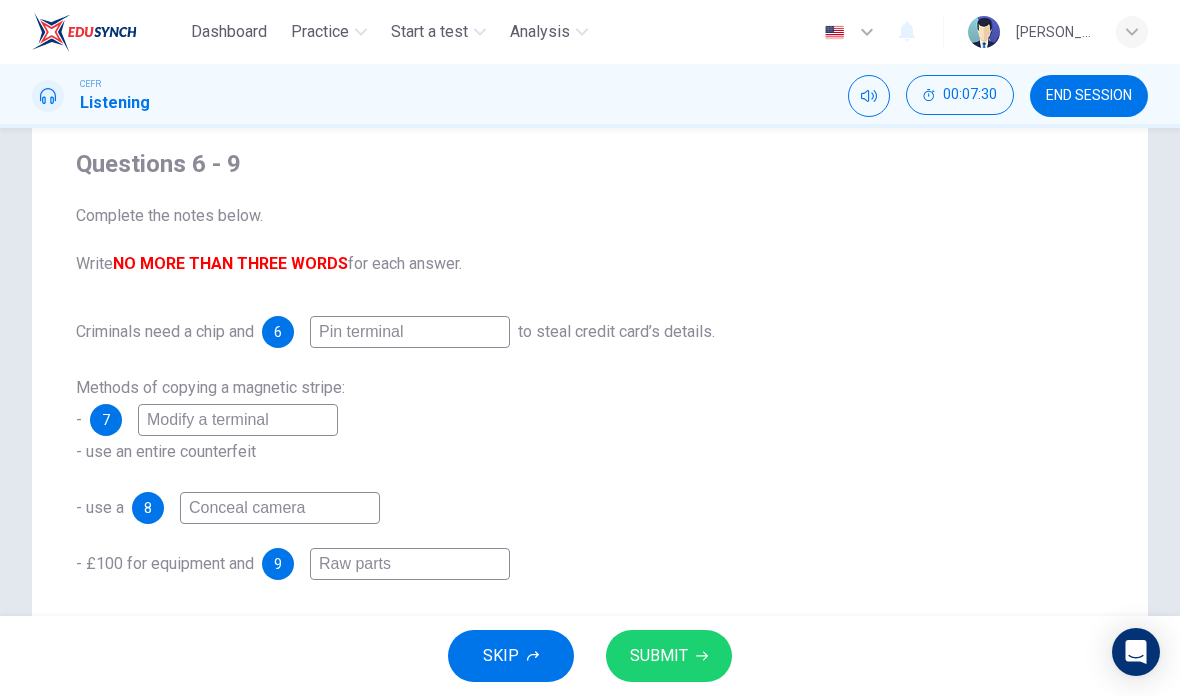 click on "SUBMIT" at bounding box center [659, 656] 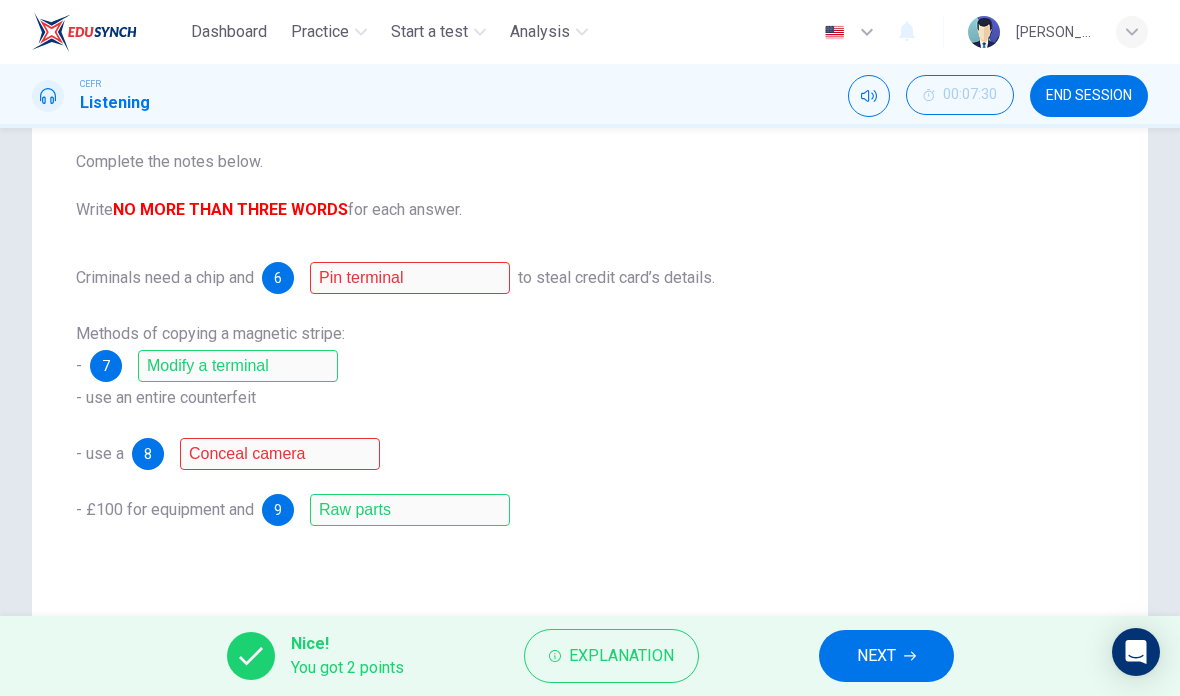 scroll, scrollTop: 219, scrollLeft: 0, axis: vertical 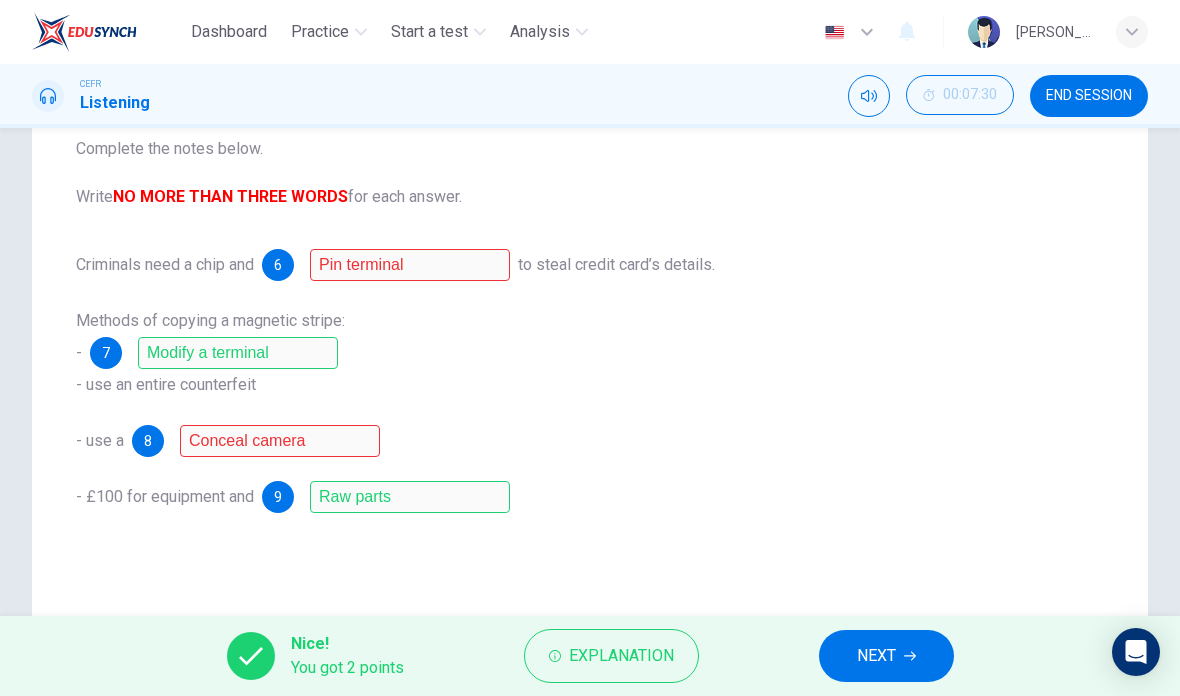 click on "Explanation" at bounding box center (621, 656) 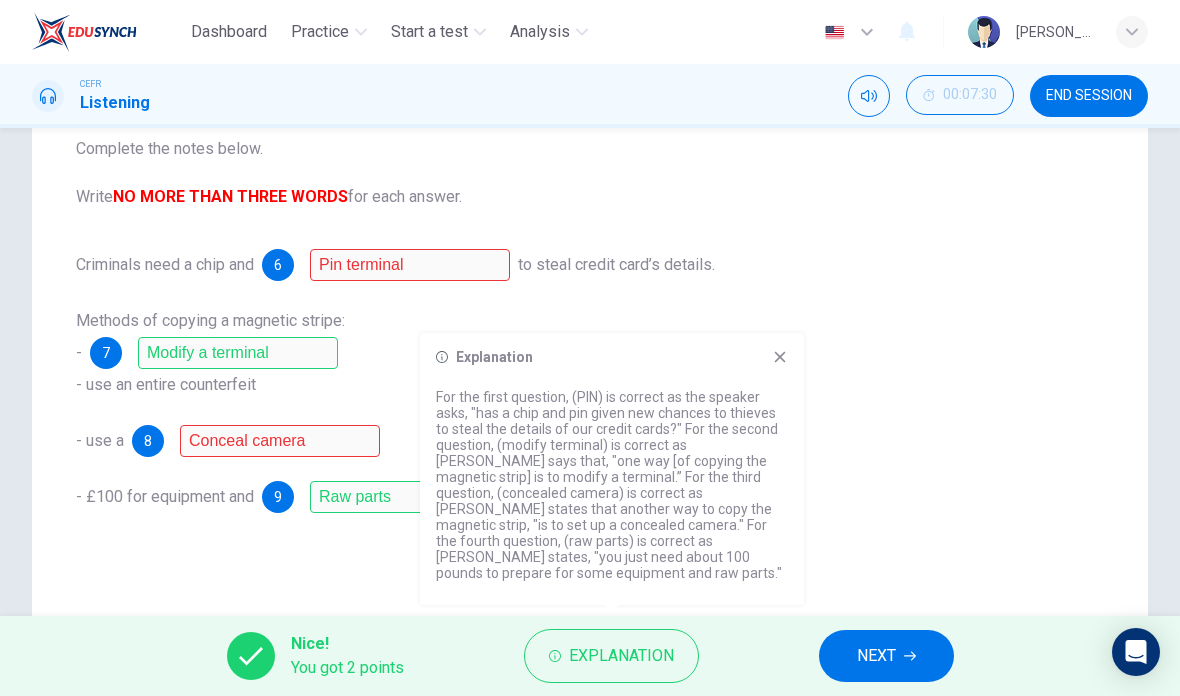 click 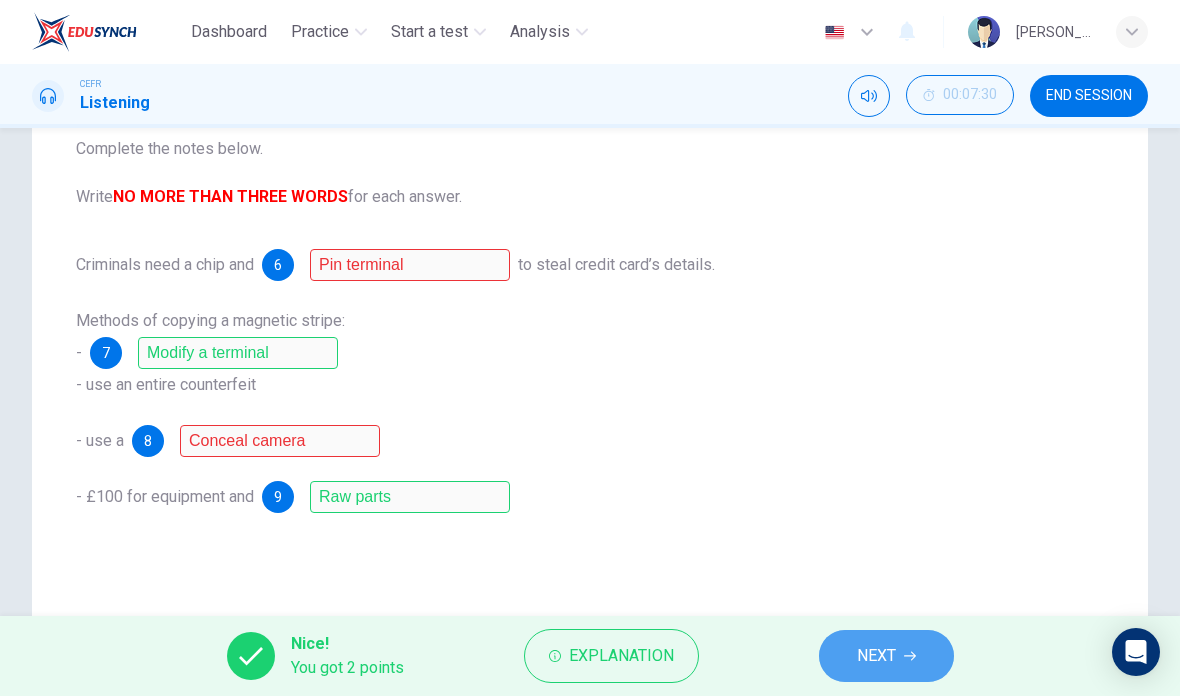 click on "NEXT" at bounding box center (886, 656) 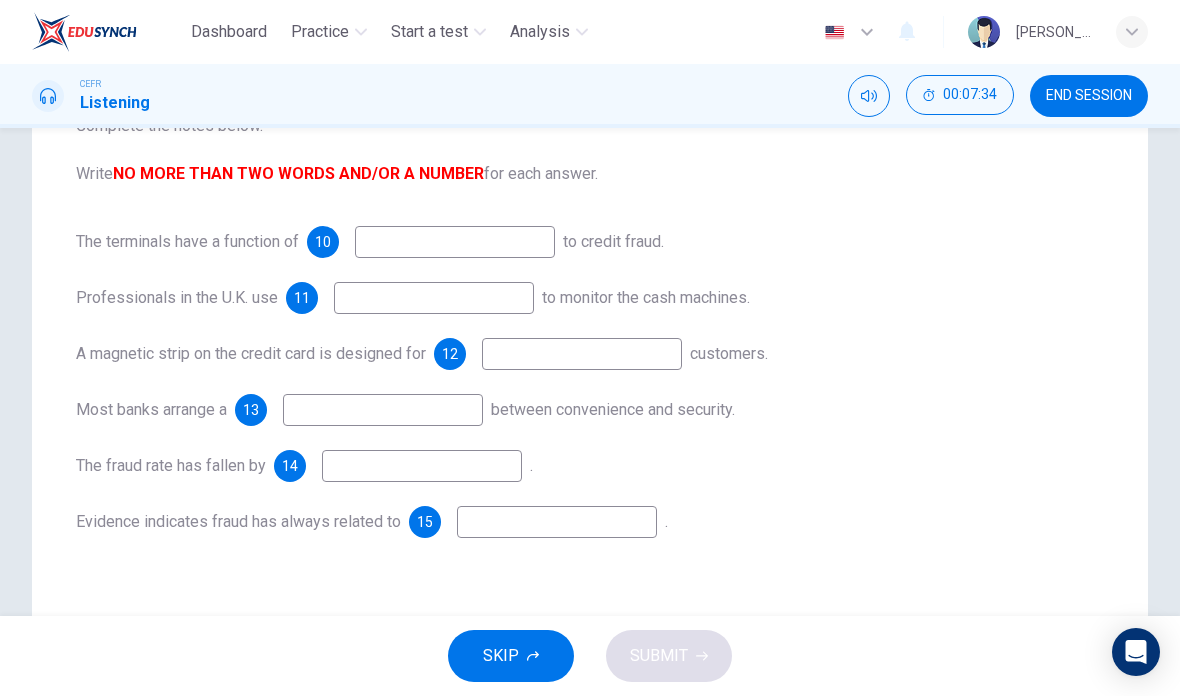 scroll, scrollTop: 245, scrollLeft: 0, axis: vertical 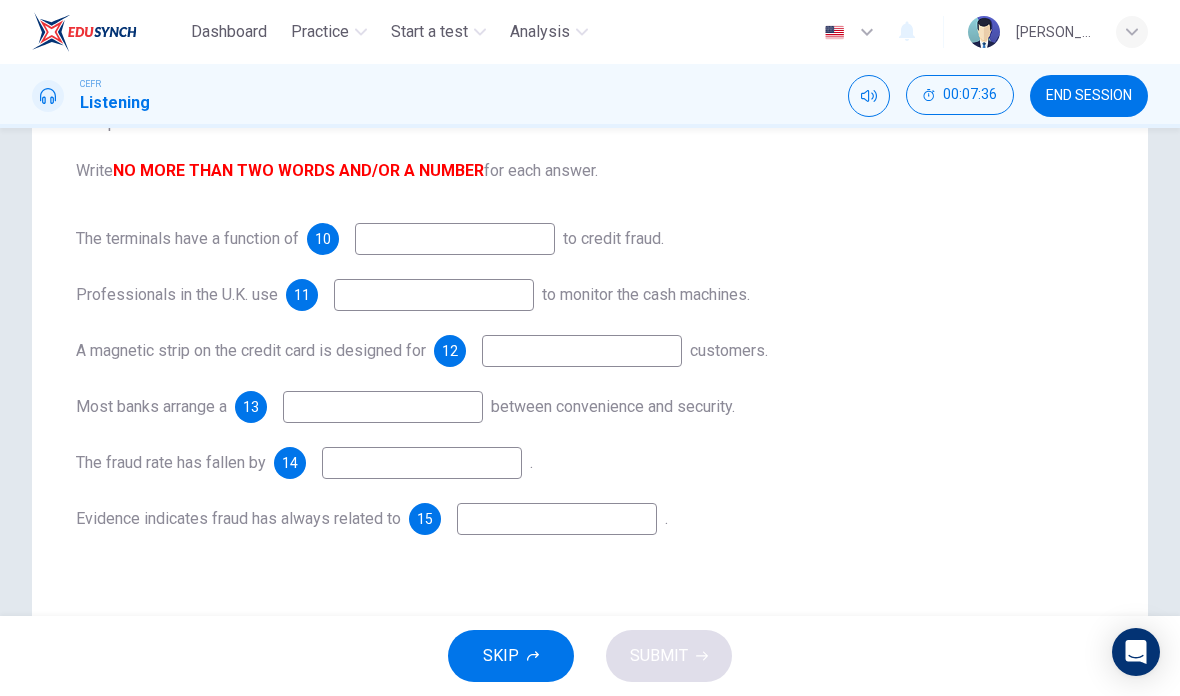 checkbox on "true" 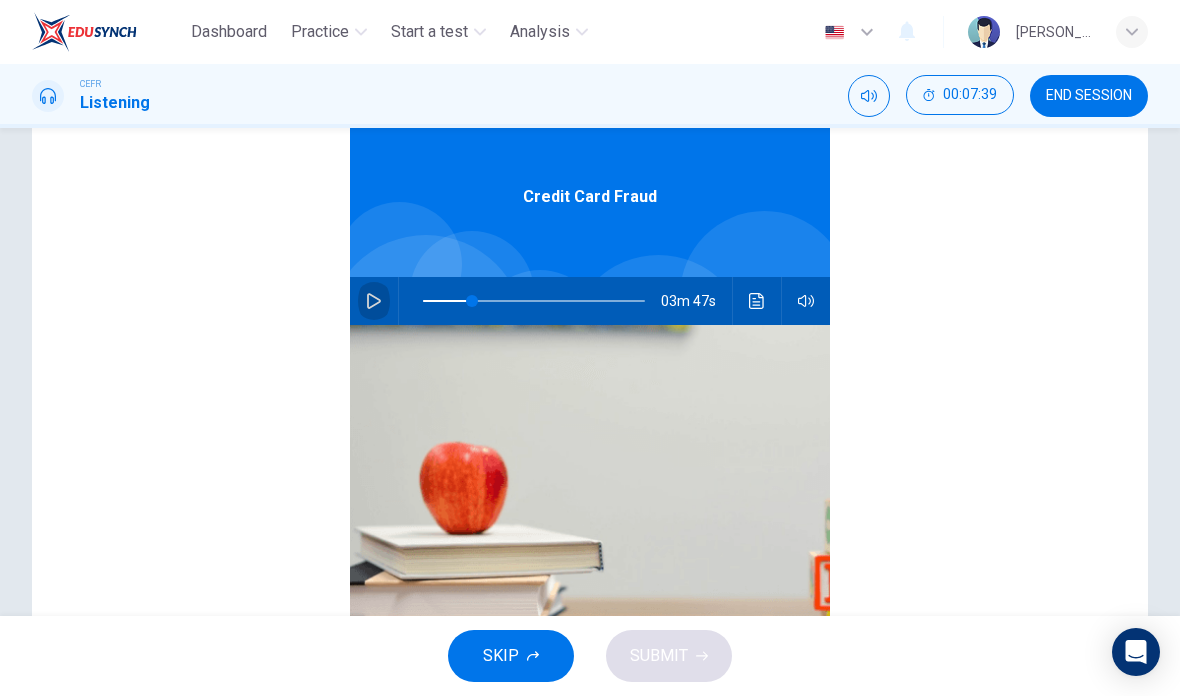 click 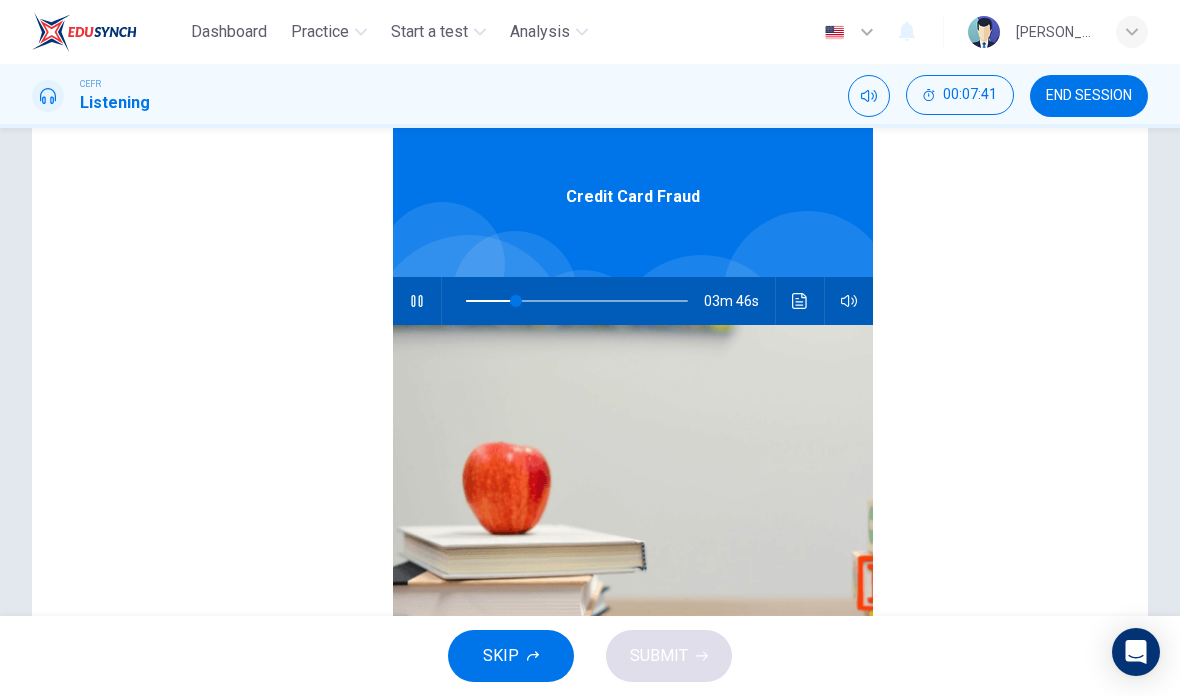 type on "23" 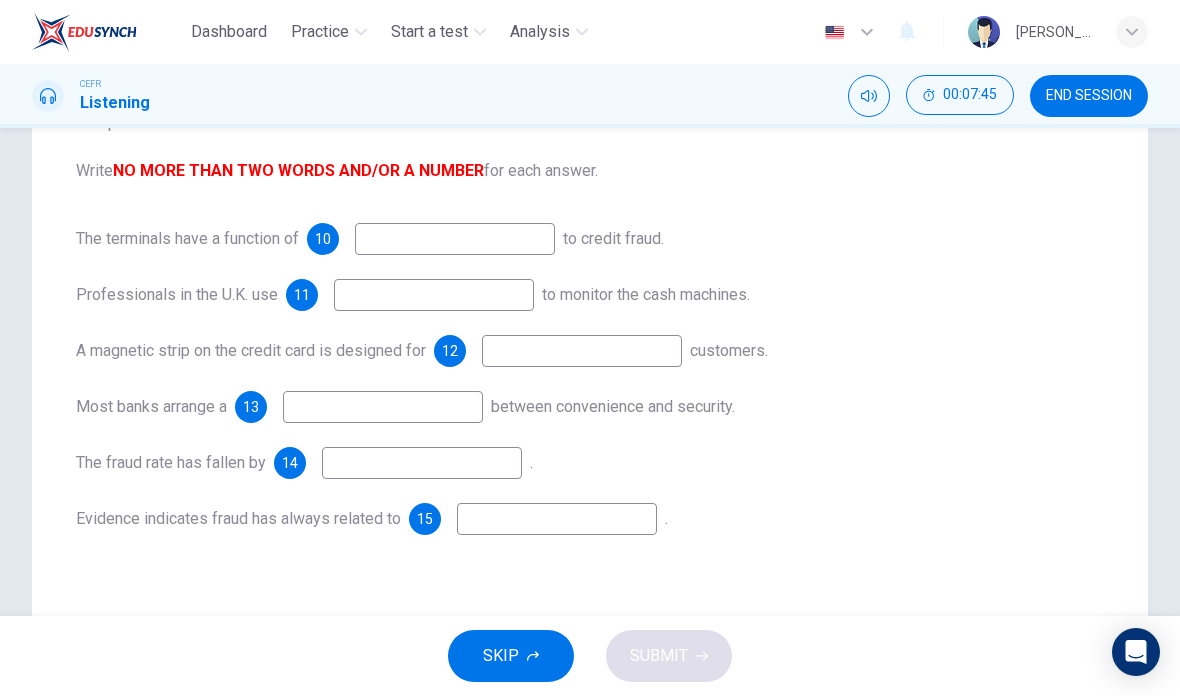 type on "24" 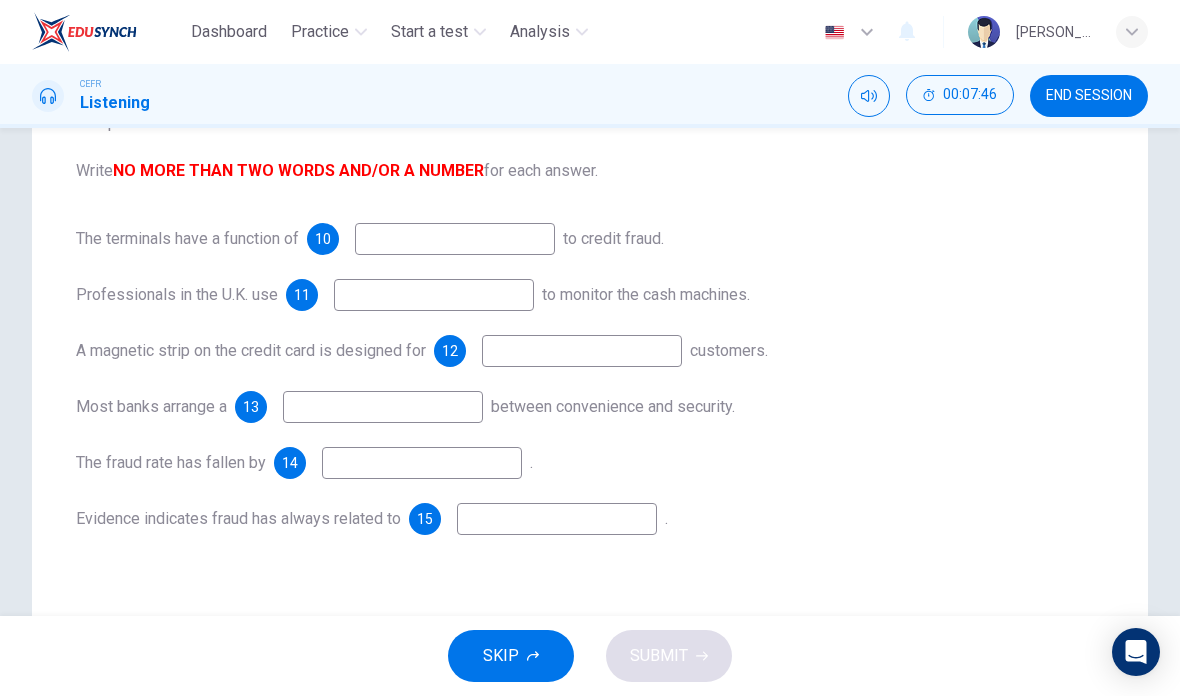 checkbox on "true" 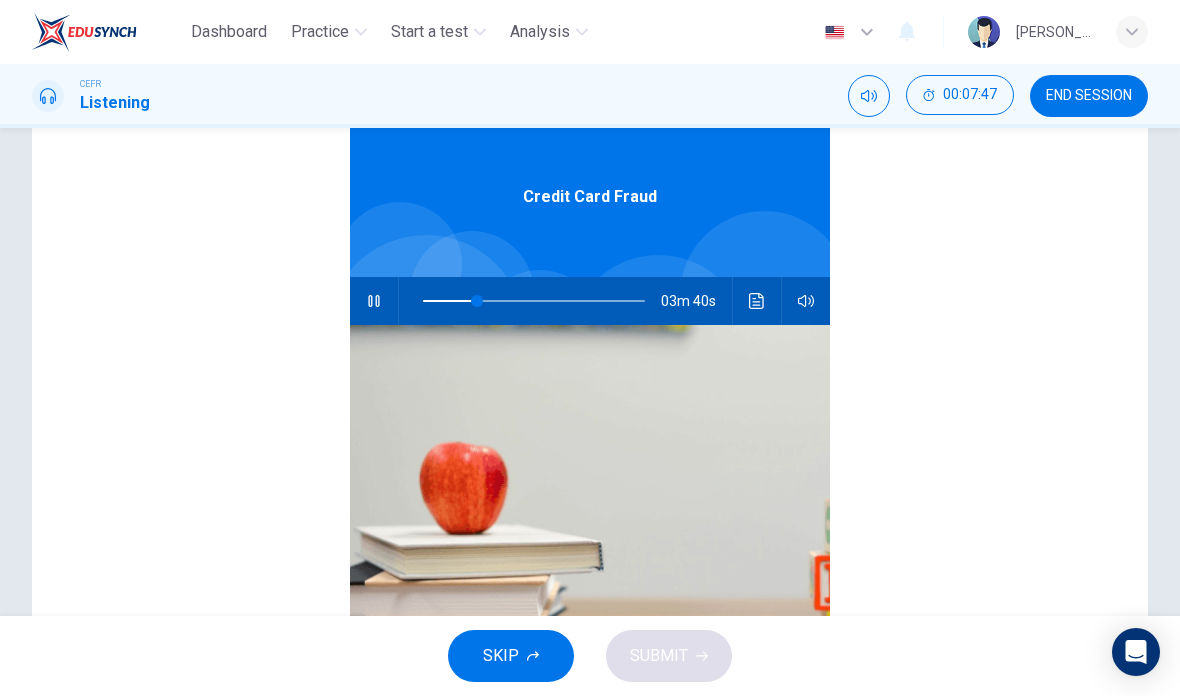 type on "25" 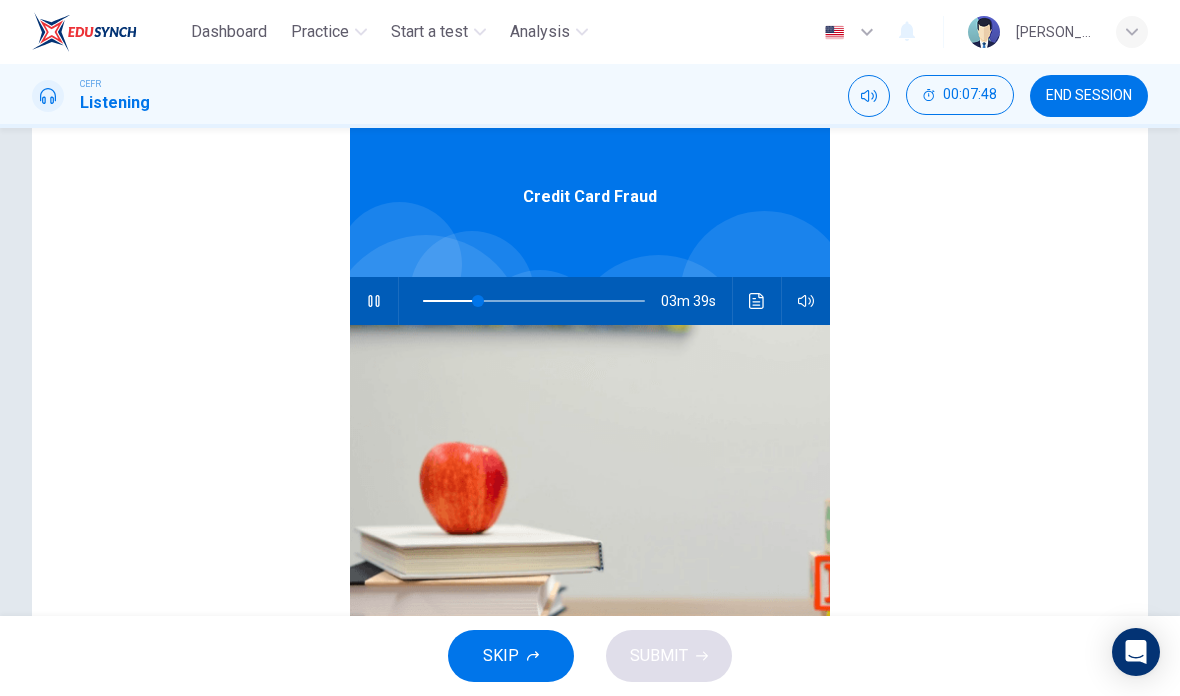 checkbox on "false" 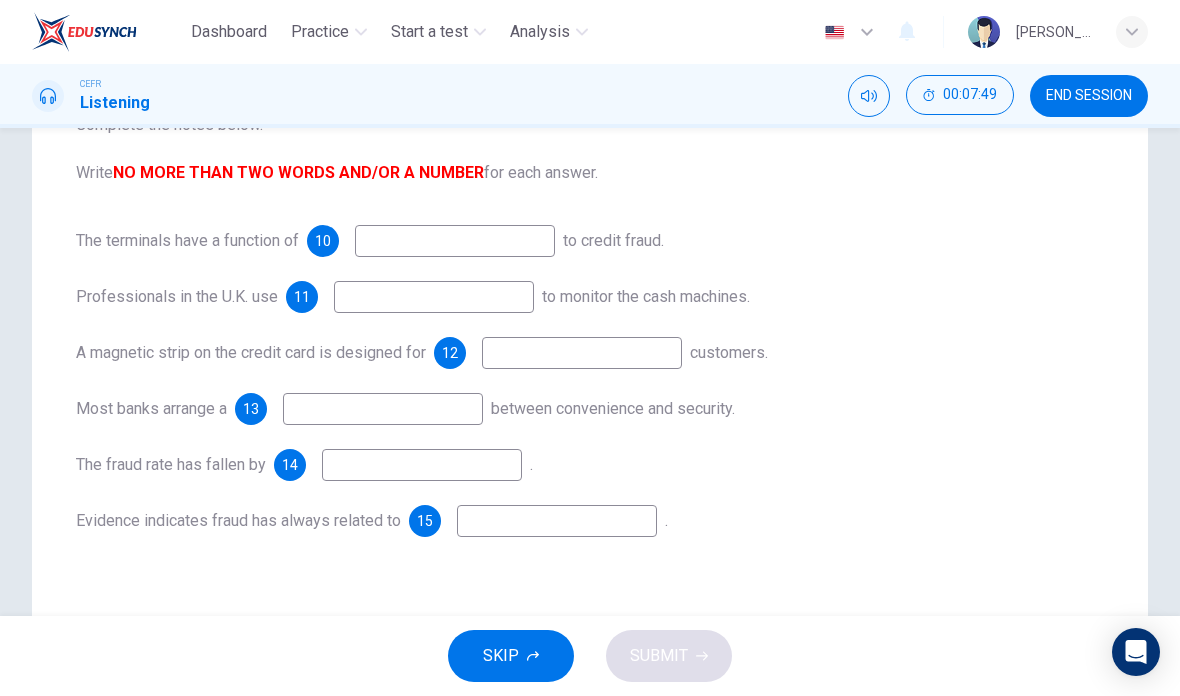 scroll, scrollTop: 244, scrollLeft: 0, axis: vertical 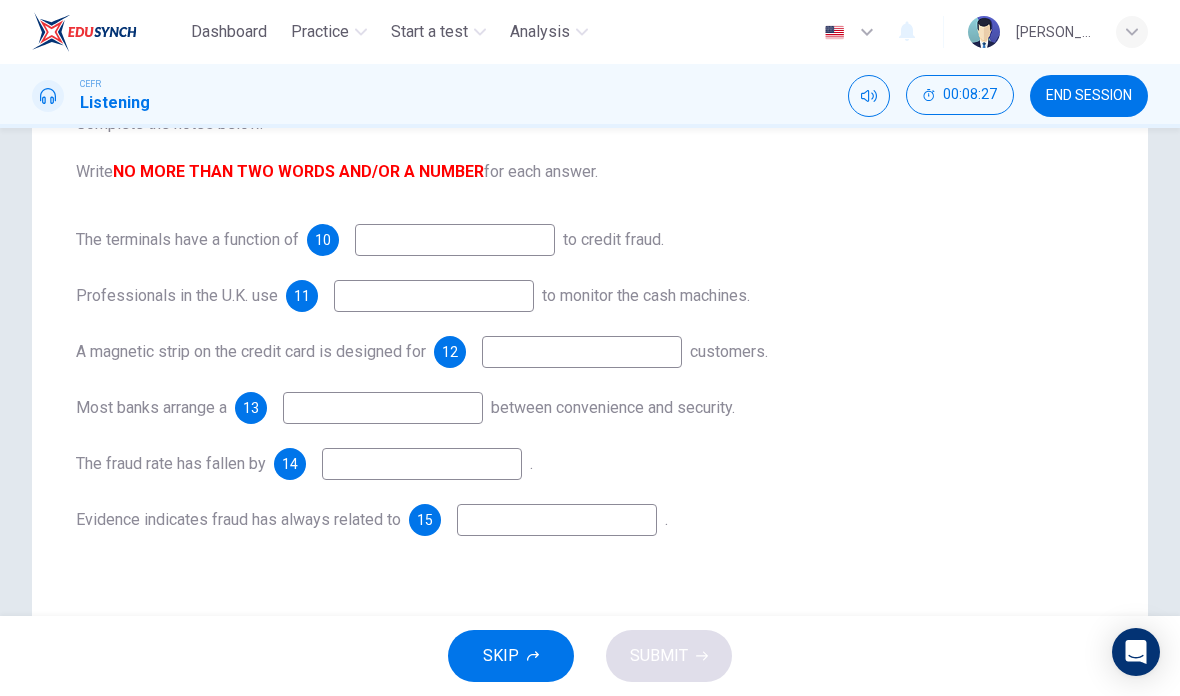 click at bounding box center [455, 240] 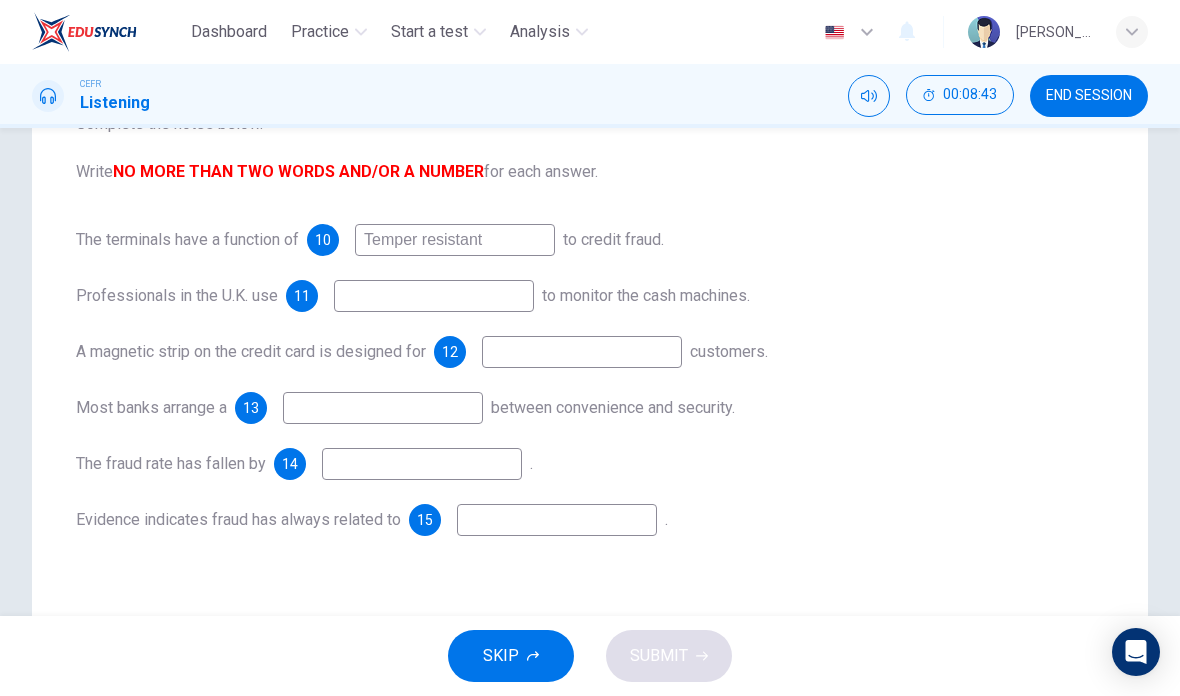 type on "Temper resistant" 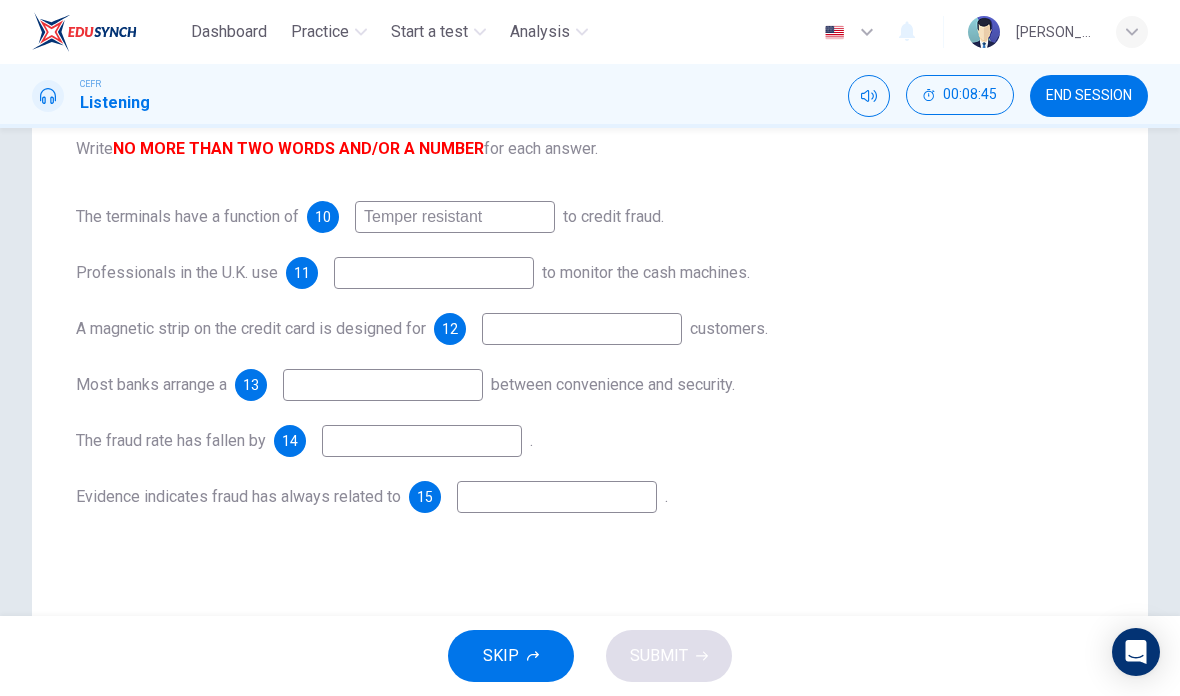 scroll, scrollTop: 270, scrollLeft: 0, axis: vertical 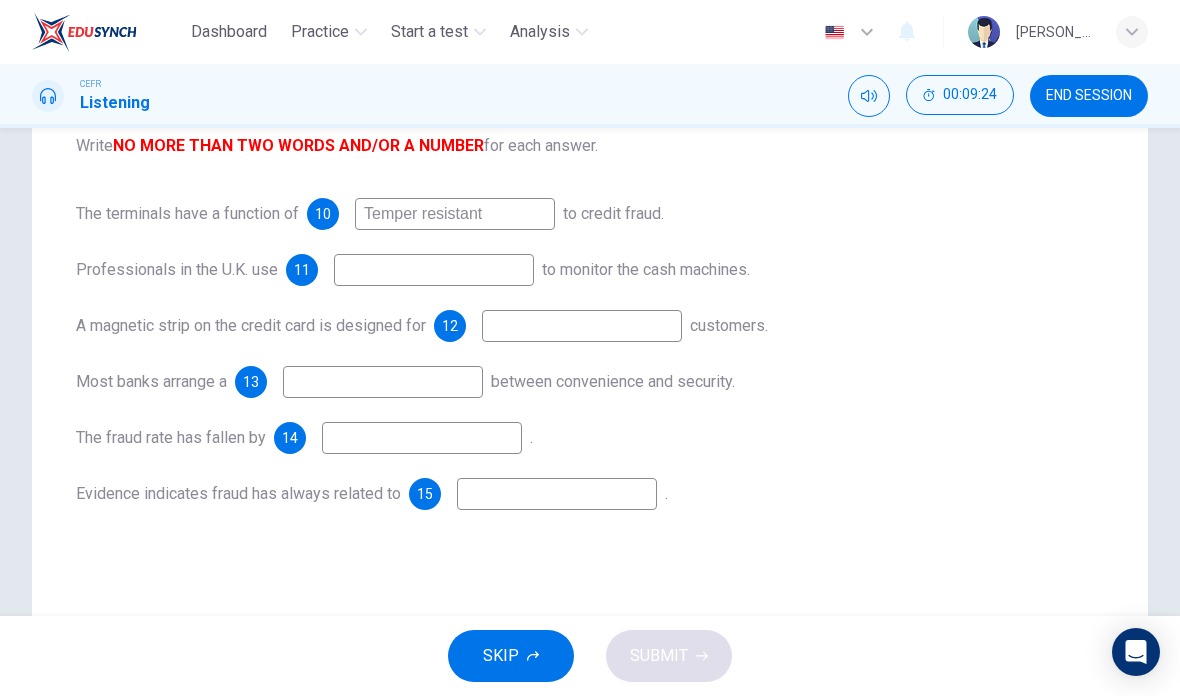 type on "58" 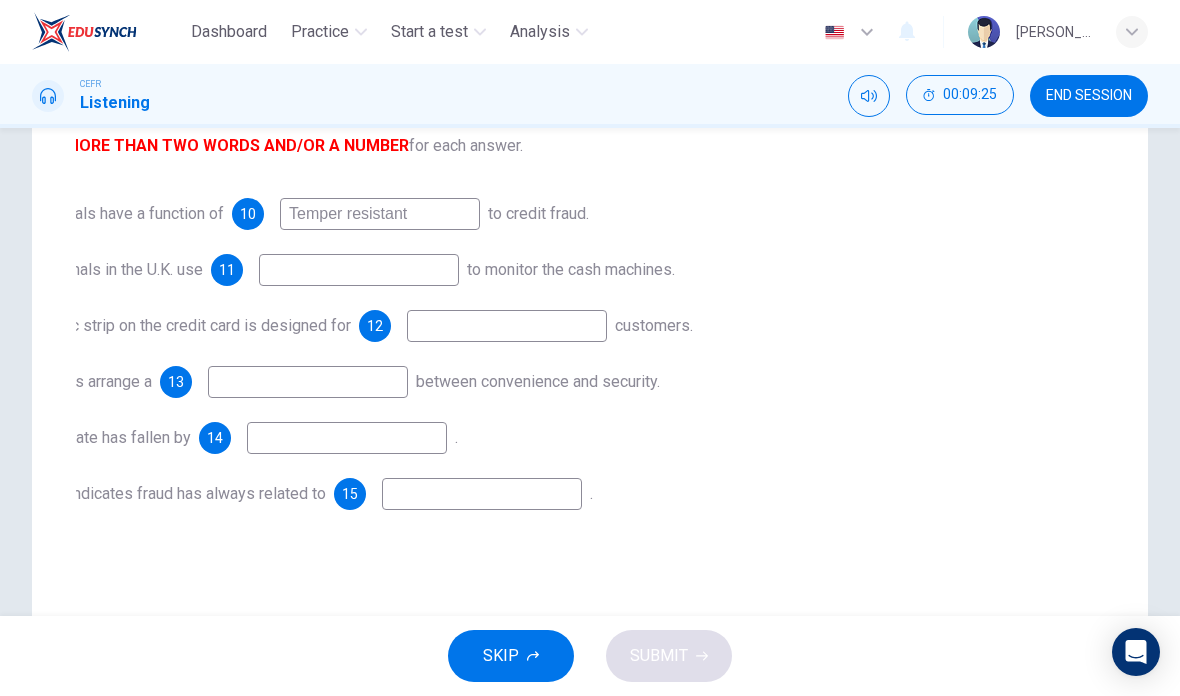 checkbox on "true" 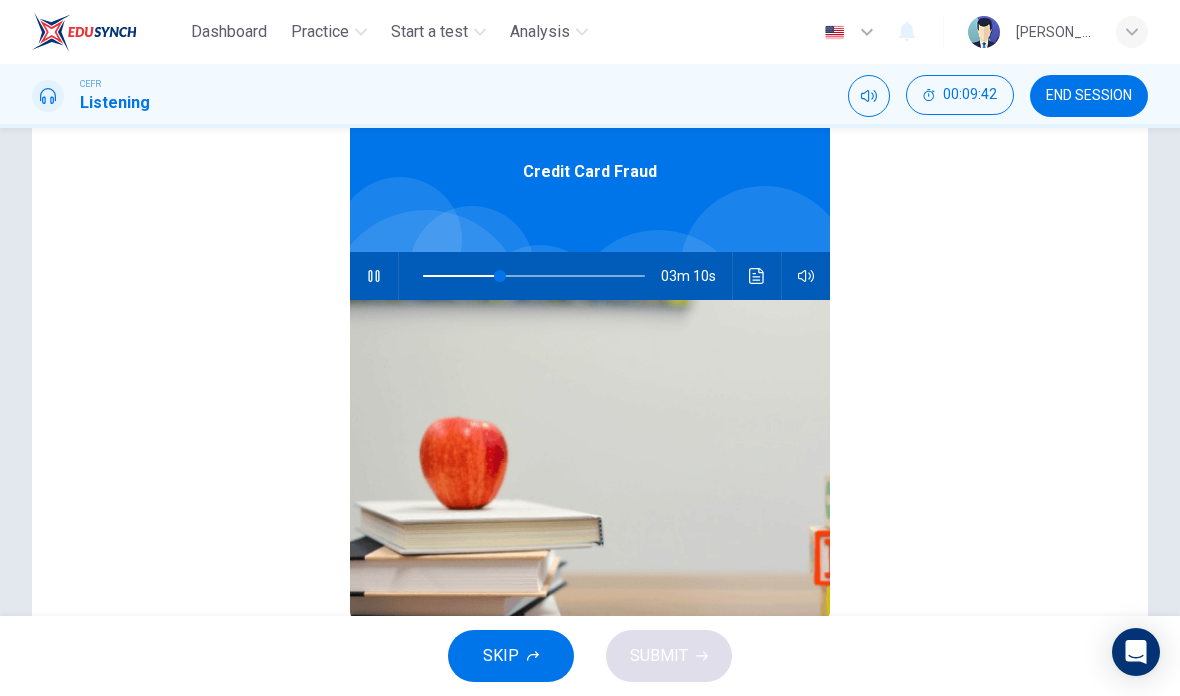 type on "35" 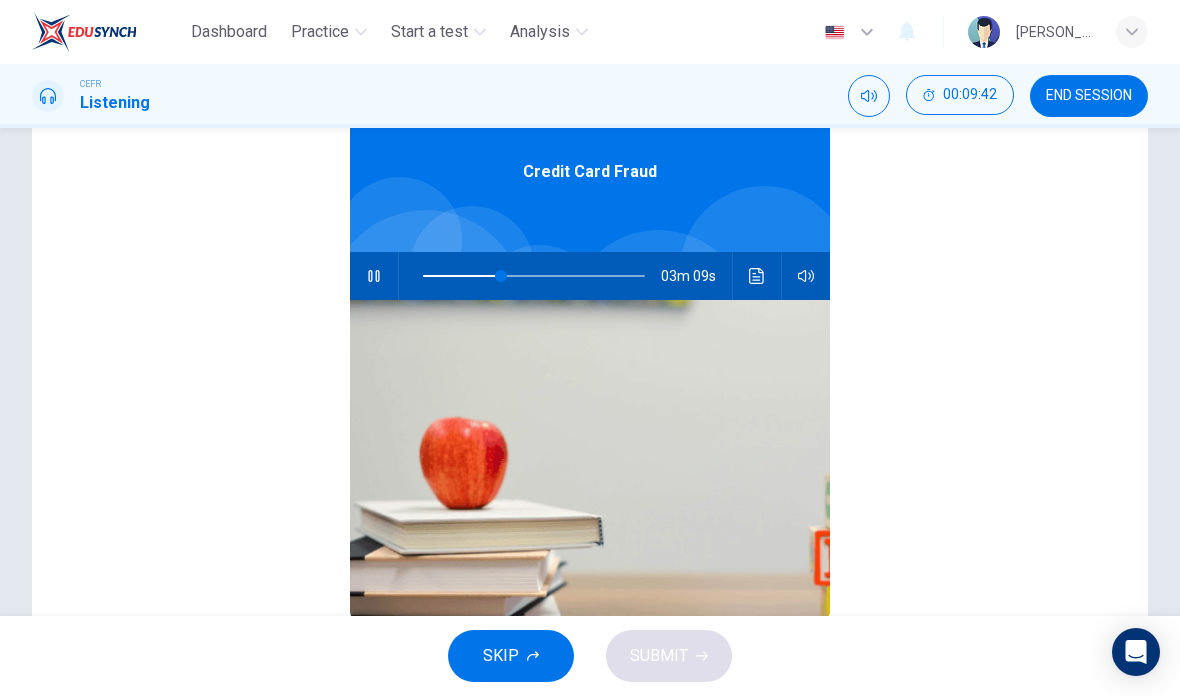 checkbox on "false" 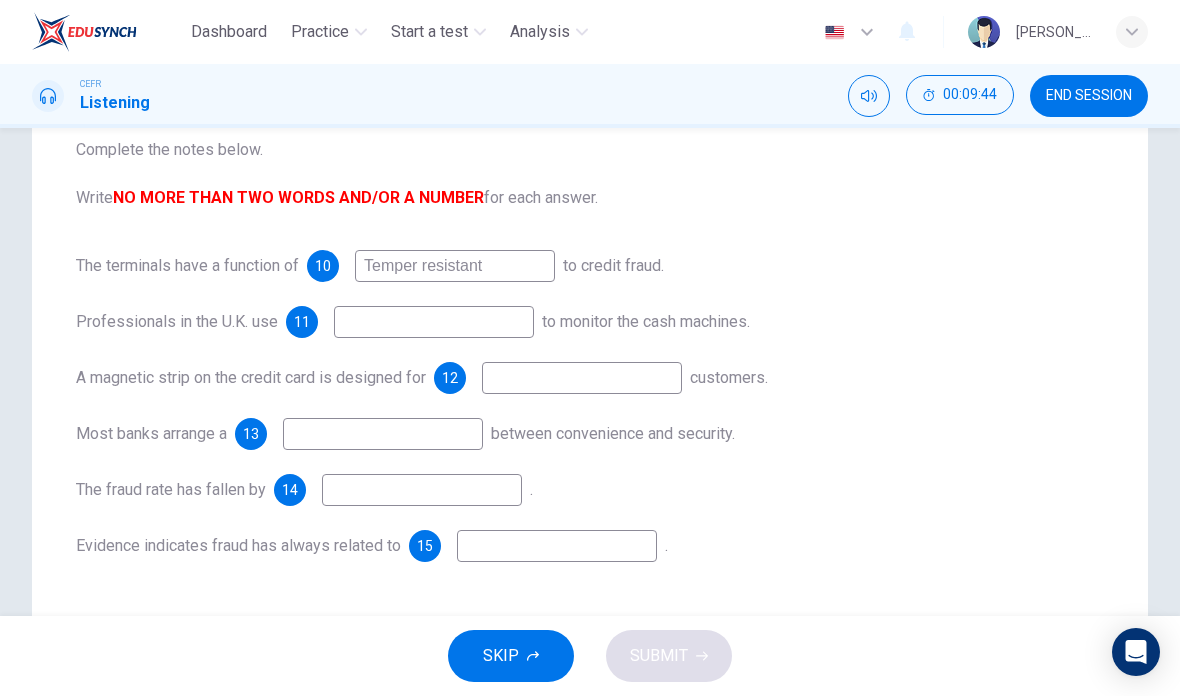 scroll, scrollTop: 221, scrollLeft: 0, axis: vertical 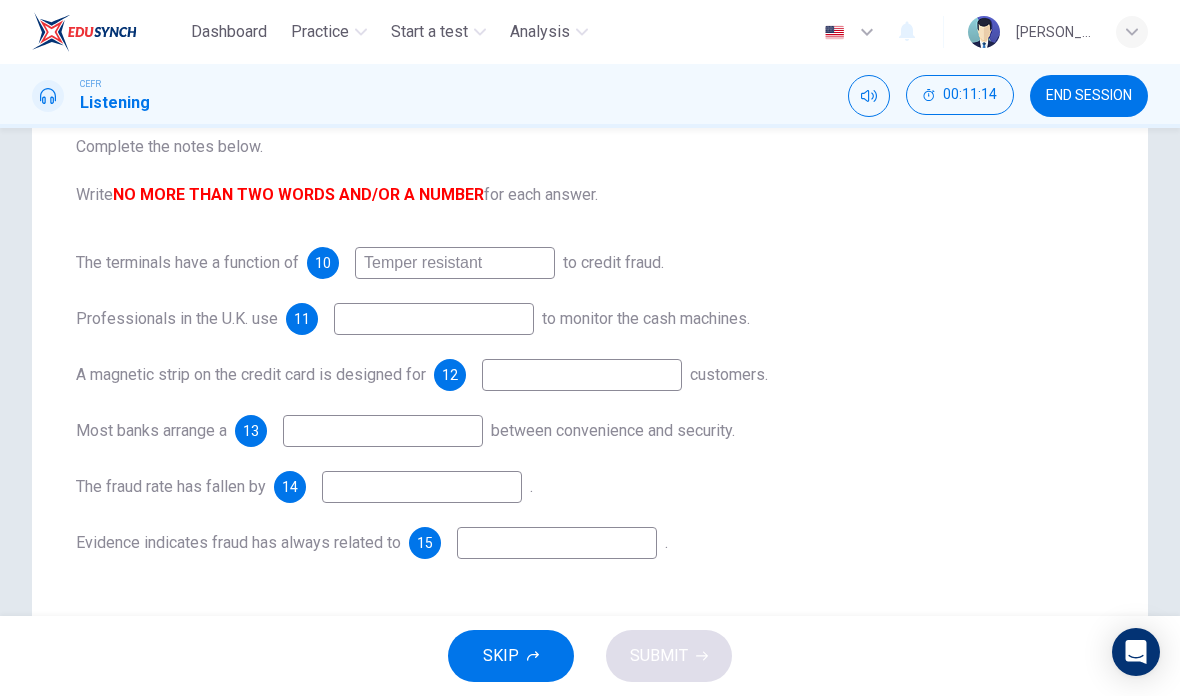 click at bounding box center [582, 375] 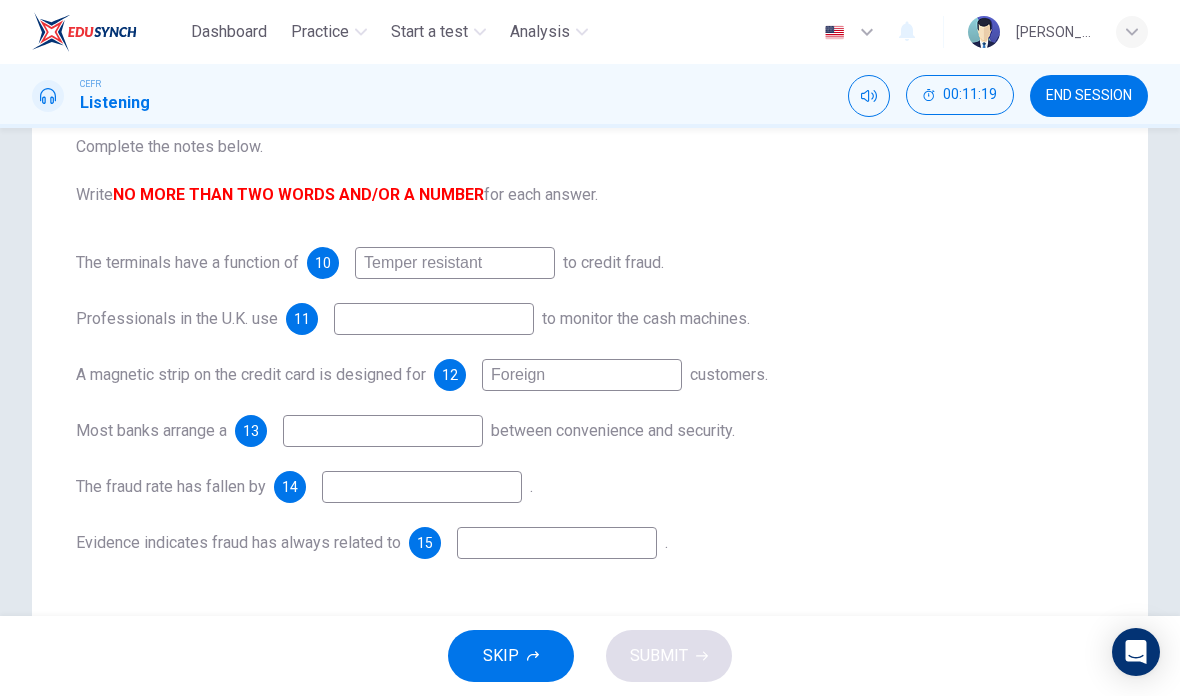 type on "Foreign" 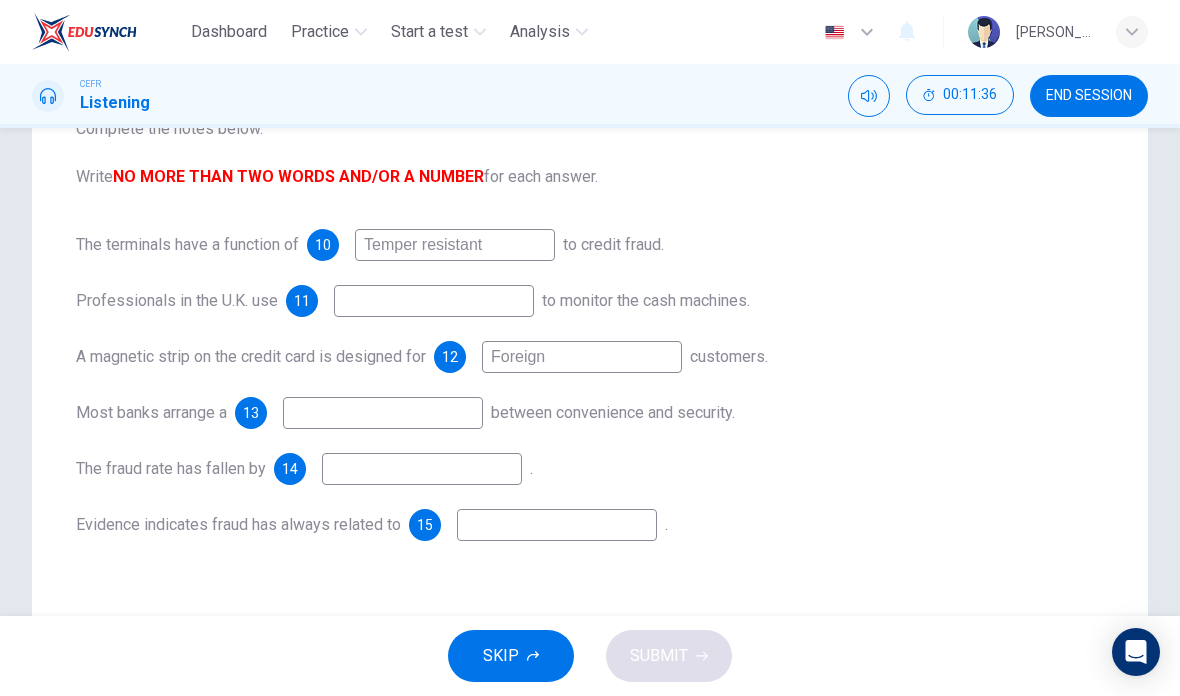 scroll, scrollTop: 241, scrollLeft: 0, axis: vertical 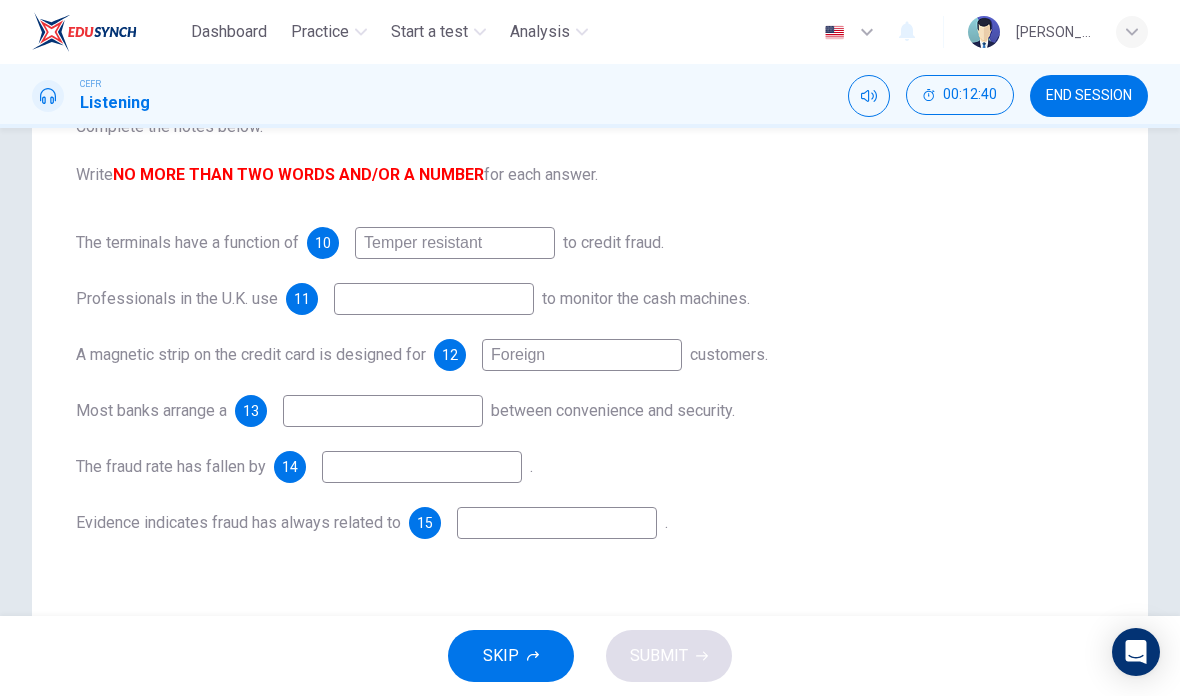 click at bounding box center (557, 523) 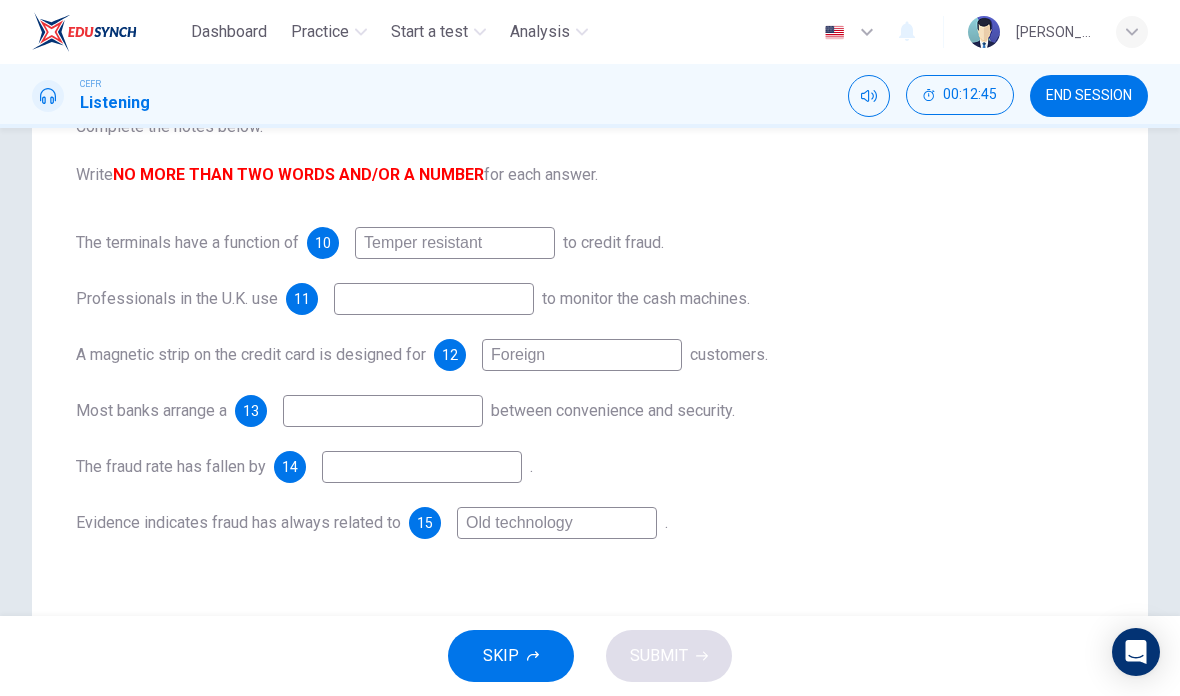 type on "Old technology" 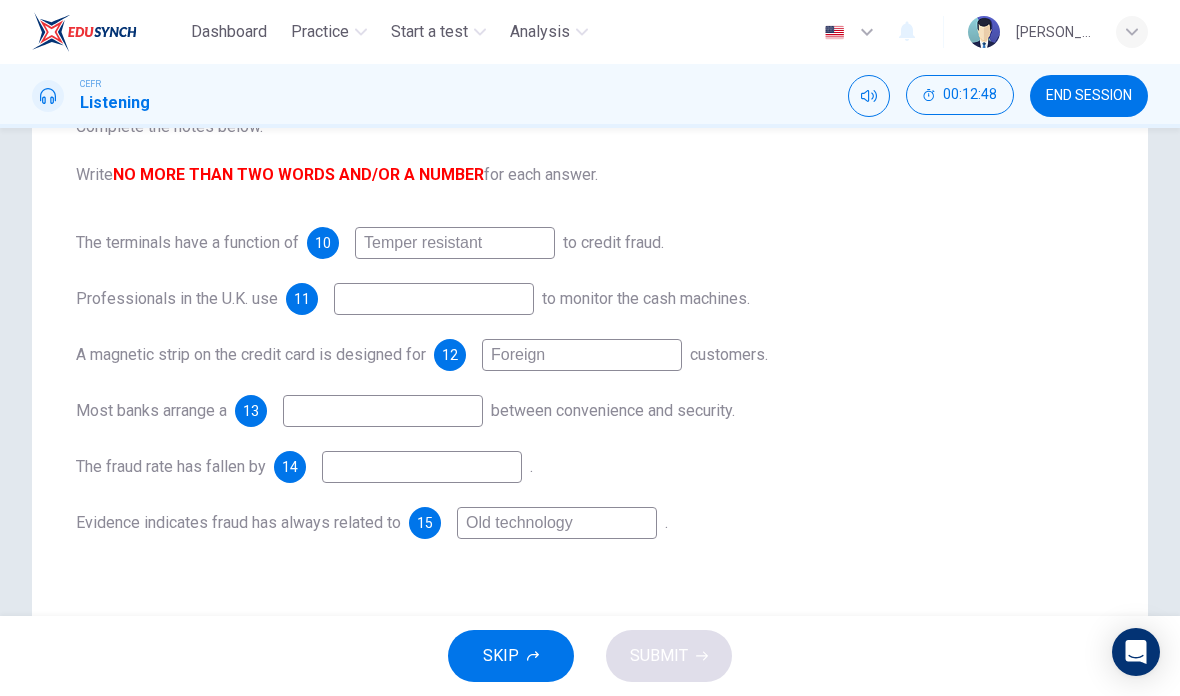 scroll, scrollTop: 223, scrollLeft: 0, axis: vertical 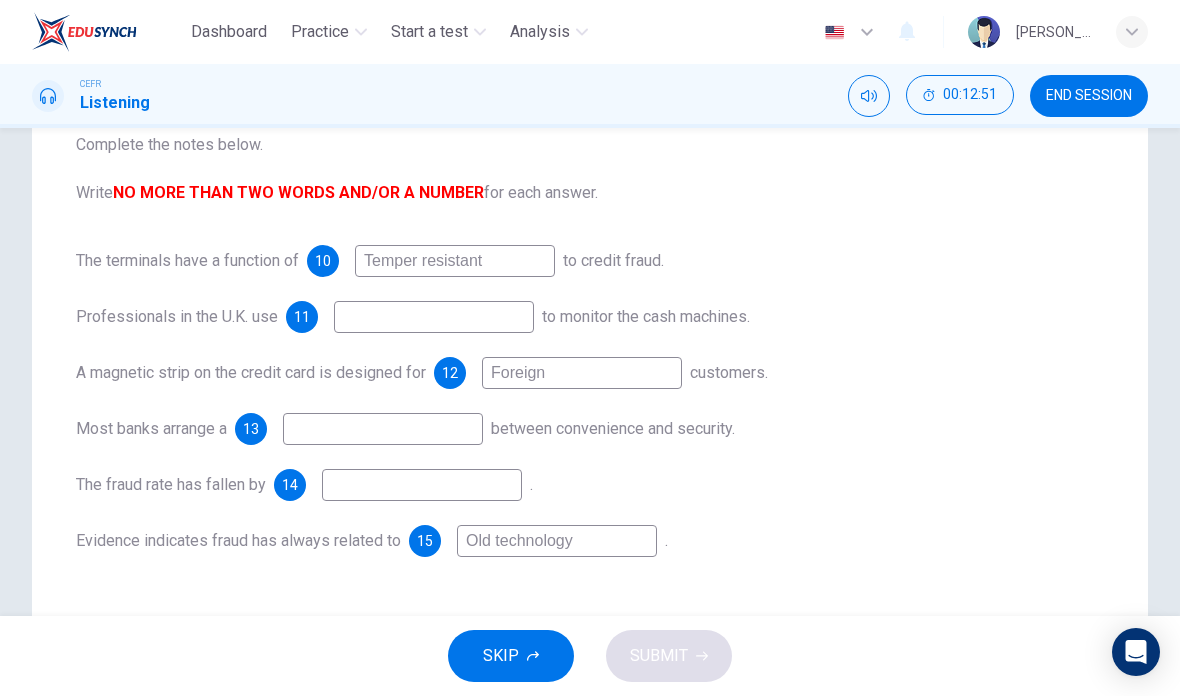 type on "0" 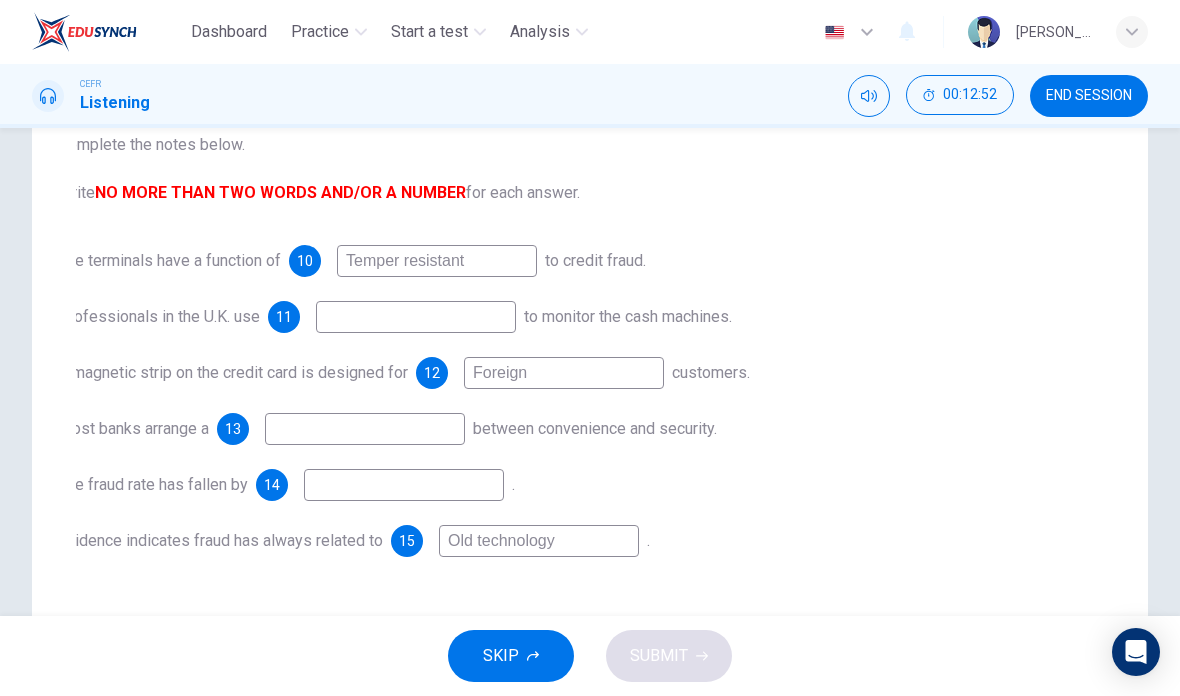 checkbox on "true" 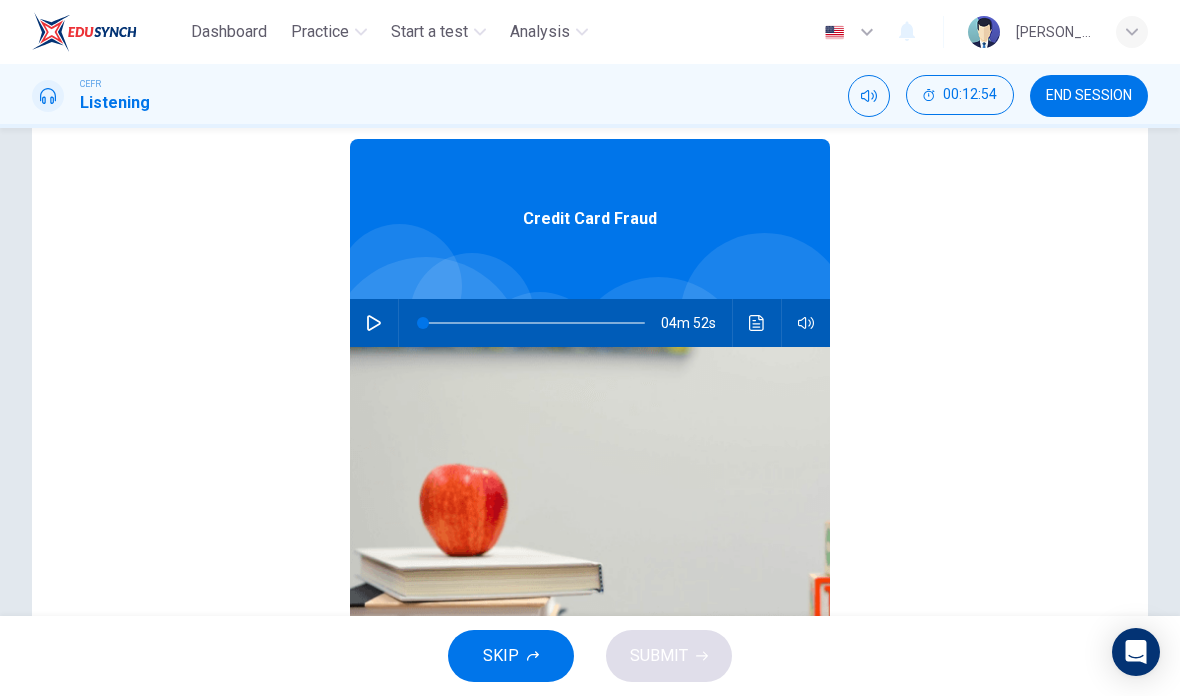 click 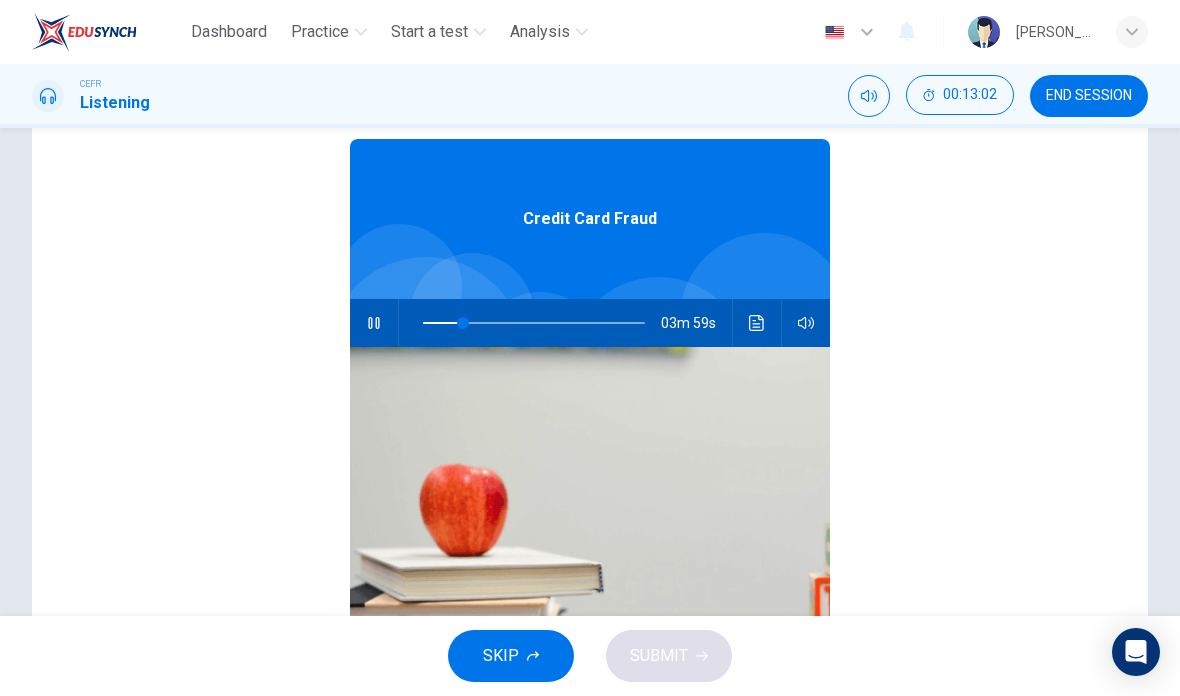 type on "18" 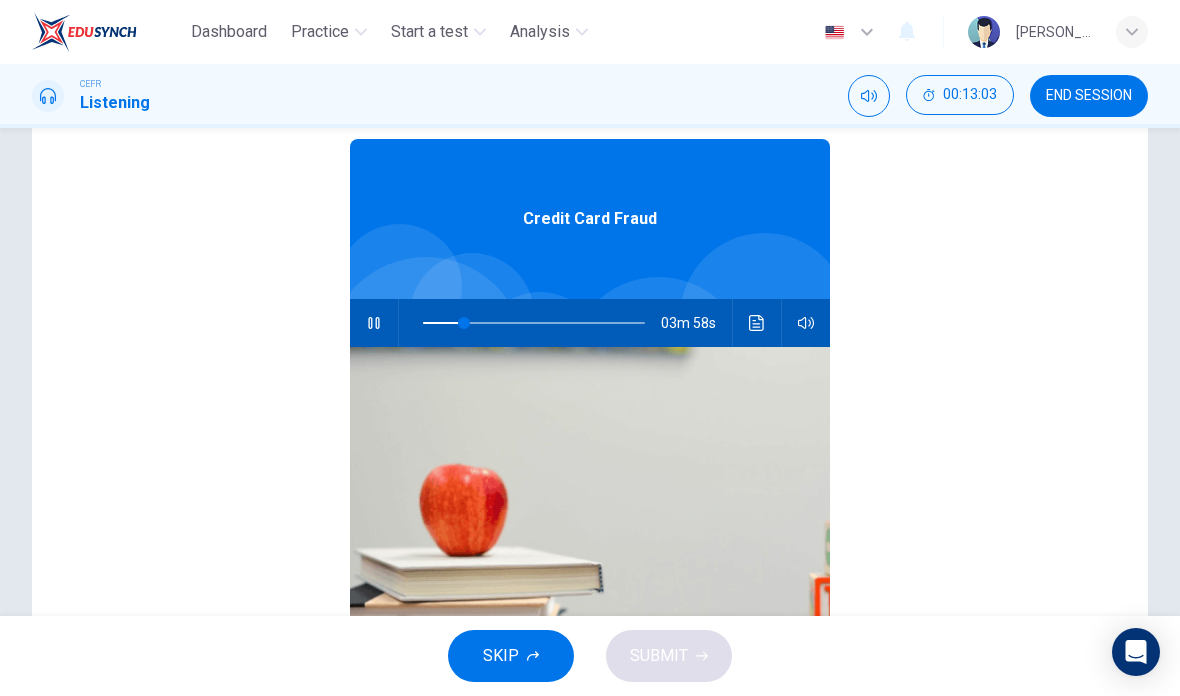 checkbox on "false" 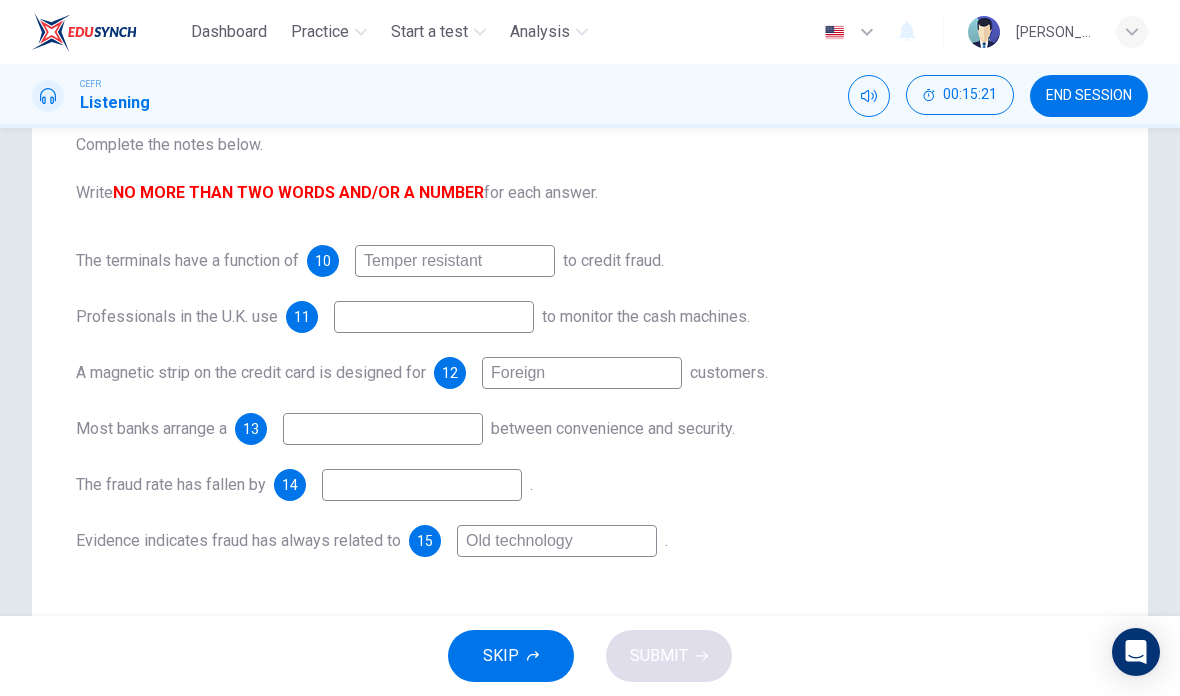 click on "Foreign" at bounding box center [582, 373] 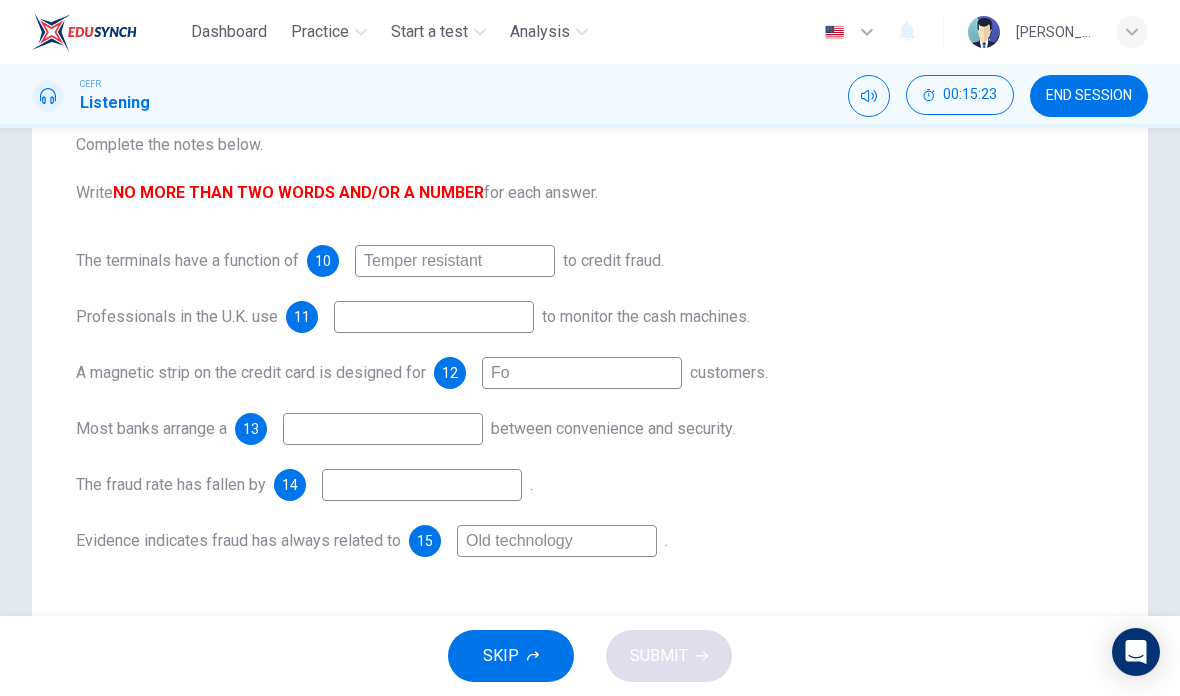 type on "F" 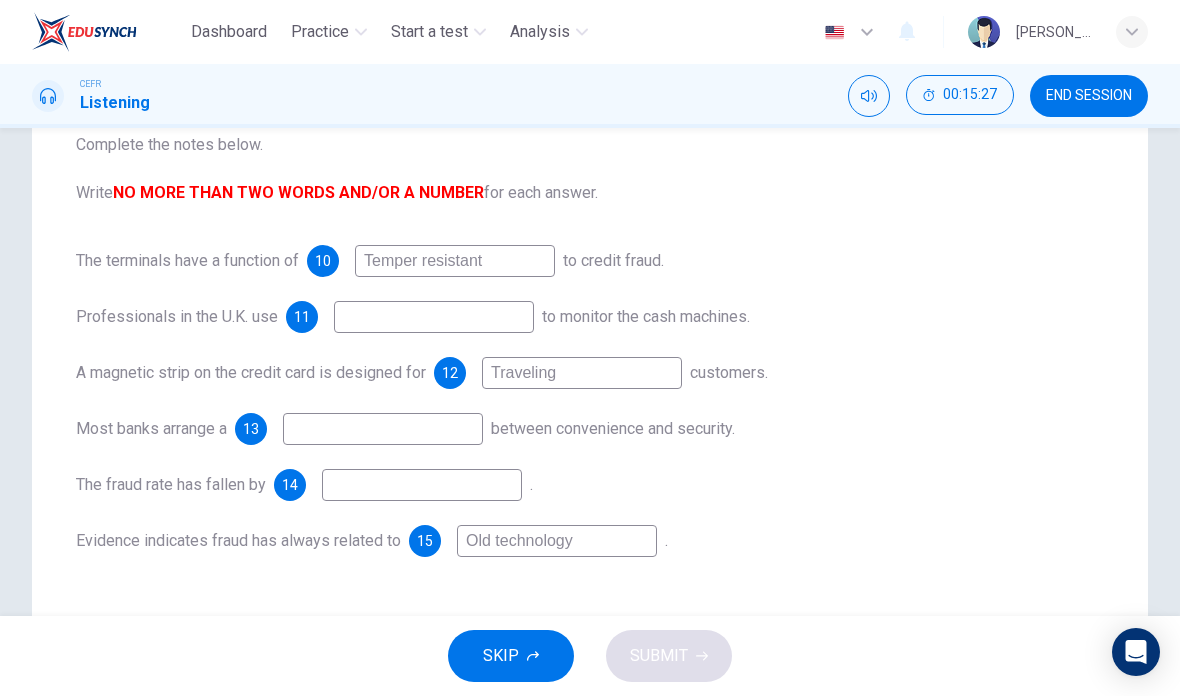 type on "Traveling" 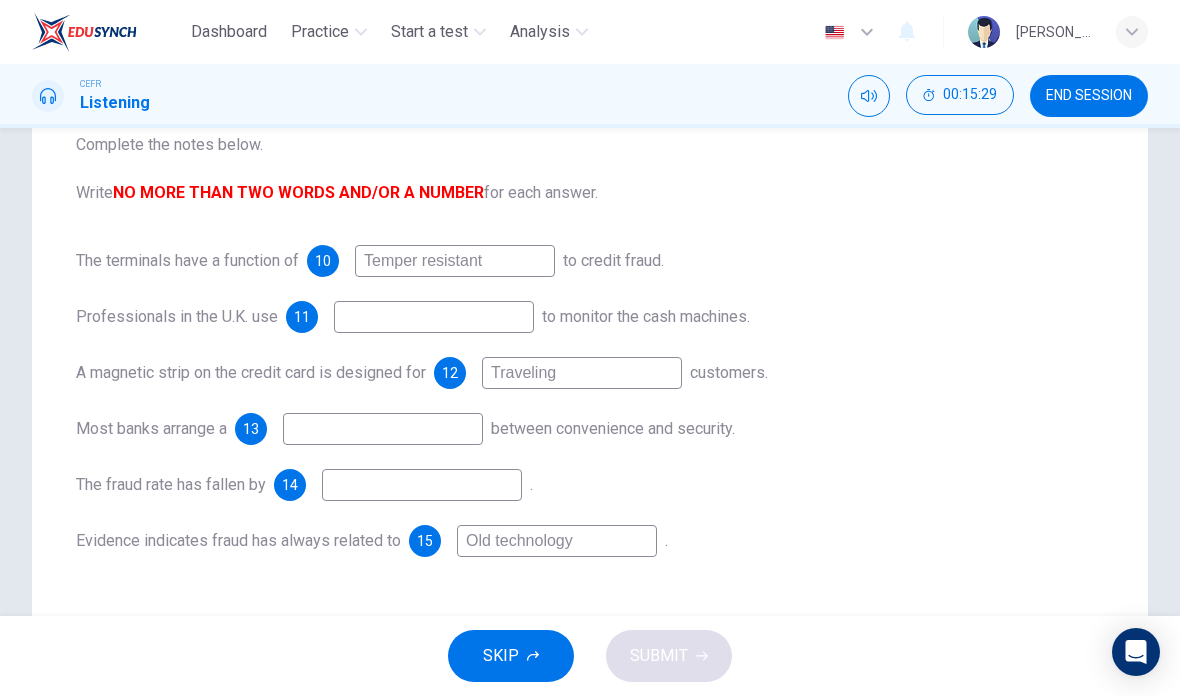 click on "Professionals in the U.K. use  11  to monitor the cash machines." at bounding box center (590, 317) 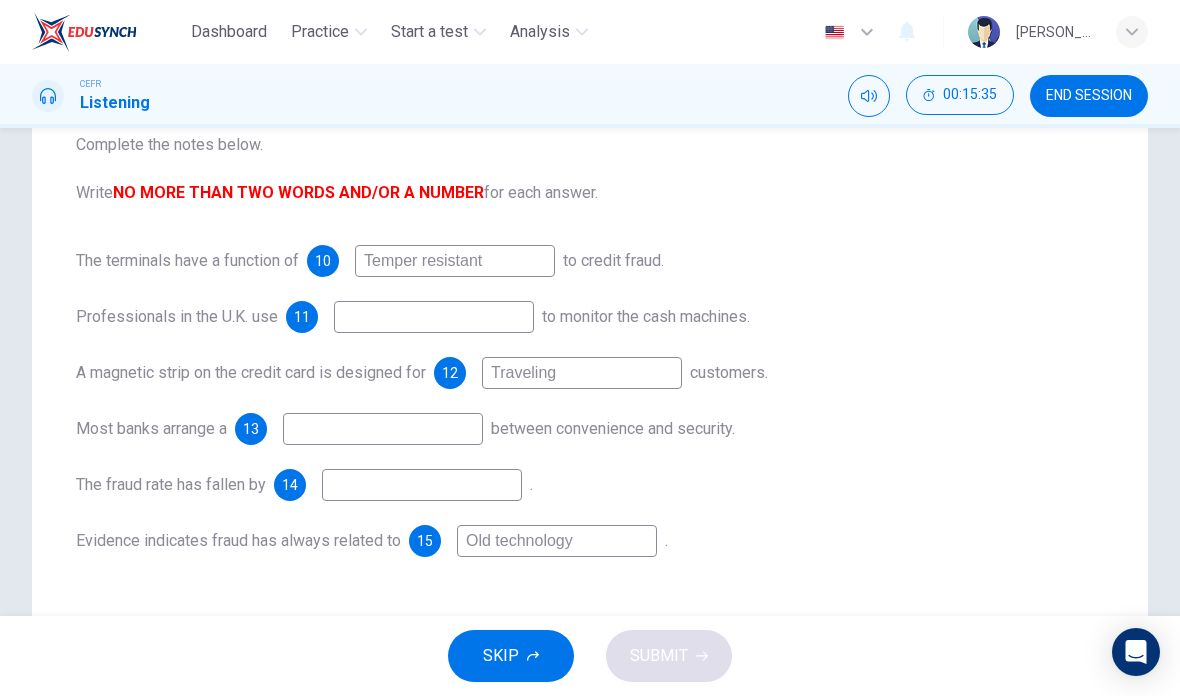 type on "71" 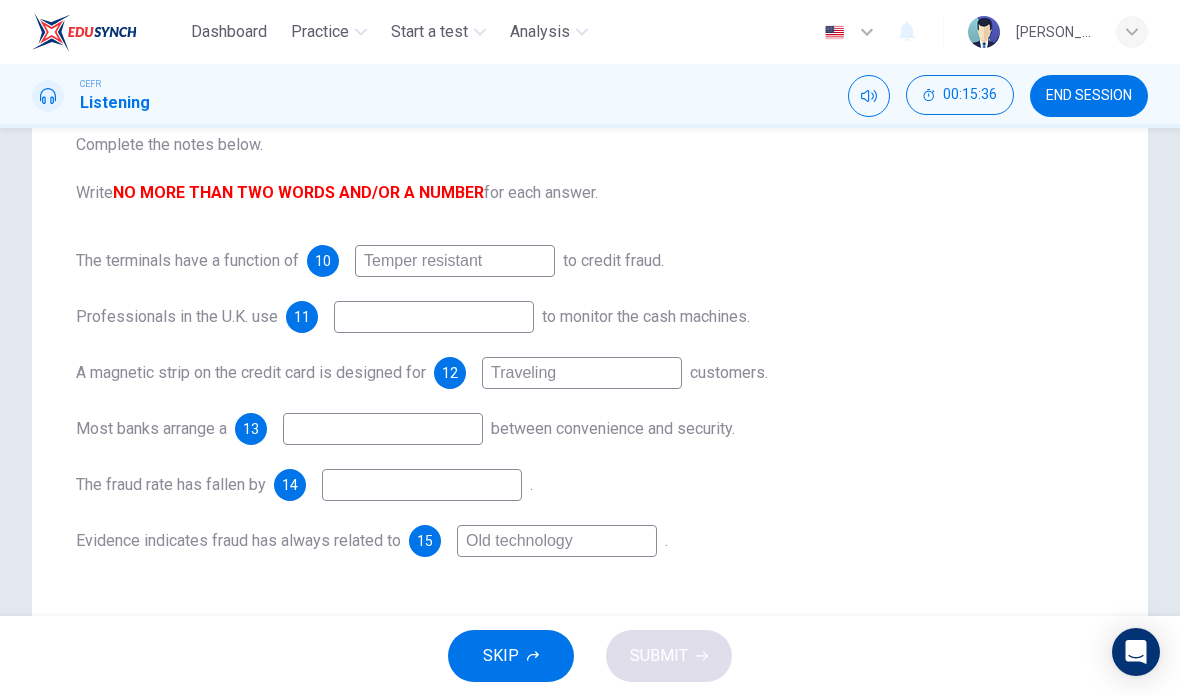 checkbox on "true" 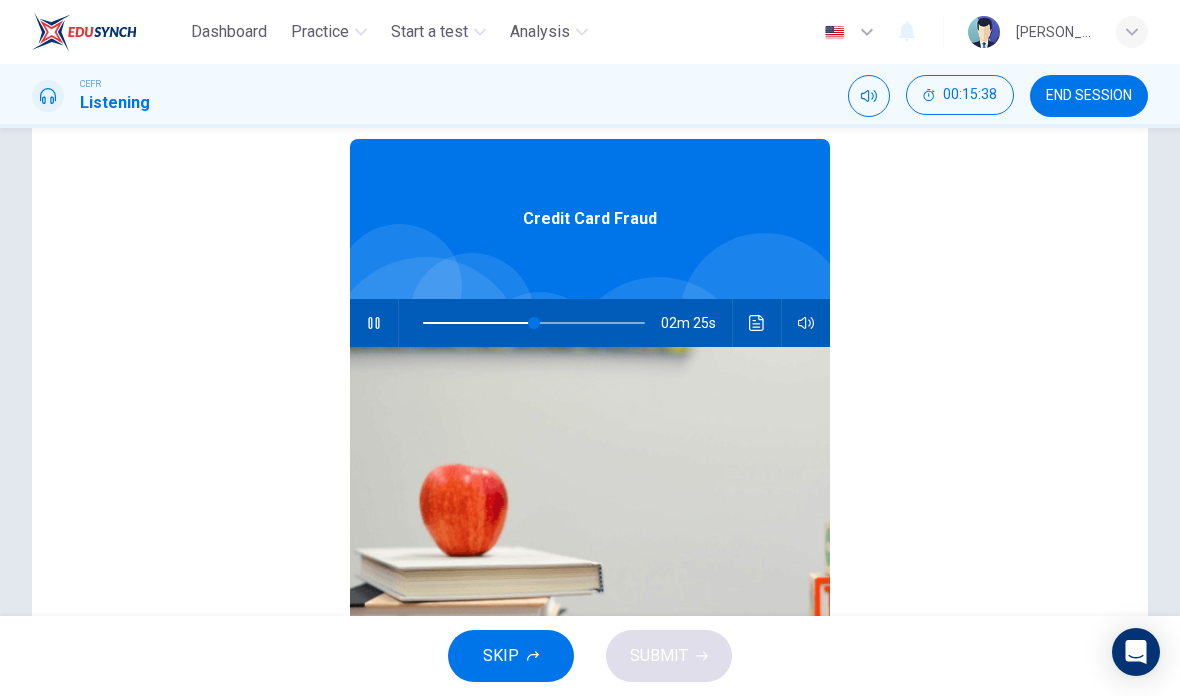type on "50" 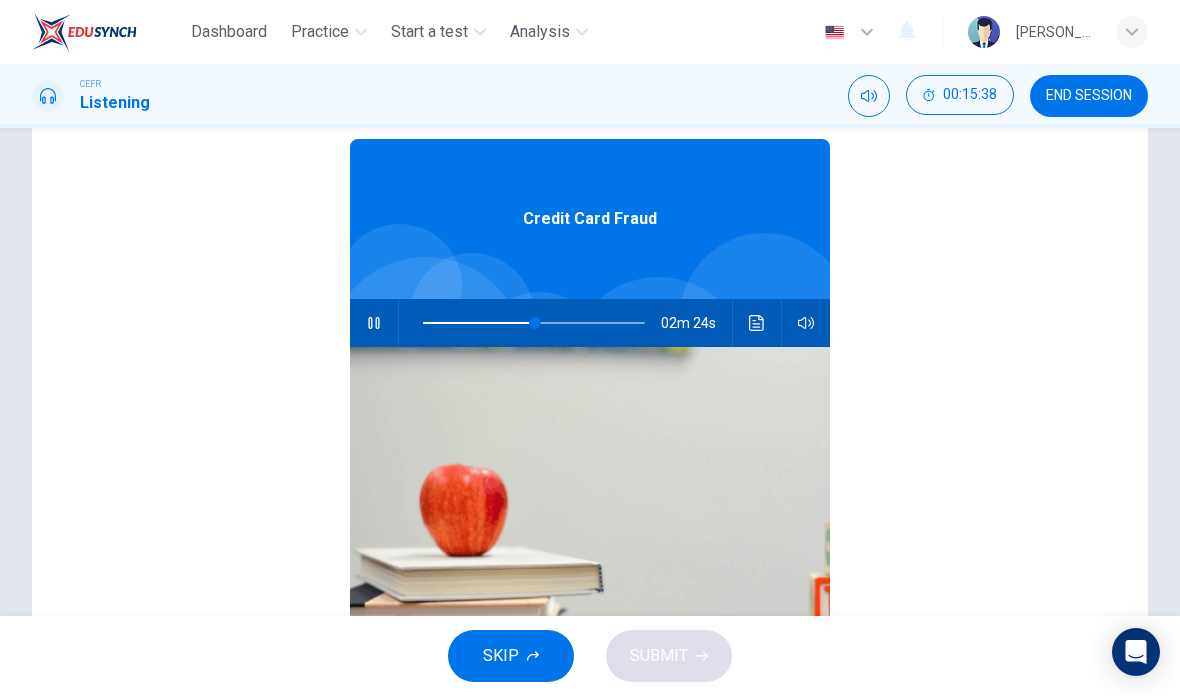 checkbox on "false" 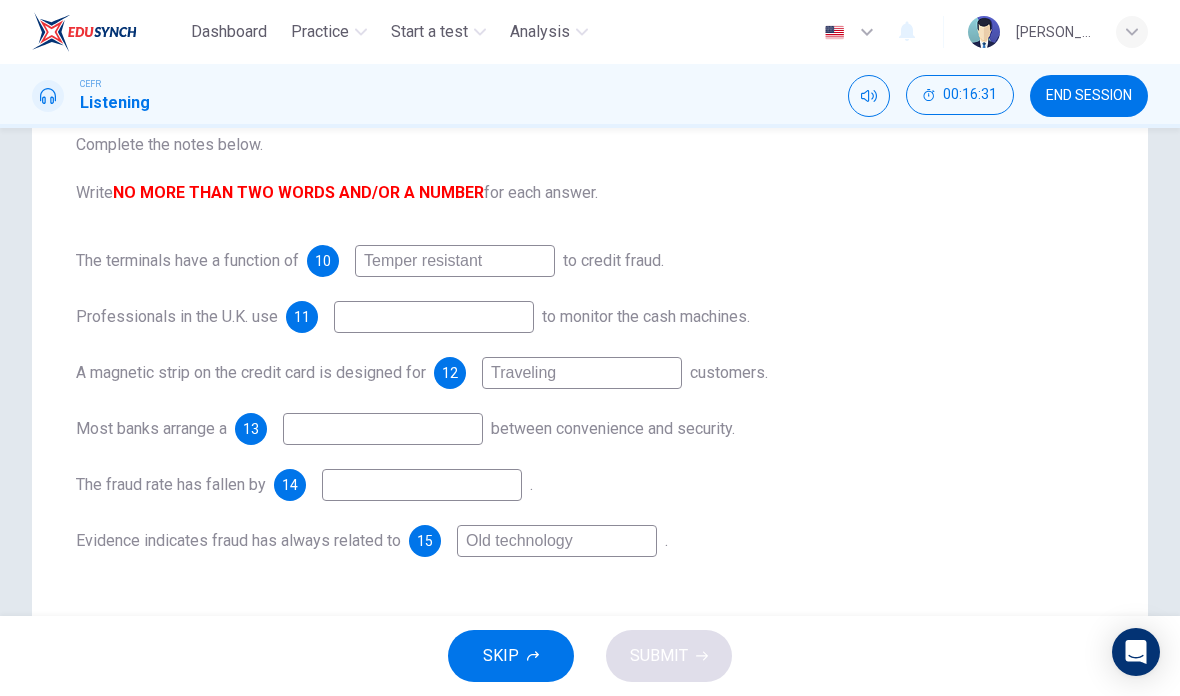 click at bounding box center (434, 317) 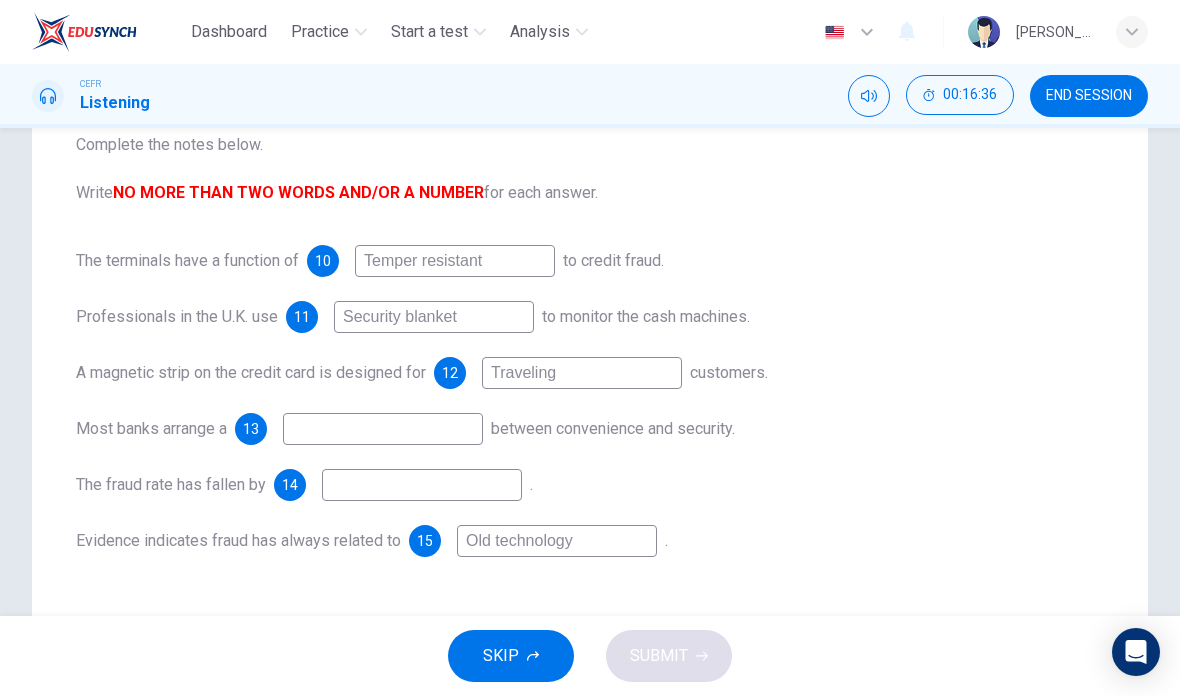 type on "Security blanket" 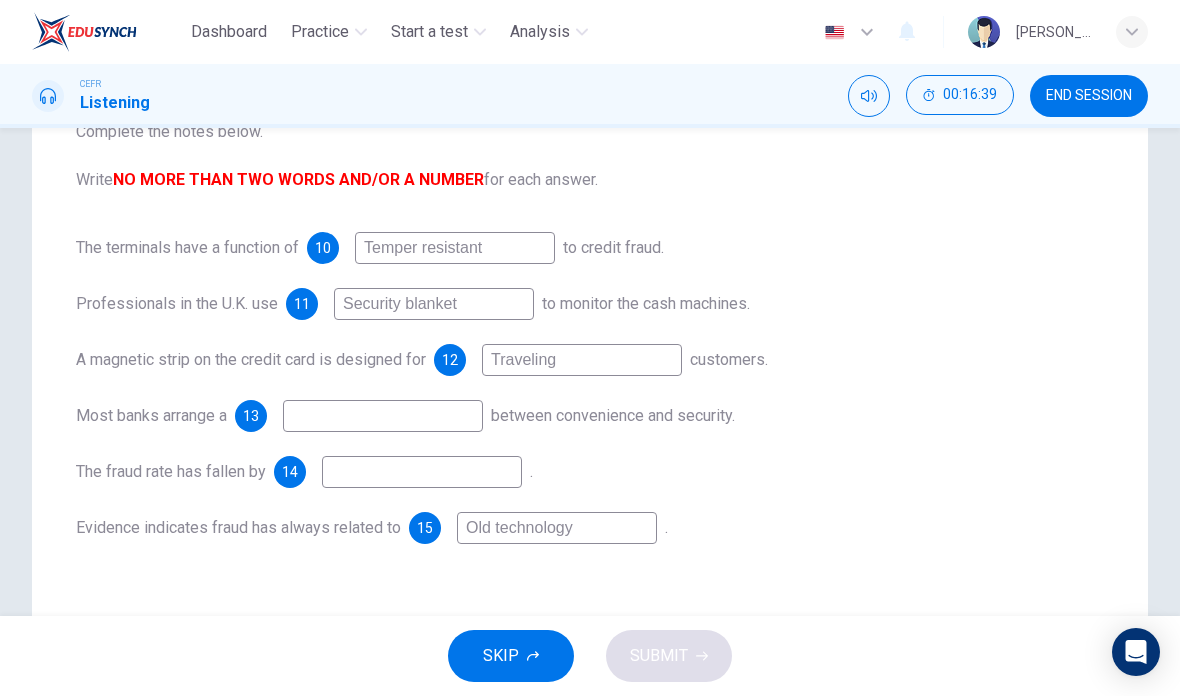 scroll, scrollTop: 246, scrollLeft: 0, axis: vertical 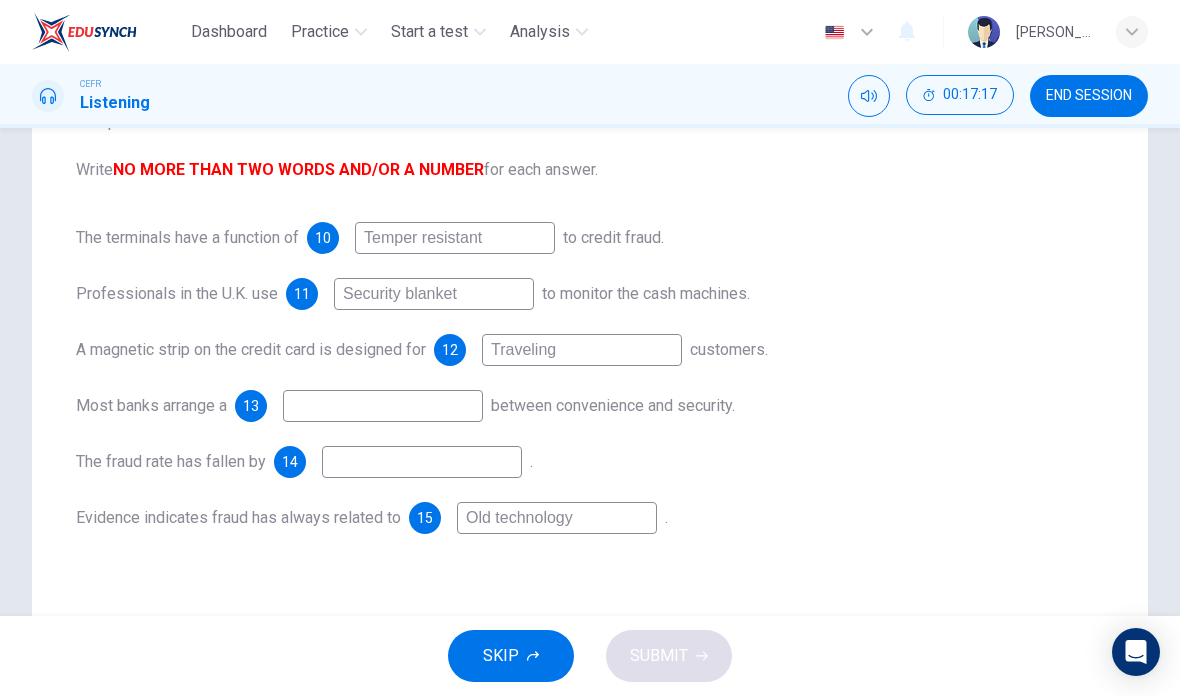 click at bounding box center (422, 462) 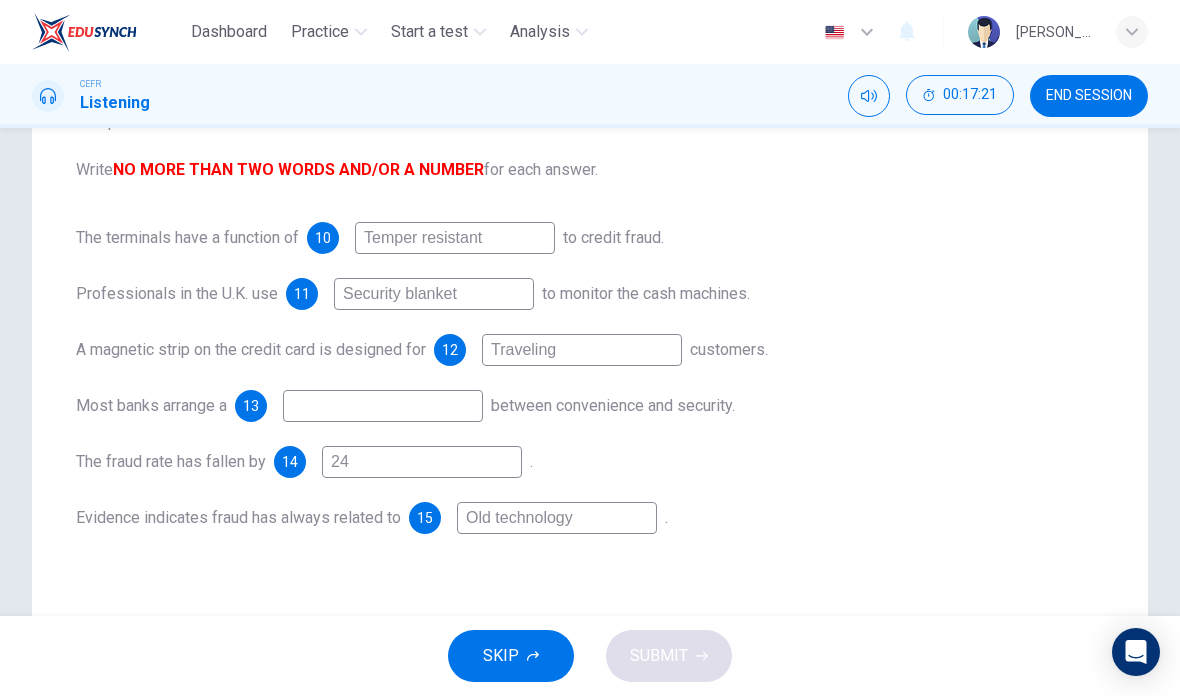 click on "The terminals have a function of  10 Temper resistant  to credit fraud. Professionals in the U.K. use  11 Security blanket  to monitor the cash machines. A magnetic strip on the credit card is designed for  12 Traveling  customers. Most banks arrange a  13  between convenience and security. The fraud rate has fallen by  14 24 . Evidence indicates fraud has always related to  15 Old technology ." at bounding box center (590, 378) 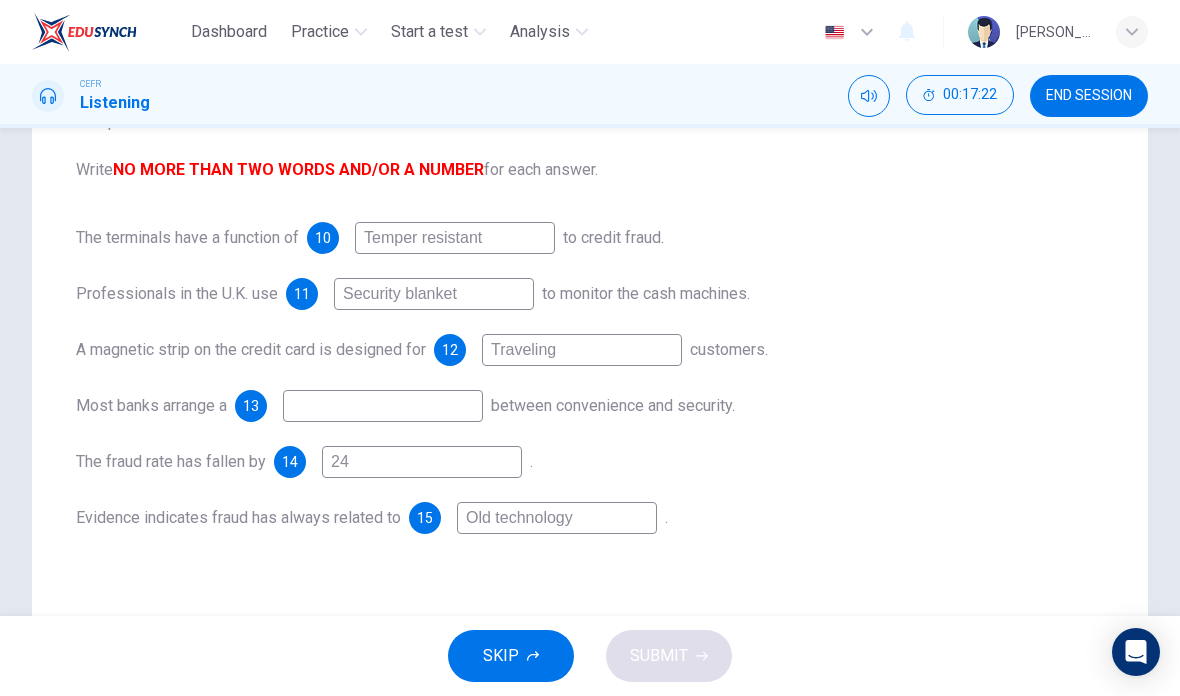 click on "24" at bounding box center [422, 462] 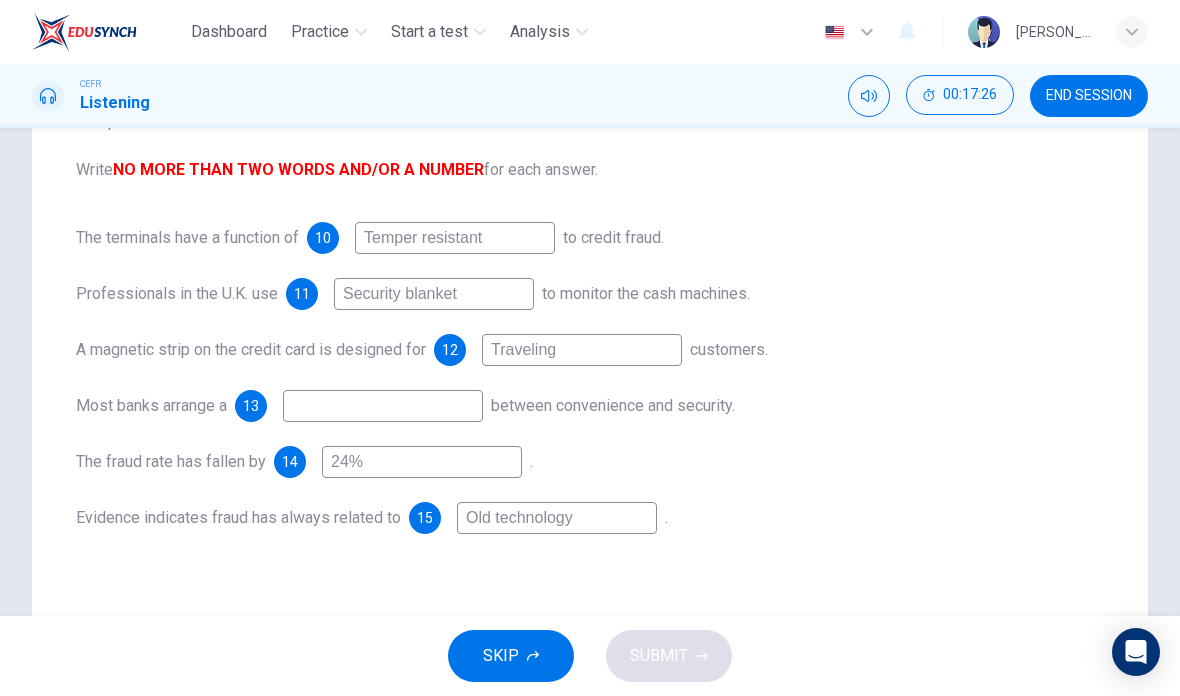 type on "24%" 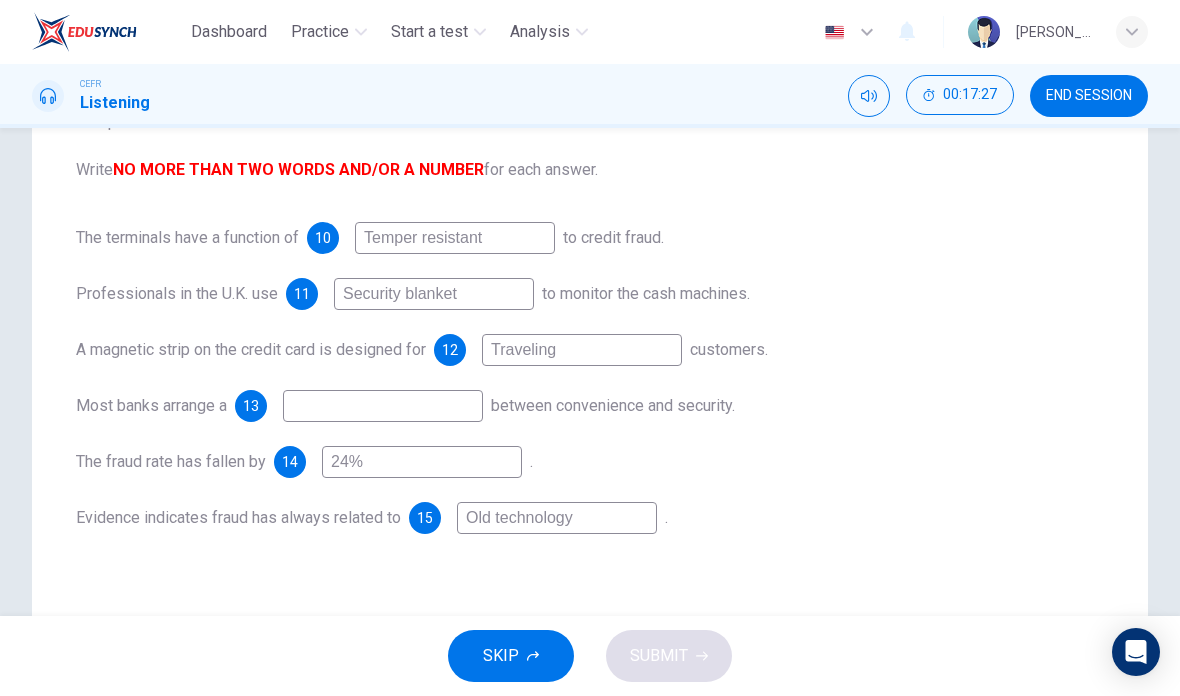click at bounding box center [383, 406] 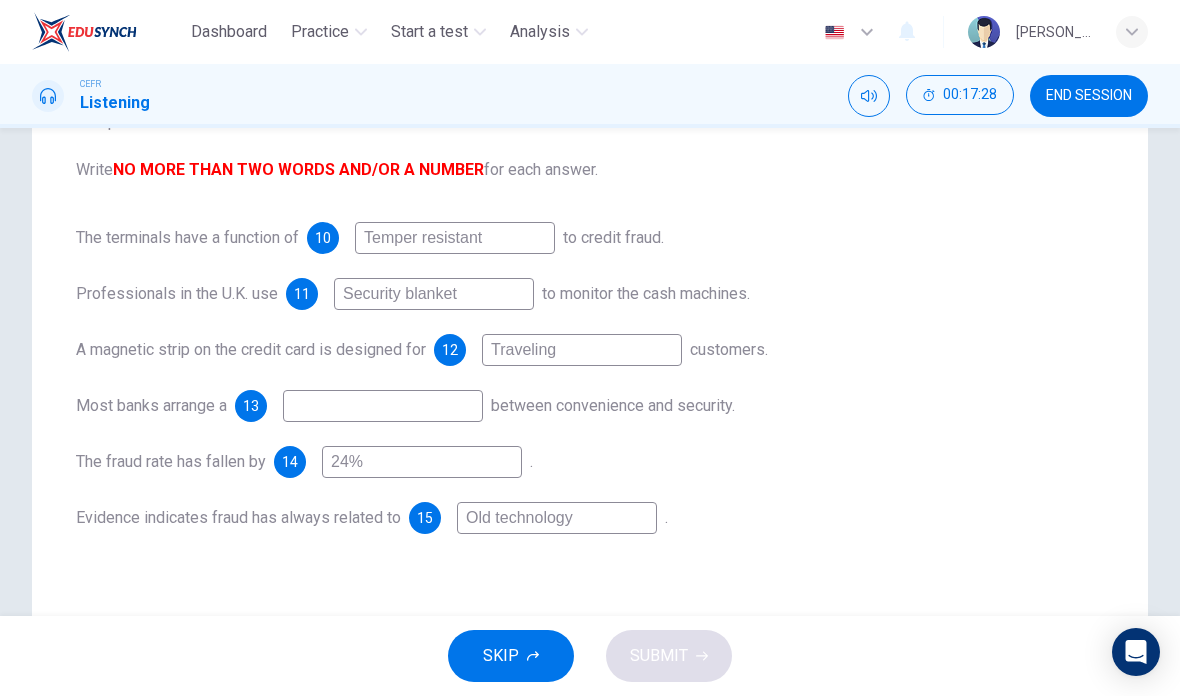 click on "between convenience and security." at bounding box center (613, 405) 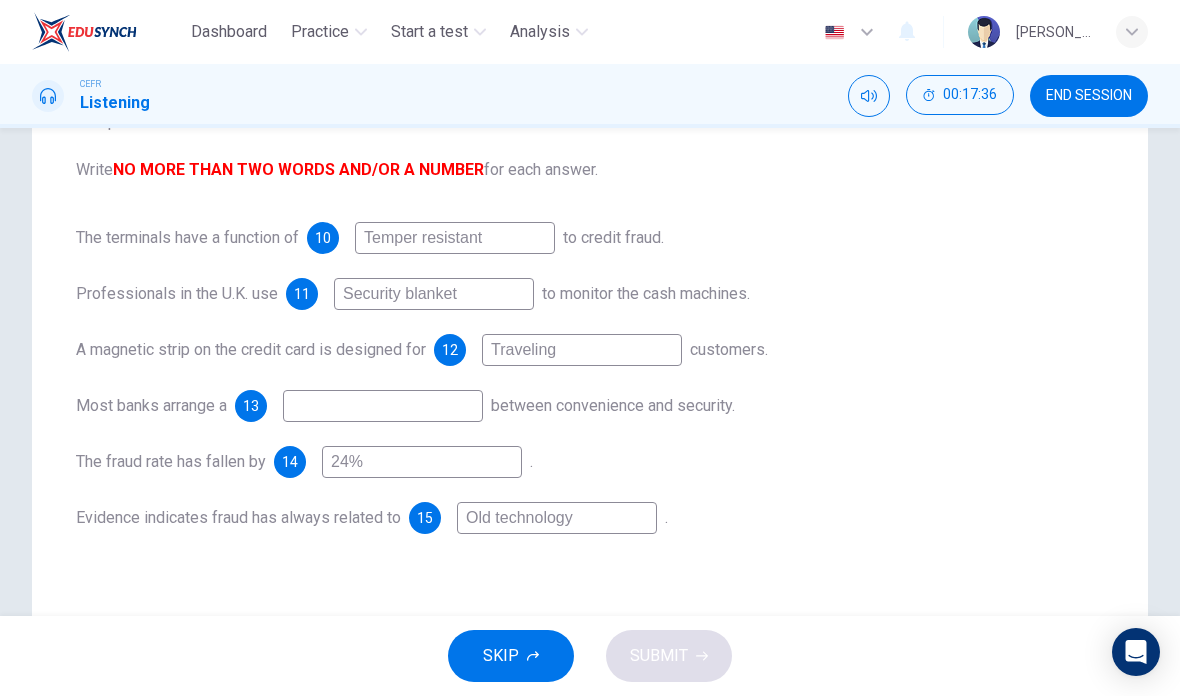 click at bounding box center [383, 406] 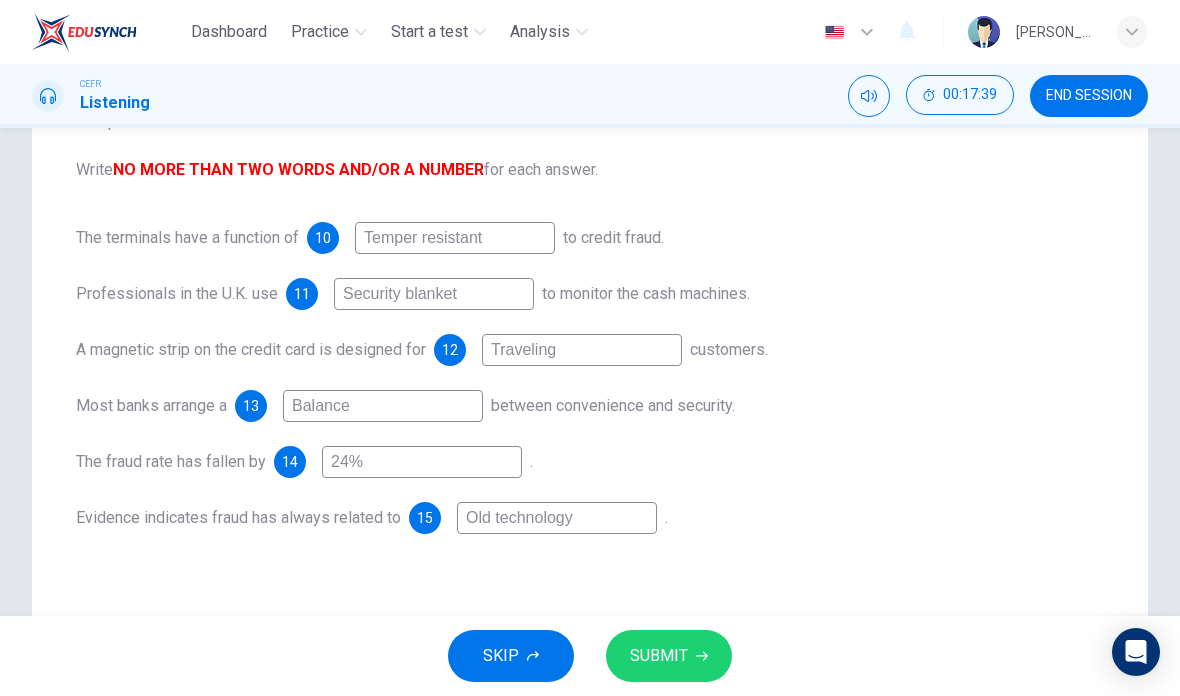 type on "Balance" 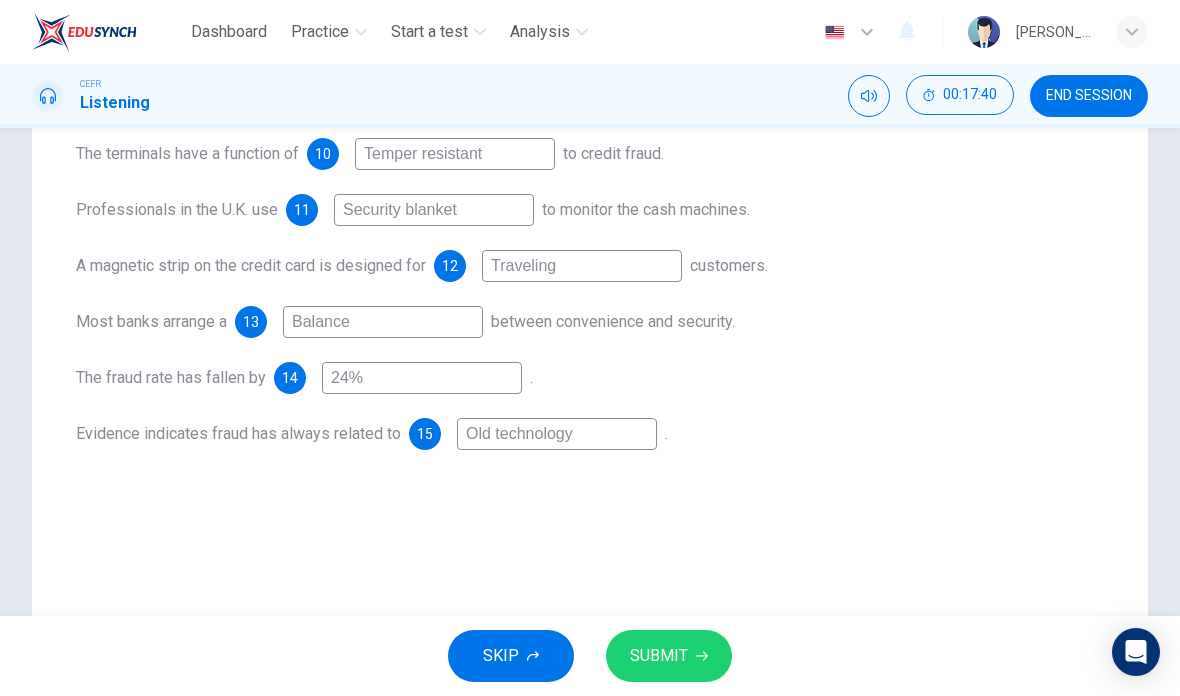 scroll, scrollTop: 339, scrollLeft: 0, axis: vertical 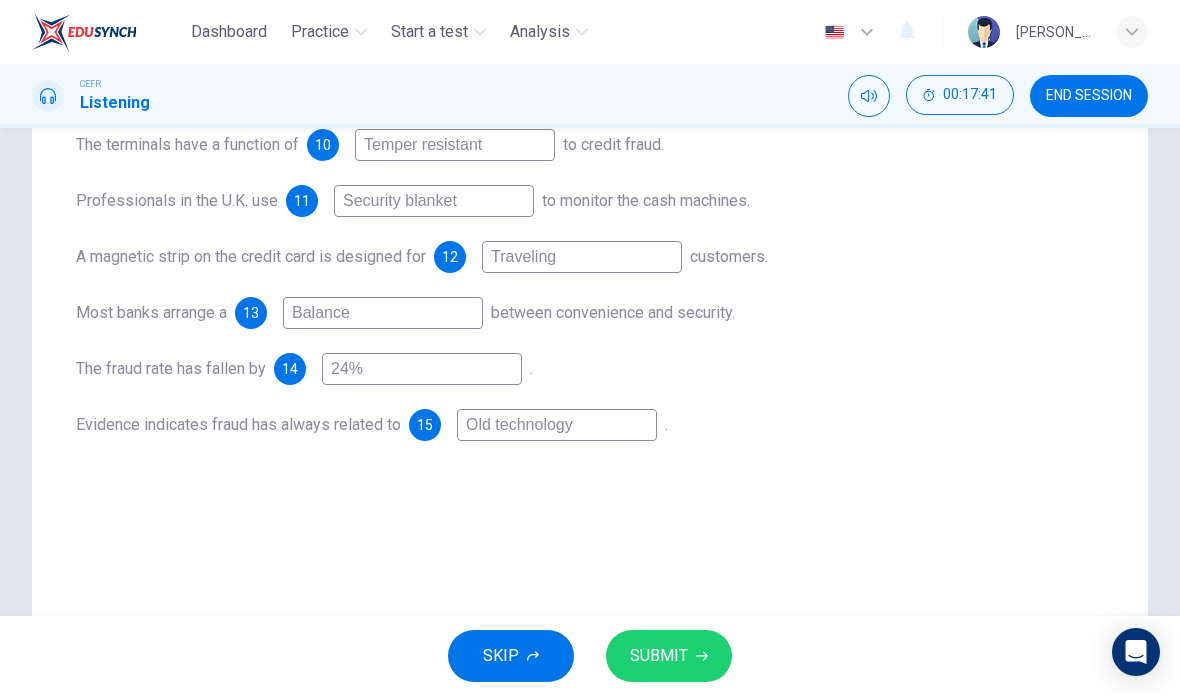click on "SUBMIT" at bounding box center (659, 656) 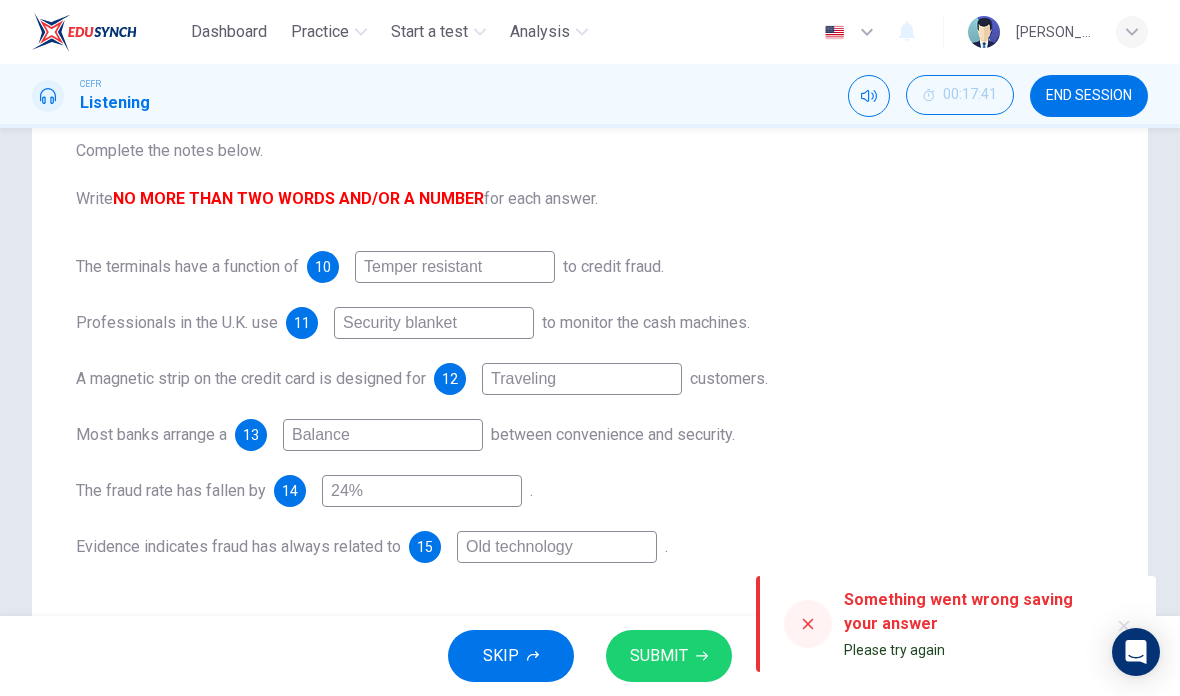 scroll, scrollTop: 218, scrollLeft: 0, axis: vertical 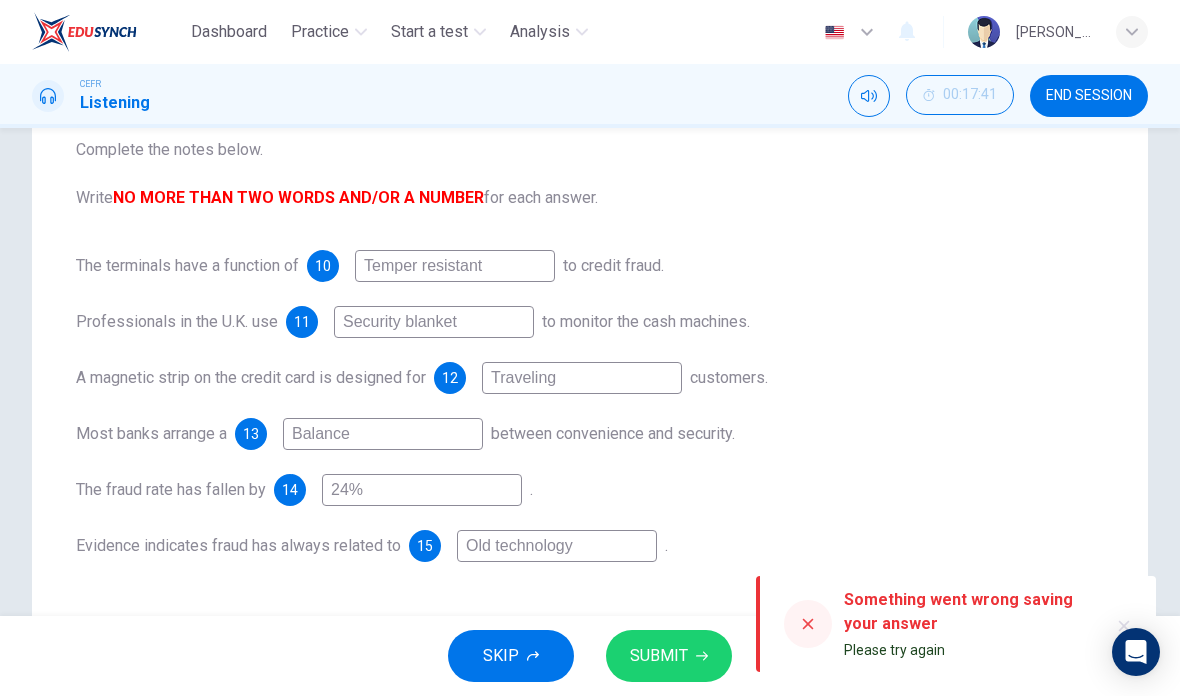 click on "SUBMIT" at bounding box center (659, 656) 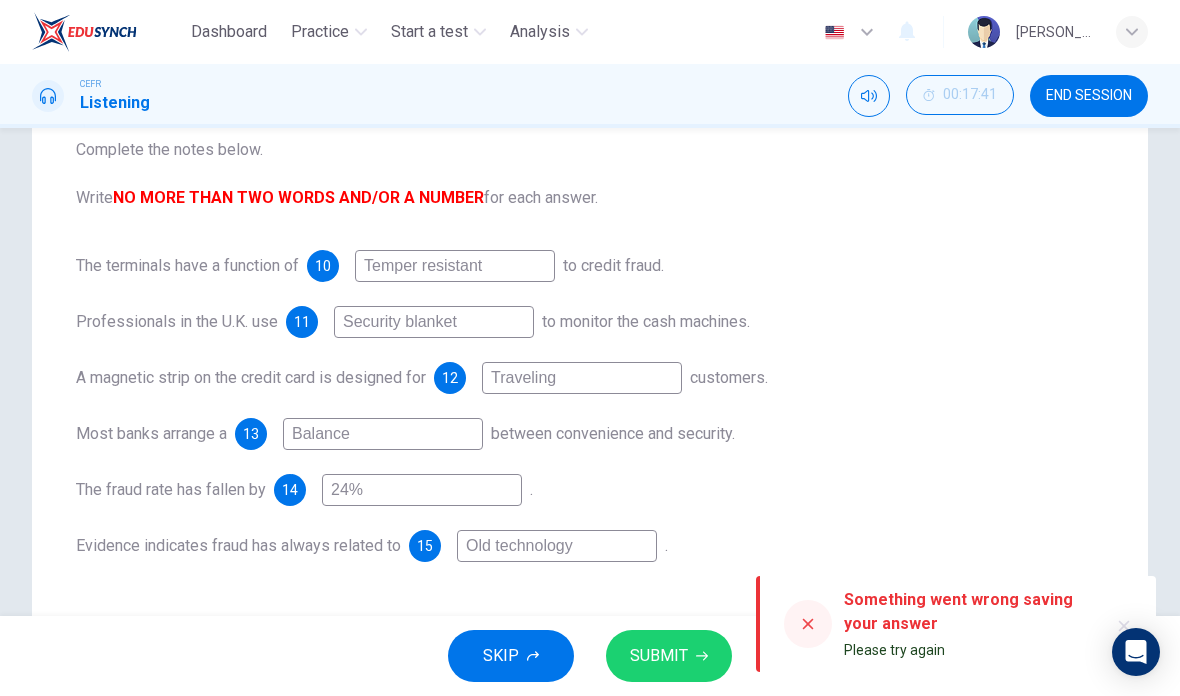 click at bounding box center [808, 624] 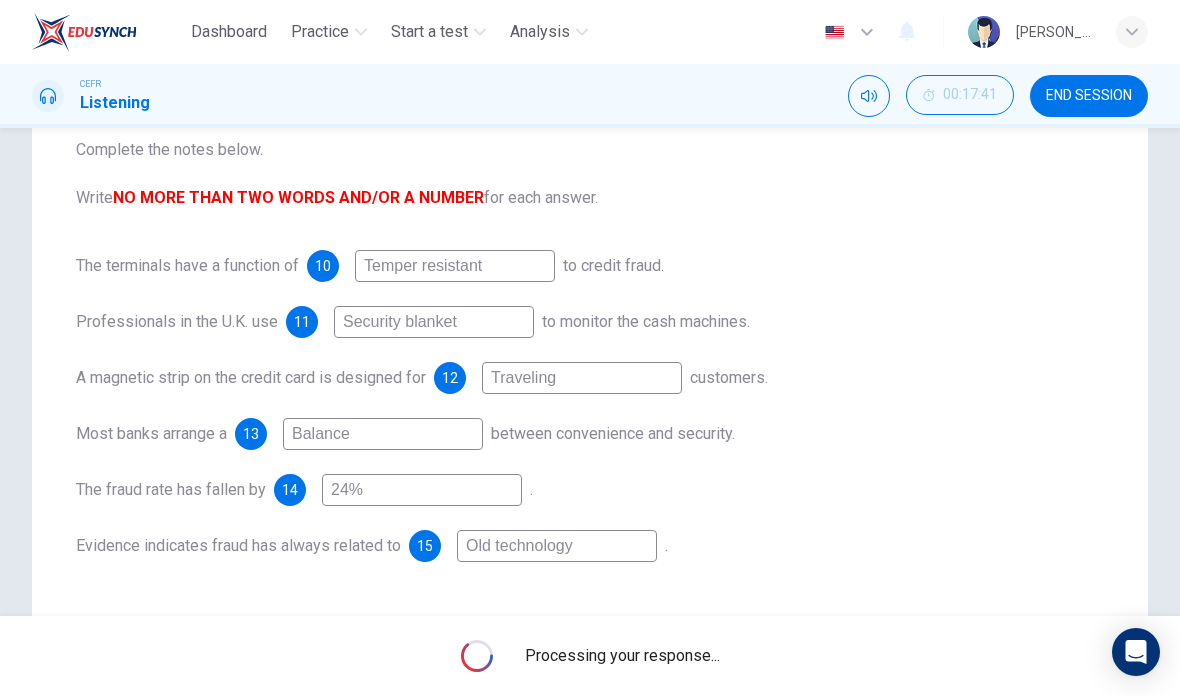 click on "Processing your response..." at bounding box center [622, 656] 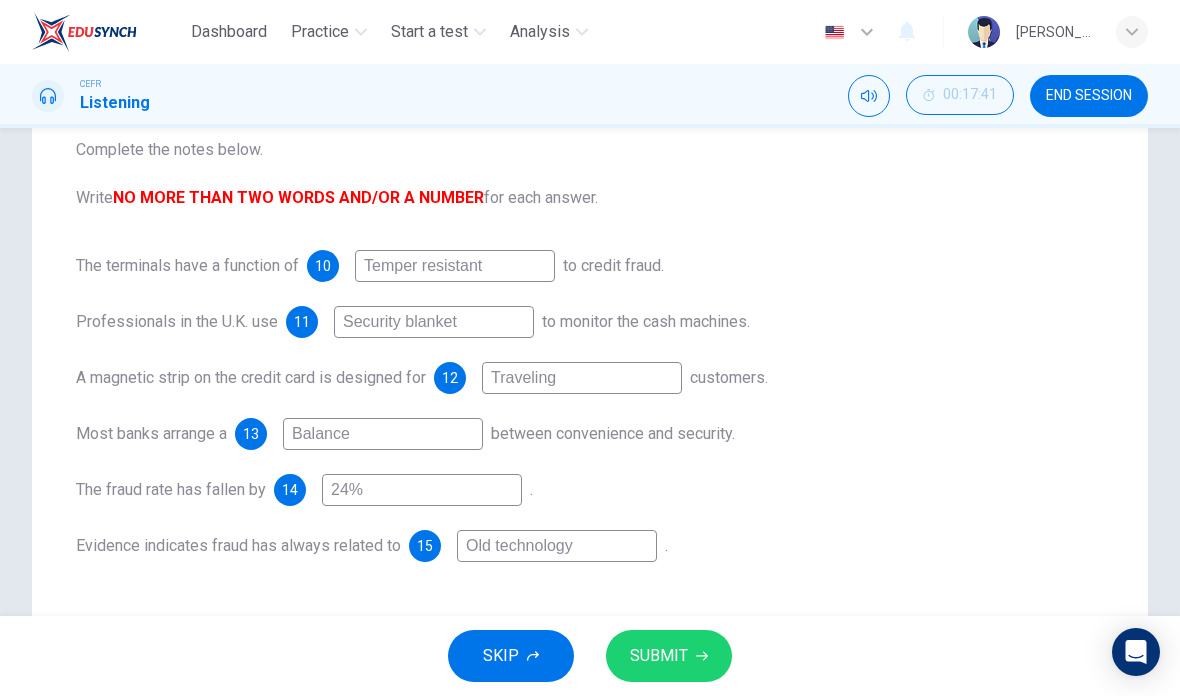 click on "Question Passage Questions 10 - 15 Complete the notes below. Write  NO MORE THAN TWO WORDS AND/OR A NUMBER  for each answer. The terminals have a function of  10 Temper resistant  to credit fraud. Professionals in the U.K. use  11 Security blanket  to monitor the cash machines. A magnetic strip on the credit card is designed for  12 Traveling  customers. Most banks arrange a  13 Balance  between convenience and security. The fraud rate has fallen by  14 24% . Evidence indicates fraud has always related to  15 Old technology . Credit Card Fraud 00m 14s" at bounding box center [590, 352] 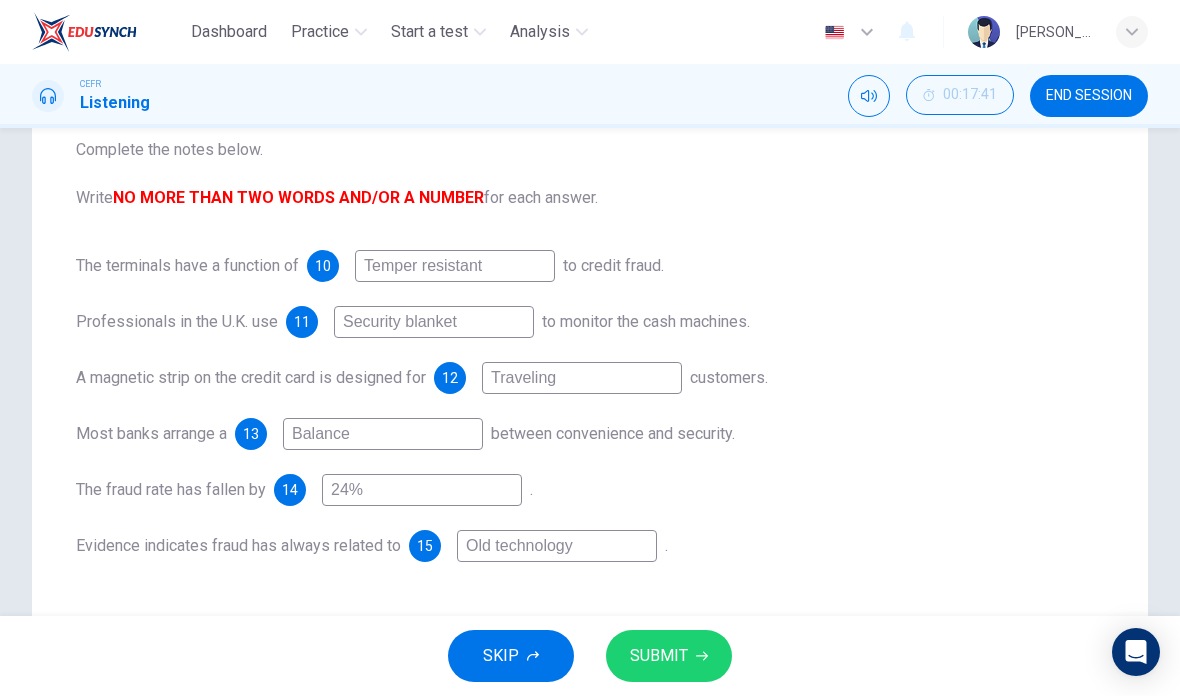 click on "END SESSION" at bounding box center (1089, 96) 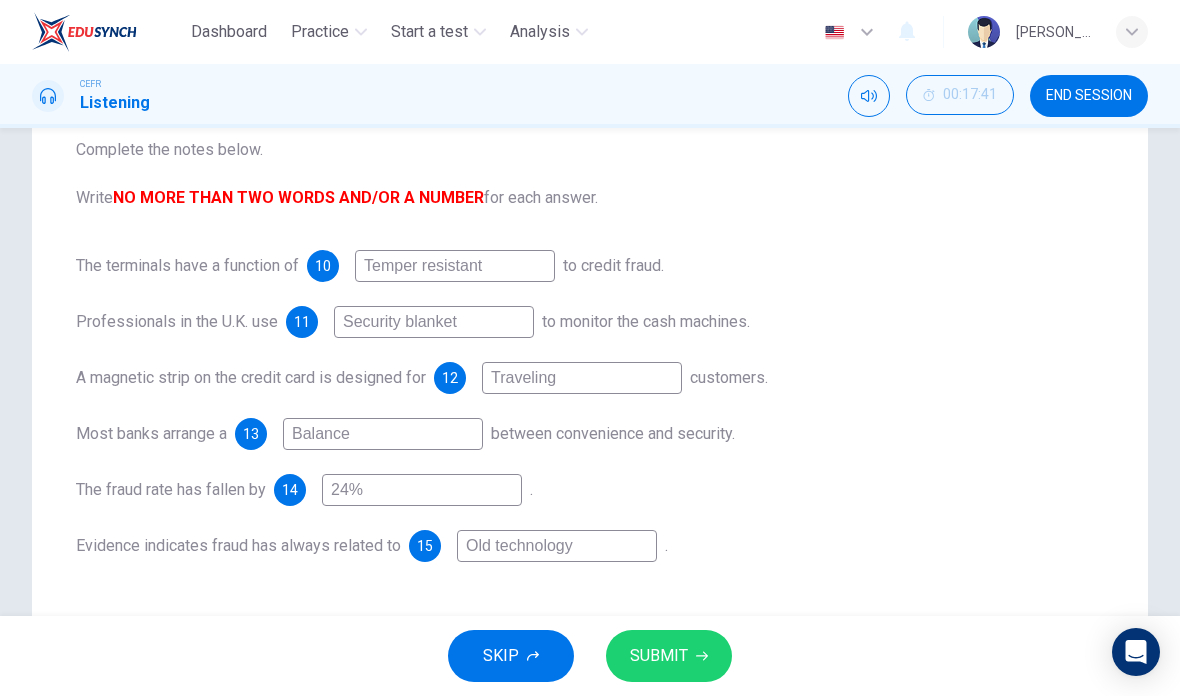 scroll, scrollTop: 0, scrollLeft: 0, axis: both 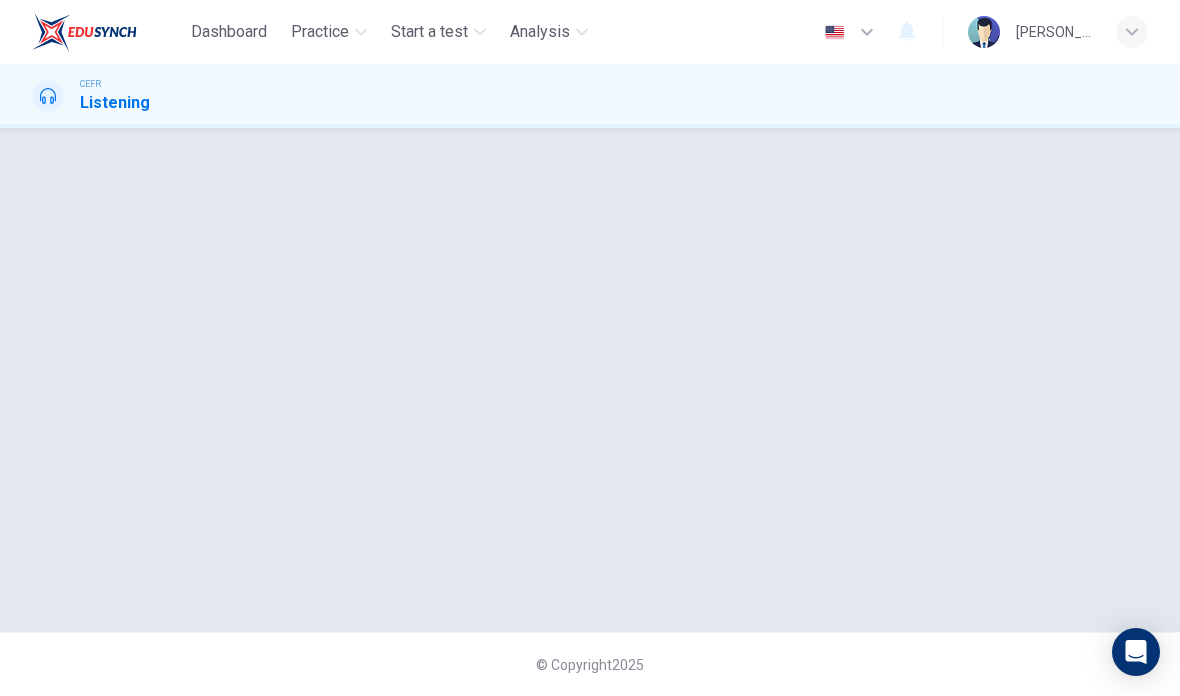 click on "Practice" at bounding box center [320, 32] 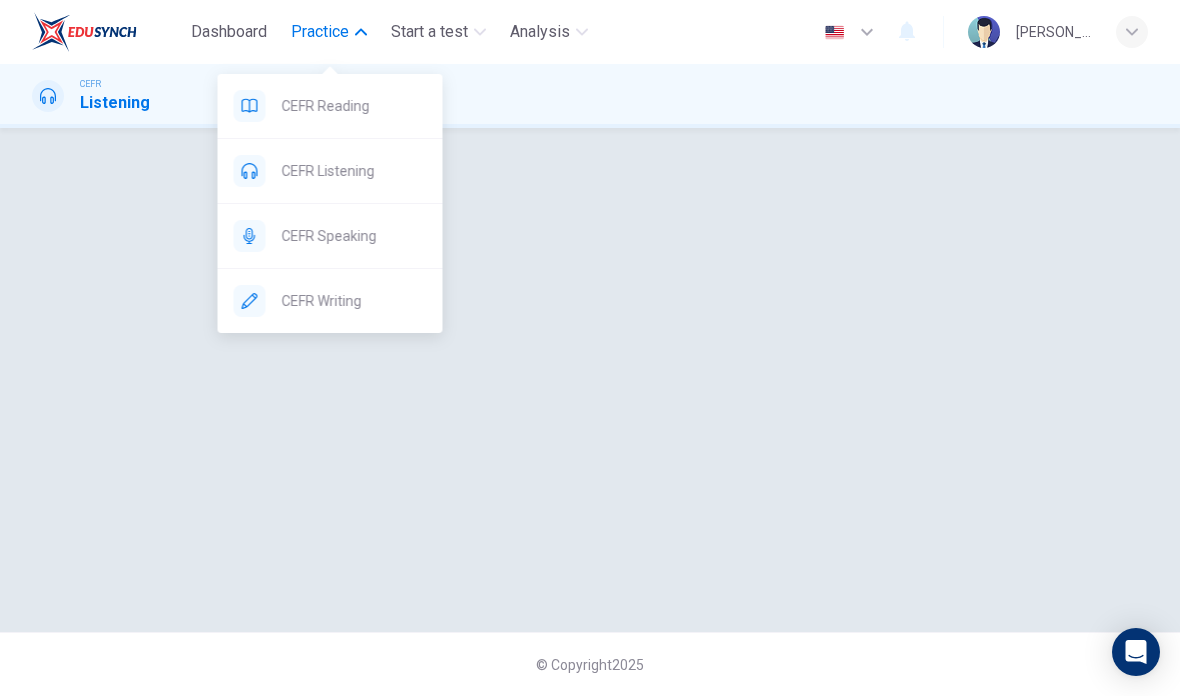 click on "CEFR Listening" at bounding box center [354, 171] 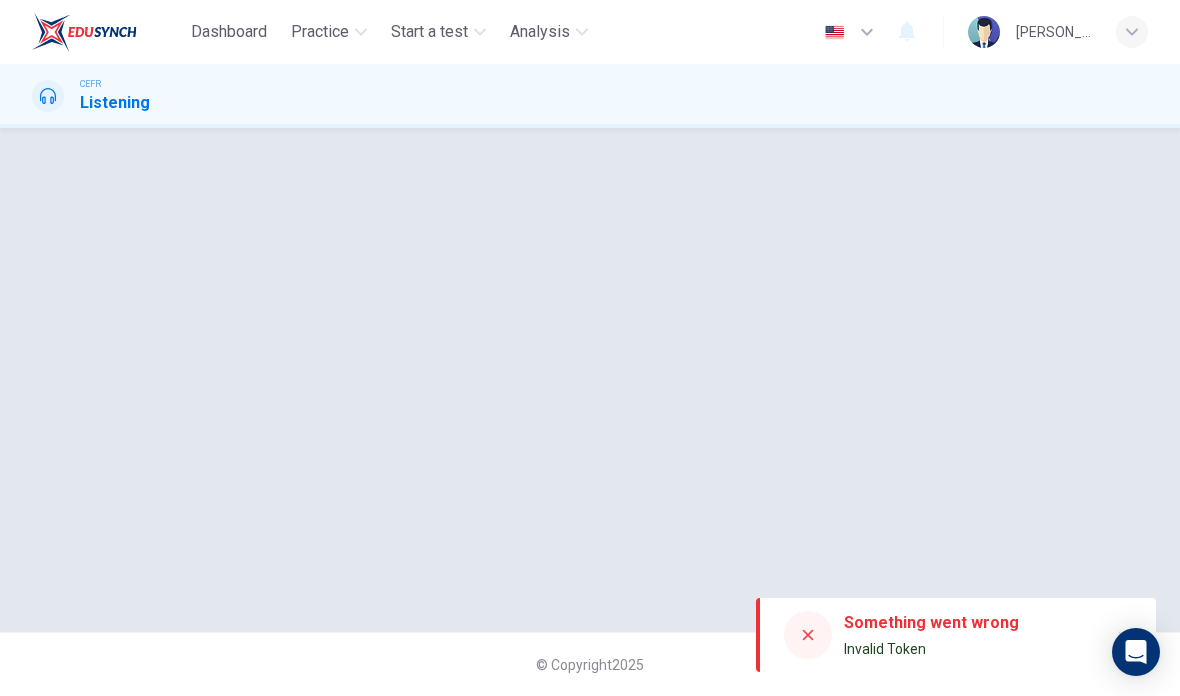 click at bounding box center (808, 635) 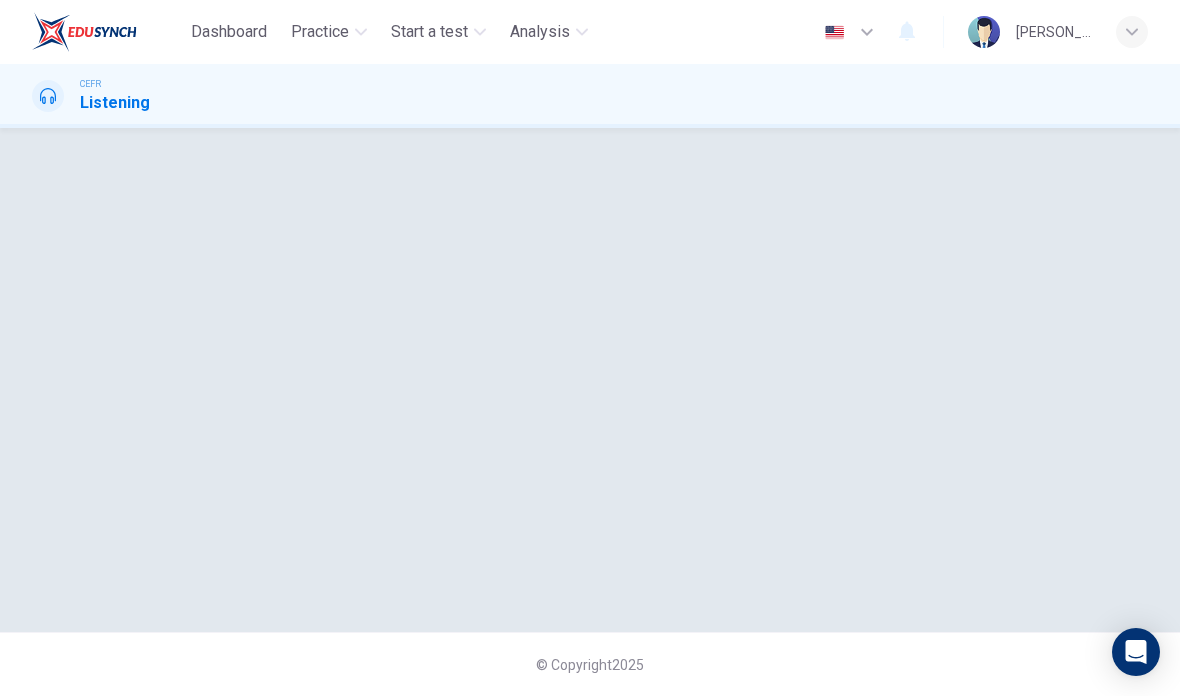 click on "Dashboard" at bounding box center (229, 32) 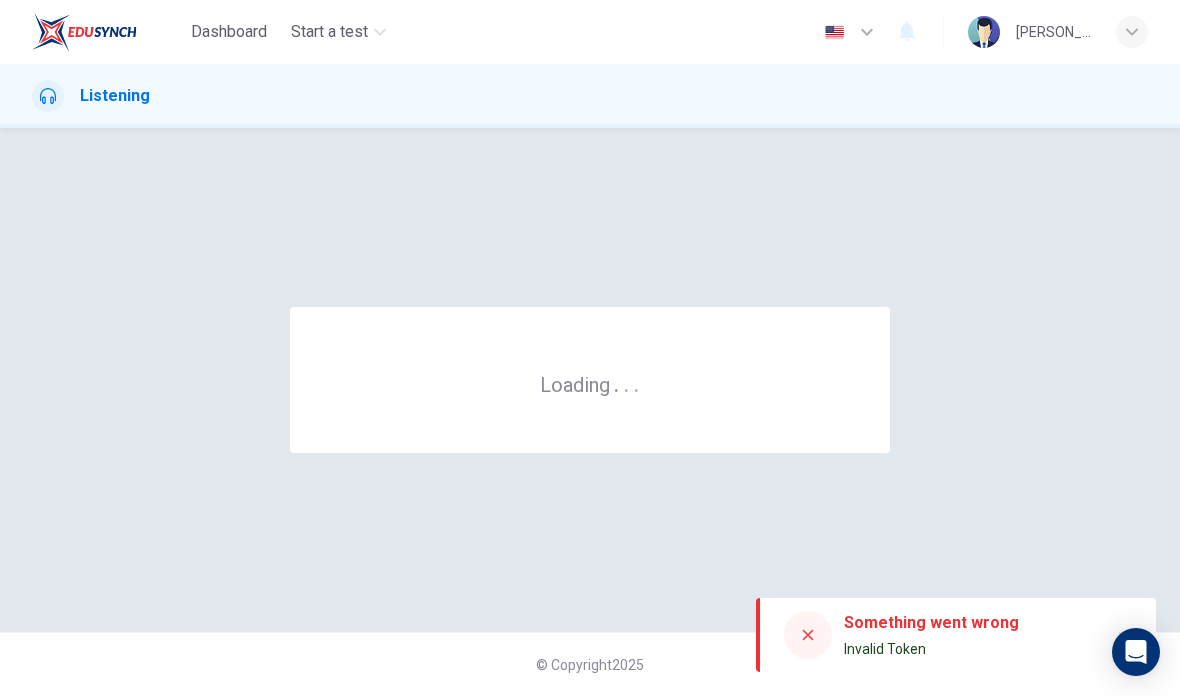 scroll, scrollTop: 0, scrollLeft: 0, axis: both 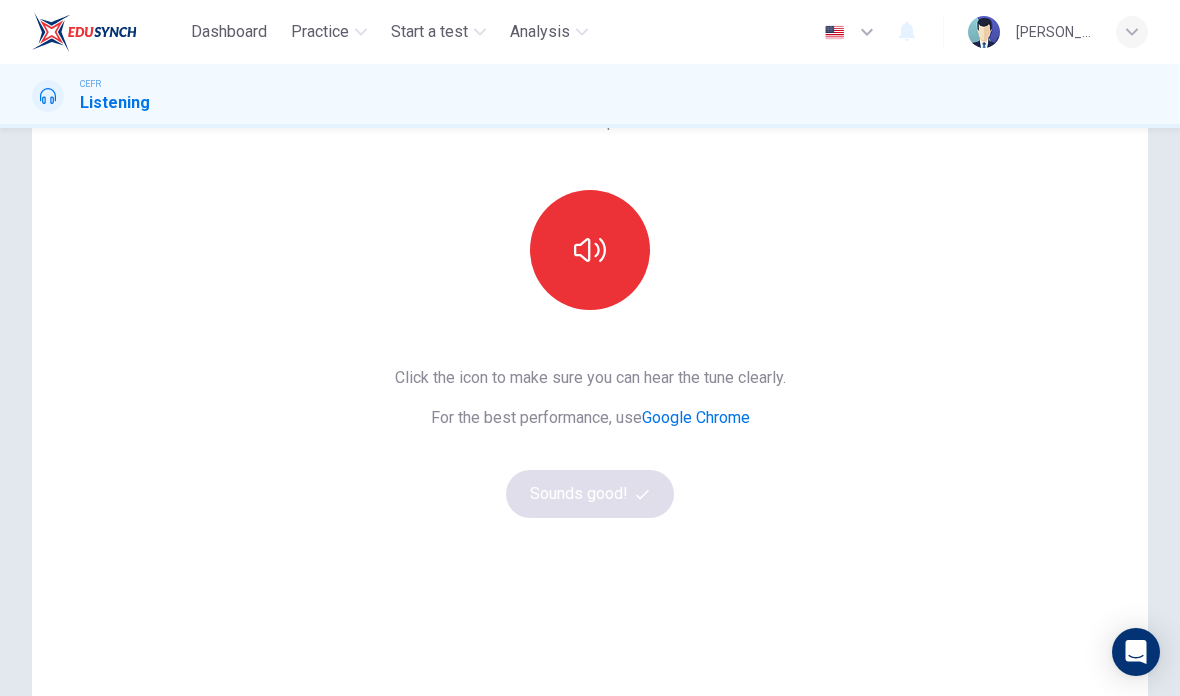 click at bounding box center (590, 250) 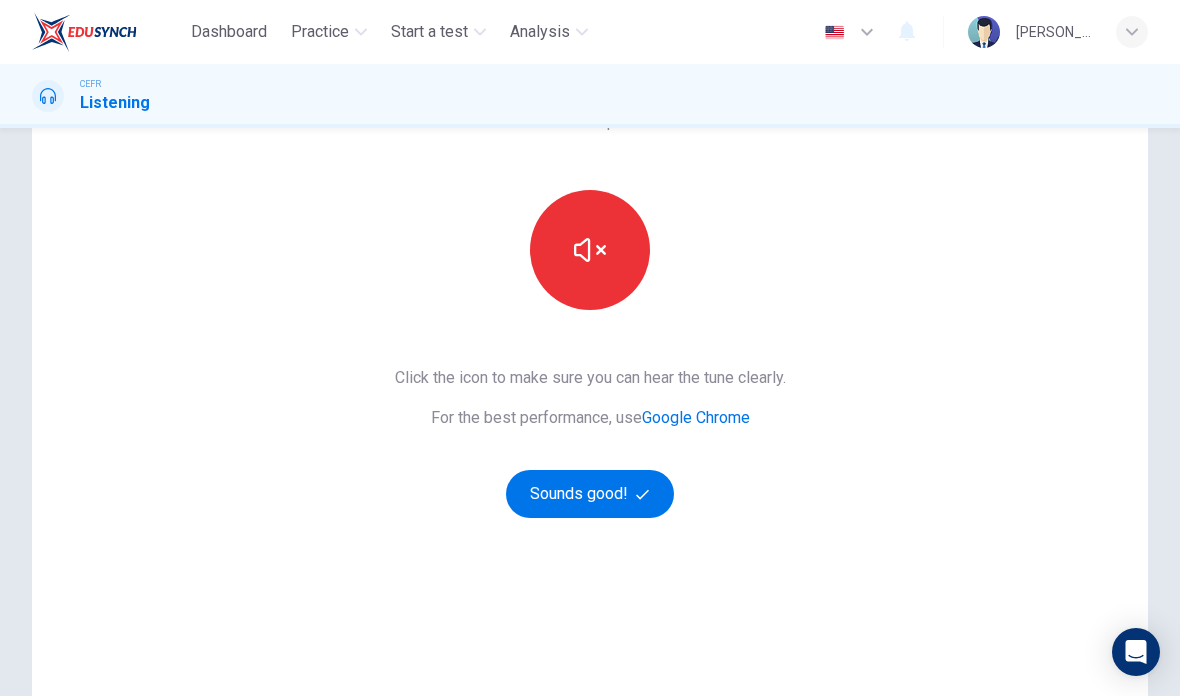 click on "Sounds good!" at bounding box center (590, 494) 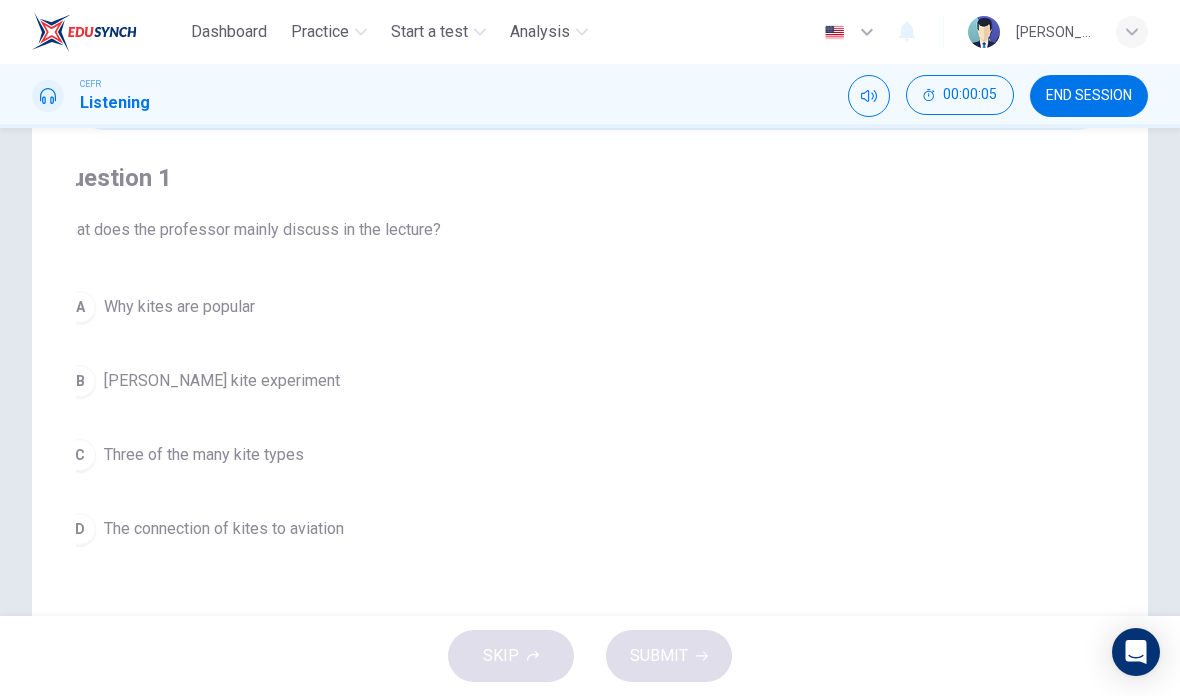 checkbox on "true" 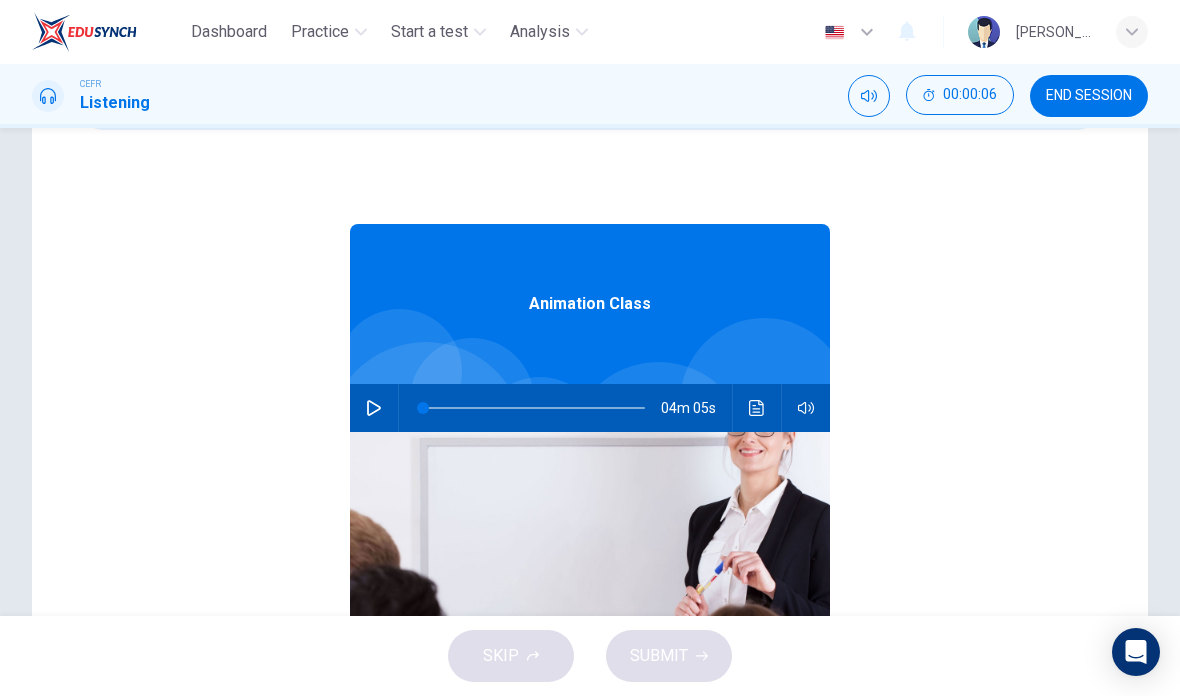click 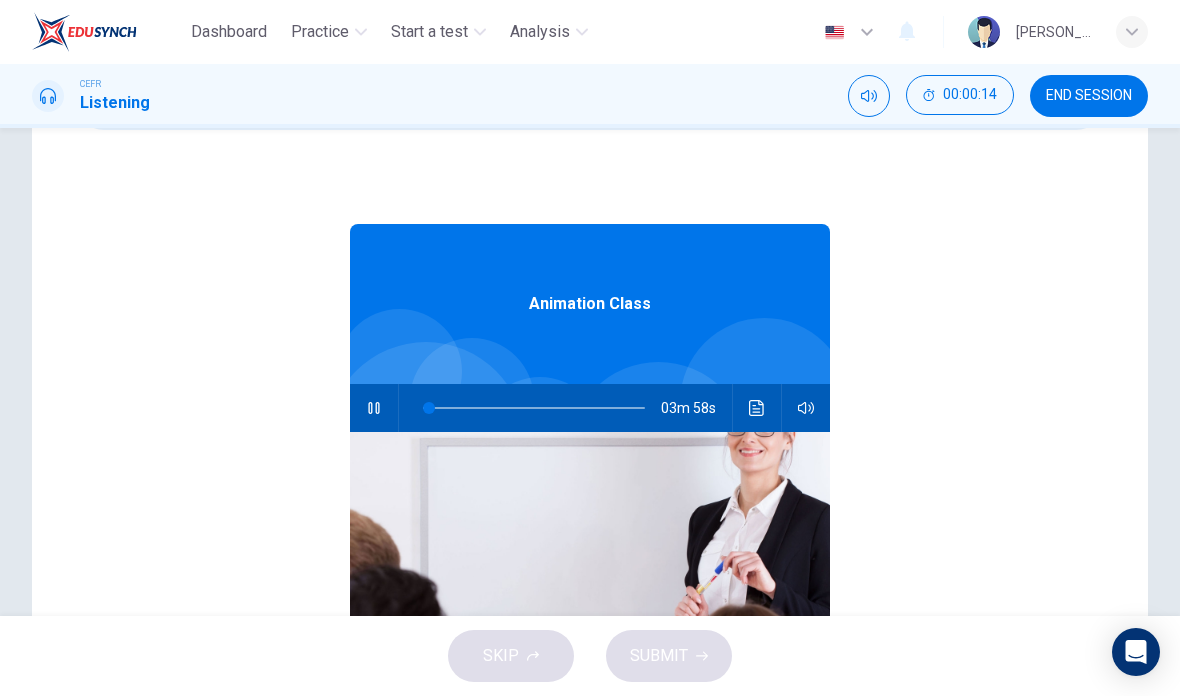 type on "3" 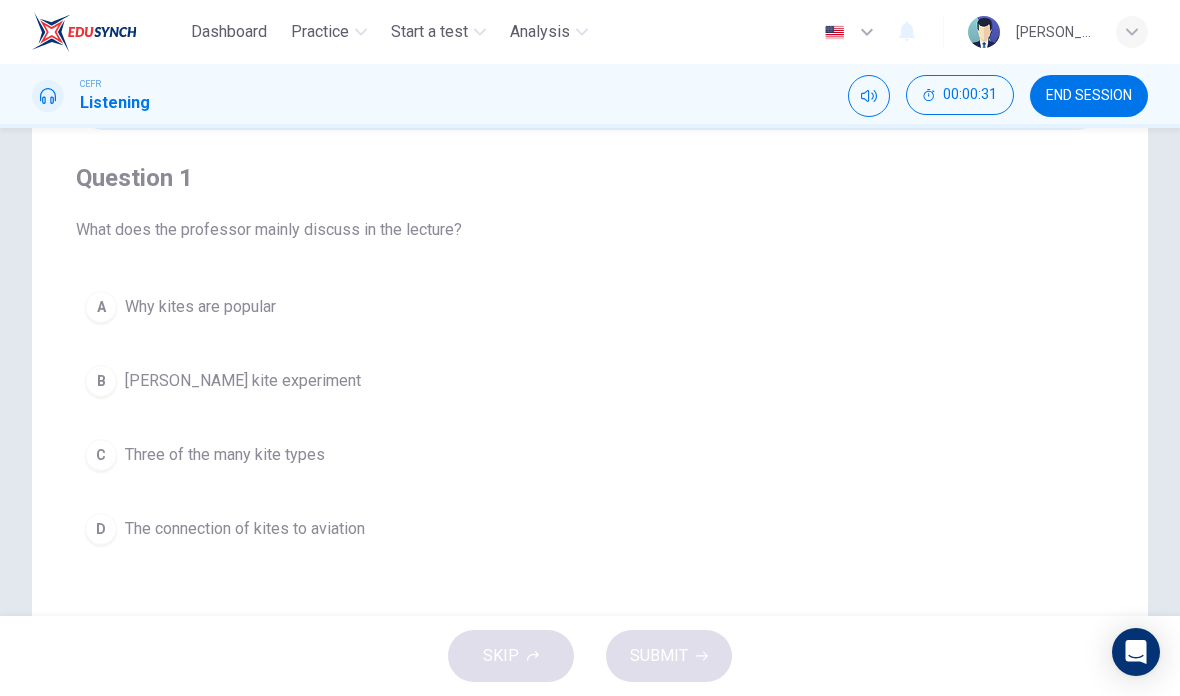 click on "C Three of the many kite types" at bounding box center [590, 455] 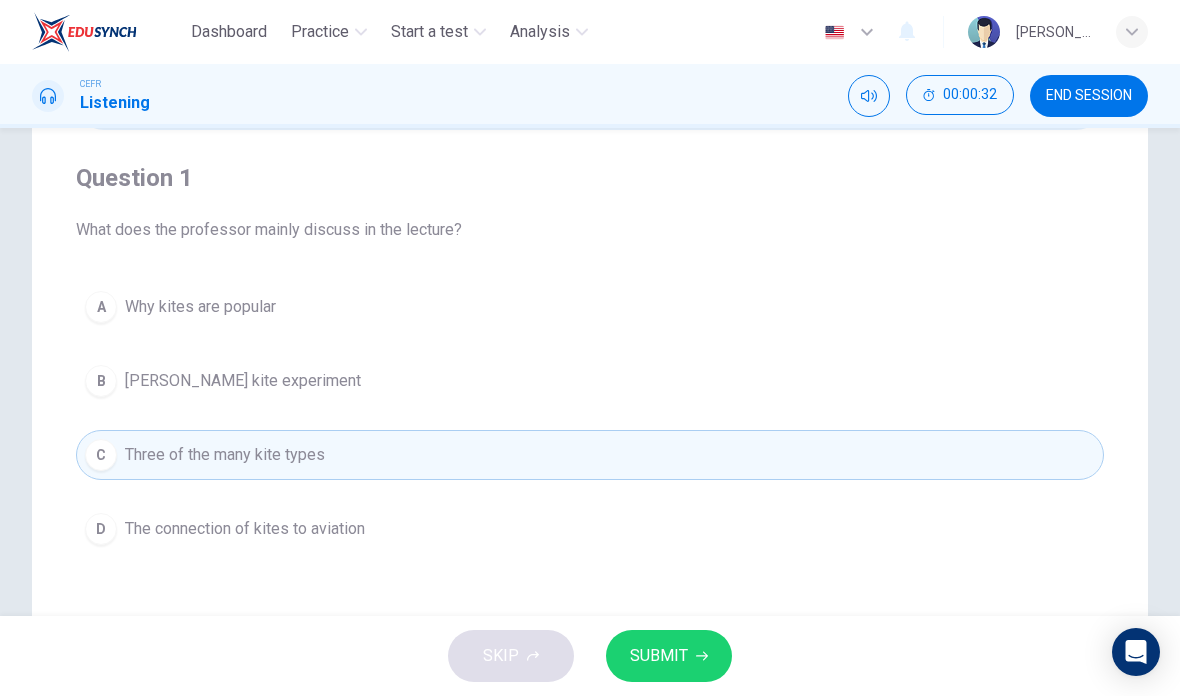 click on "SUBMIT" at bounding box center (659, 656) 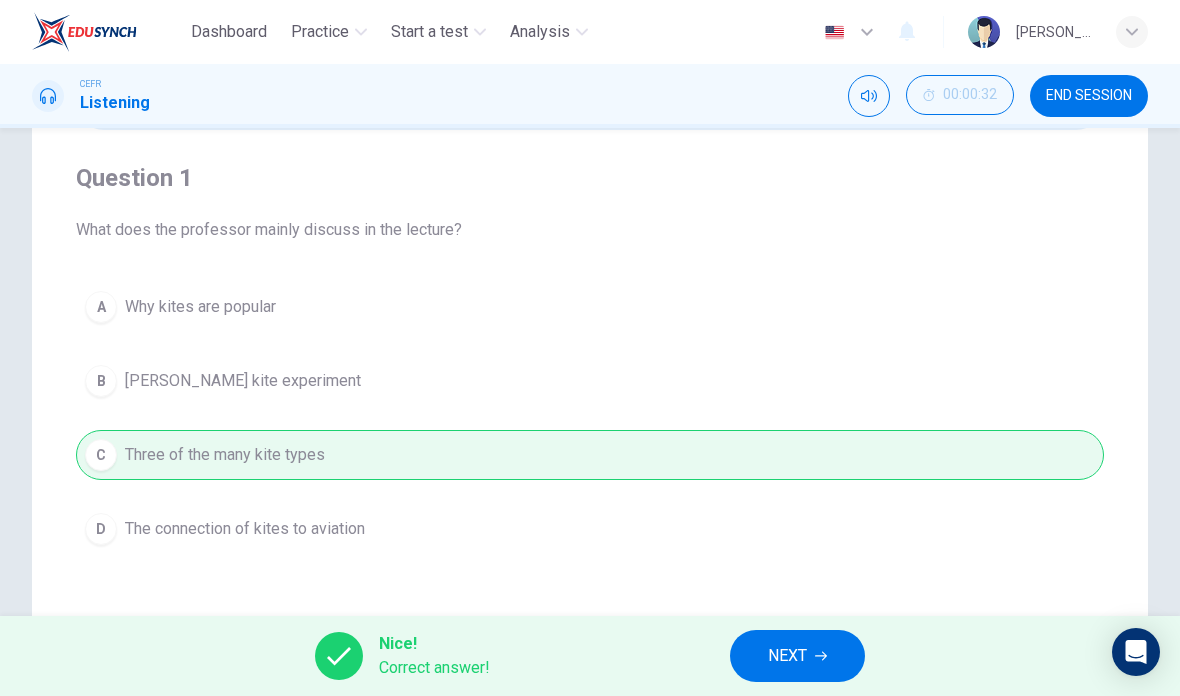 click on "NEXT" at bounding box center [787, 656] 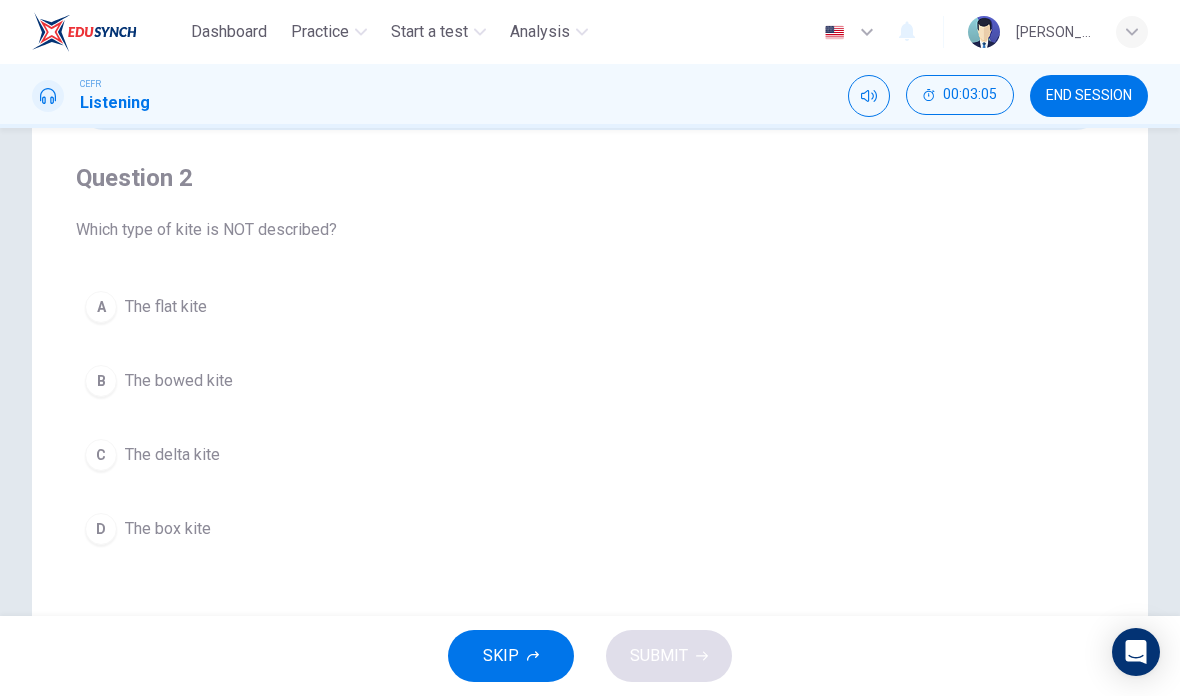 click on "C The delta kite" at bounding box center (590, 455) 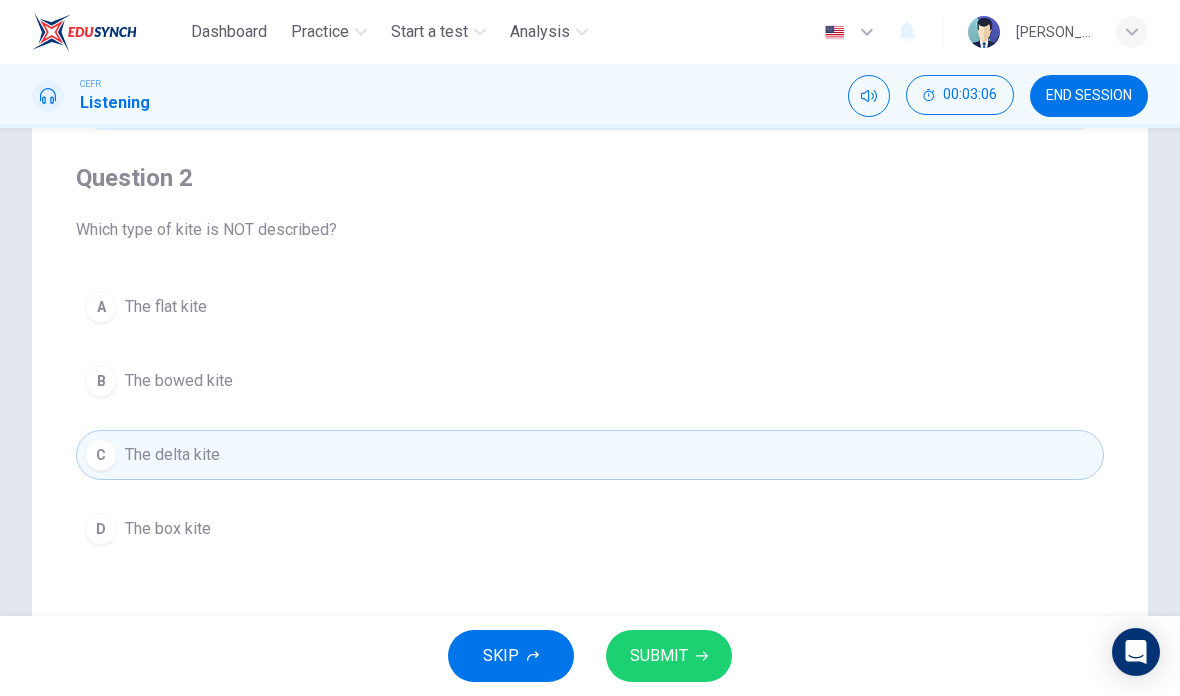 click on "SUBMIT" at bounding box center (659, 656) 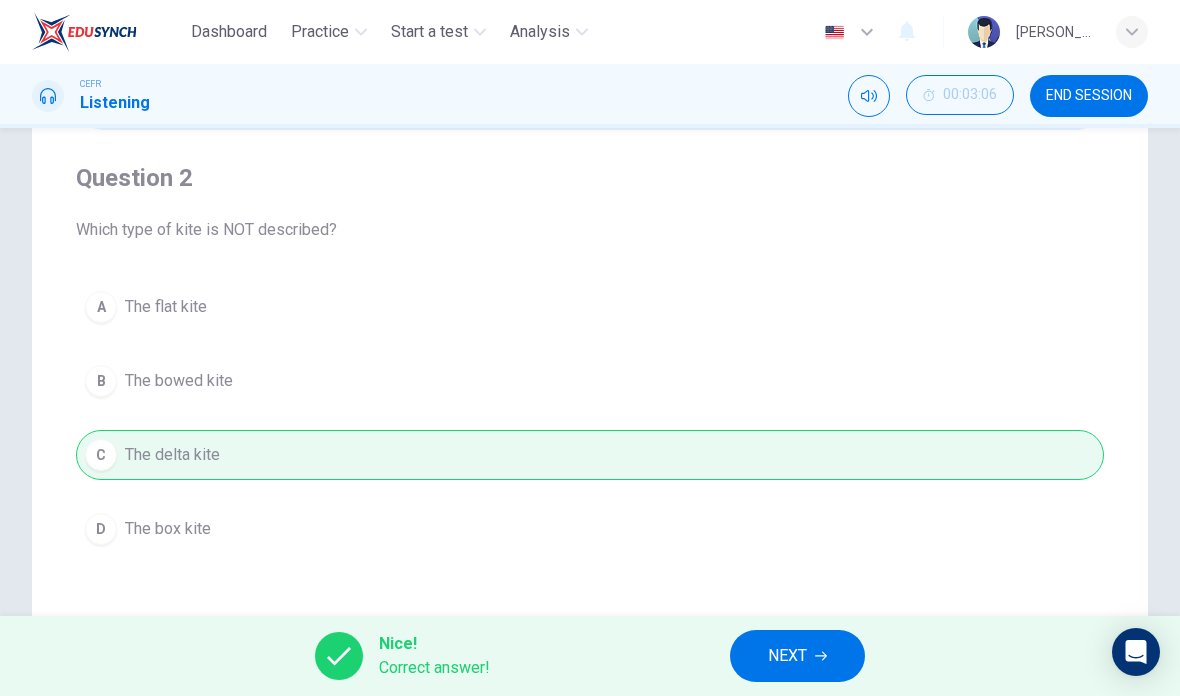 click on "NEXT" at bounding box center [797, 656] 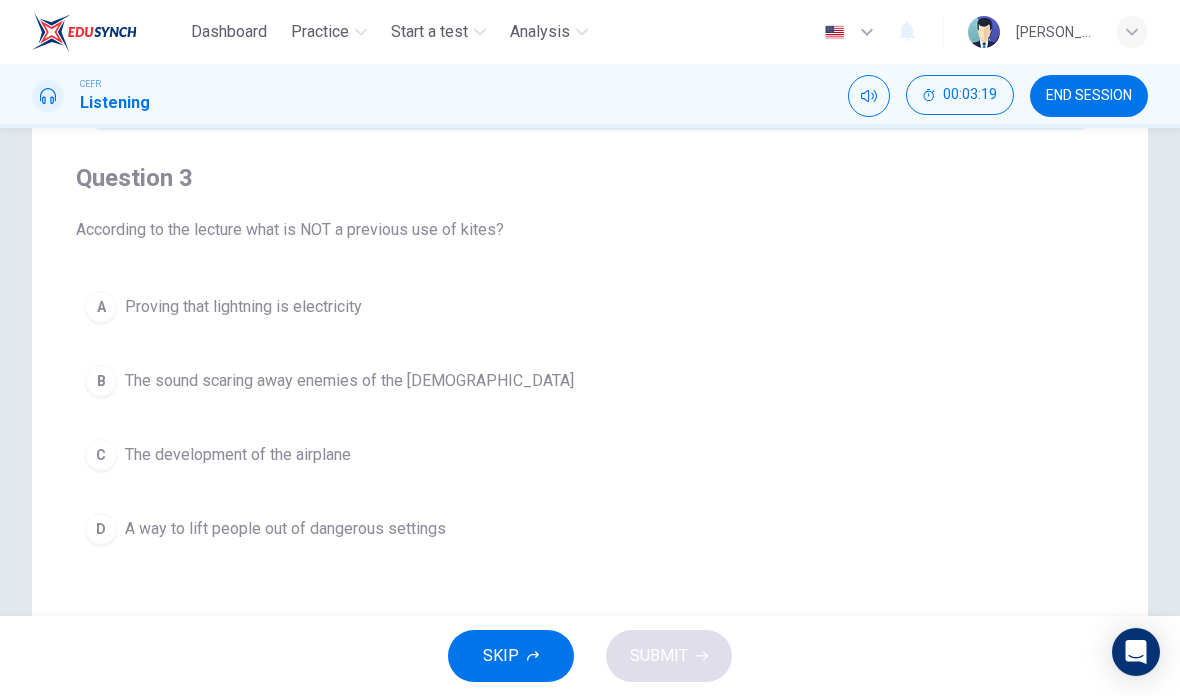 click on "A way to lift people out of dangerous settings" at bounding box center [285, 529] 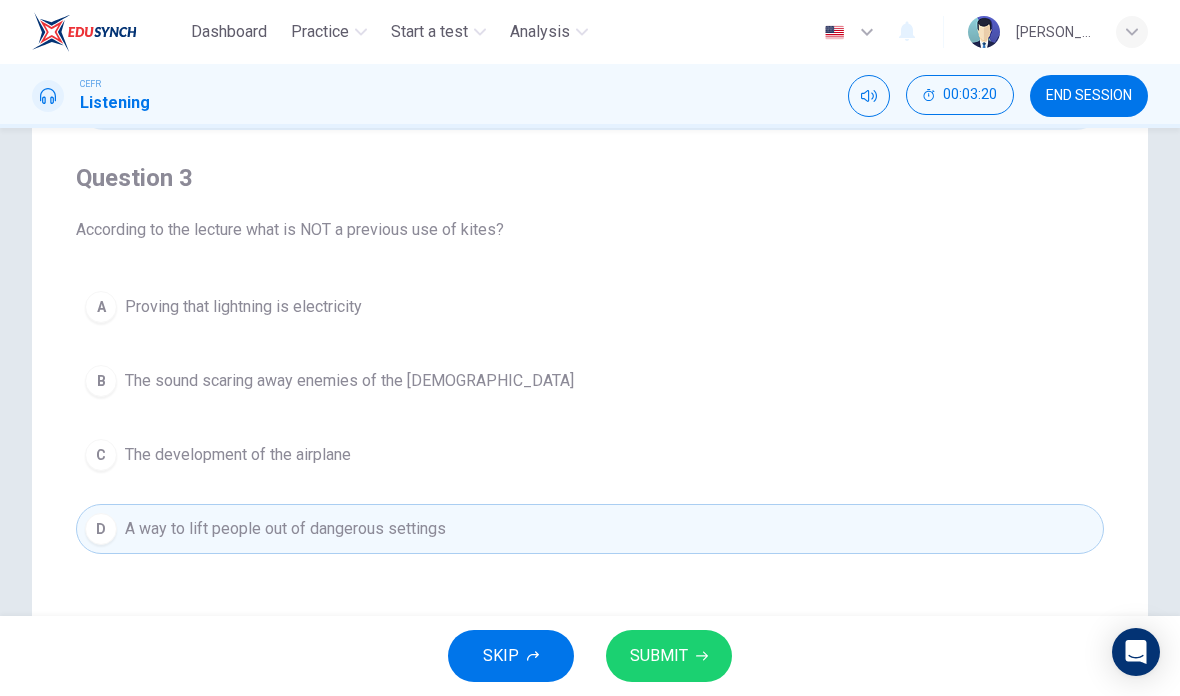 click on "SUBMIT" at bounding box center (659, 656) 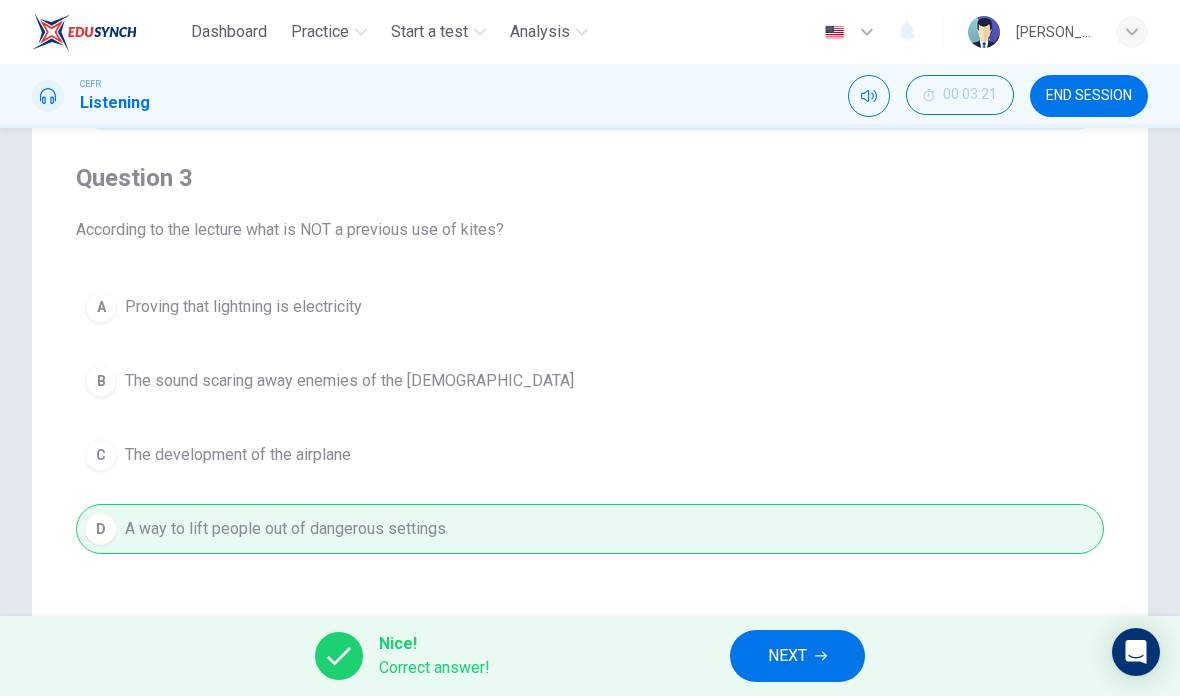 click on "NEXT" at bounding box center [797, 656] 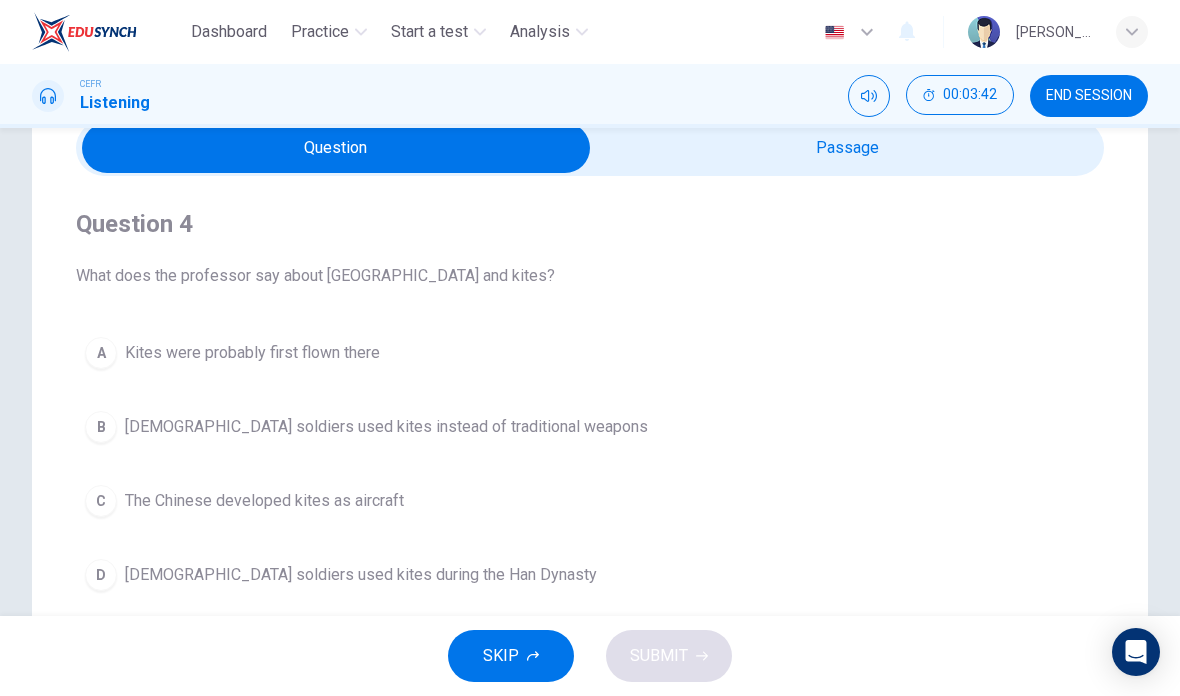 scroll, scrollTop: 93, scrollLeft: 0, axis: vertical 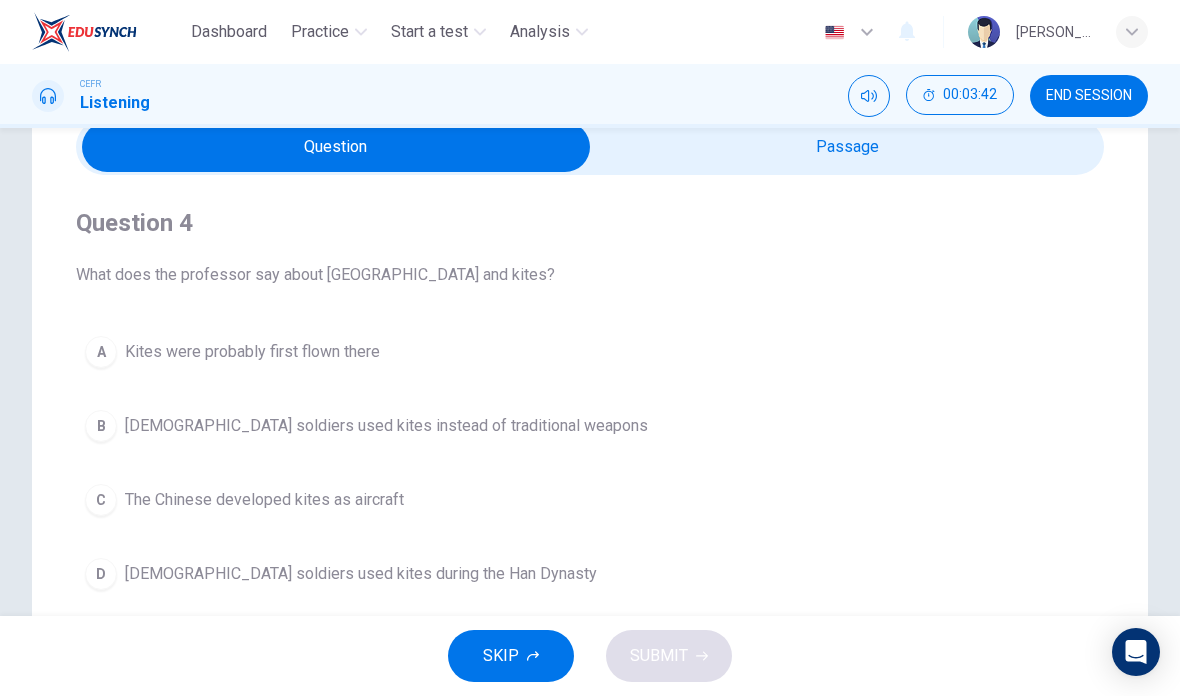 checkbox on "true" 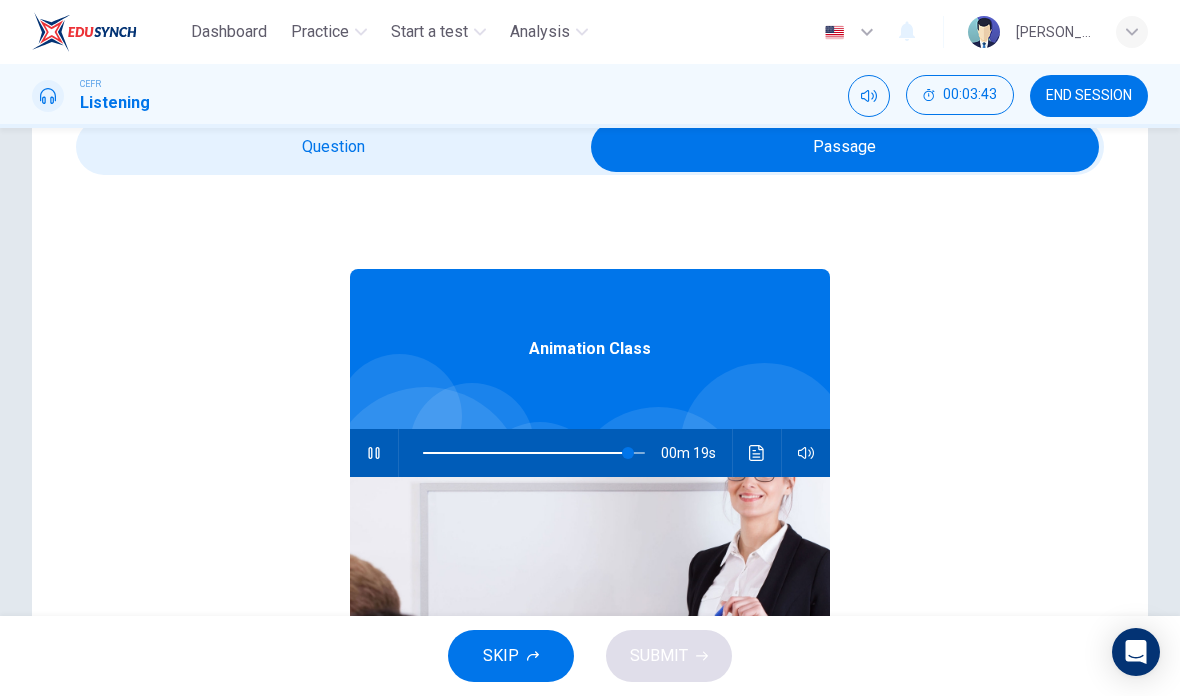 type on "93" 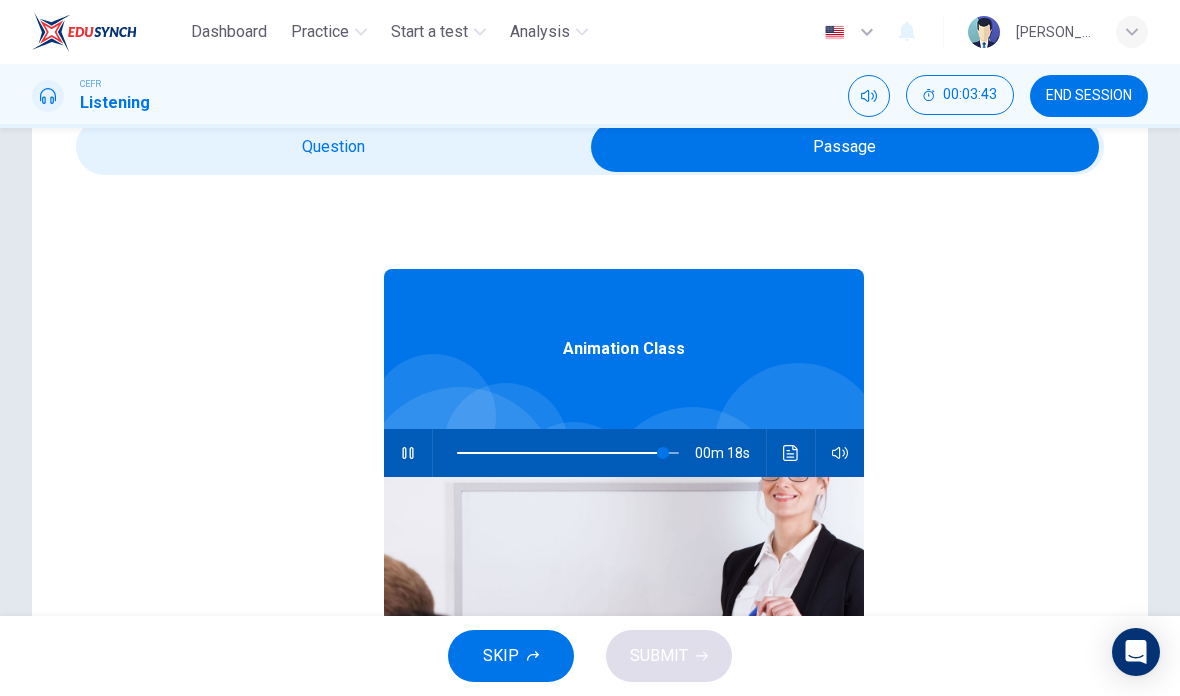 checkbox on "false" 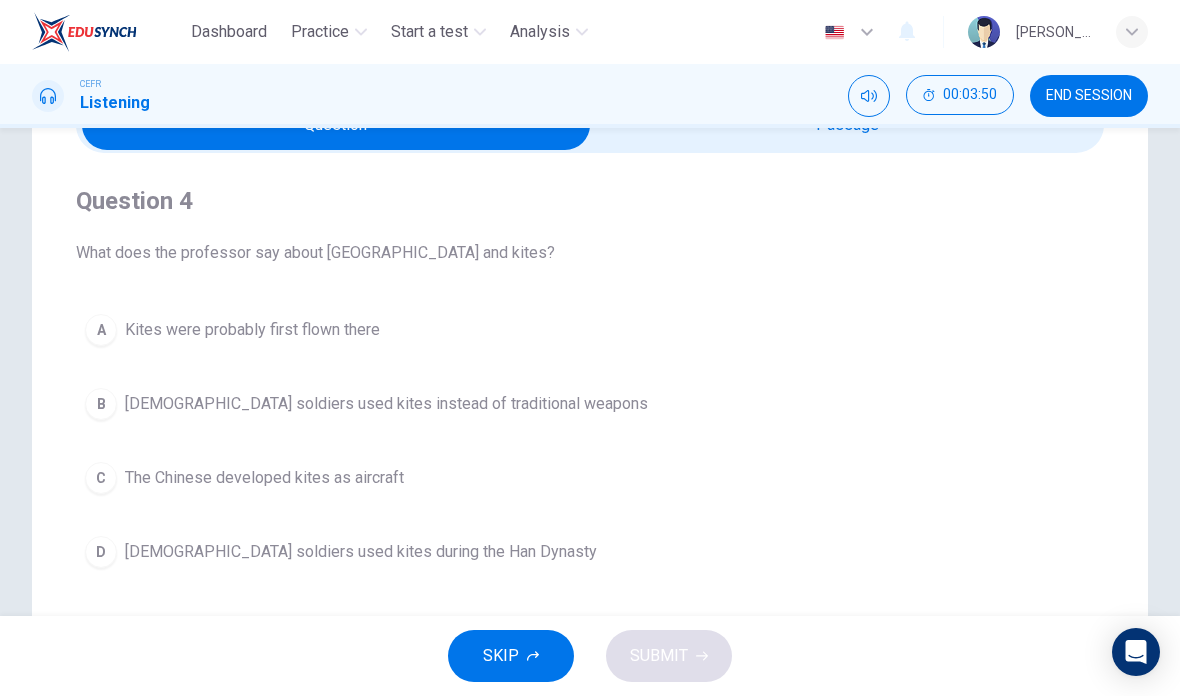 scroll, scrollTop: 117, scrollLeft: 0, axis: vertical 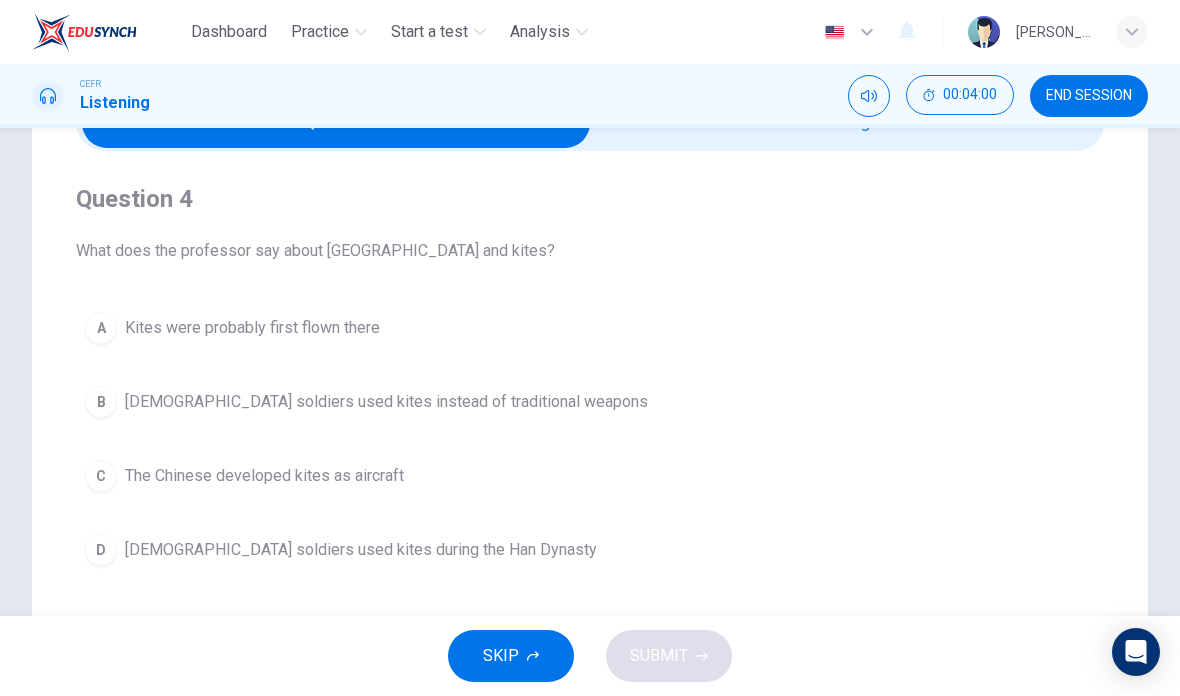 click on "[DEMOGRAPHIC_DATA] soldiers used kites during the Han Dynasty" at bounding box center (361, 550) 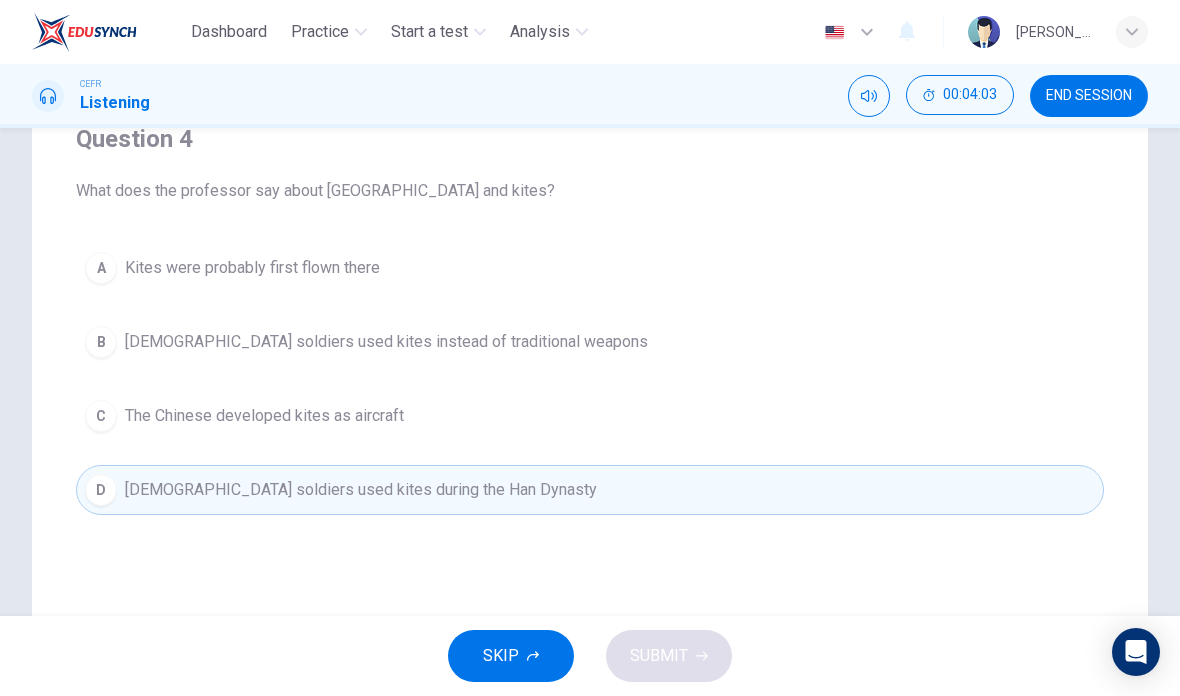 scroll, scrollTop: 165, scrollLeft: 0, axis: vertical 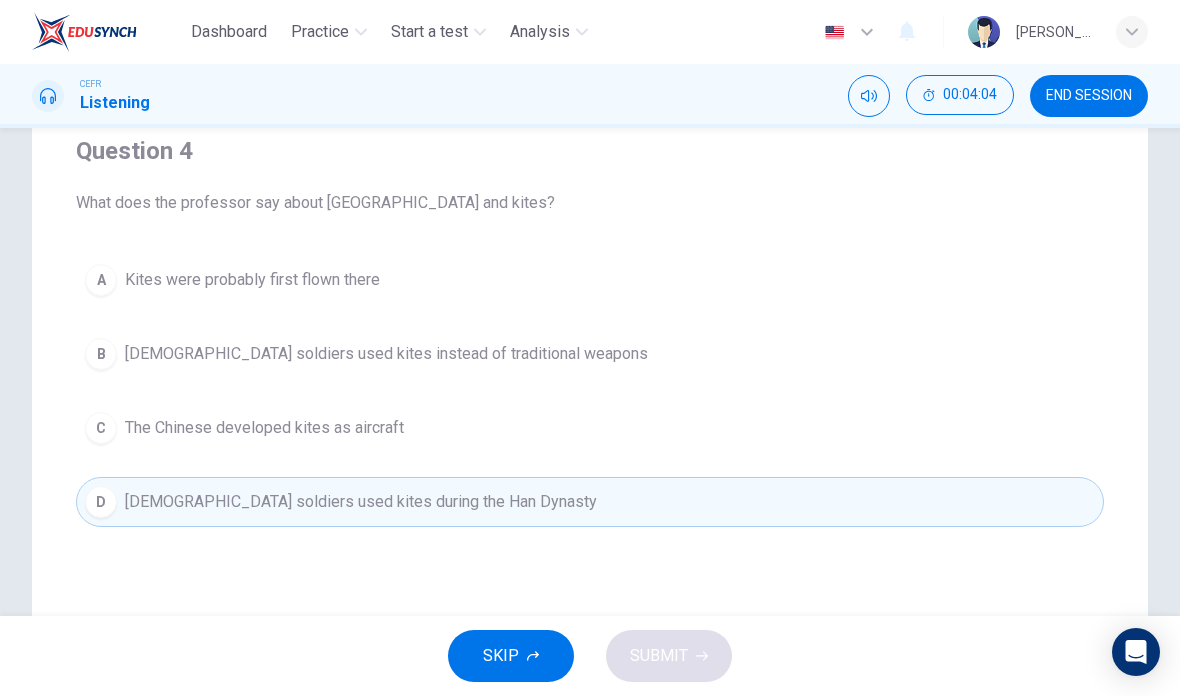 click on "C The Chinese developed kites as aircraft" at bounding box center [590, 428] 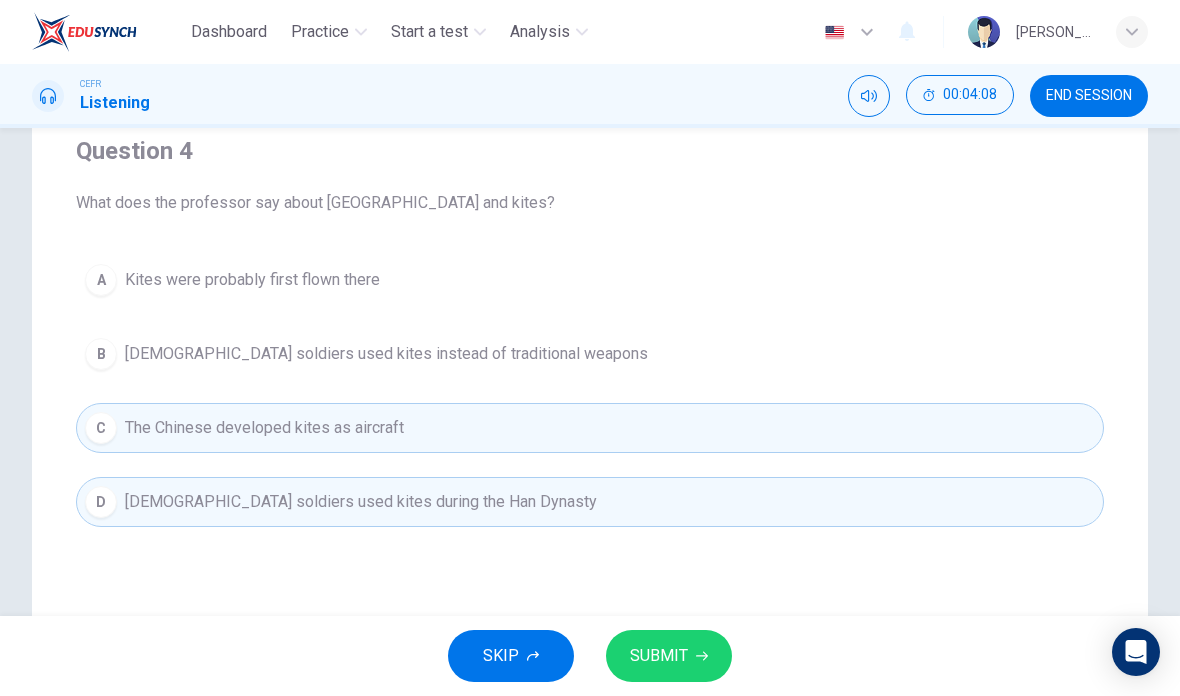 click on "C The Chinese developed kites as aircraft" at bounding box center [590, 428] 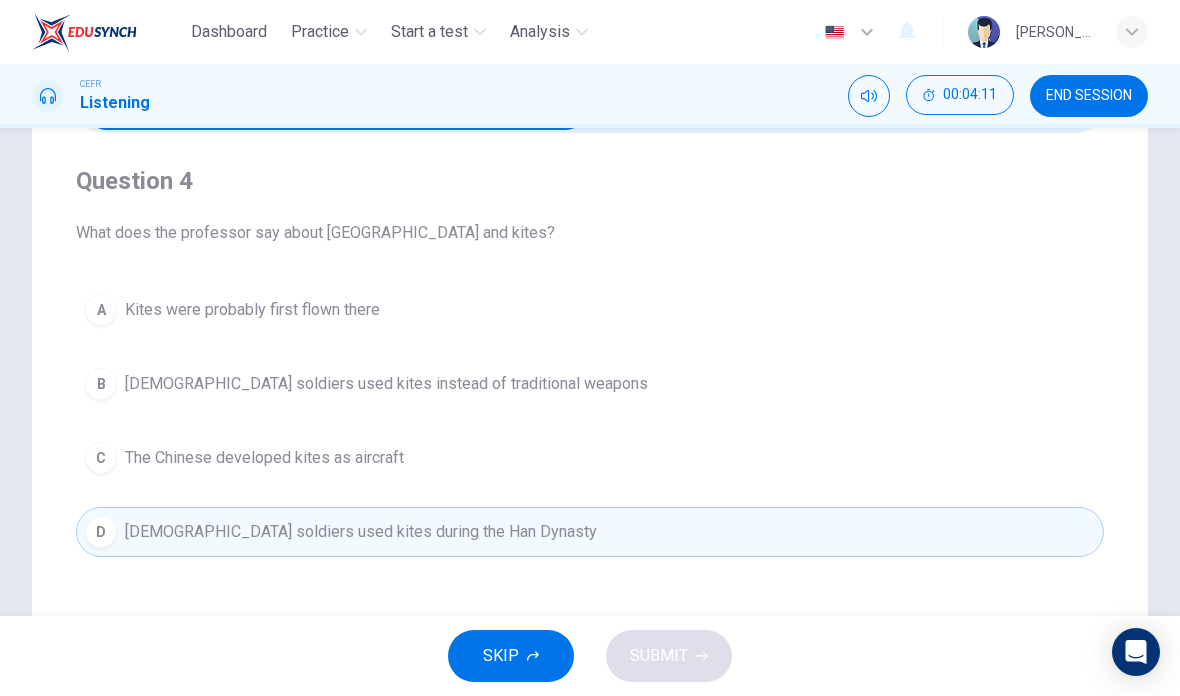 scroll, scrollTop: 134, scrollLeft: 0, axis: vertical 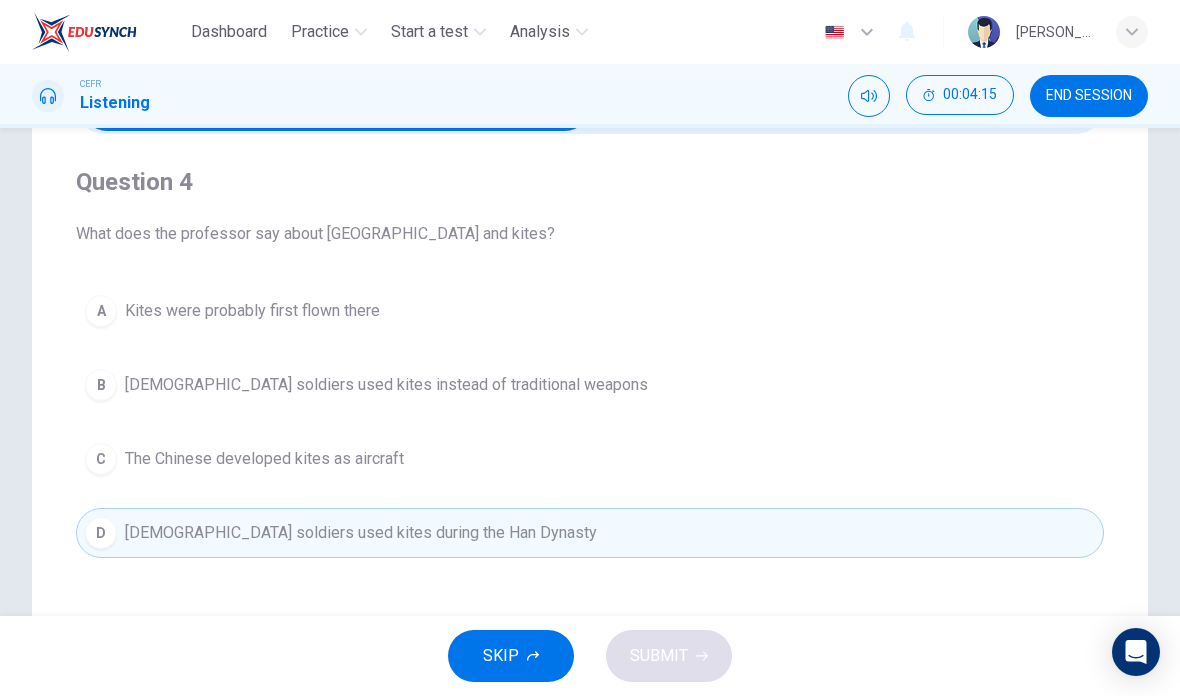 click on "A Kites were probably first flown there" at bounding box center (590, 311) 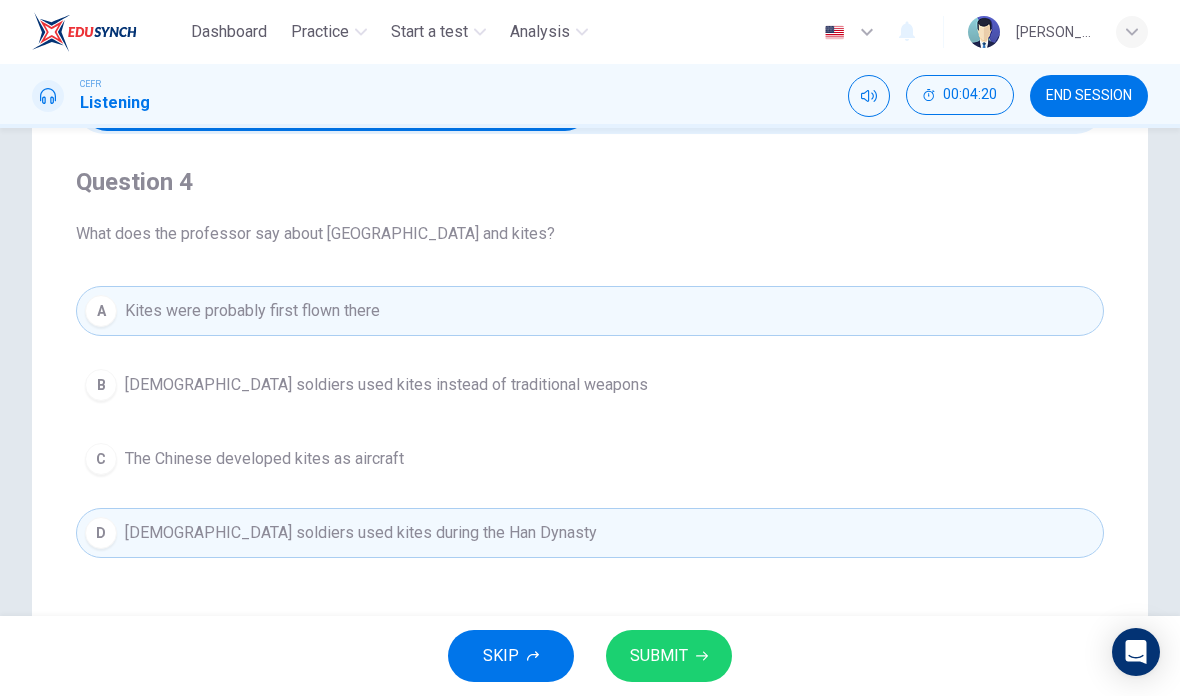 click on "SUBMIT" at bounding box center [659, 656] 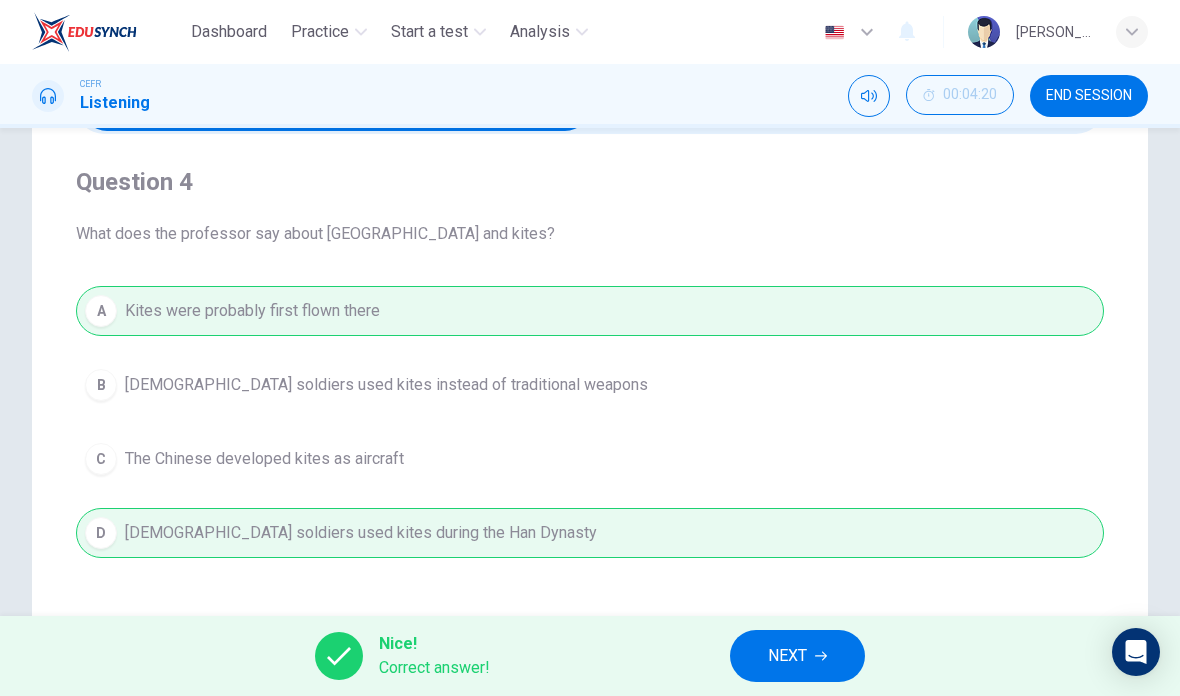 click 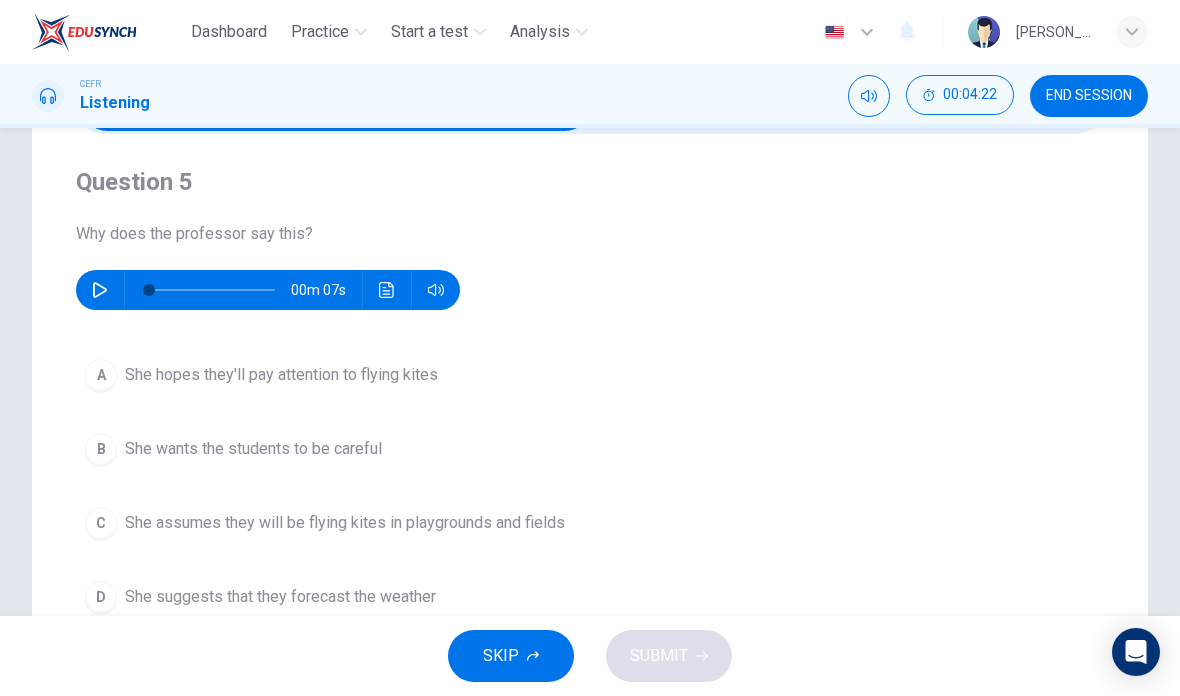click 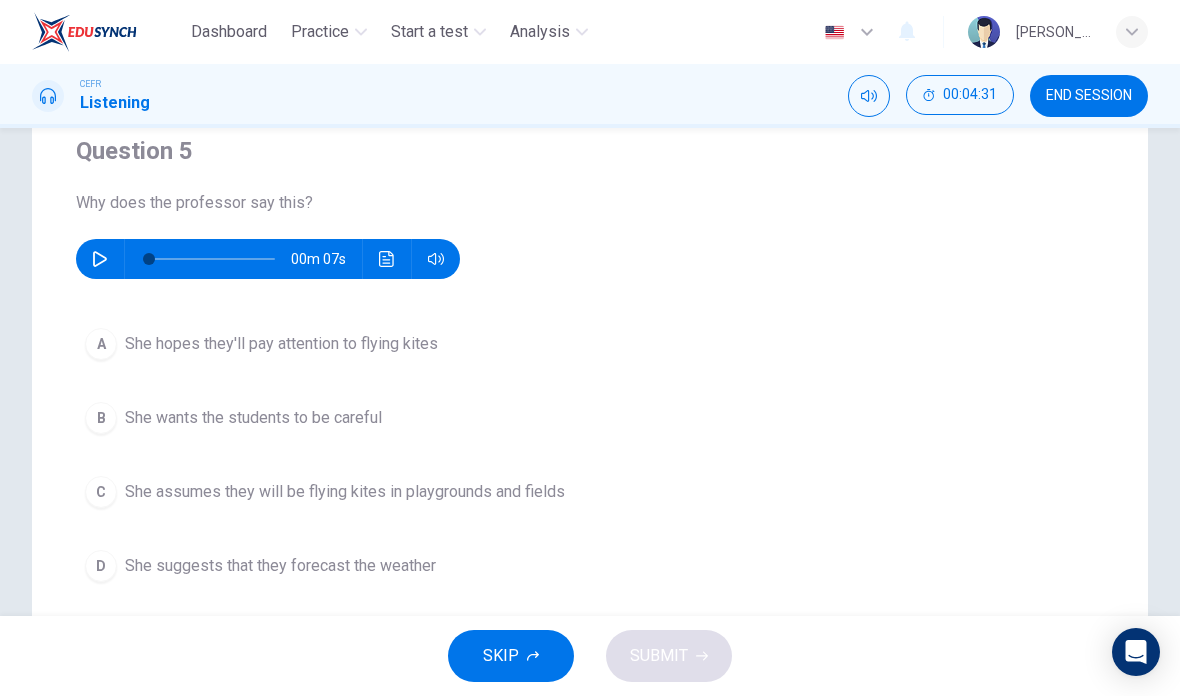 scroll, scrollTop: 171, scrollLeft: 0, axis: vertical 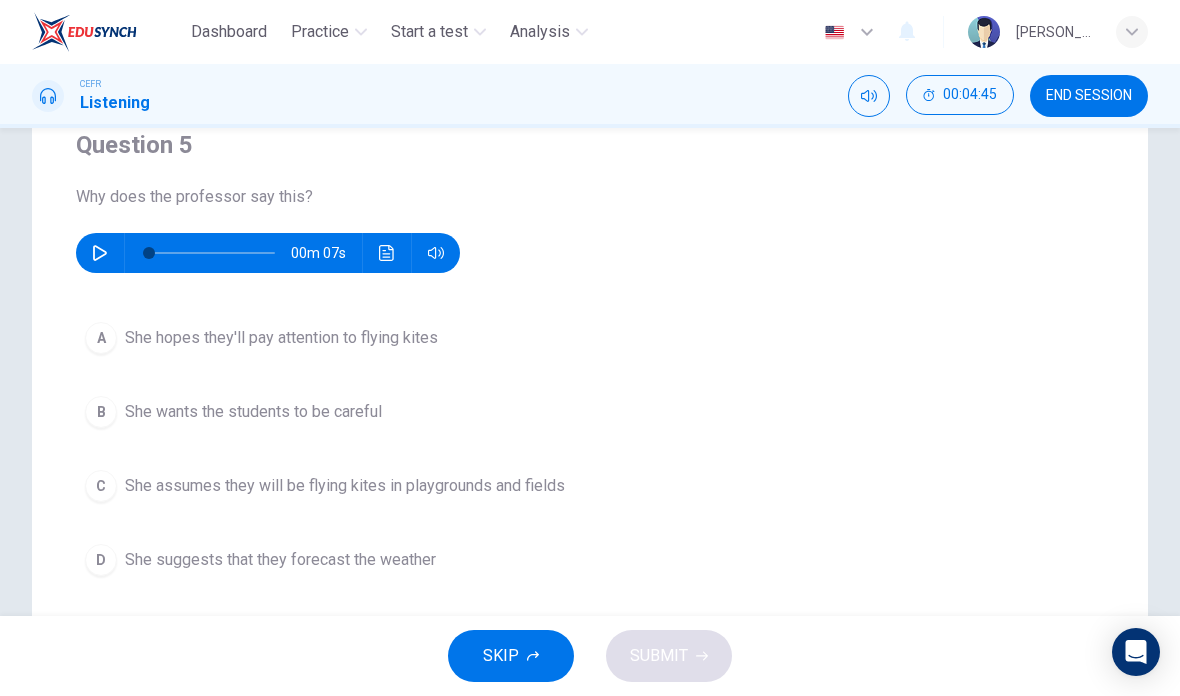 click at bounding box center (100, 253) 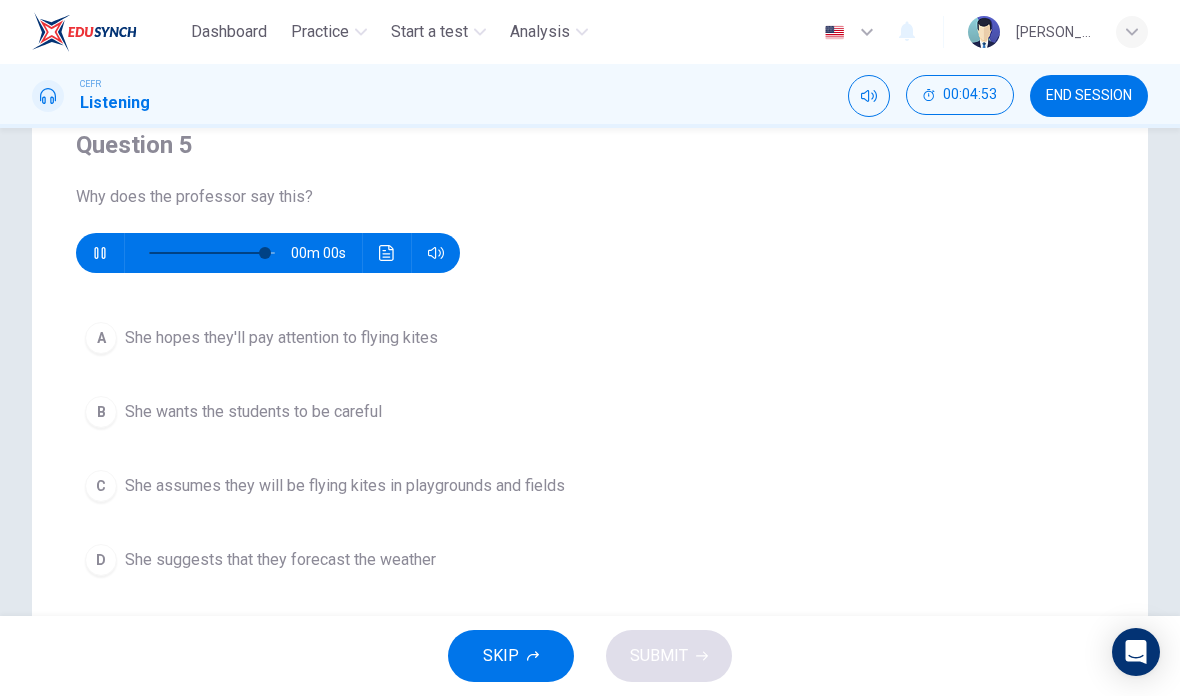 type on "0" 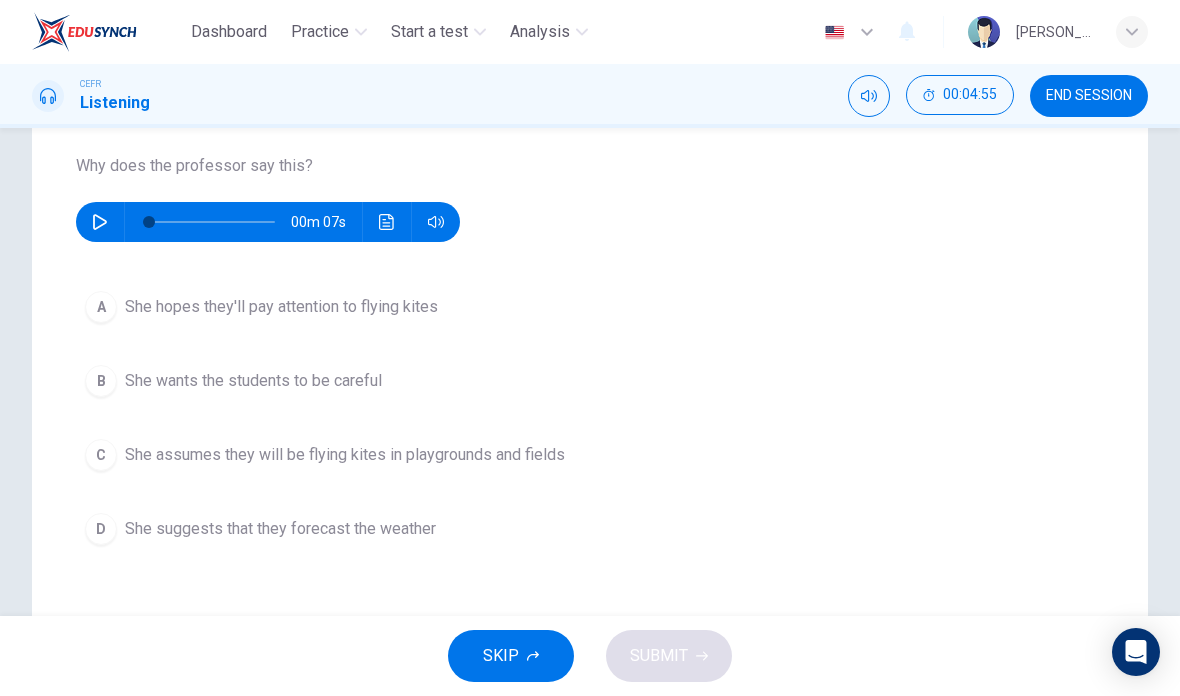 scroll, scrollTop: 206, scrollLeft: 0, axis: vertical 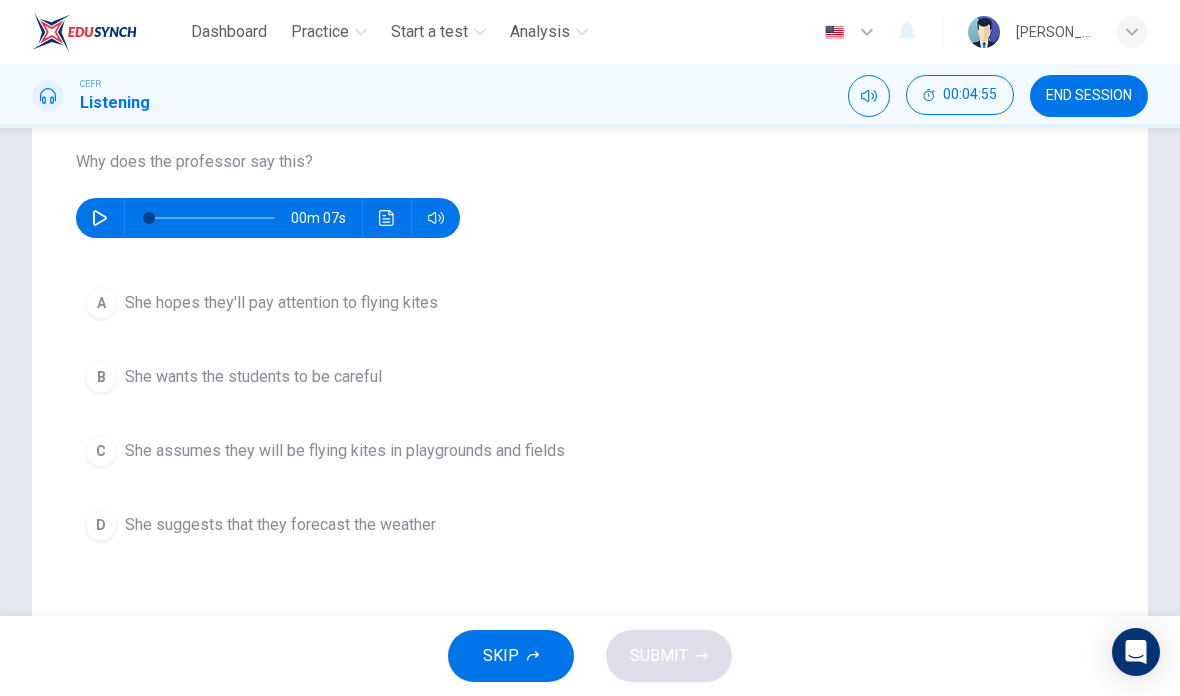 click on "She hopes they'll pay attention to flying kites" at bounding box center [281, 303] 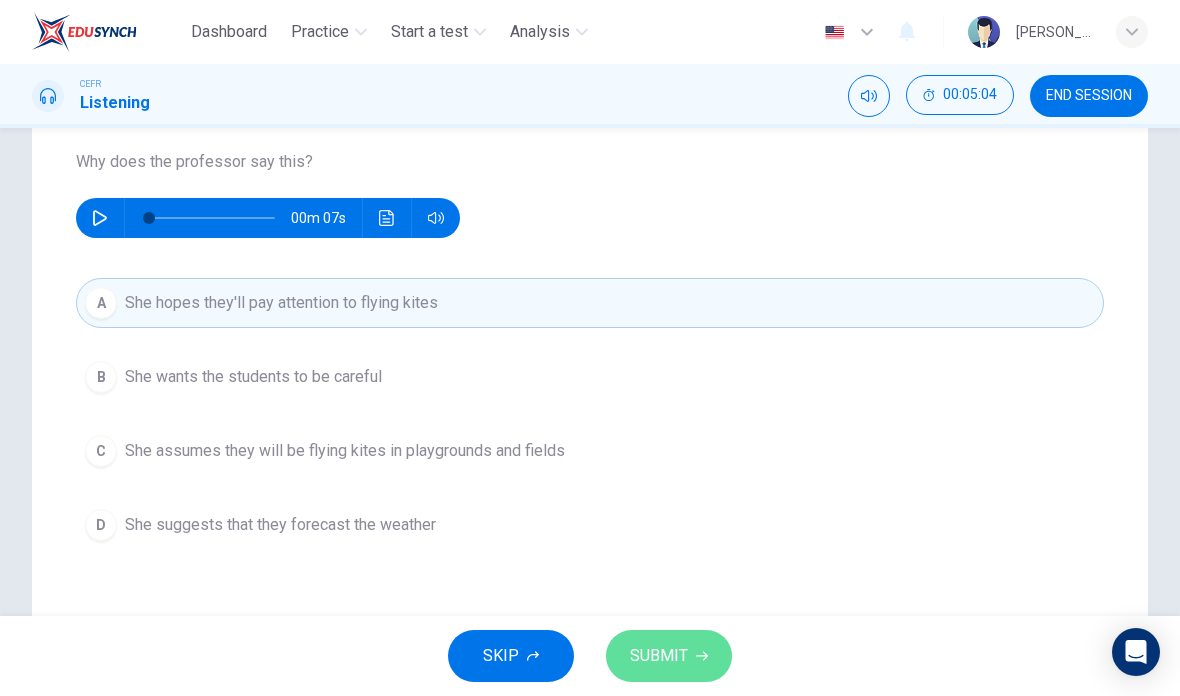 click on "SUBMIT" at bounding box center (659, 656) 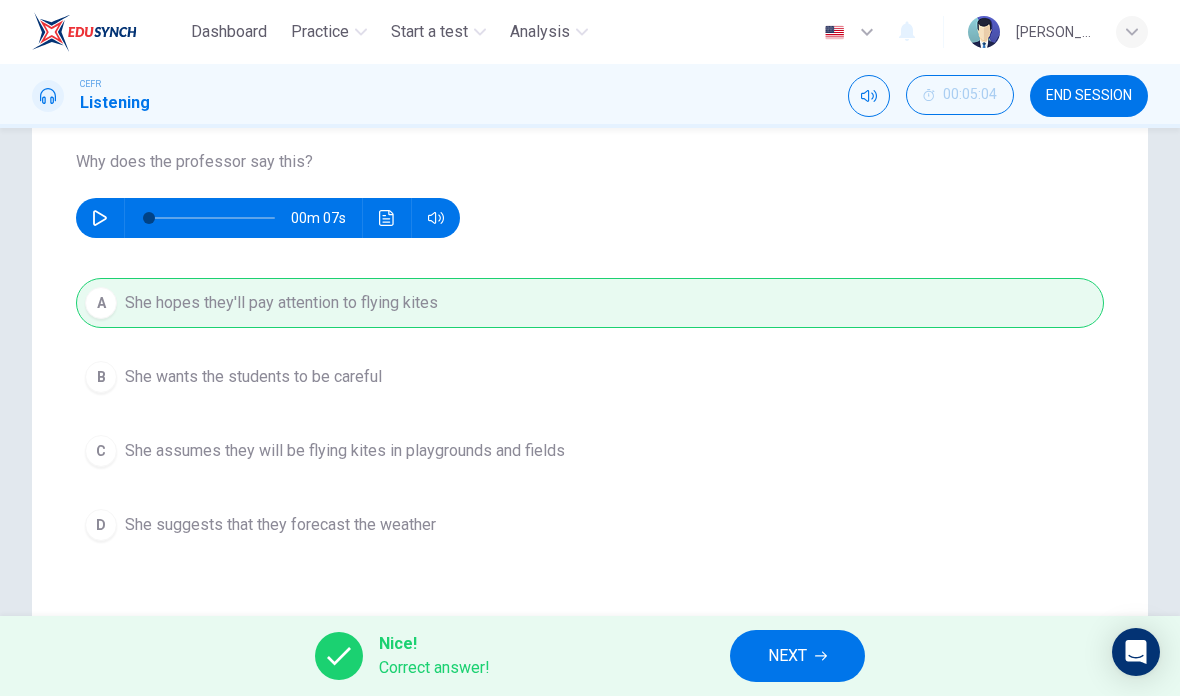 click on "NEXT" at bounding box center [787, 656] 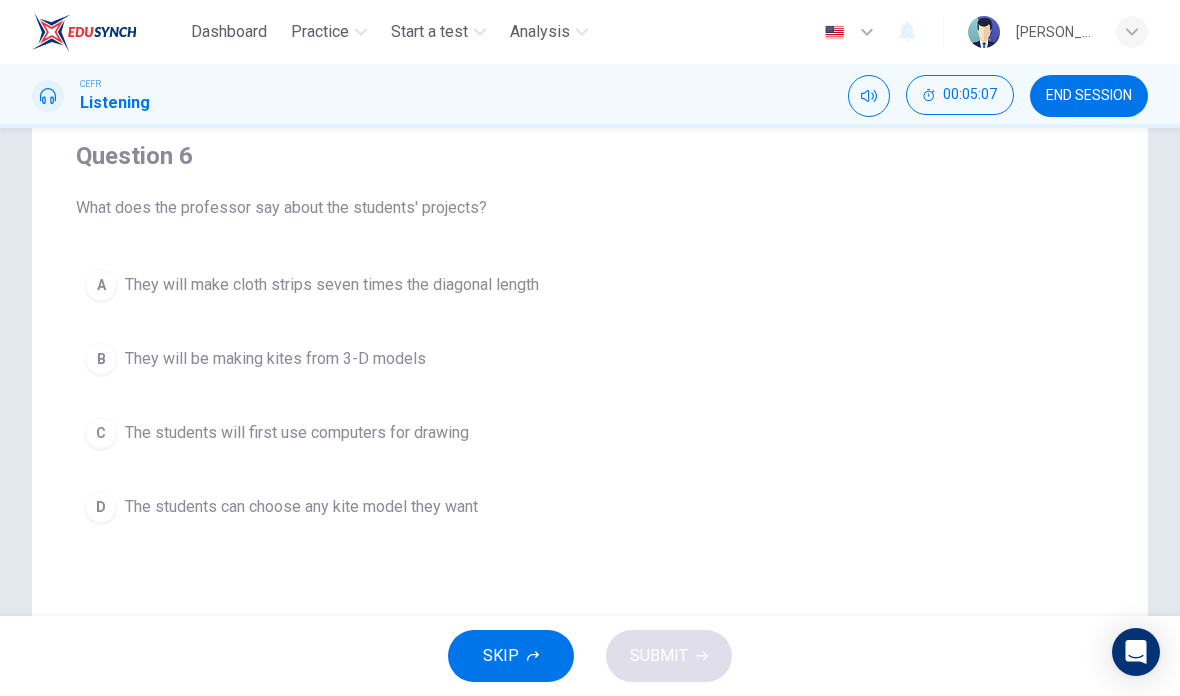 scroll, scrollTop: 159, scrollLeft: 0, axis: vertical 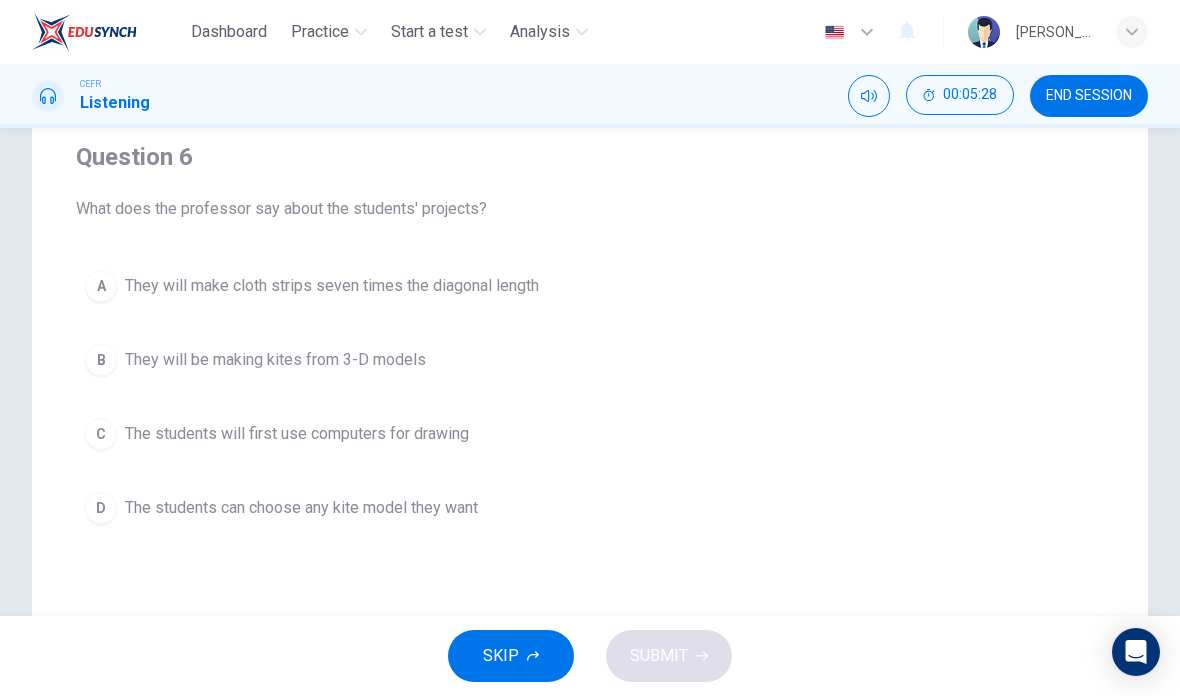 click on "They will be making kites from 3-D models" at bounding box center [275, 360] 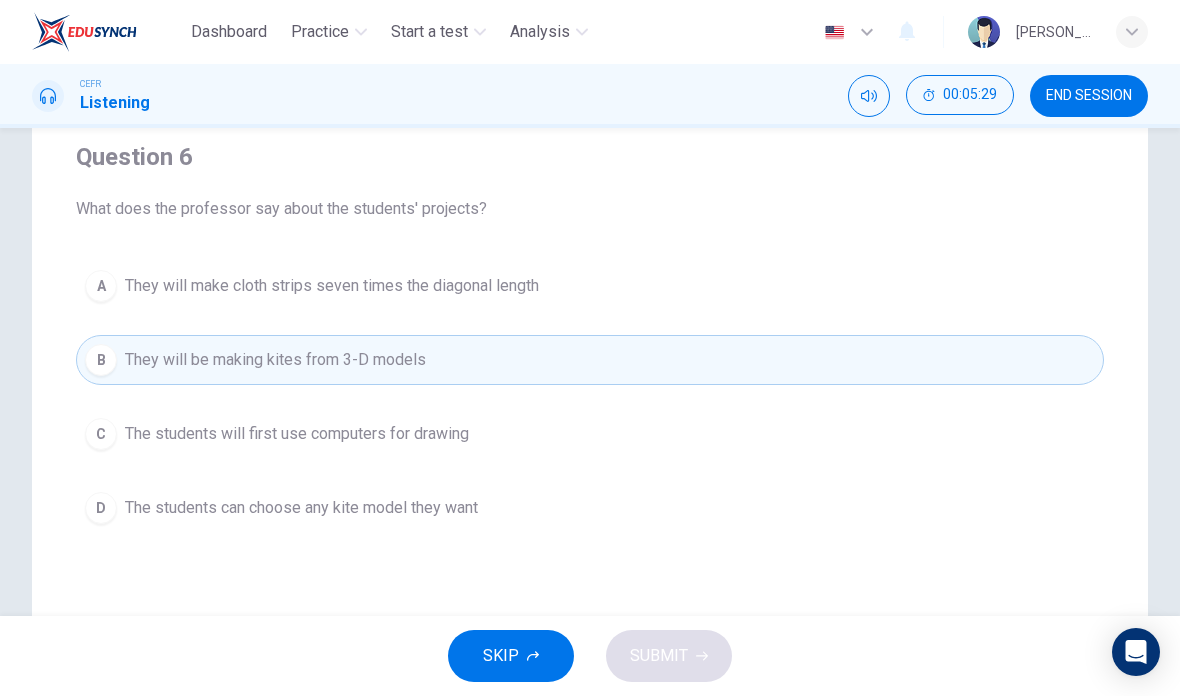 scroll, scrollTop: 181, scrollLeft: 0, axis: vertical 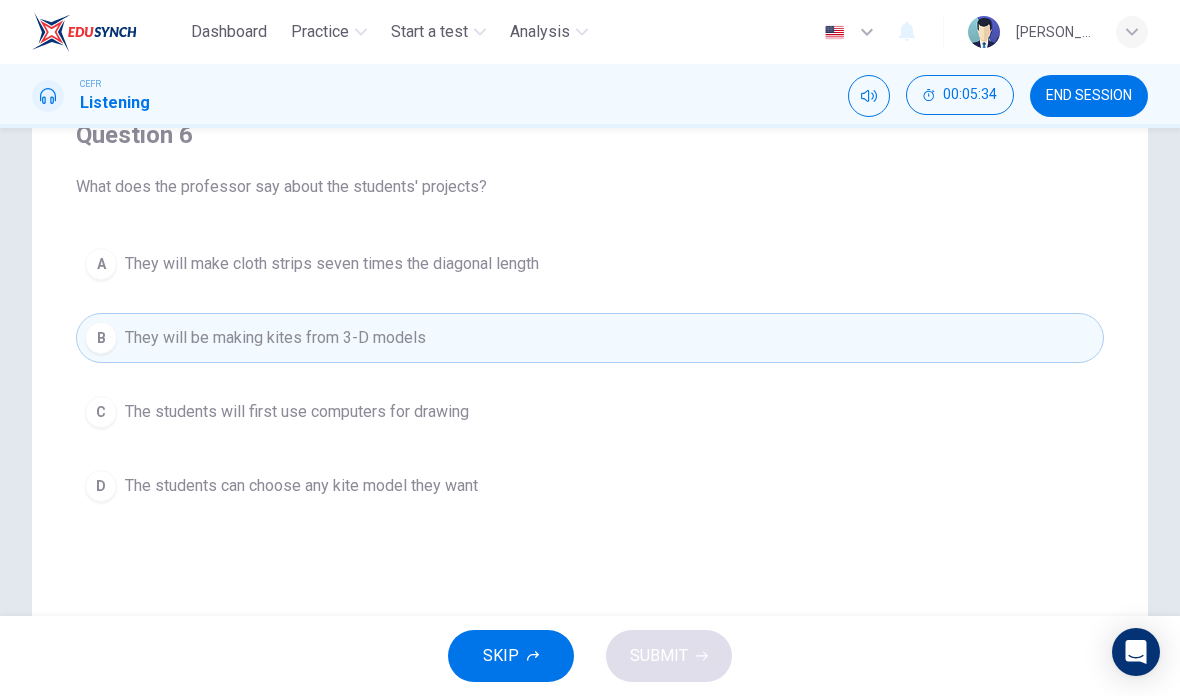 click on "The students can choose any kite model they want" at bounding box center [301, 486] 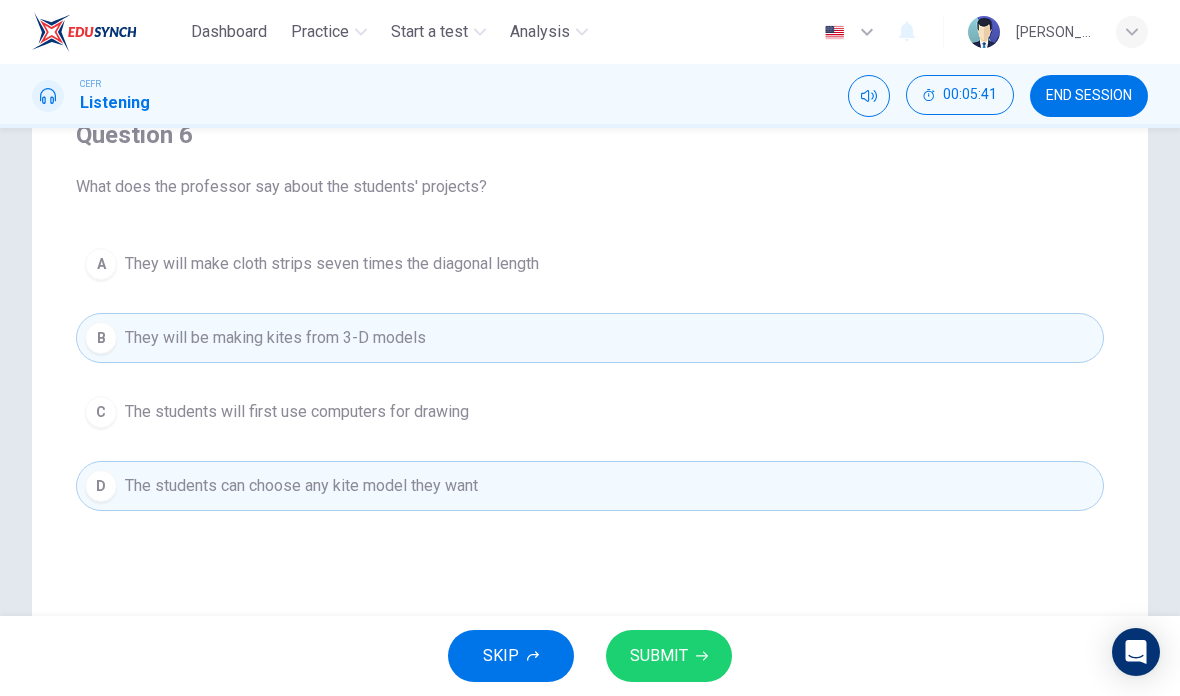 click on "SUBMIT" at bounding box center [669, 656] 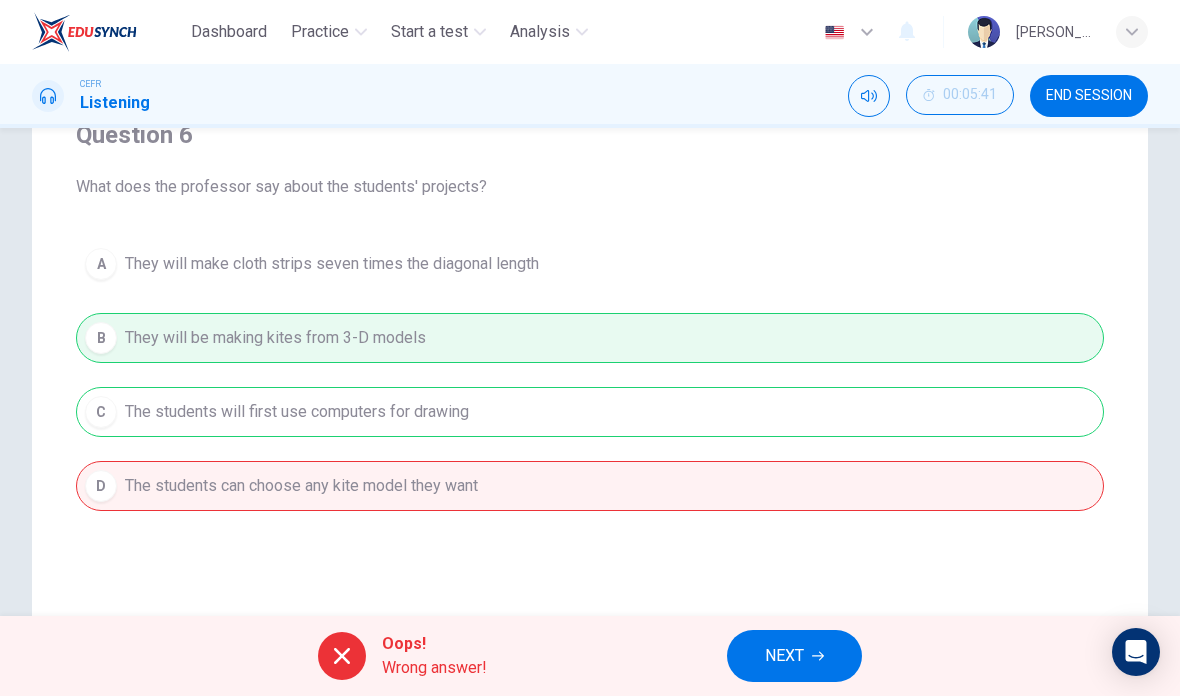 click on "NEXT" at bounding box center [794, 656] 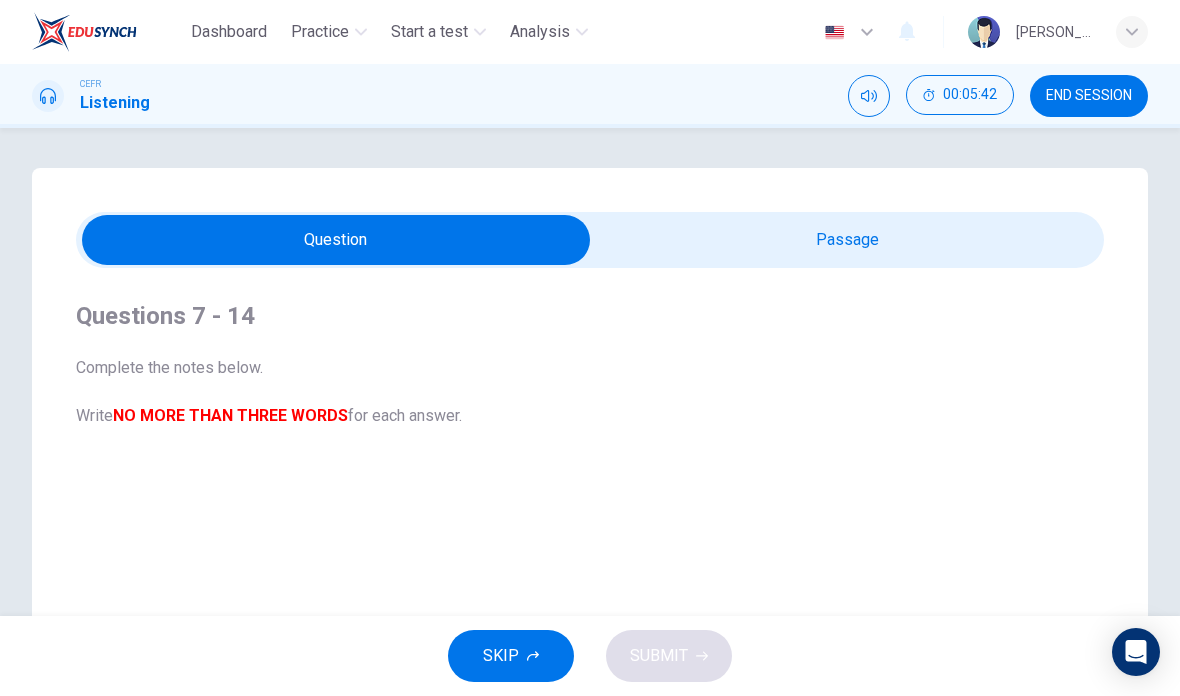 scroll, scrollTop: 82, scrollLeft: 0, axis: vertical 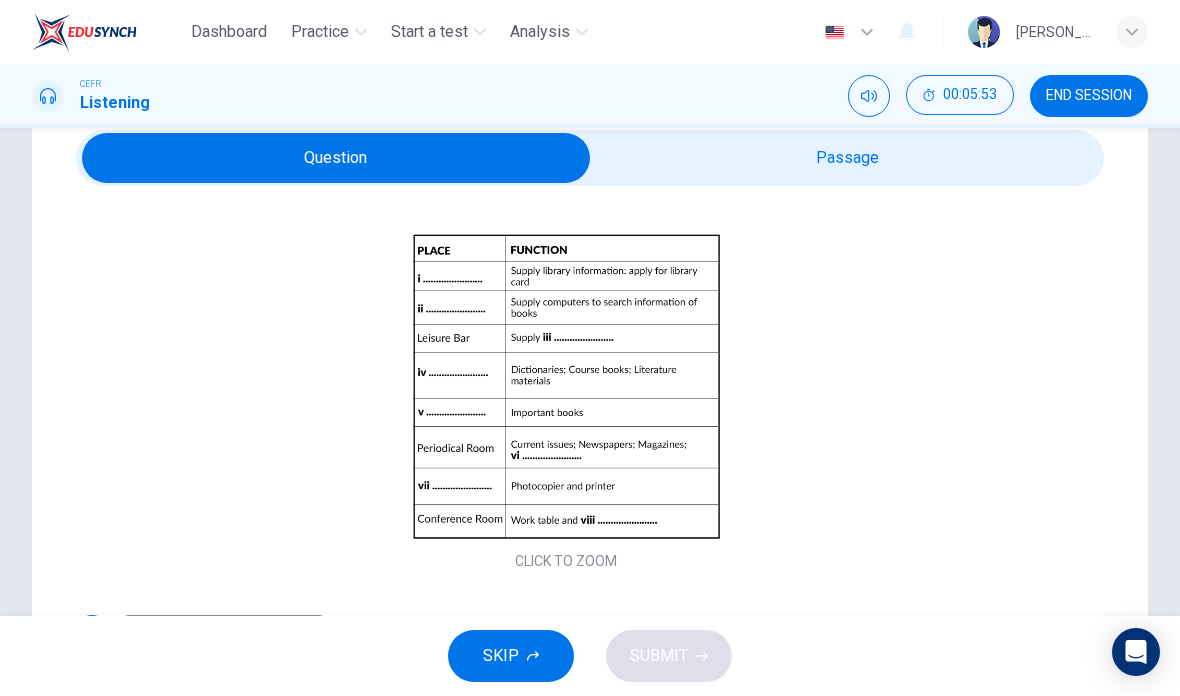 click on "Click to Zoom" at bounding box center (566, 402) 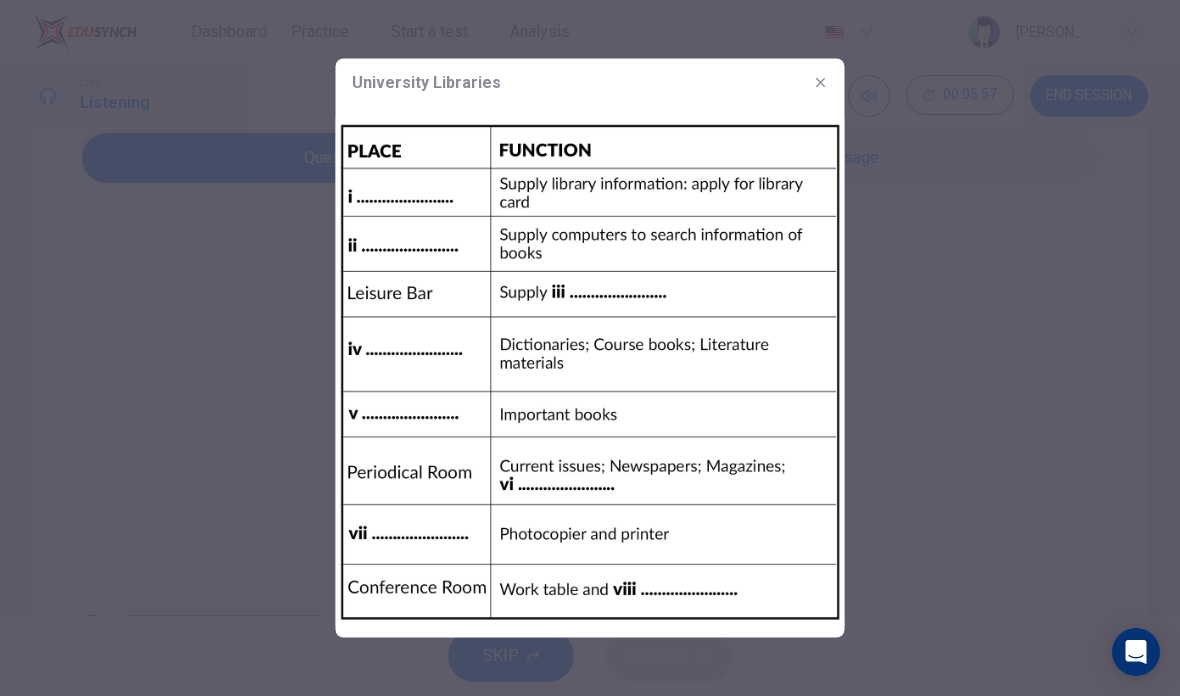 click at bounding box center (821, 83) 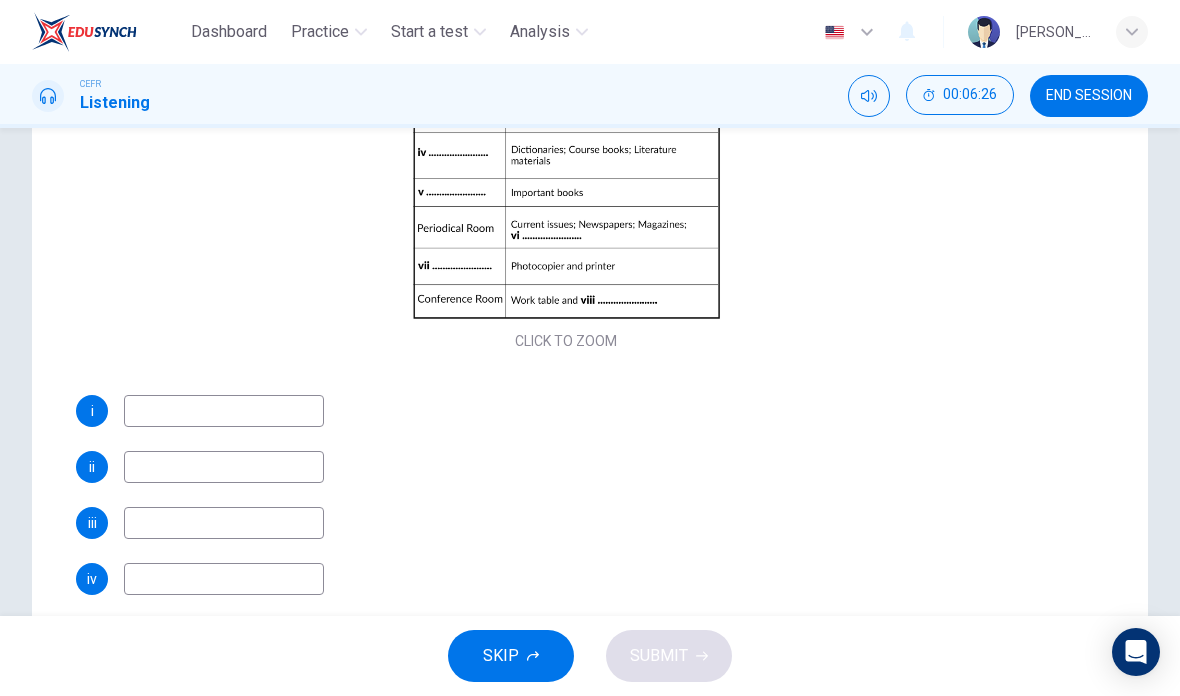 scroll, scrollTop: 301, scrollLeft: 0, axis: vertical 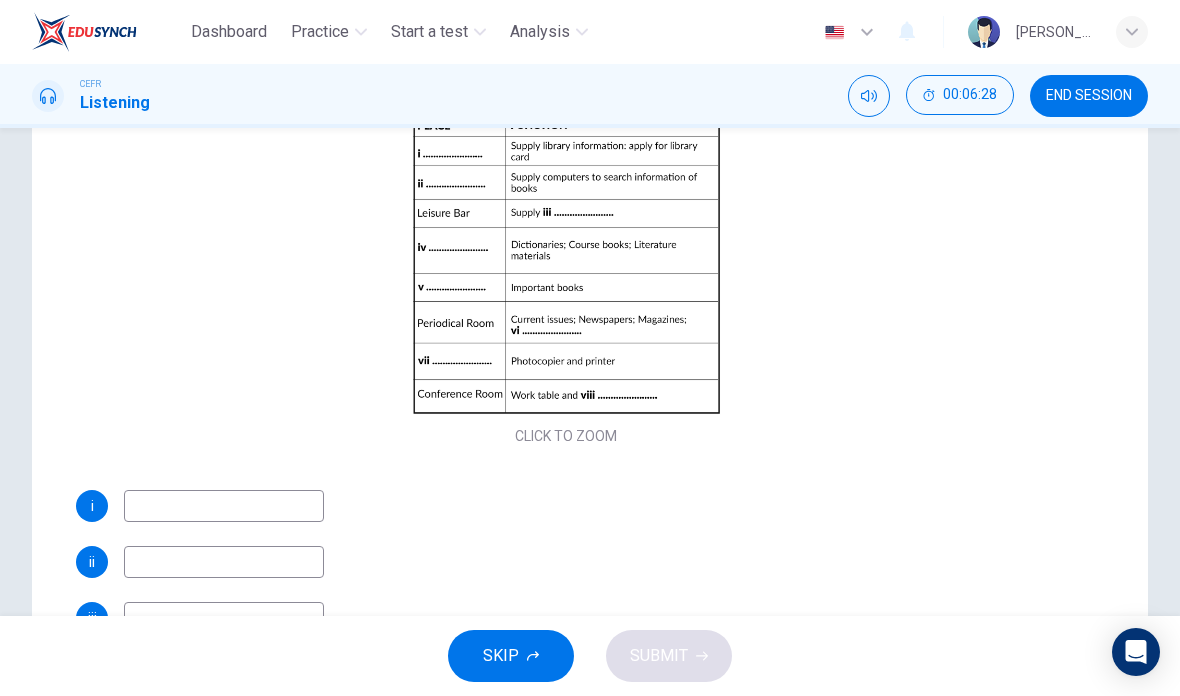 checkbox on "true" 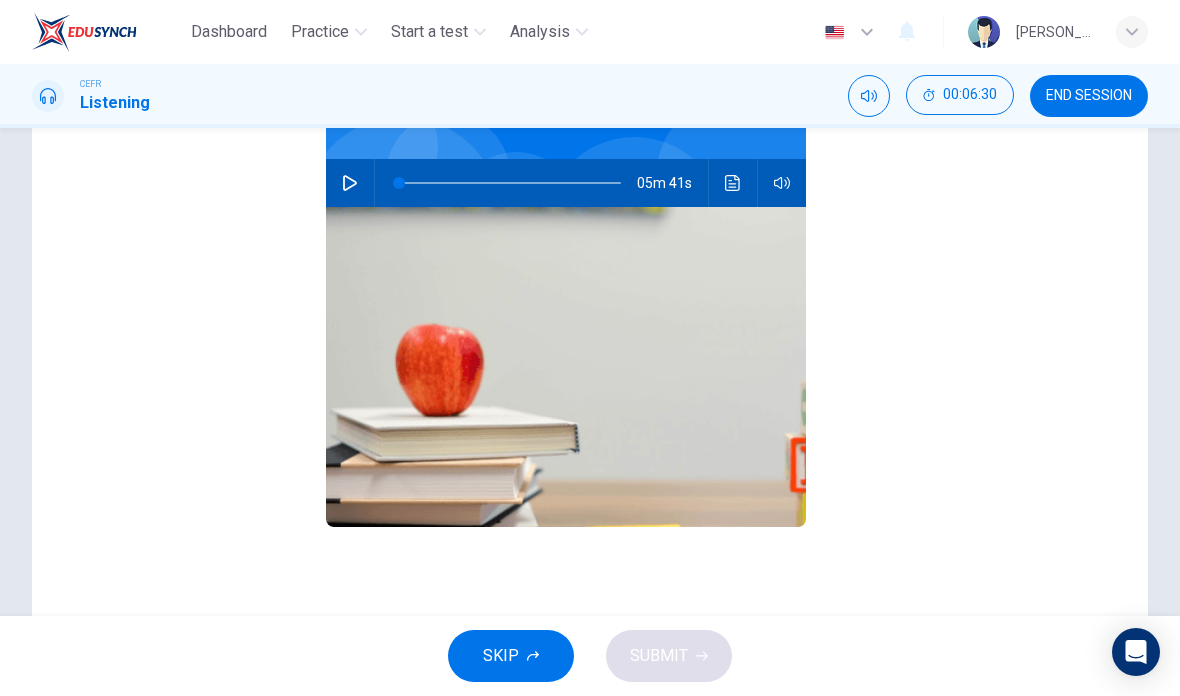 click at bounding box center [350, 183] 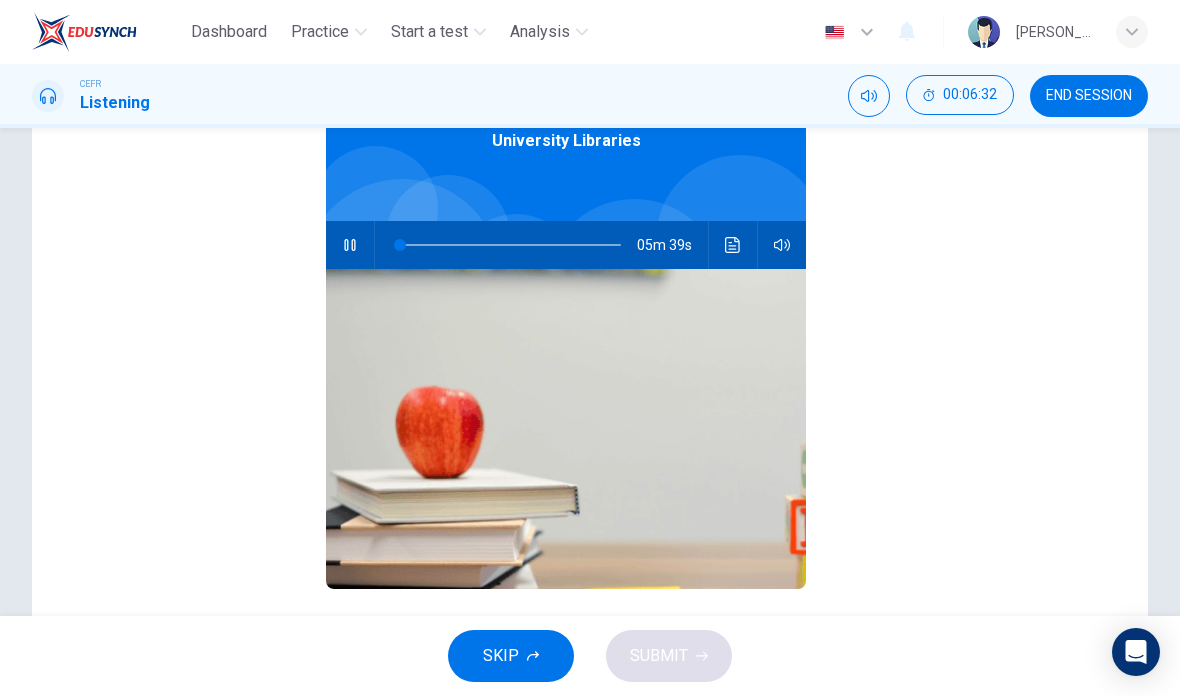 scroll, scrollTop: 0, scrollLeft: 0, axis: both 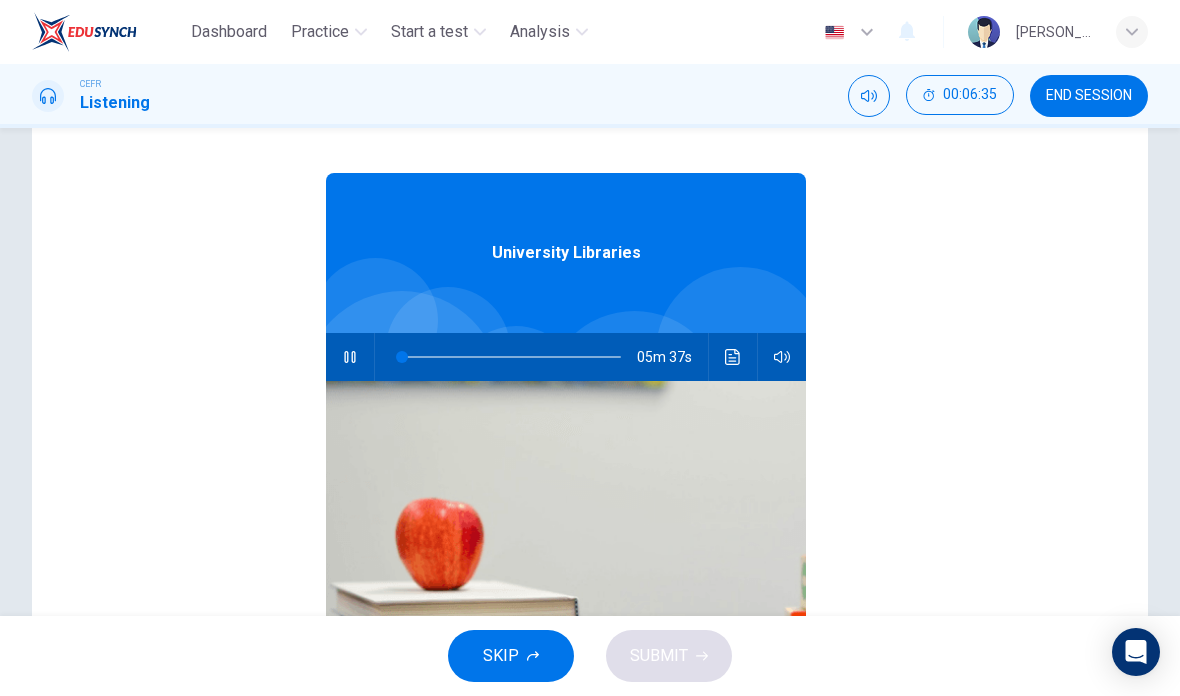 type on "1" 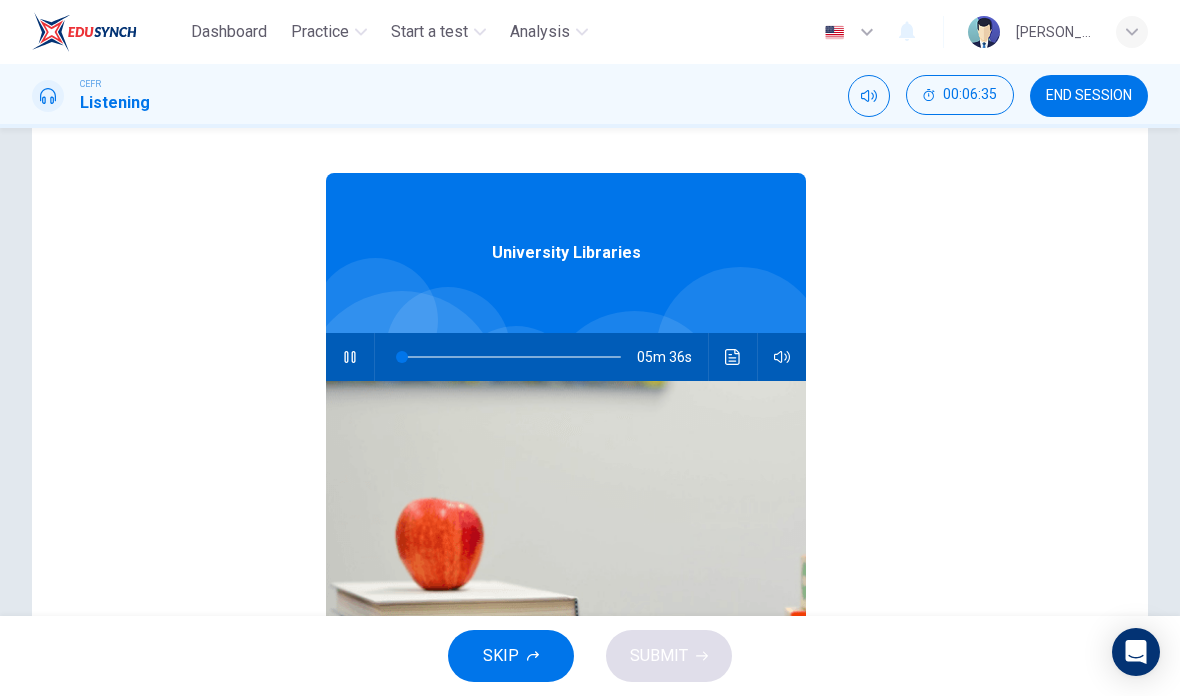 checkbox on "false" 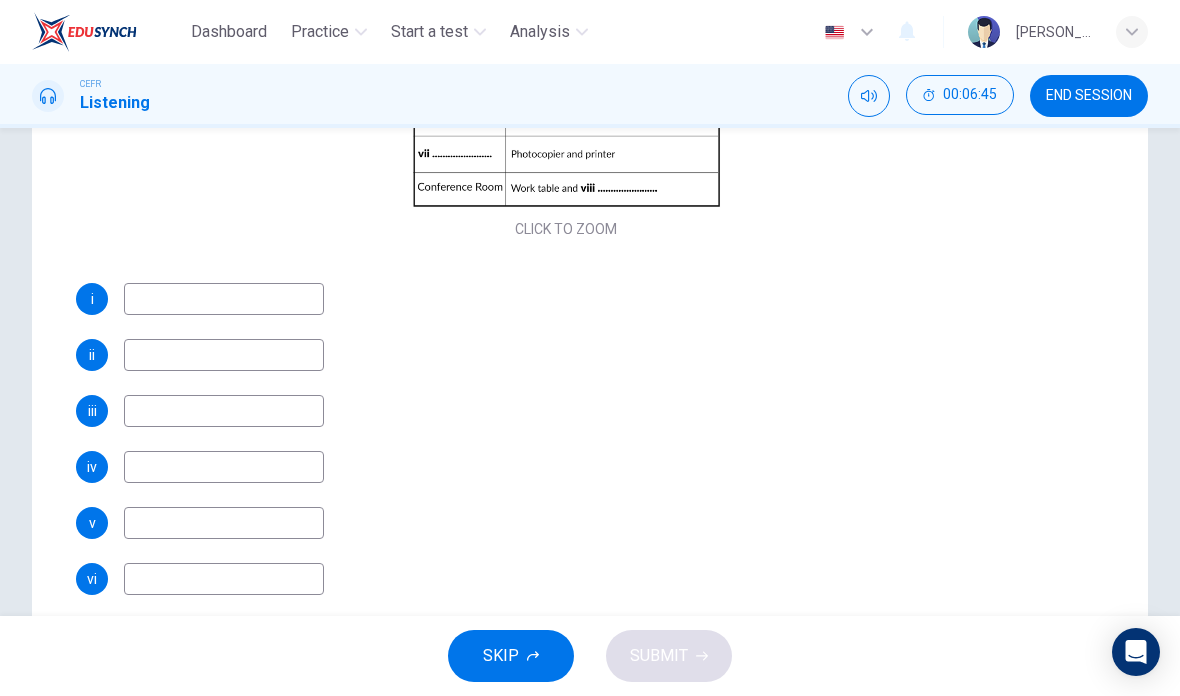 scroll, scrollTop: 381, scrollLeft: 0, axis: vertical 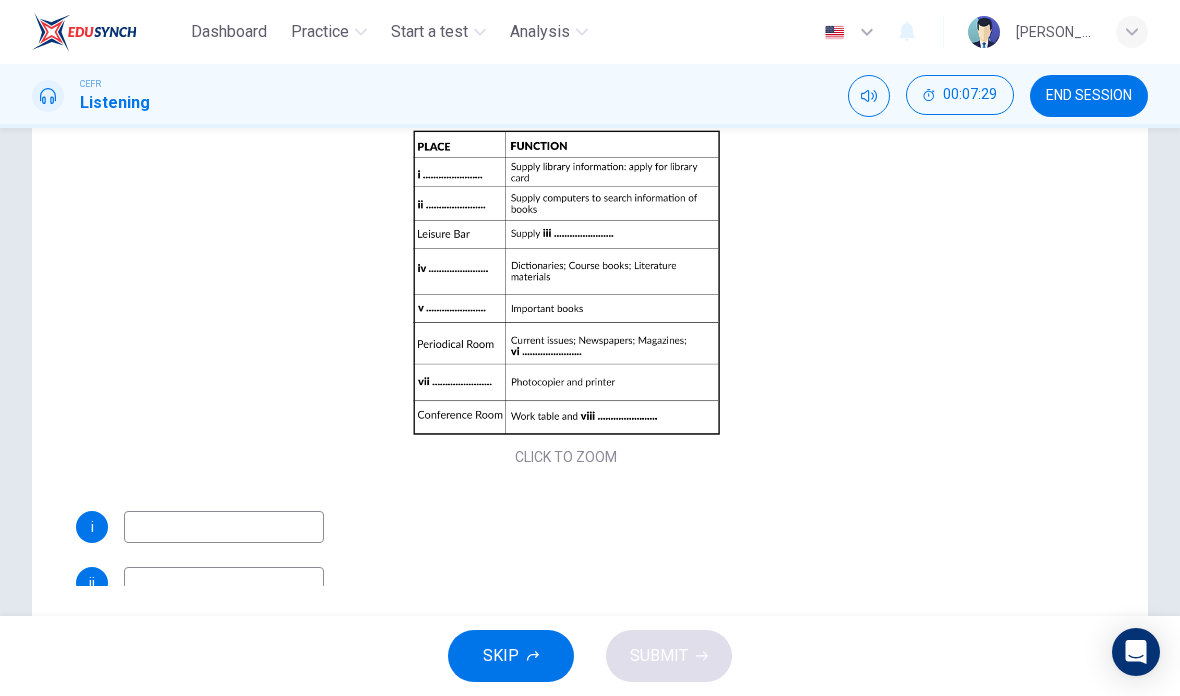 click at bounding box center (224, 527) 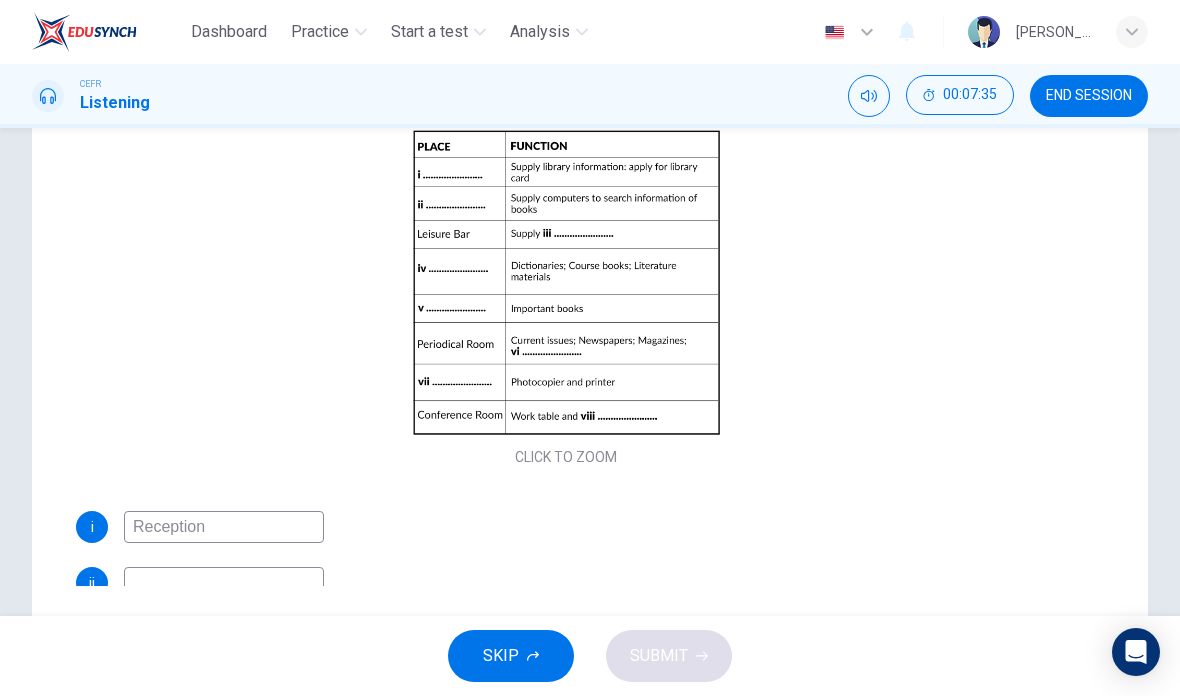 type on "Reception" 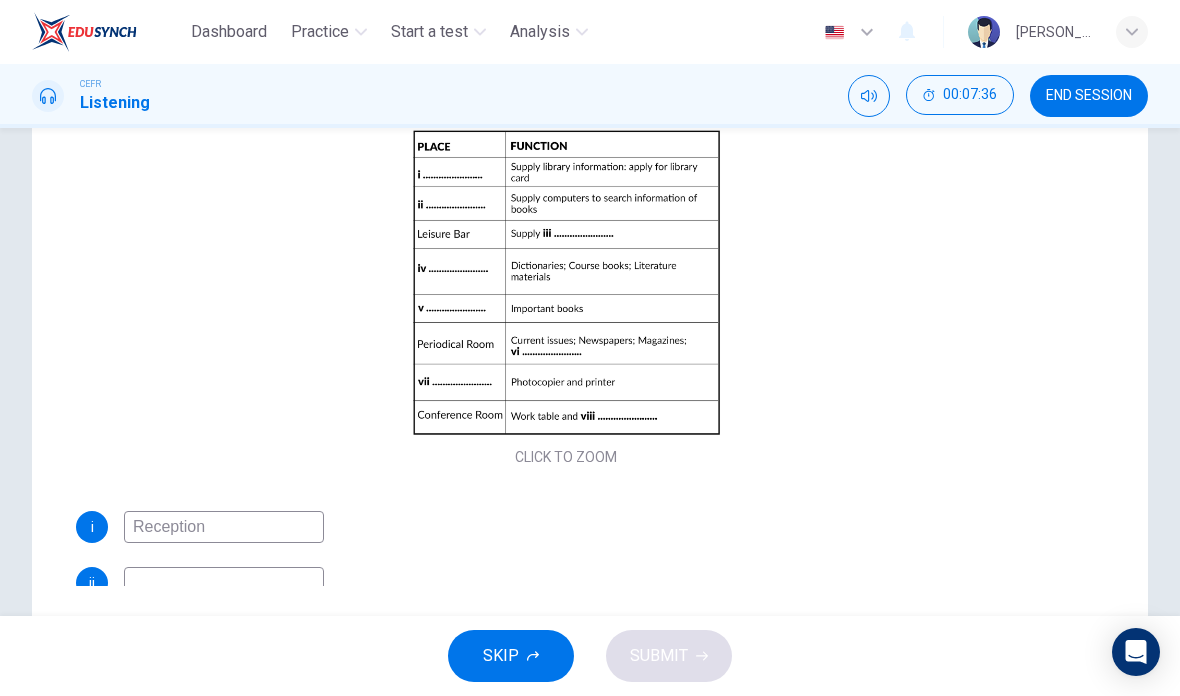 click on "Question Passage Questions 7 - 14 Complete the notes below. Write  NO MORE THAN THREE WORDS  for each answer.
CLICK TO ZOOM Click to Zoom i Reception ii iii iv v vi vii viii University Libraries 04m 35s" at bounding box center [590, 256] 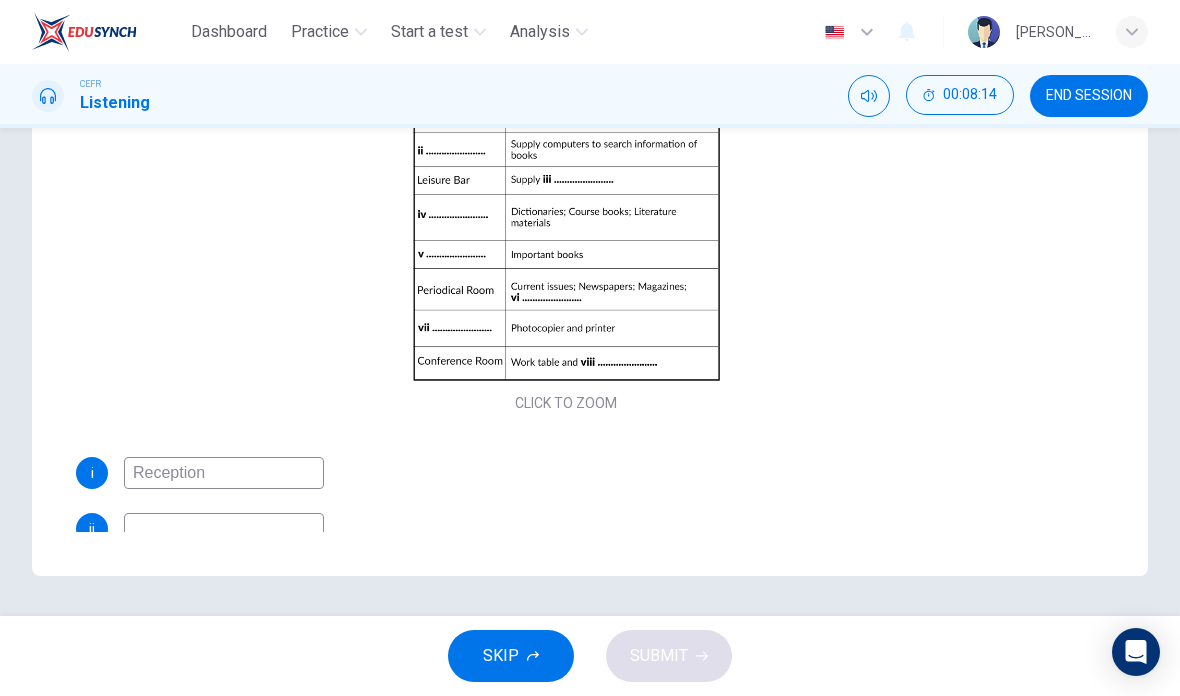 scroll, scrollTop: 396, scrollLeft: 0, axis: vertical 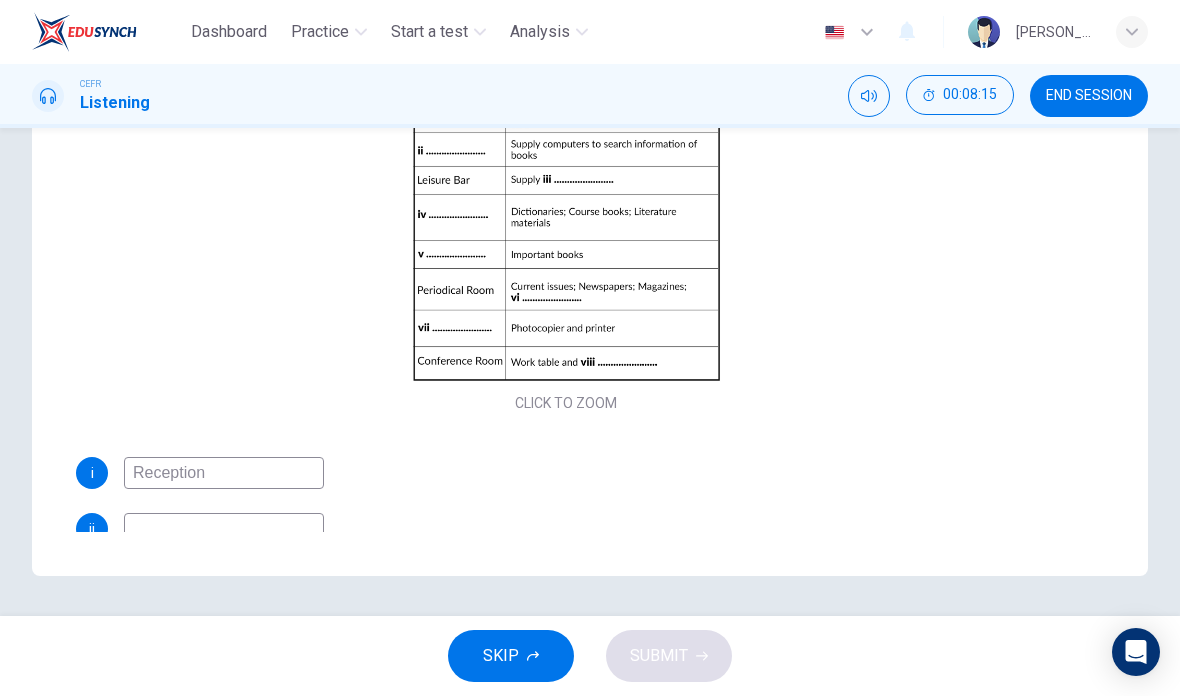 click at bounding box center [224, 529] 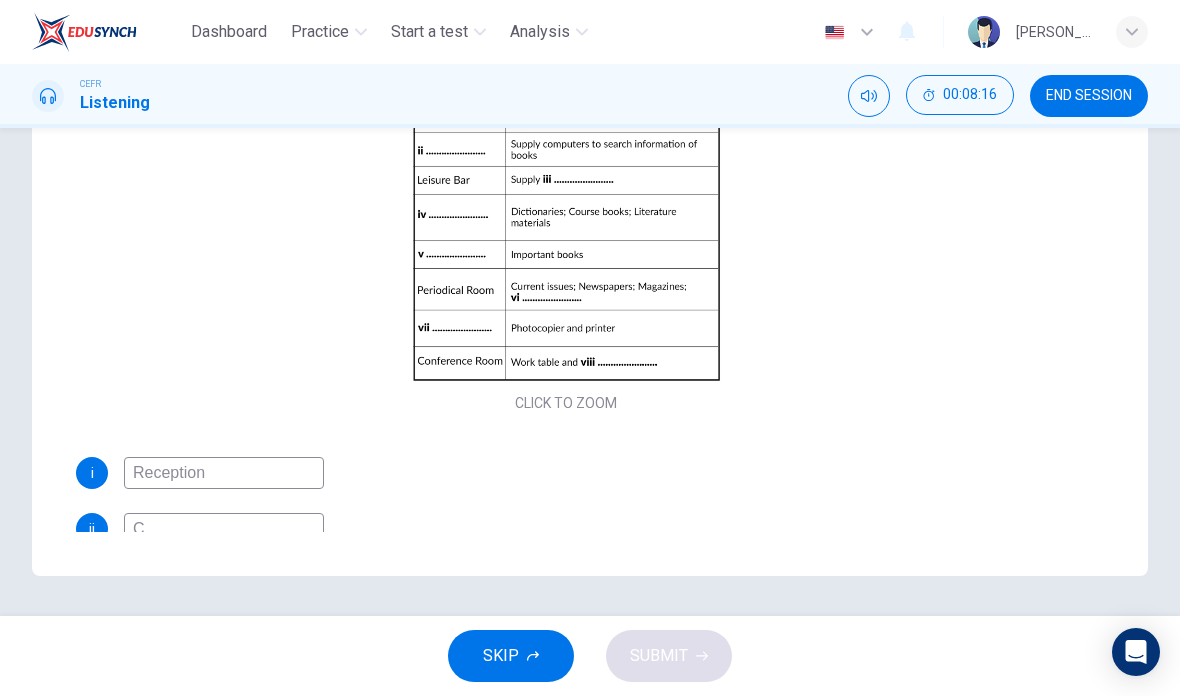 scroll, scrollTop: 7, scrollLeft: 0, axis: vertical 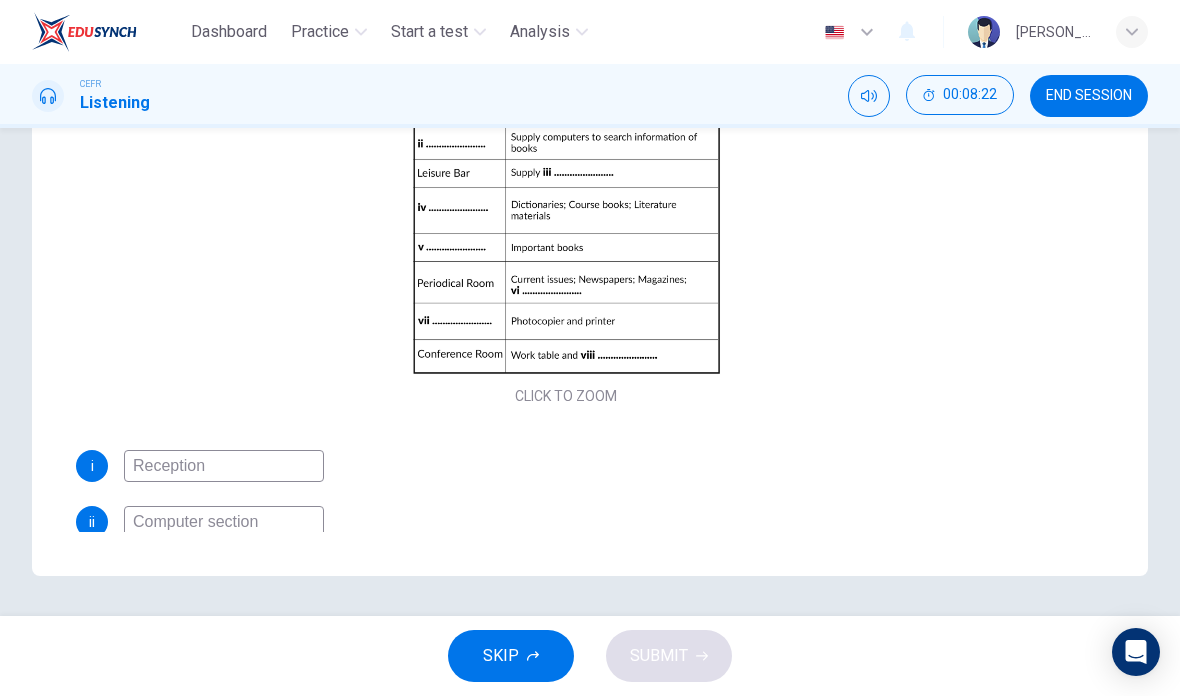 type on "Computer section" 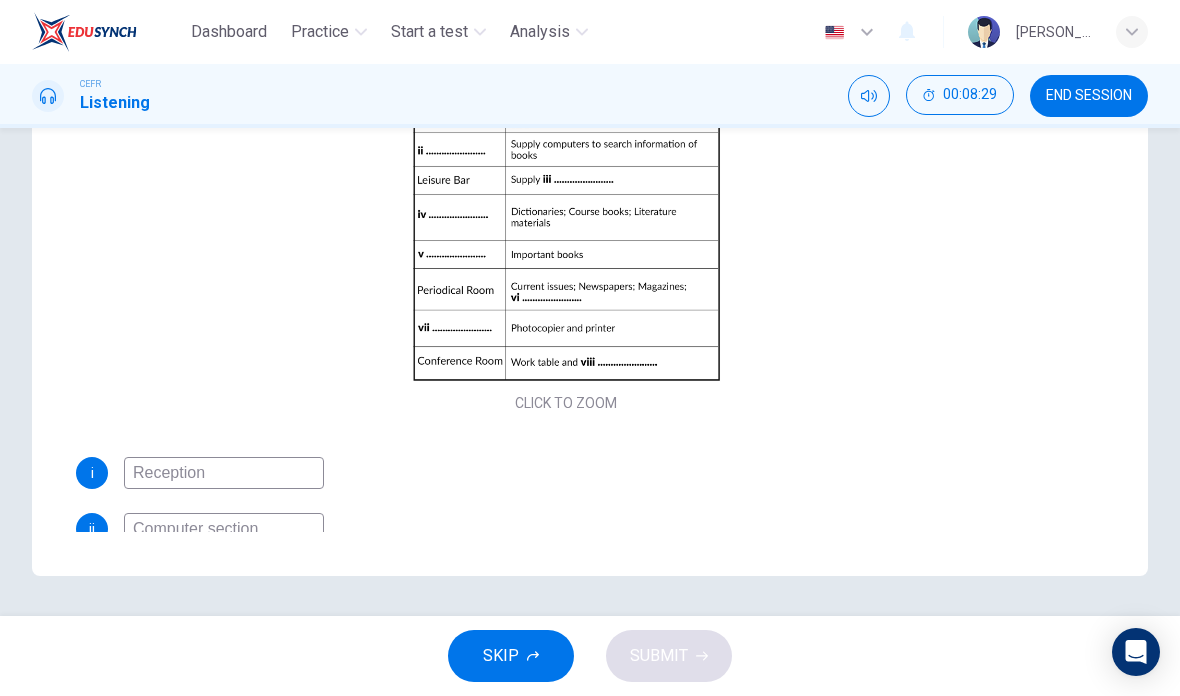 scroll, scrollTop: 0, scrollLeft: 0, axis: both 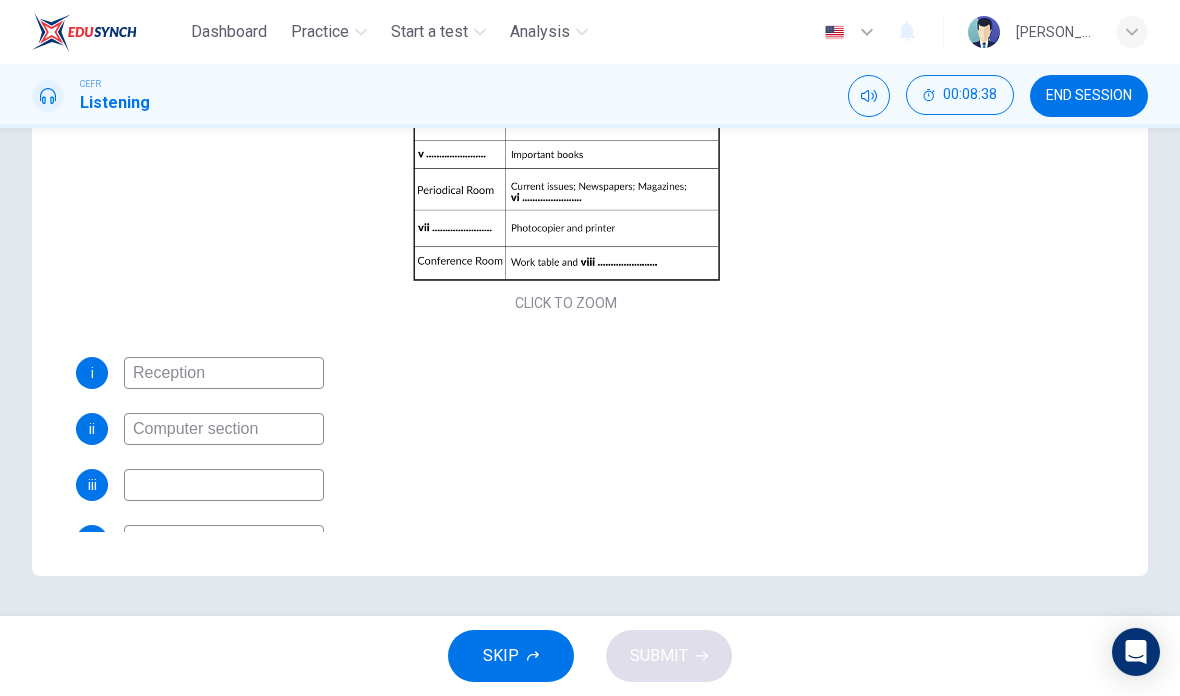 click at bounding box center (224, 485) 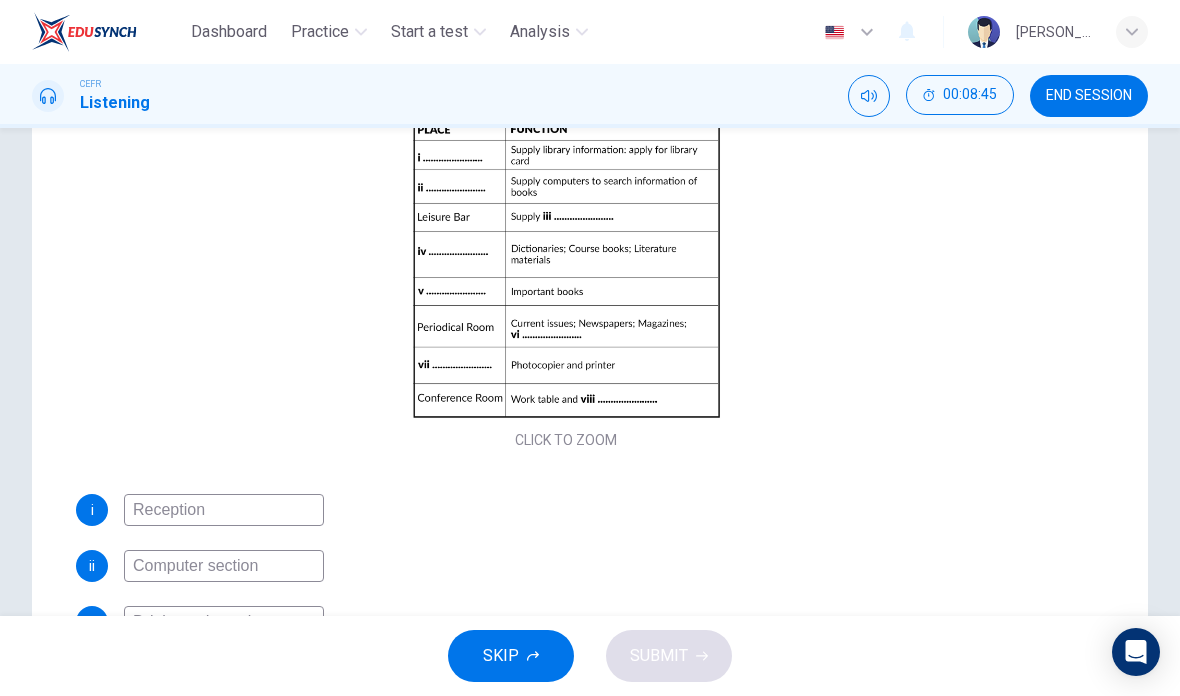 scroll, scrollTop: 260, scrollLeft: 0, axis: vertical 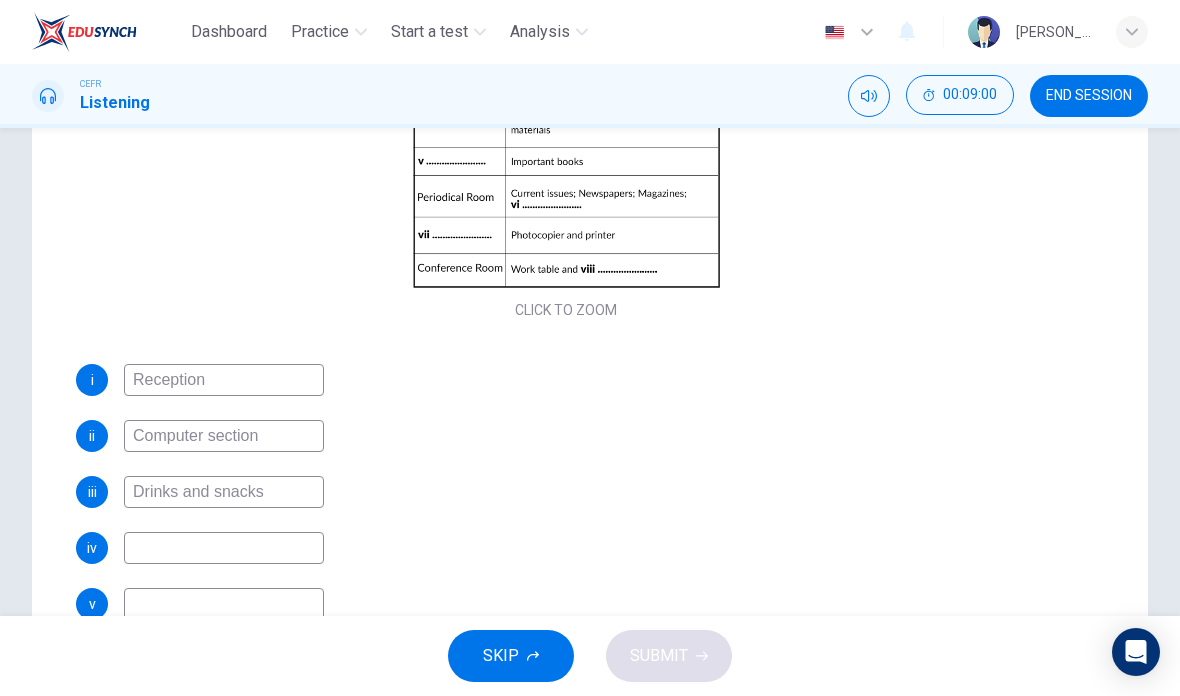 type on "Drinks and snacks" 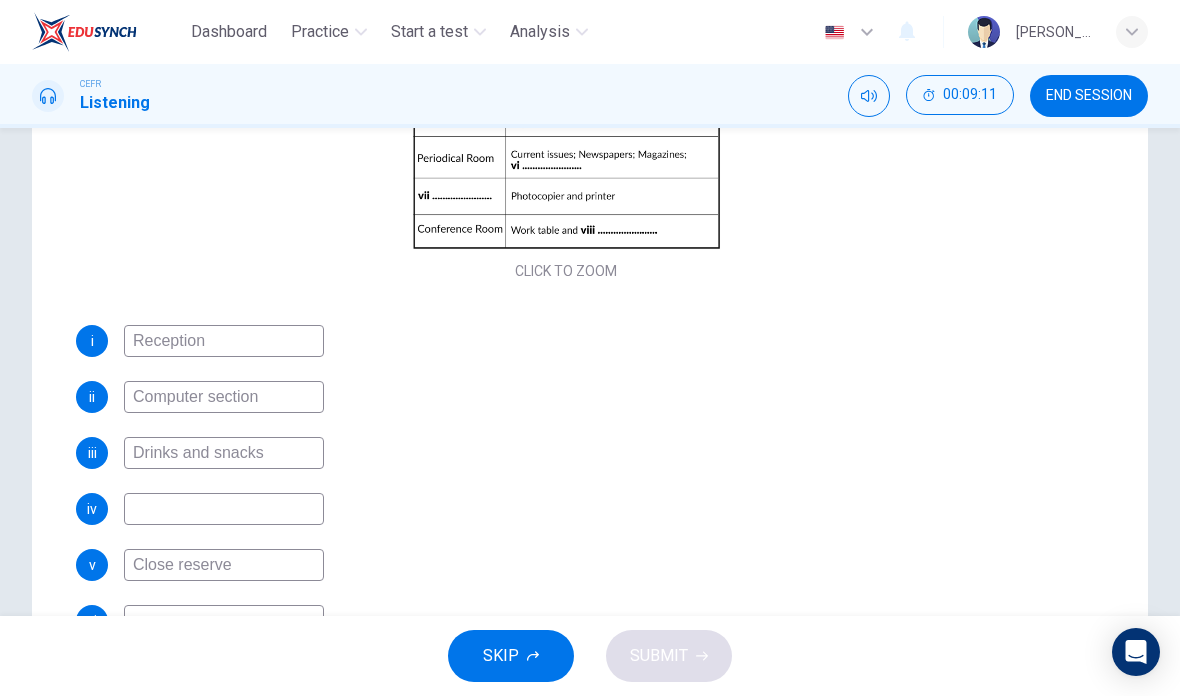 scroll, scrollTop: 300, scrollLeft: 0, axis: vertical 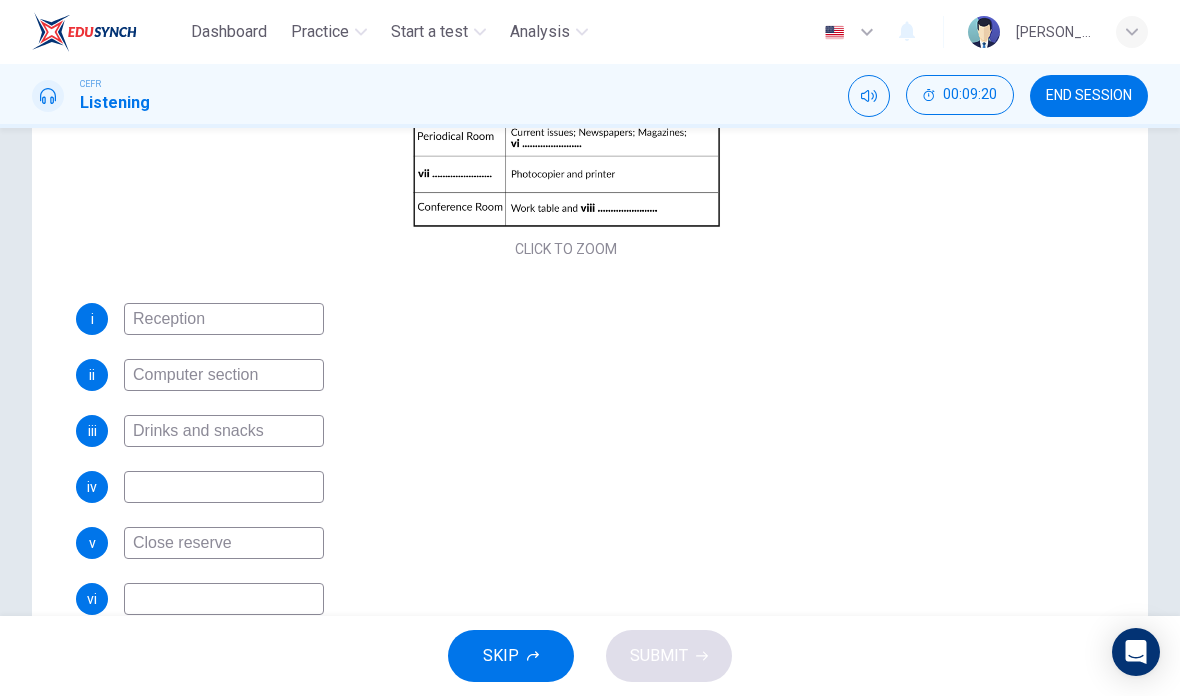 type on "Close reserve" 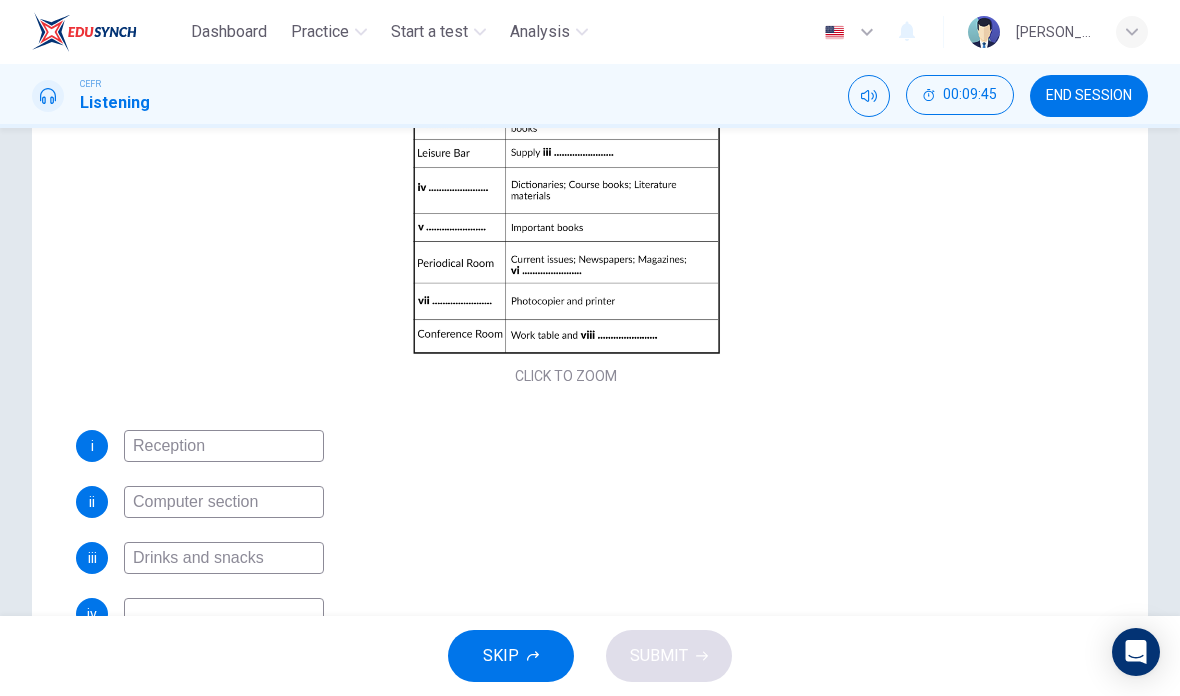 scroll, scrollTop: 163, scrollLeft: 0, axis: vertical 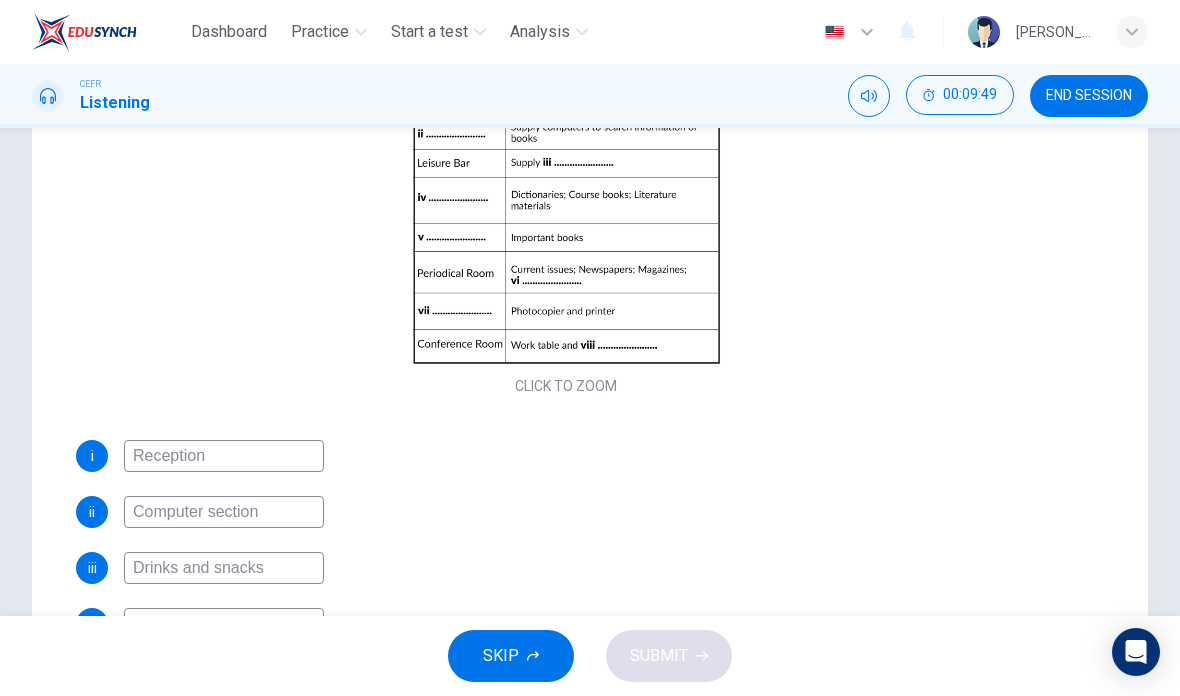 type on "Journals" 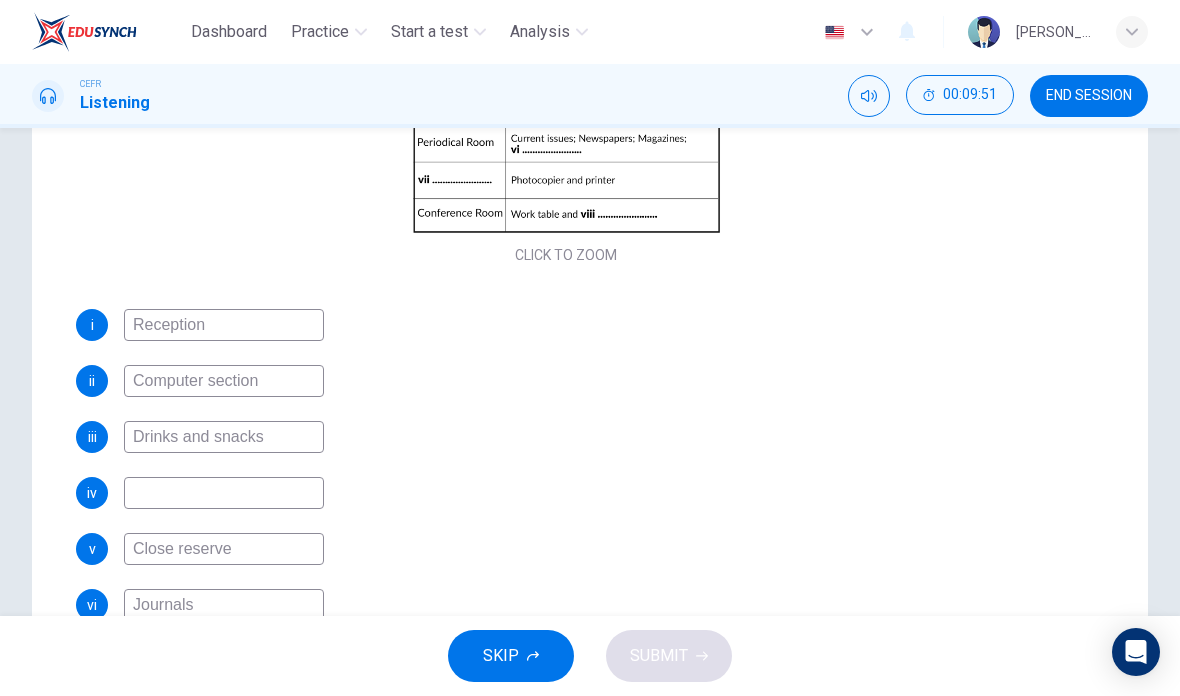 scroll, scrollTop: 381, scrollLeft: 0, axis: vertical 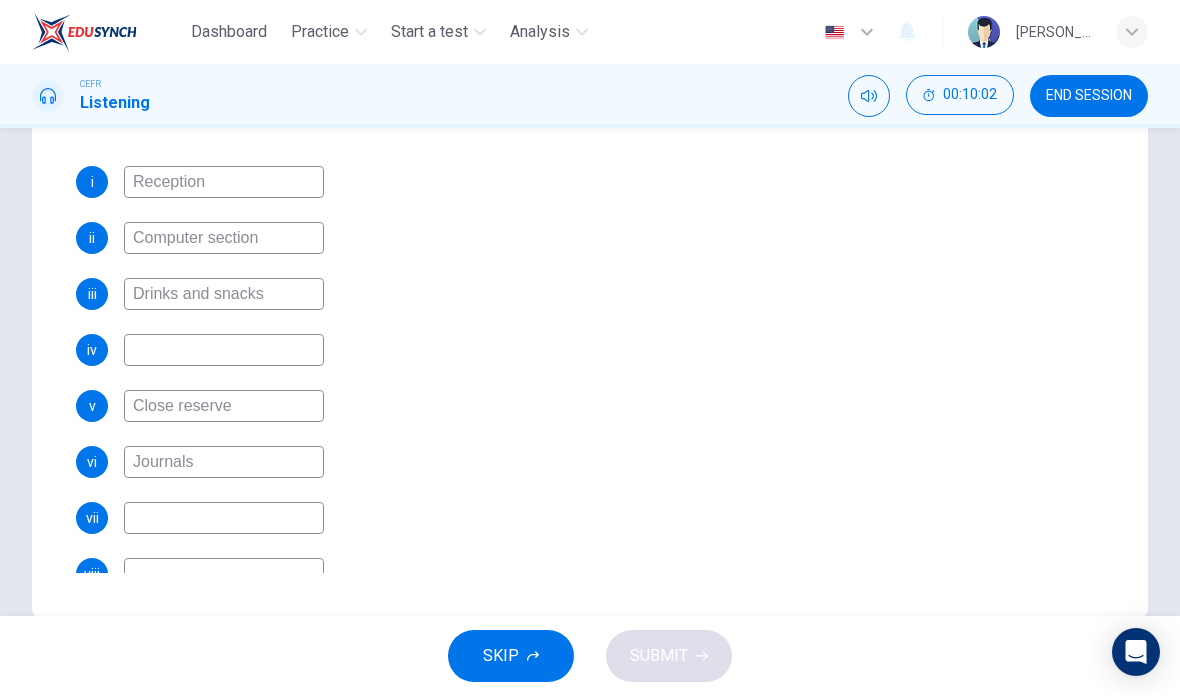click at bounding box center [224, 518] 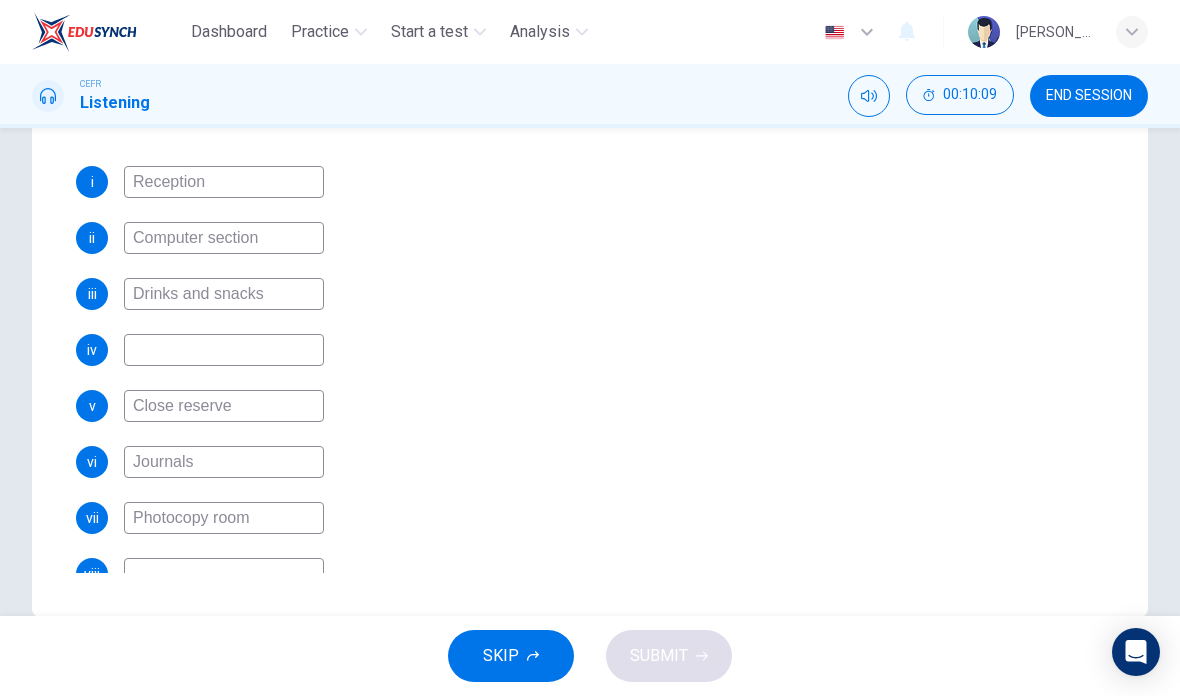 type on "Photocopy room" 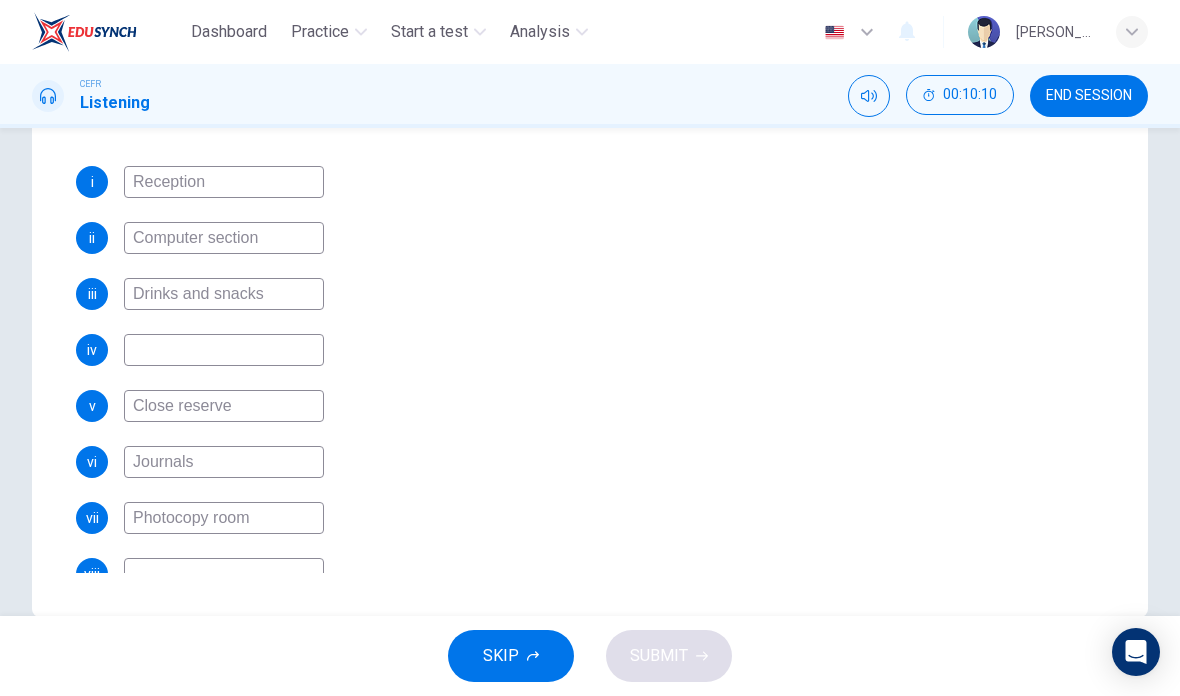 click on "v Close reserve" at bounding box center [566, 406] 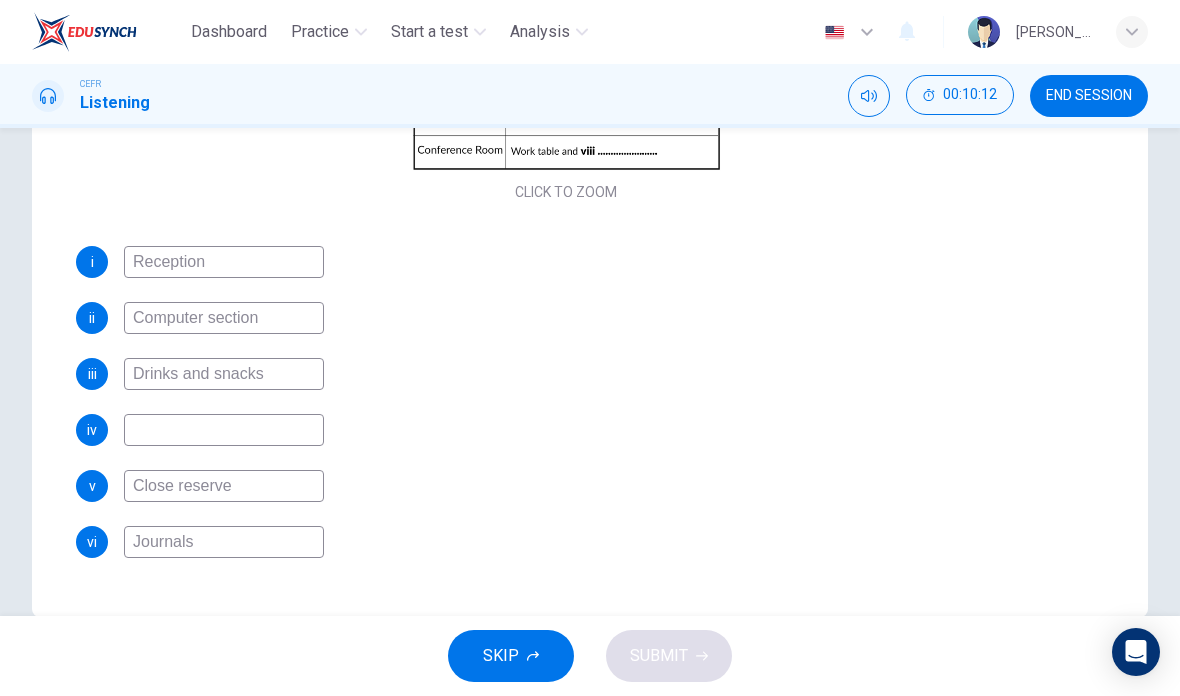 scroll, scrollTop: 251, scrollLeft: 0, axis: vertical 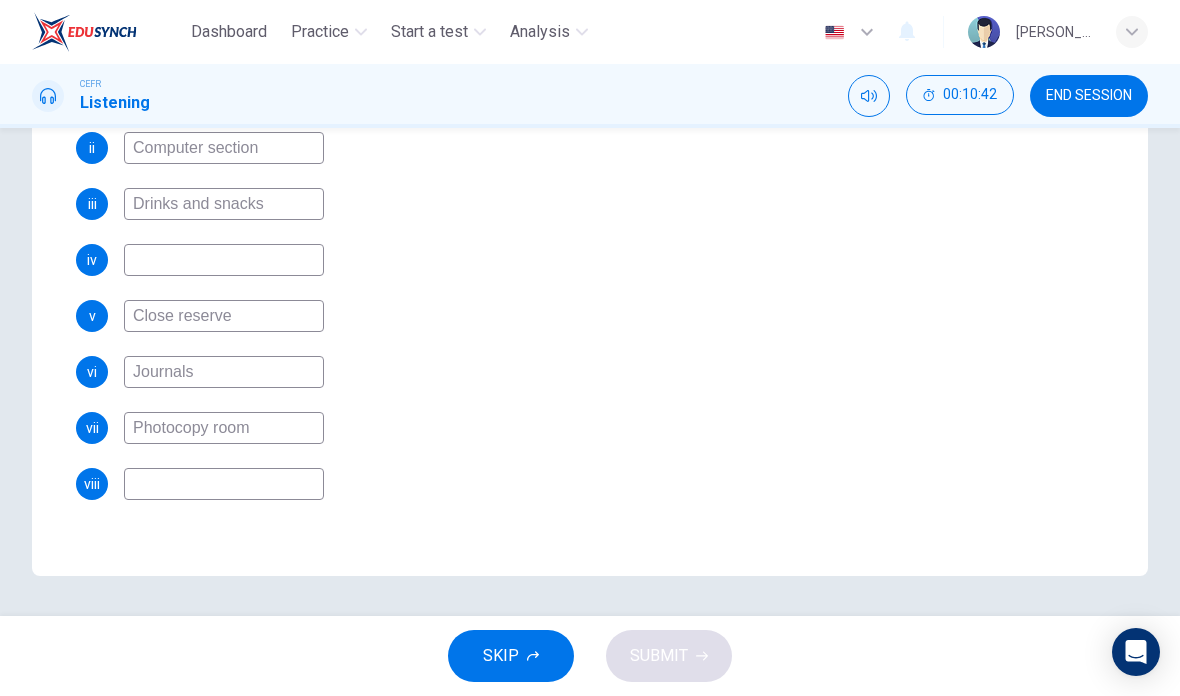 click on "Question Passage Questions 7 - 14 Complete the notes below. Write  NO MORE THAN THREE WORDS  for each answer.
CLICK TO ZOOM Click to Zoom i Reception ii Computer section iii Drinks and snacks iv v Close reserve vi Journals vii Photocopy room [GEOGRAPHIC_DATA] 01m 30s" at bounding box center [590, 174] 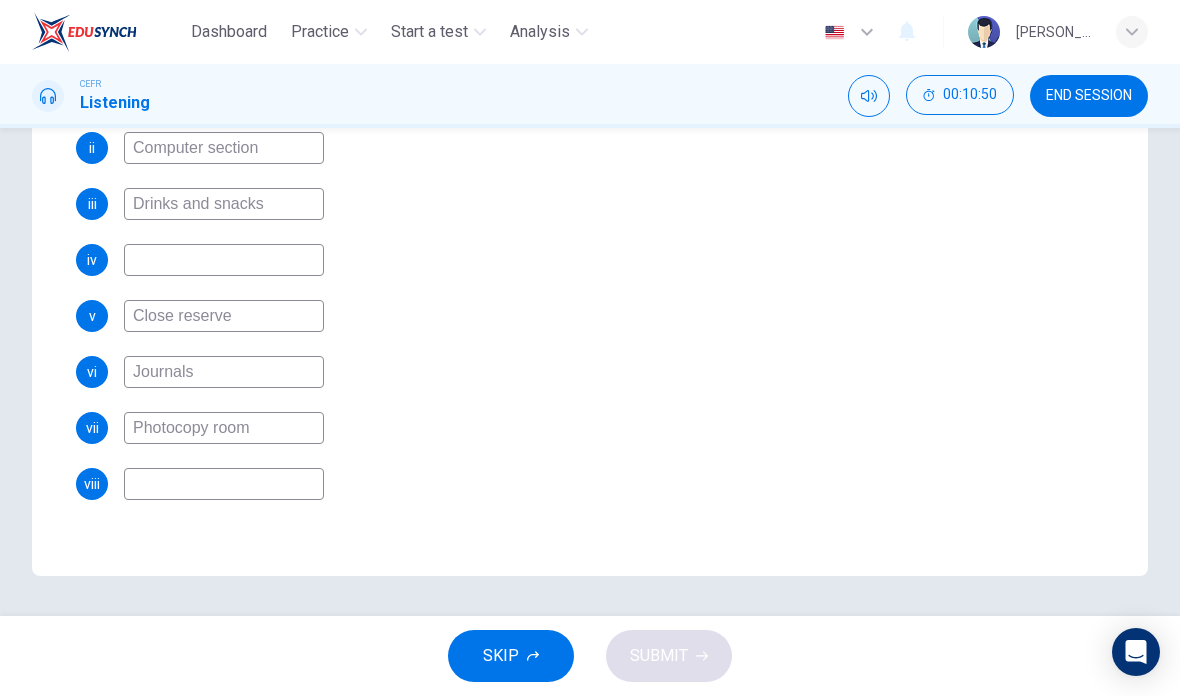 scroll, scrollTop: 396, scrollLeft: 0, axis: vertical 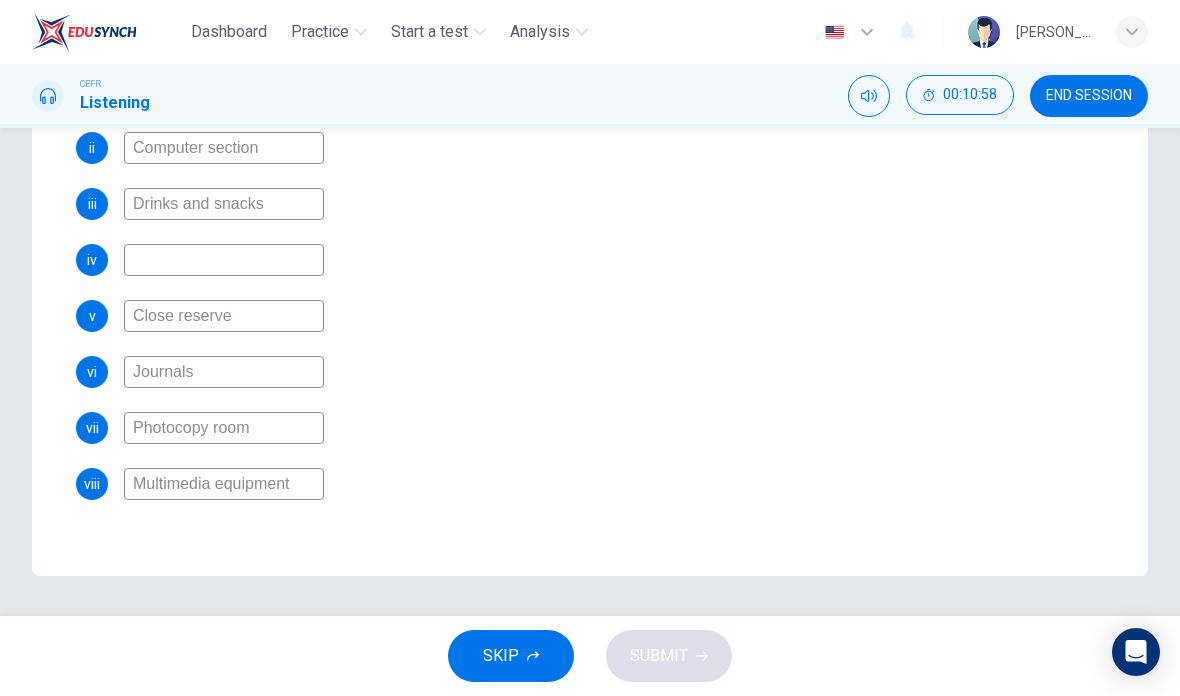 type on "Multimedia equipment" 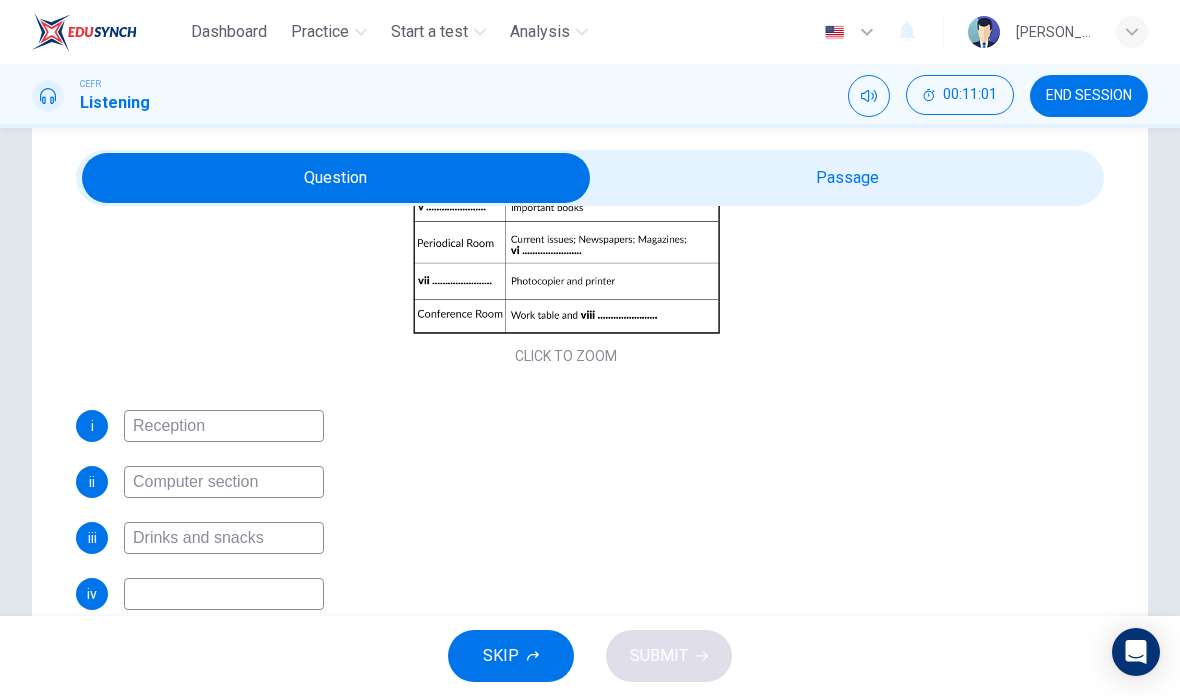 scroll, scrollTop: 69, scrollLeft: 0, axis: vertical 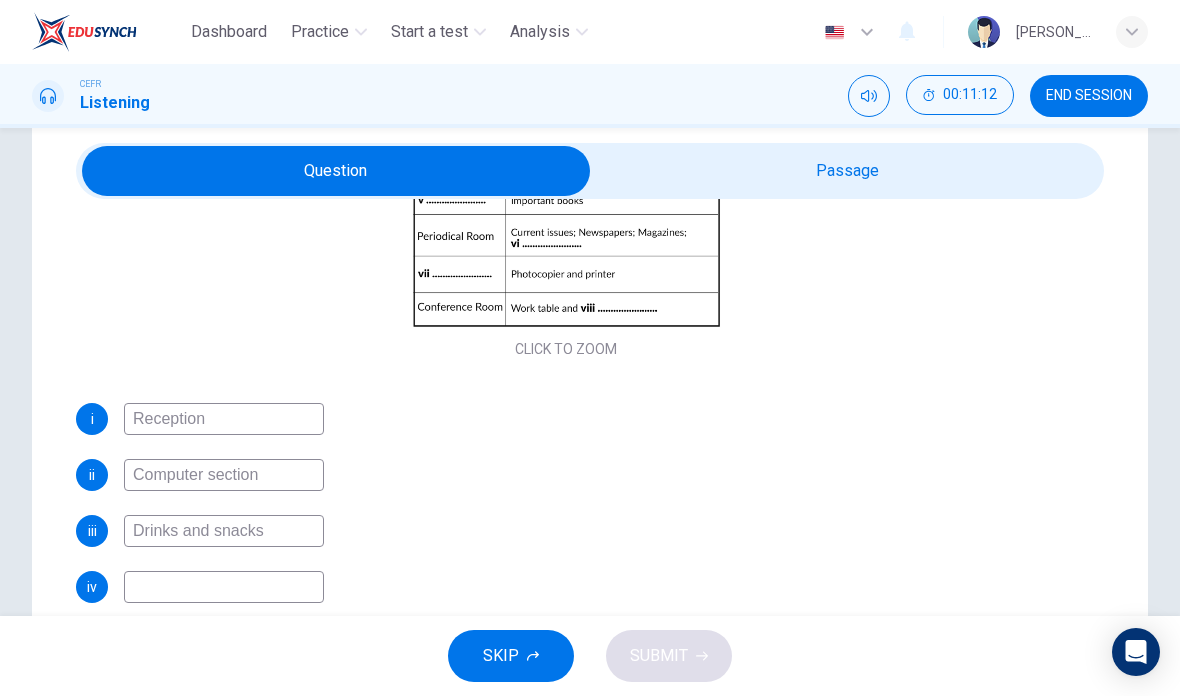 click at bounding box center [336, 171] 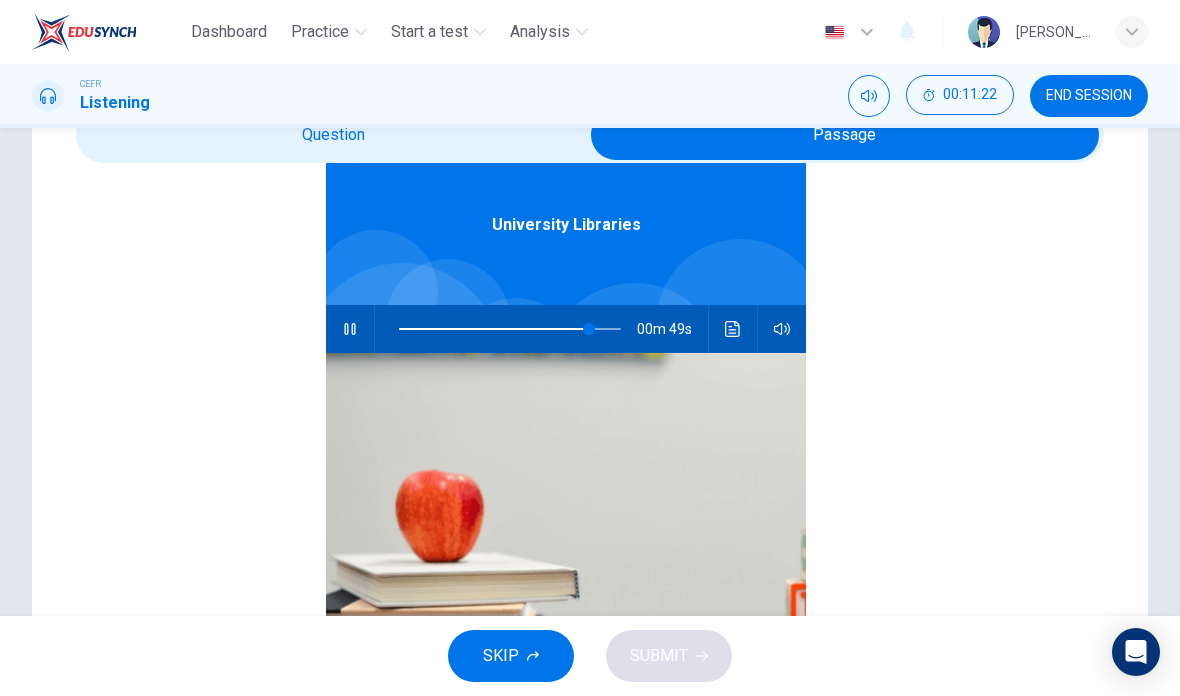 scroll, scrollTop: 69, scrollLeft: 0, axis: vertical 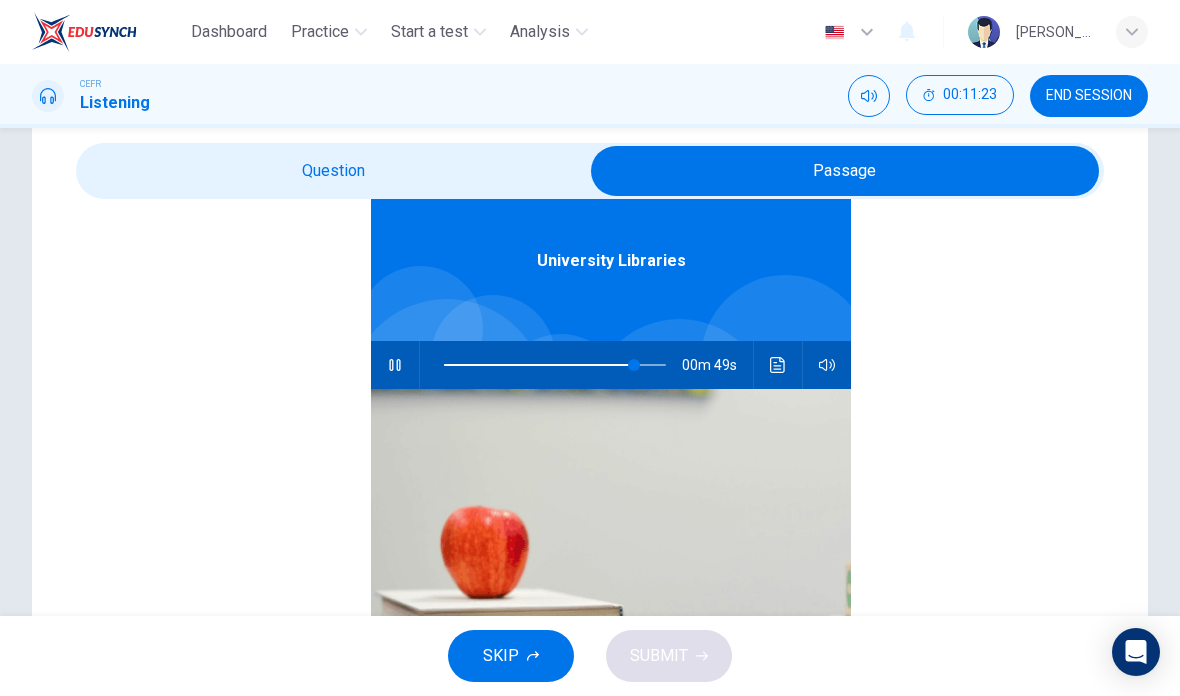type on "86" 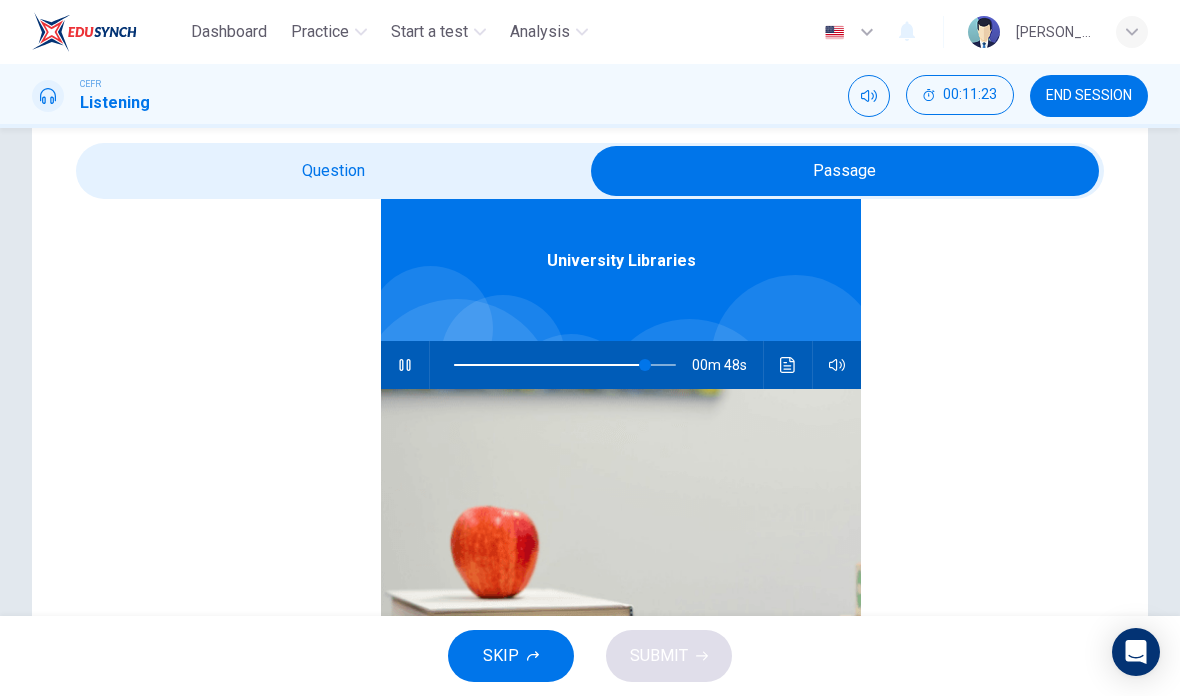 checkbox on "false" 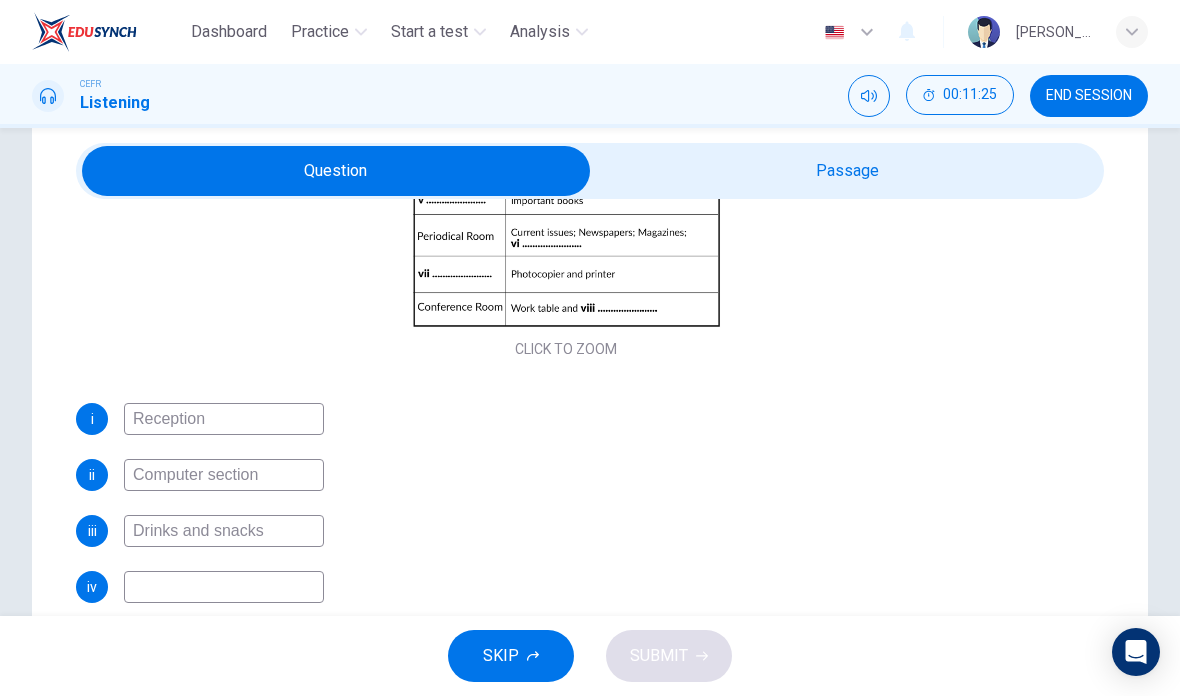 scroll, scrollTop: 381, scrollLeft: 0, axis: vertical 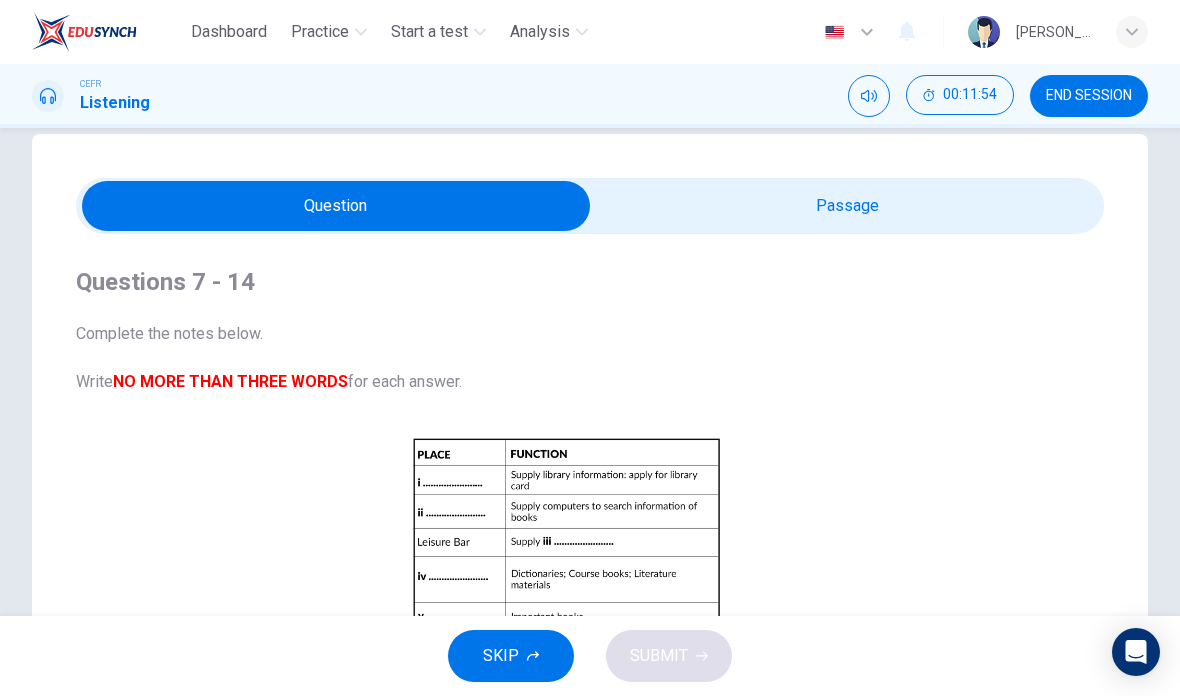 type on "95" 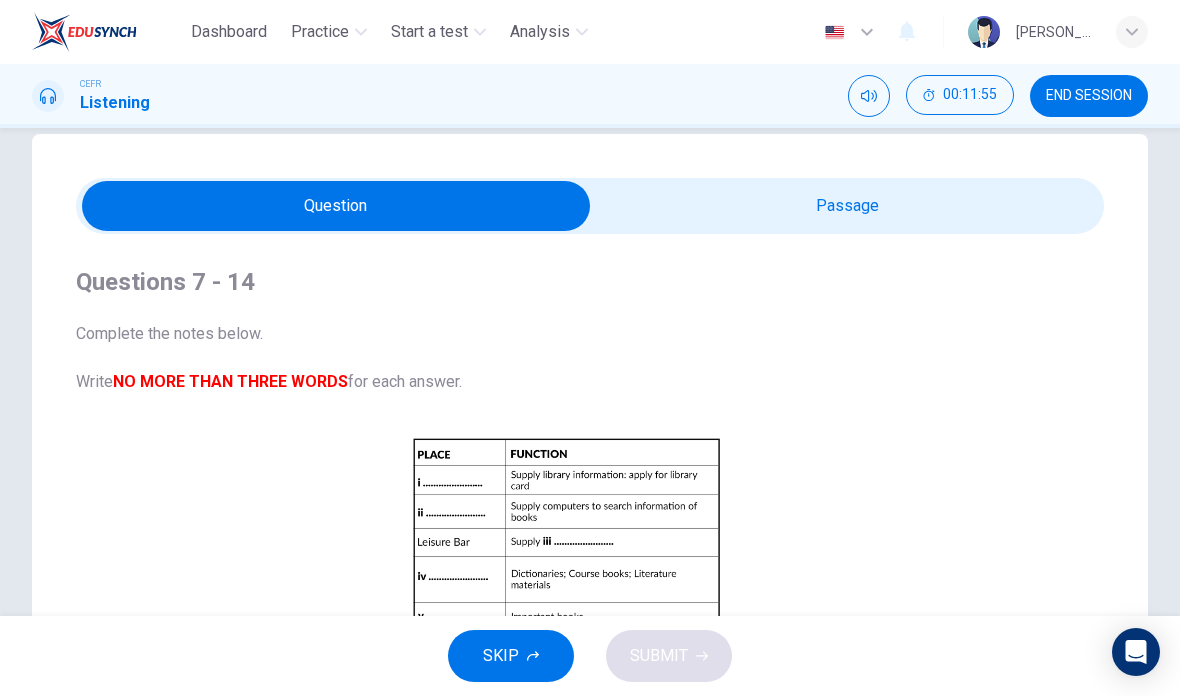click at bounding box center (336, 206) 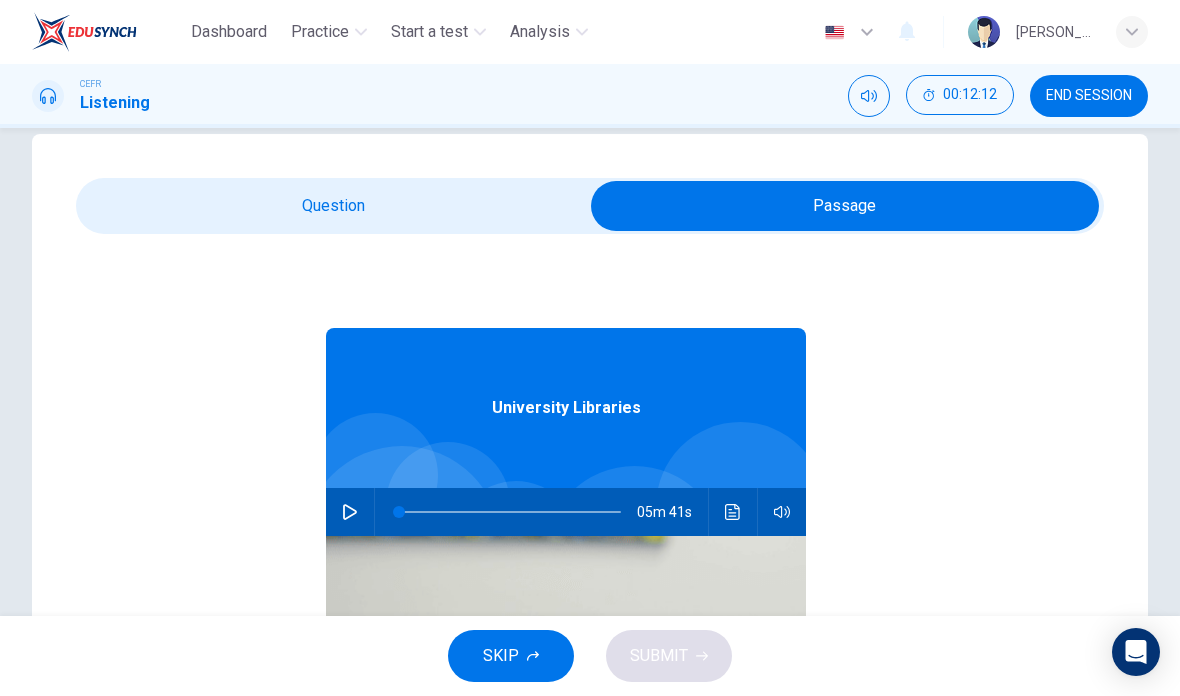 click 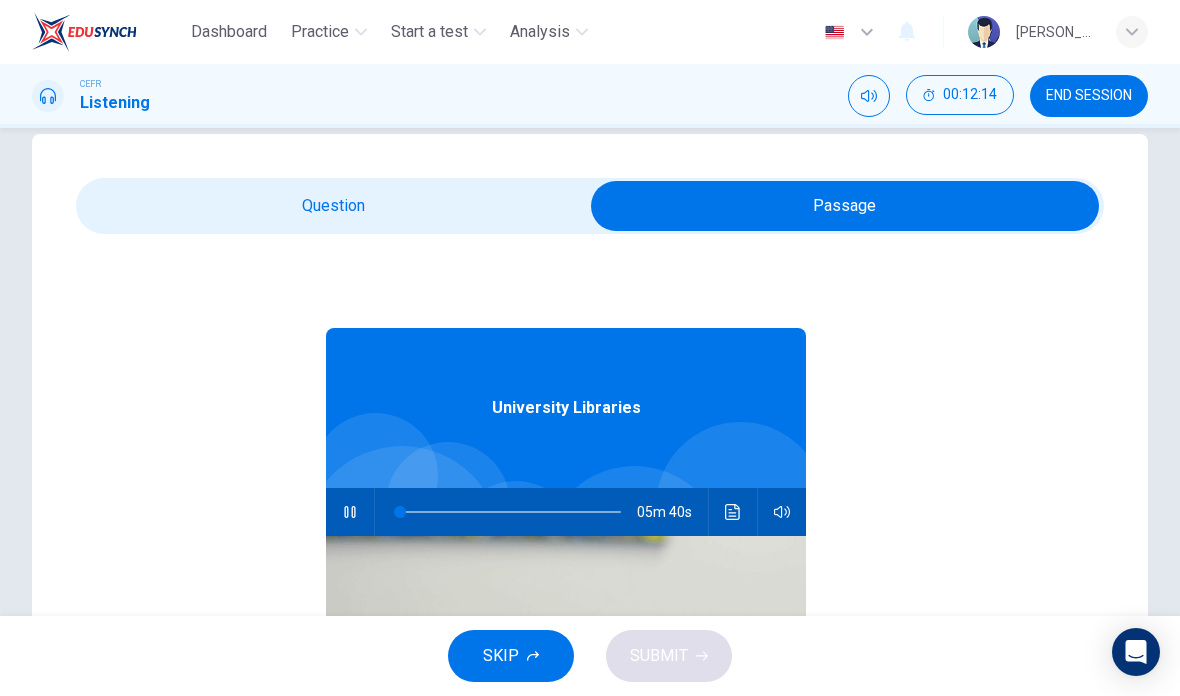 type on "1" 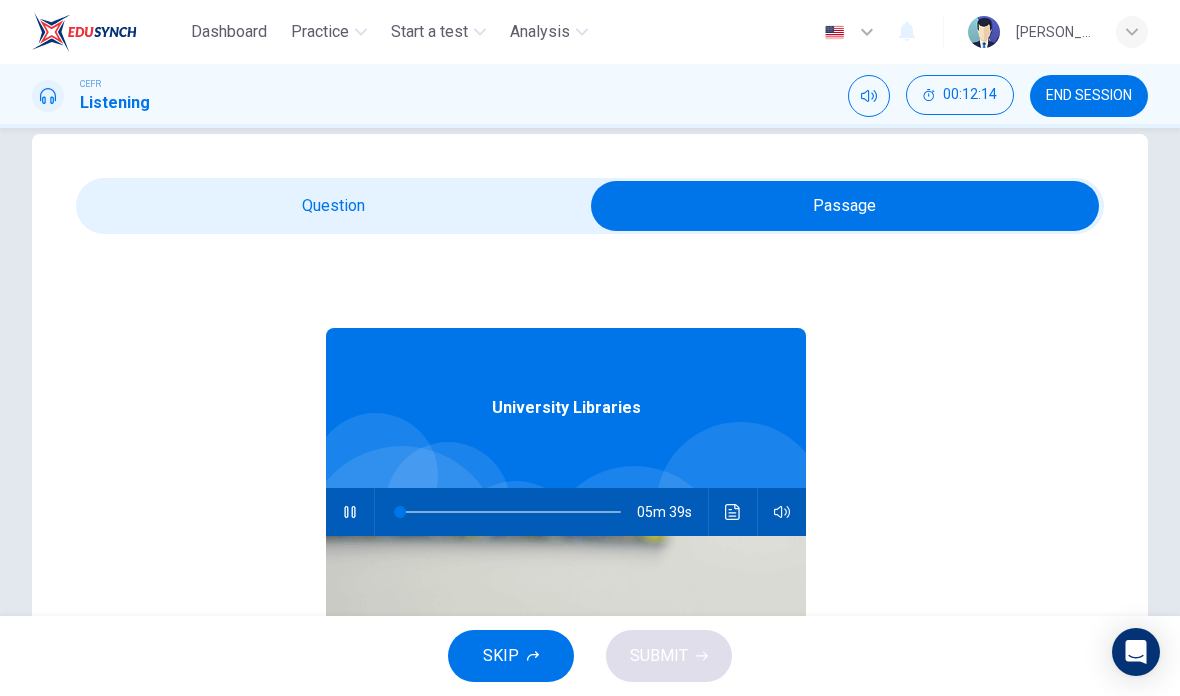 click at bounding box center [845, 206] 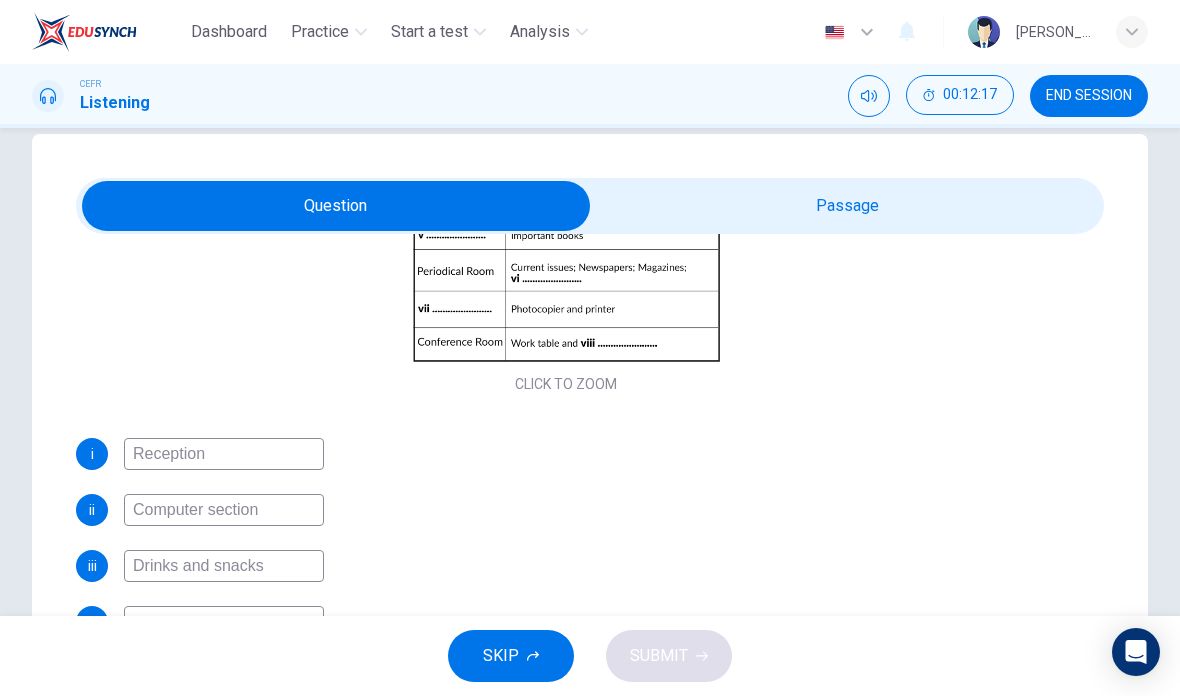 scroll, scrollTop: 381, scrollLeft: 0, axis: vertical 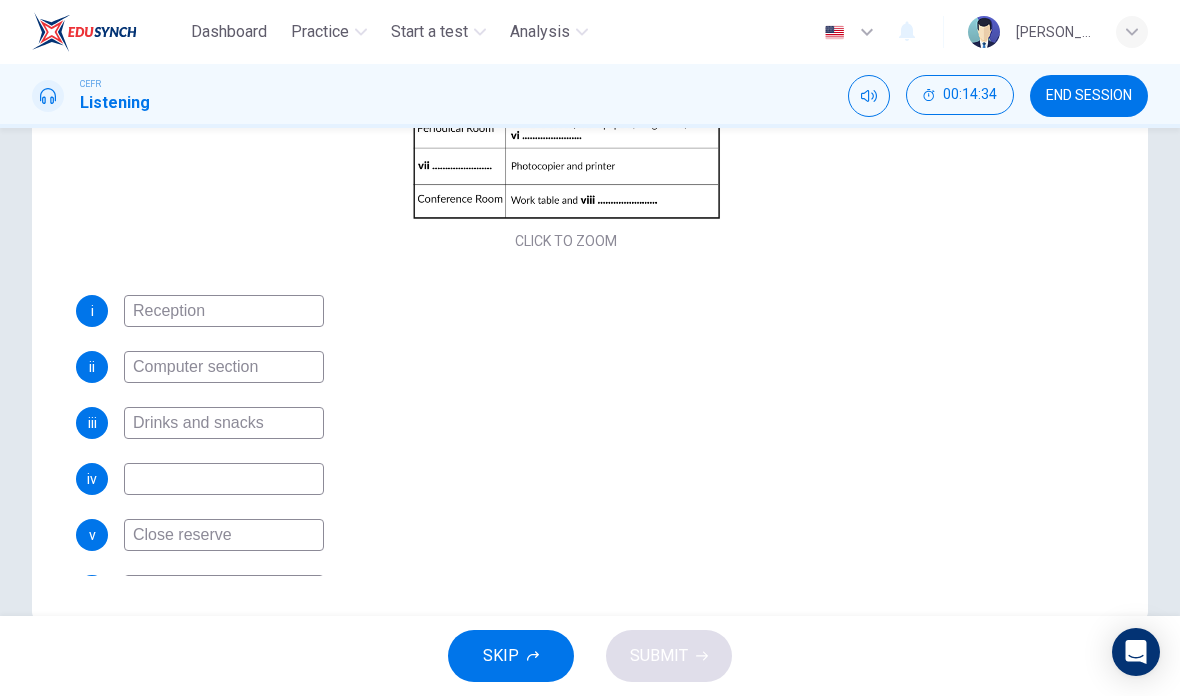 click at bounding box center [224, 479] 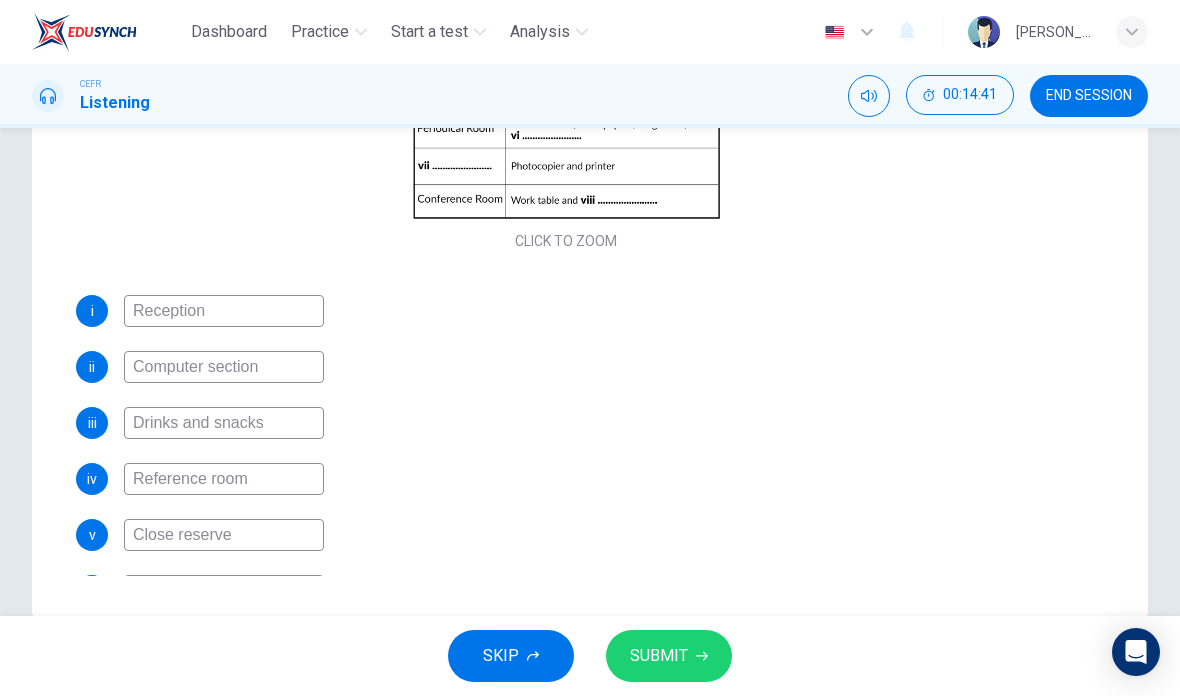type on "Reference room" 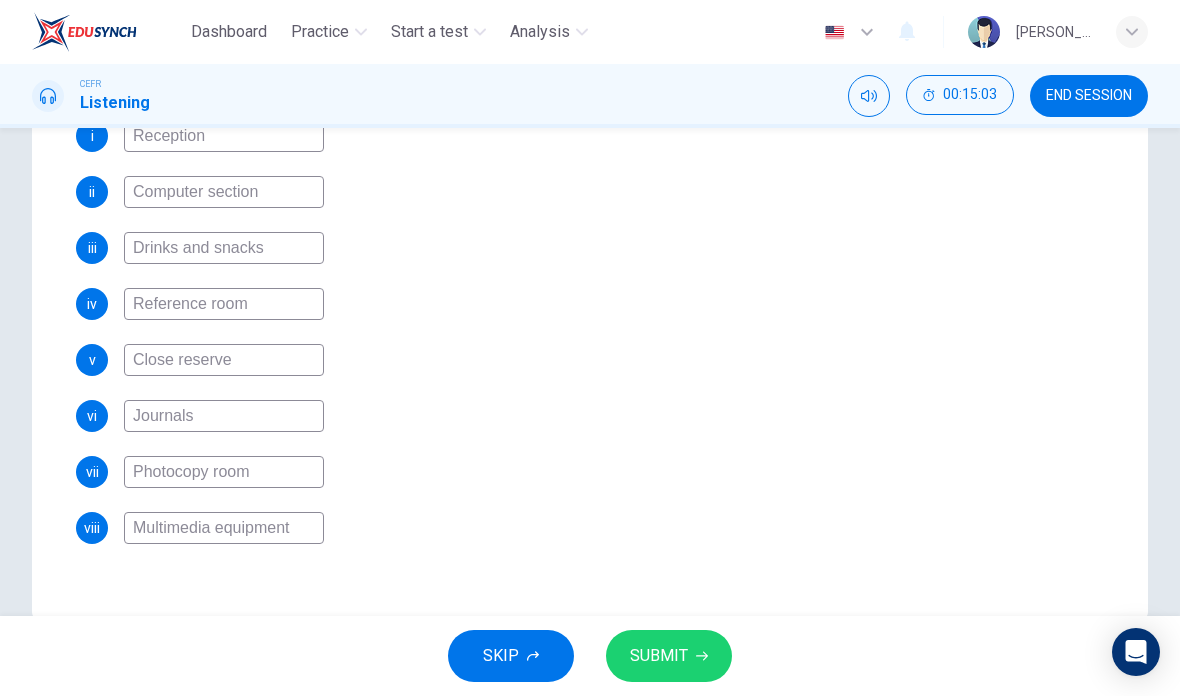 scroll, scrollTop: 381, scrollLeft: 0, axis: vertical 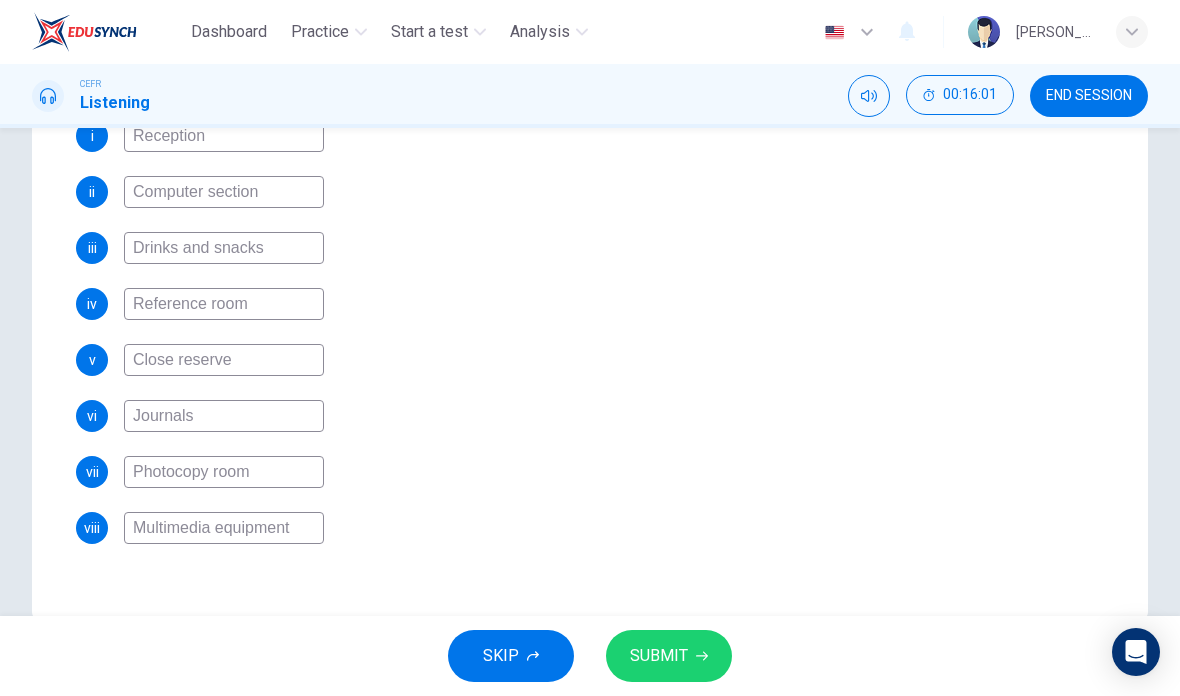 click on "SUBMIT" at bounding box center [669, 656] 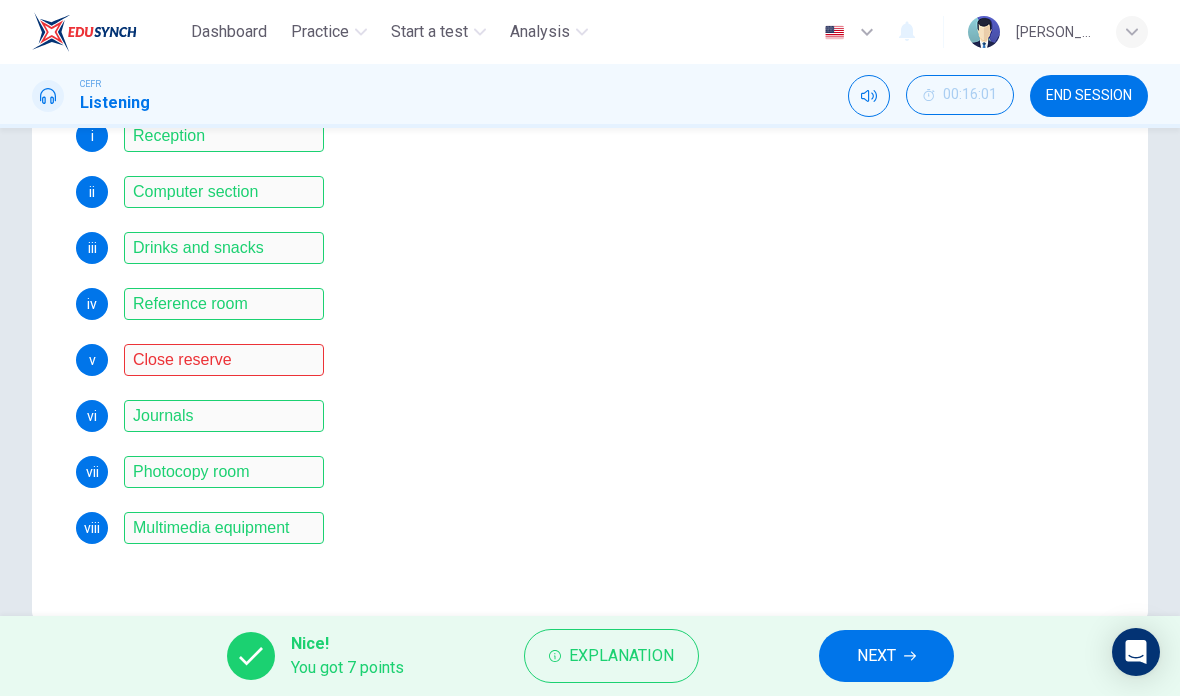 scroll, scrollTop: 381, scrollLeft: 0, axis: vertical 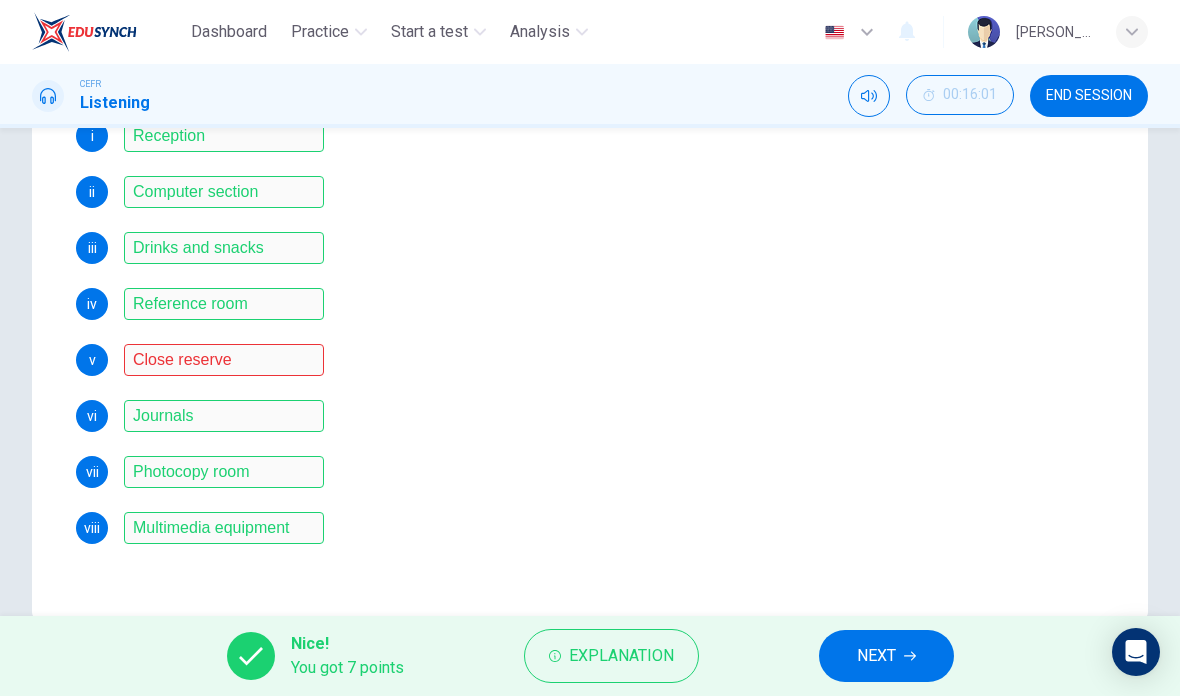 click on "Explanation" at bounding box center [621, 656] 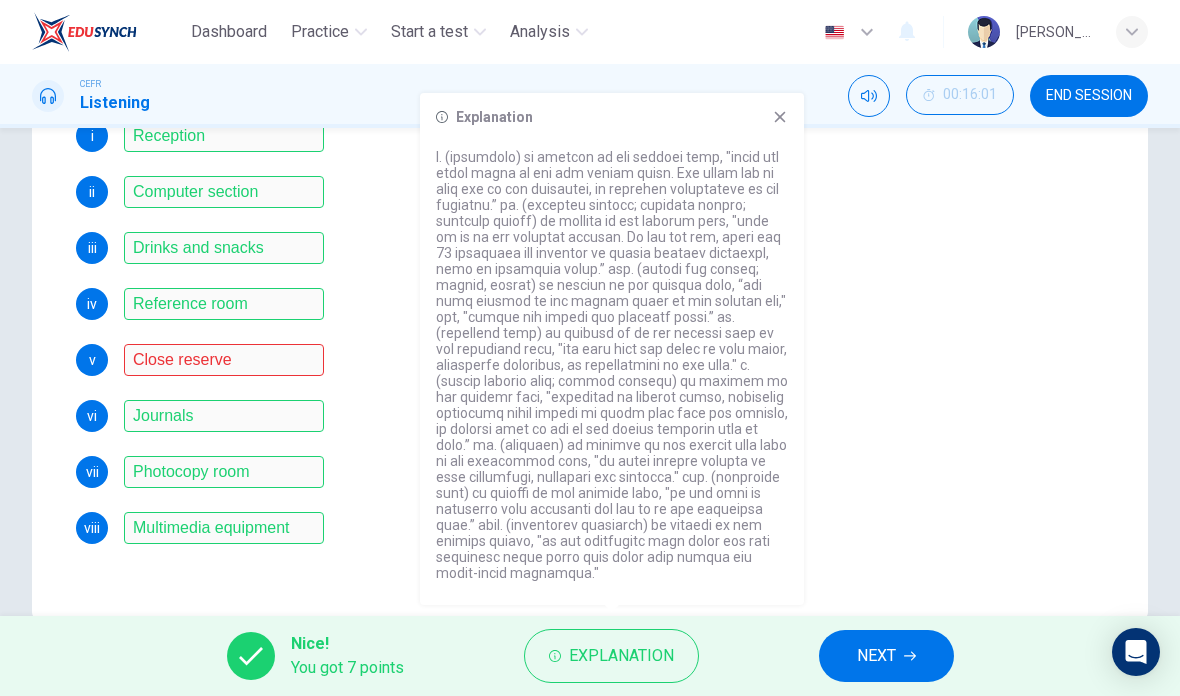 click at bounding box center [612, 365] 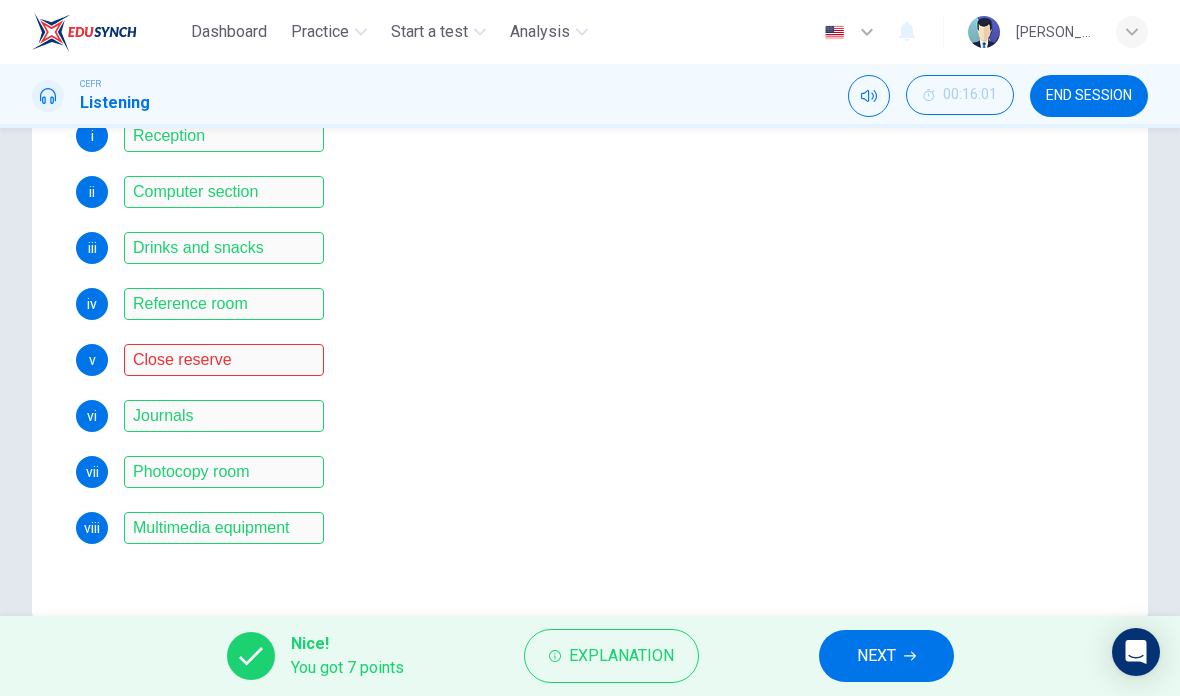 click on "vi Journals" at bounding box center (566, 416) 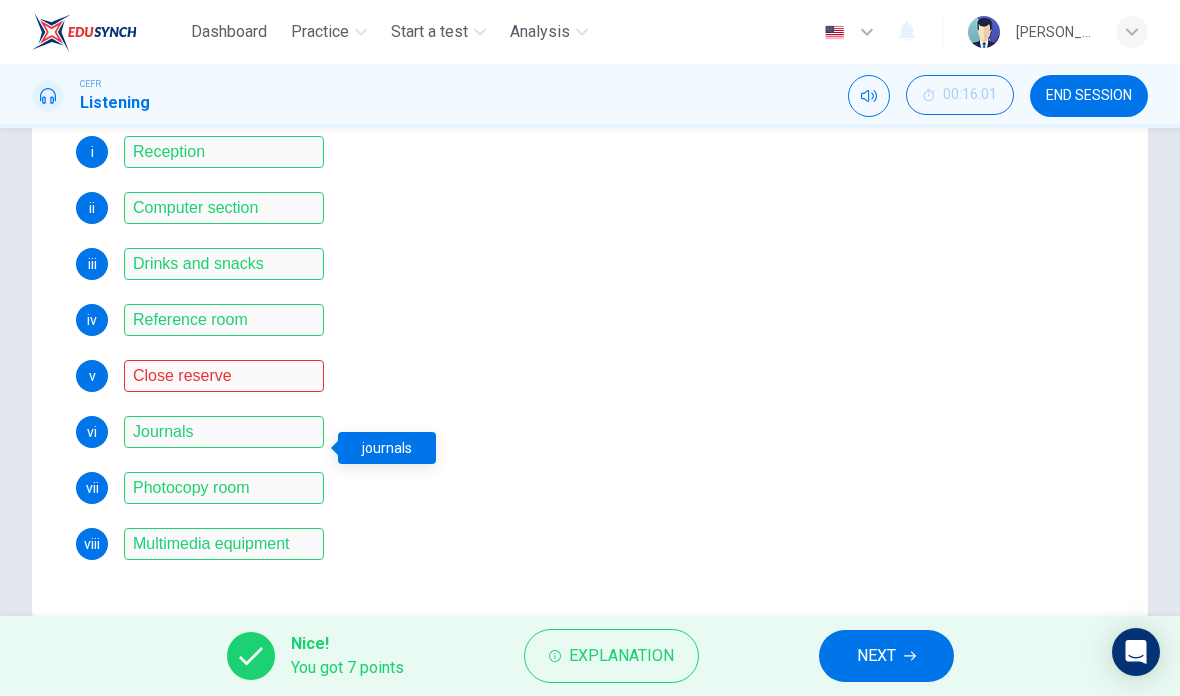scroll, scrollTop: 371, scrollLeft: 0, axis: vertical 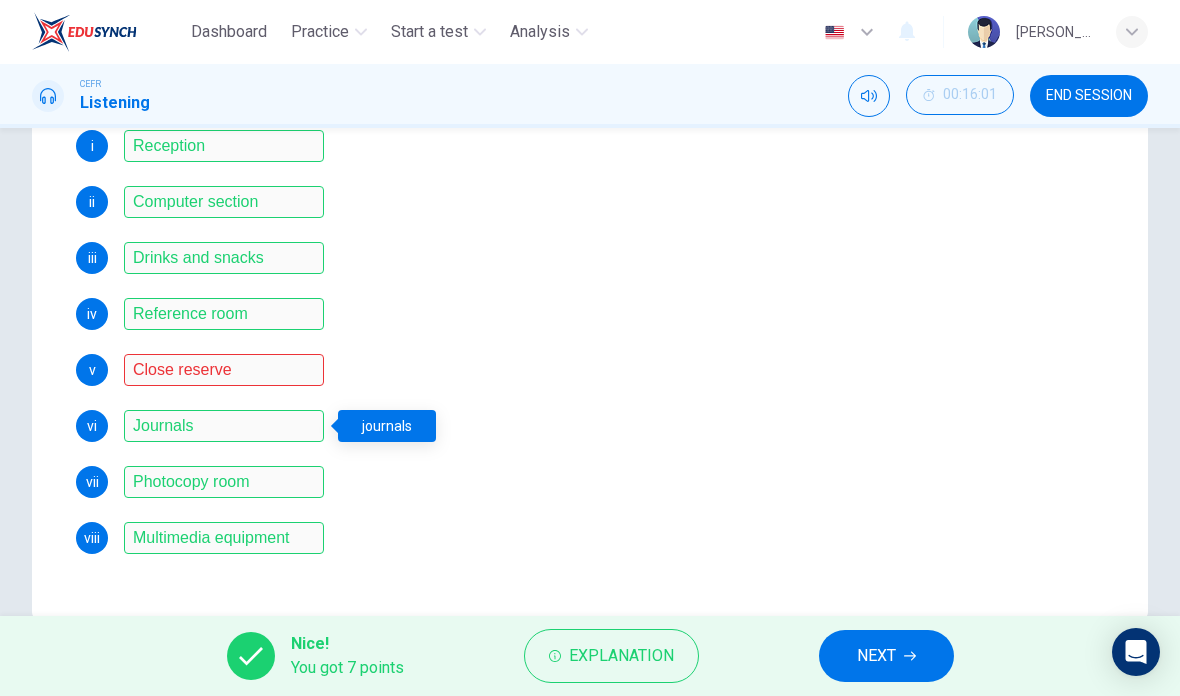 click on "NEXT" at bounding box center [886, 656] 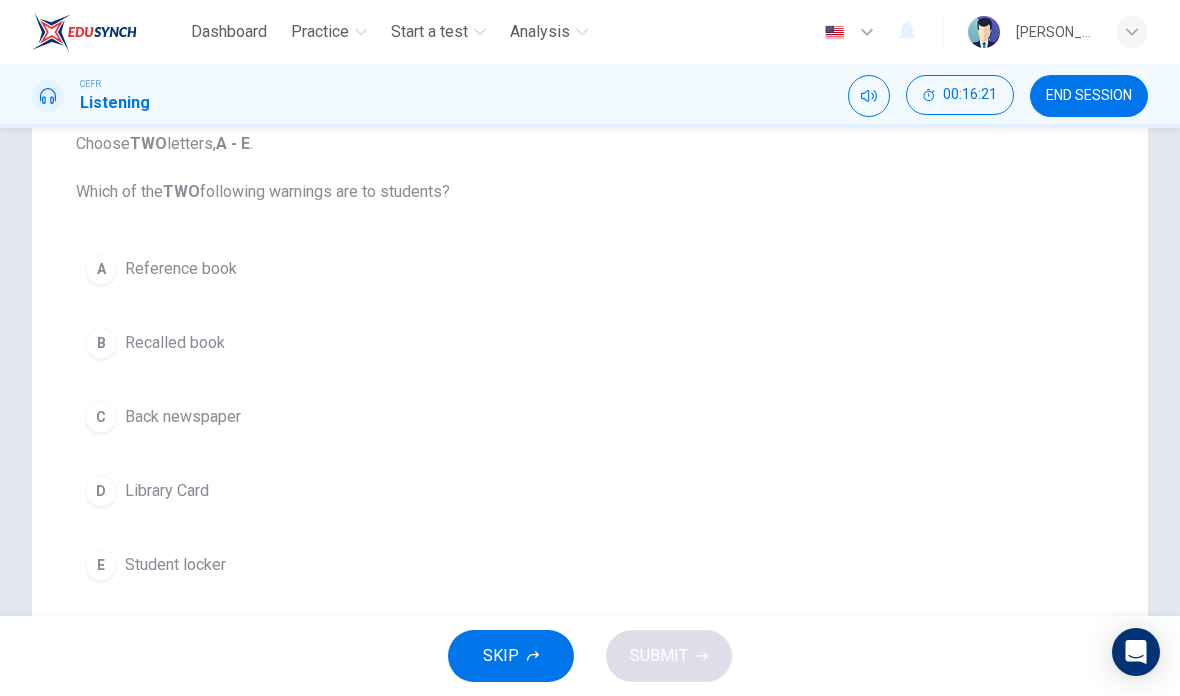 scroll, scrollTop: 223, scrollLeft: 0, axis: vertical 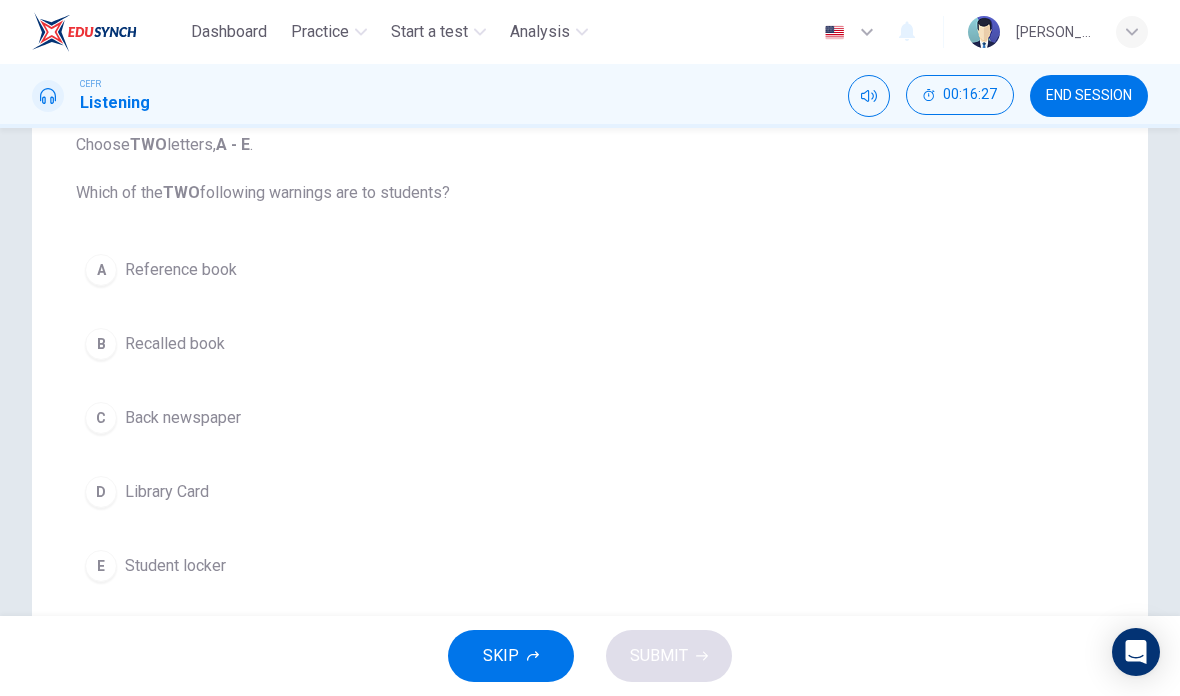 click on "D Library Card" at bounding box center [590, 492] 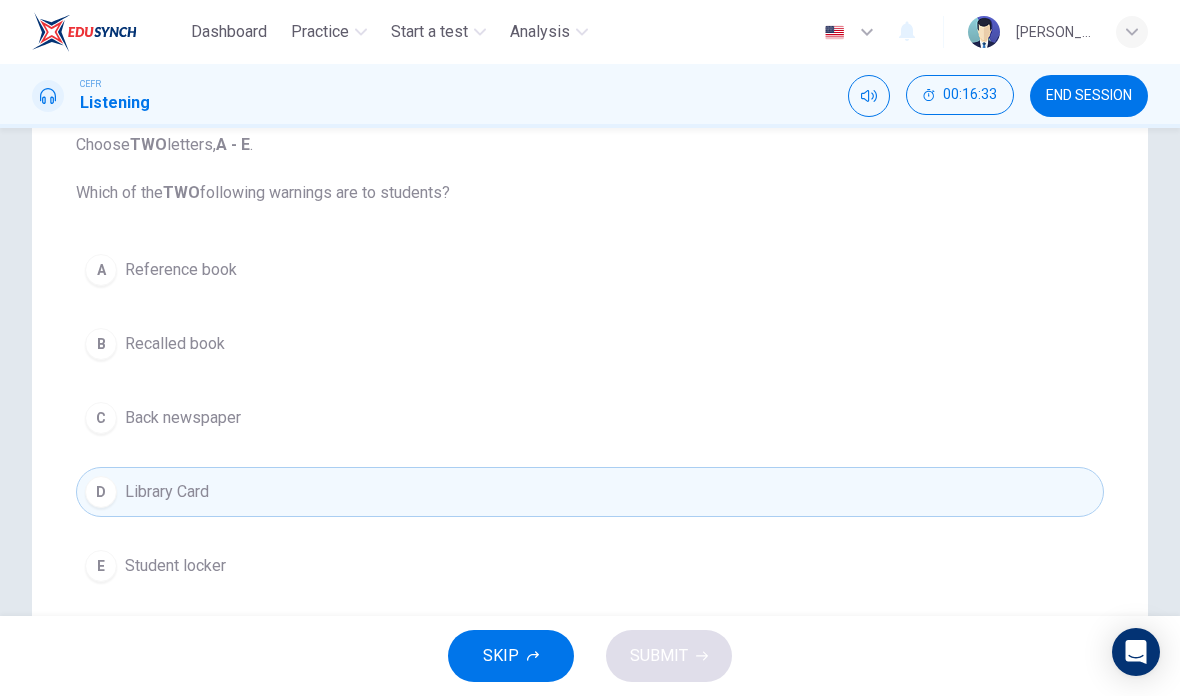 click on "A Reference book B Recalled book C Back newspaper D Library Card E Student locker" at bounding box center [590, 418] 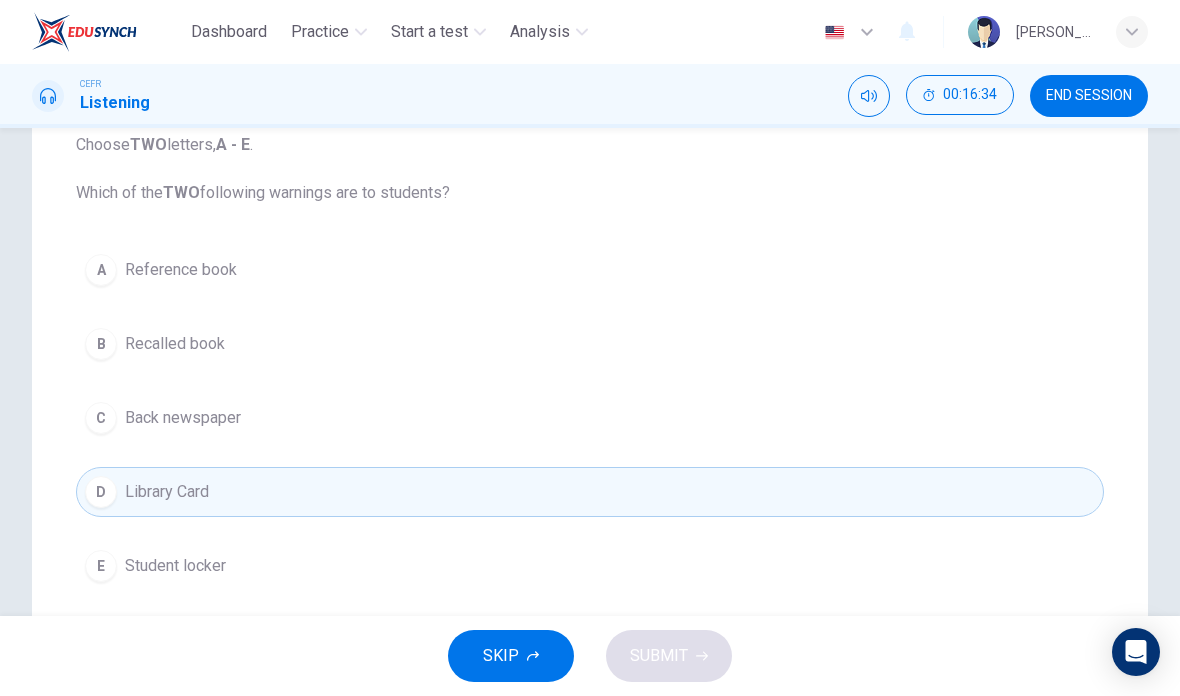 click on "A Reference book B Recalled book C Back newspaper D Library Card E Student locker" at bounding box center [590, 418] 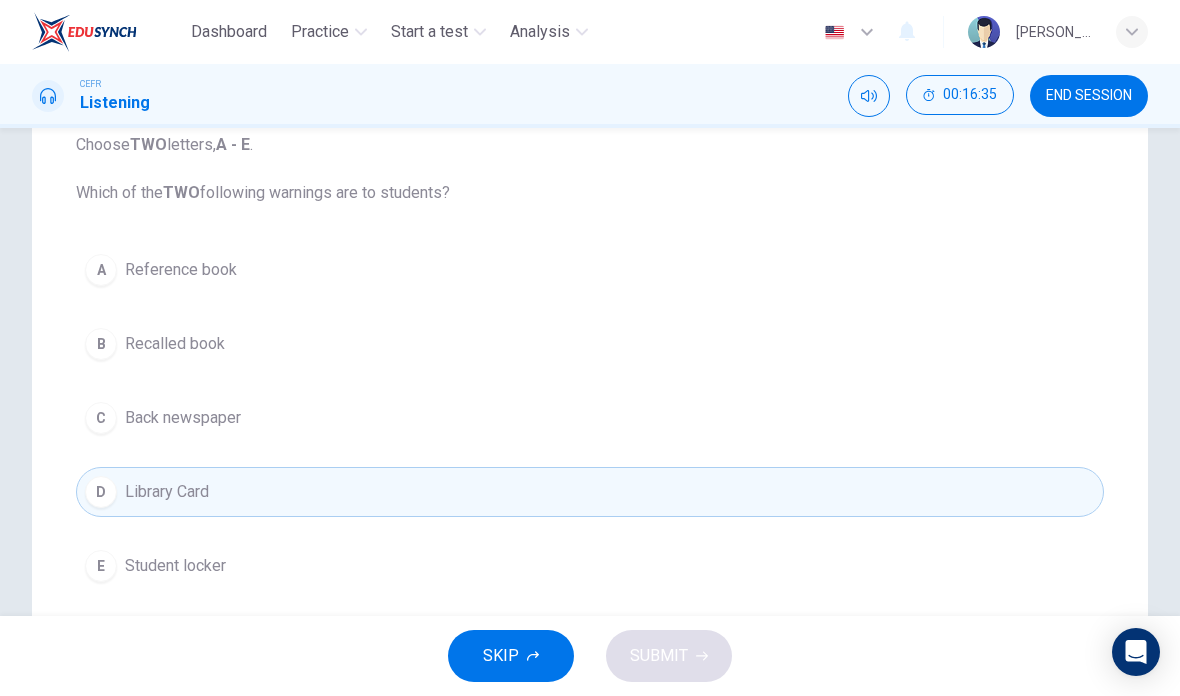 click on "B Recalled book" at bounding box center (590, 344) 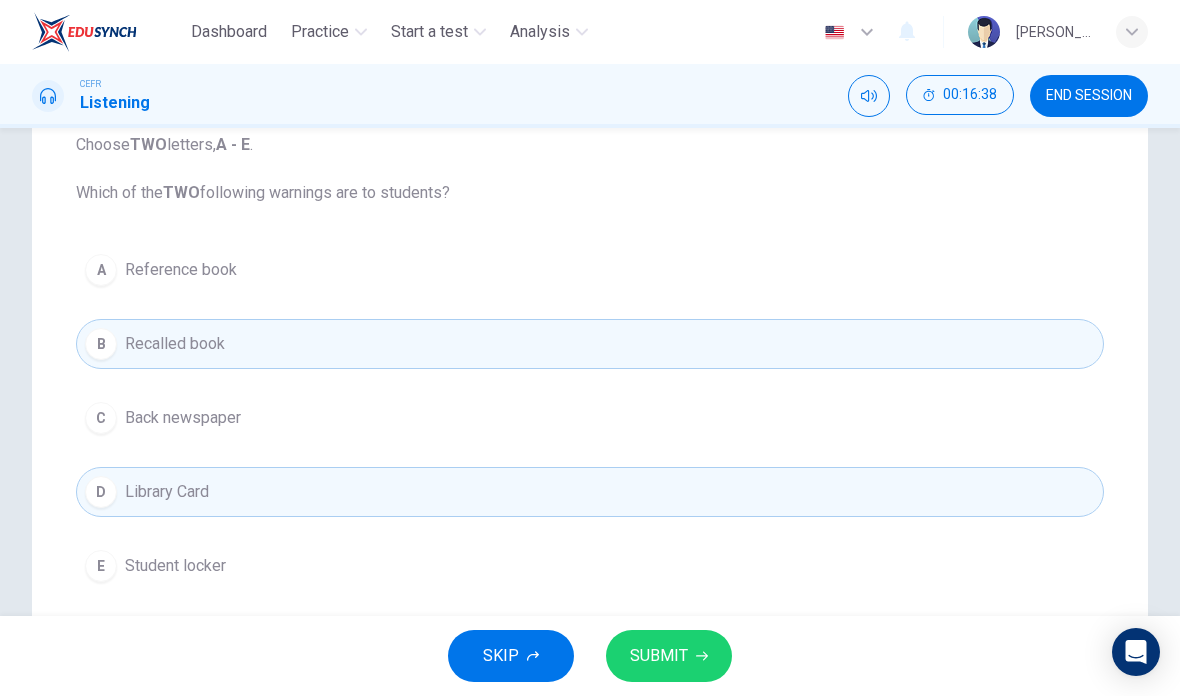 click on "SUBMIT" at bounding box center [669, 656] 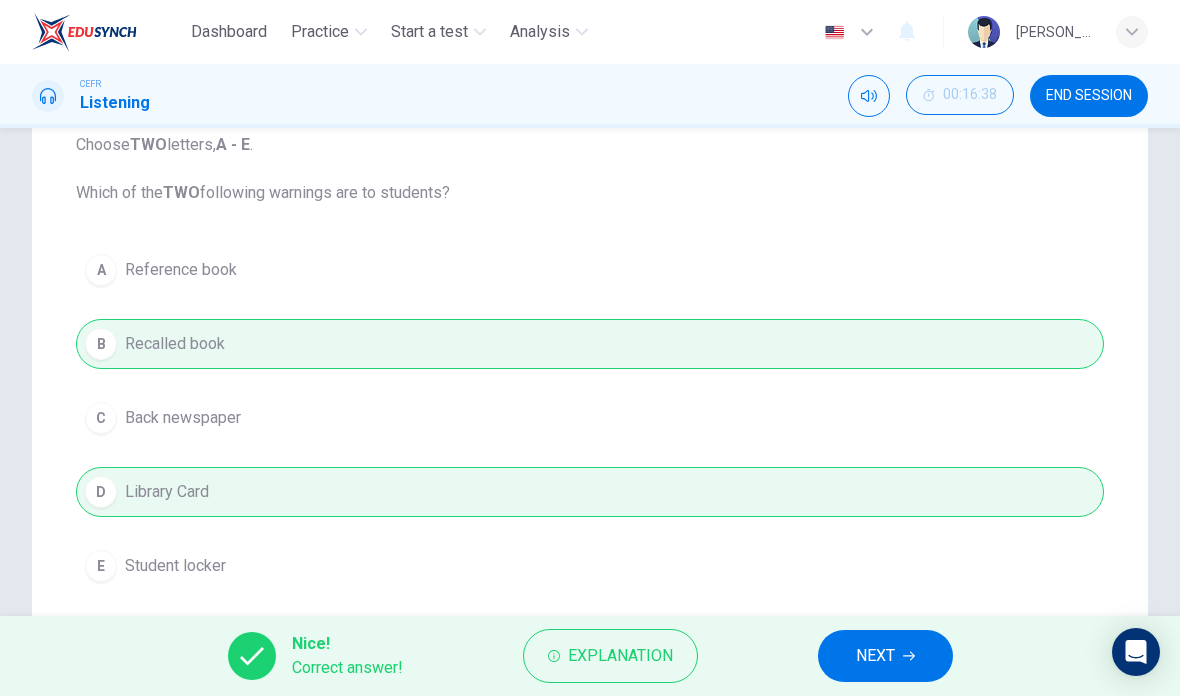 click on "NEXT" at bounding box center [875, 656] 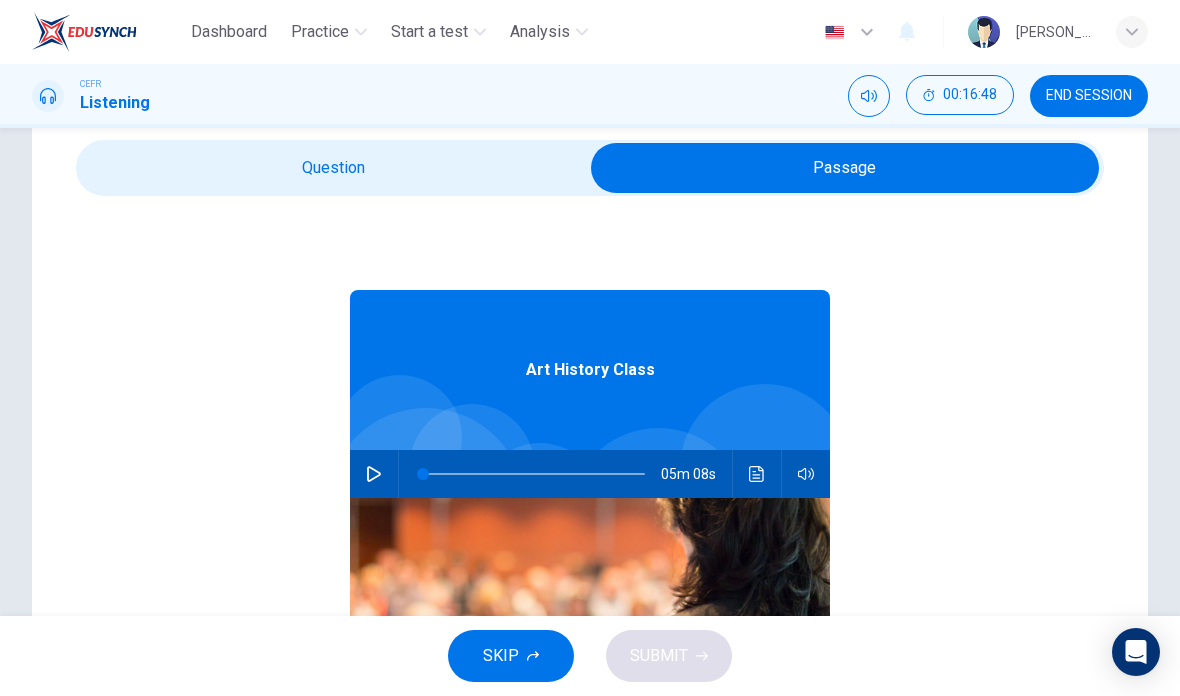 scroll, scrollTop: 66, scrollLeft: 0, axis: vertical 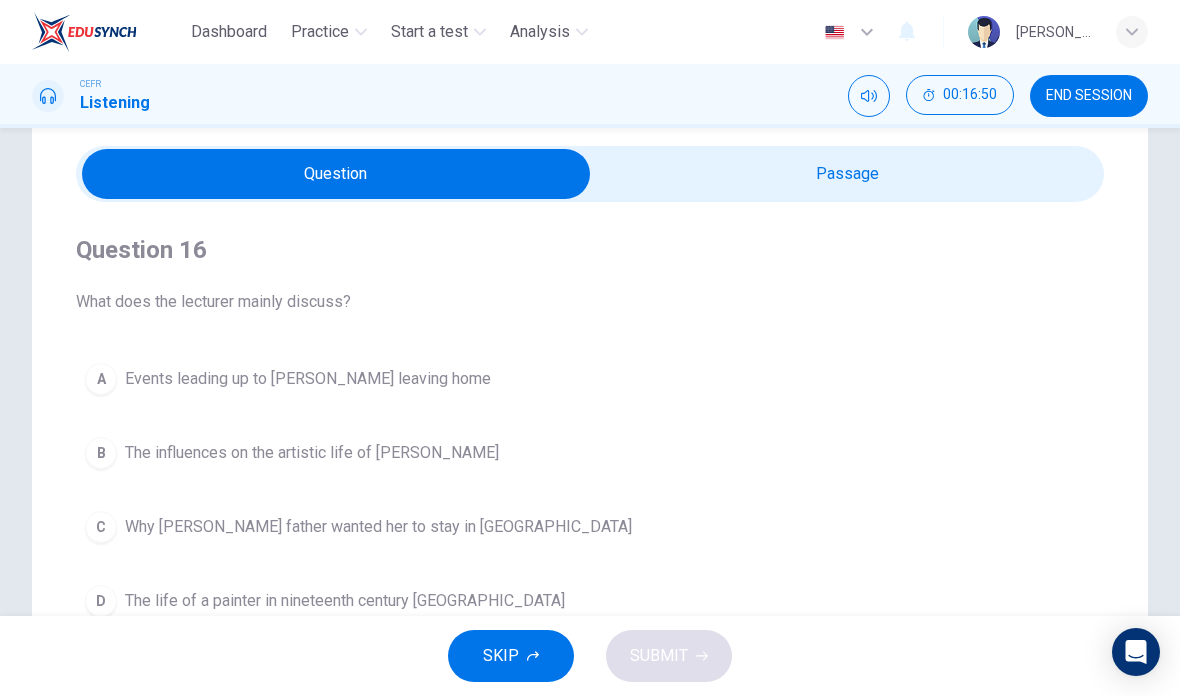 checkbox on "true" 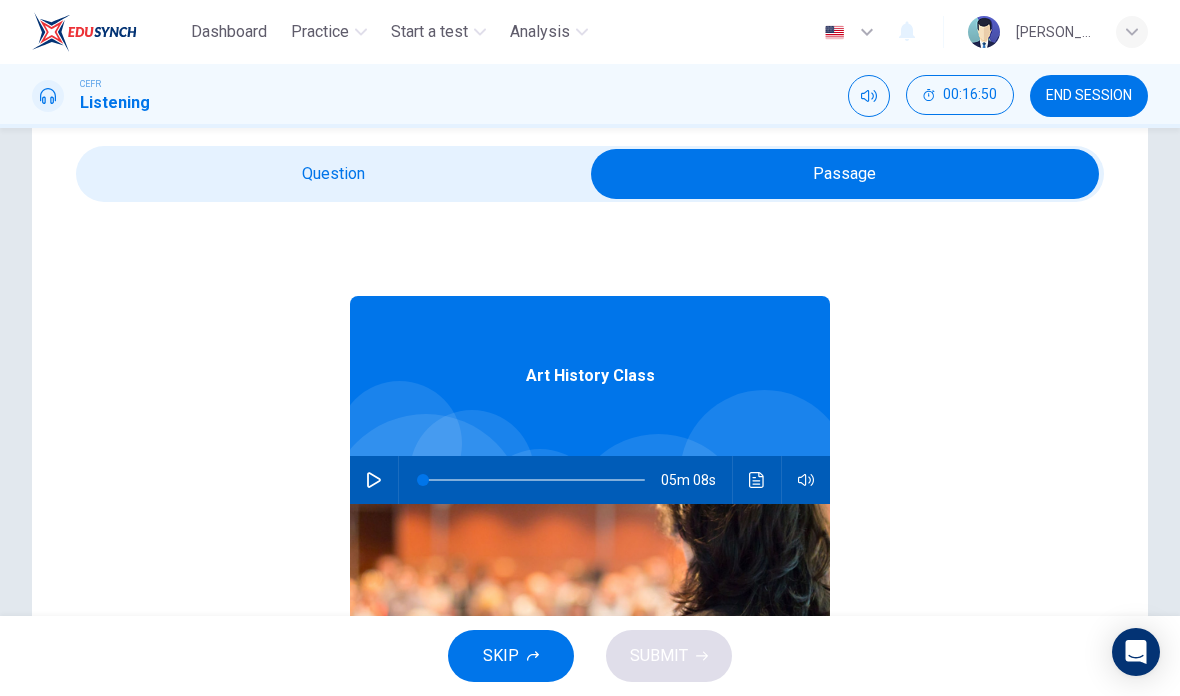 click at bounding box center [374, 480] 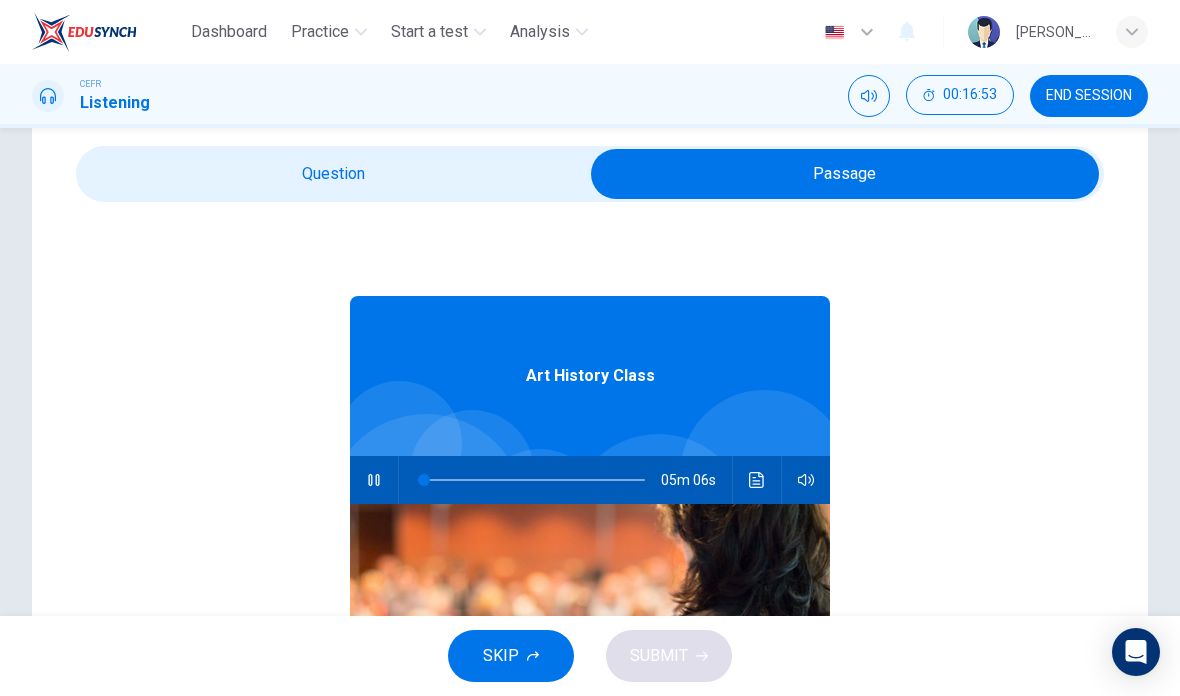 type on "1" 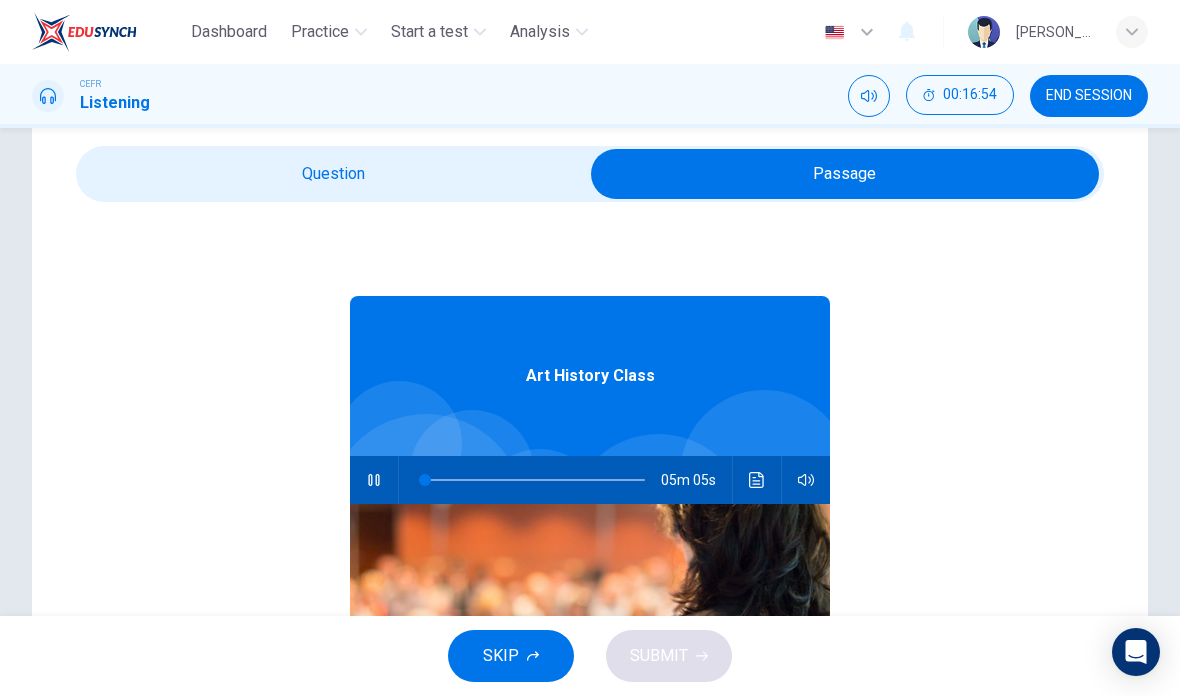 checkbox on "false" 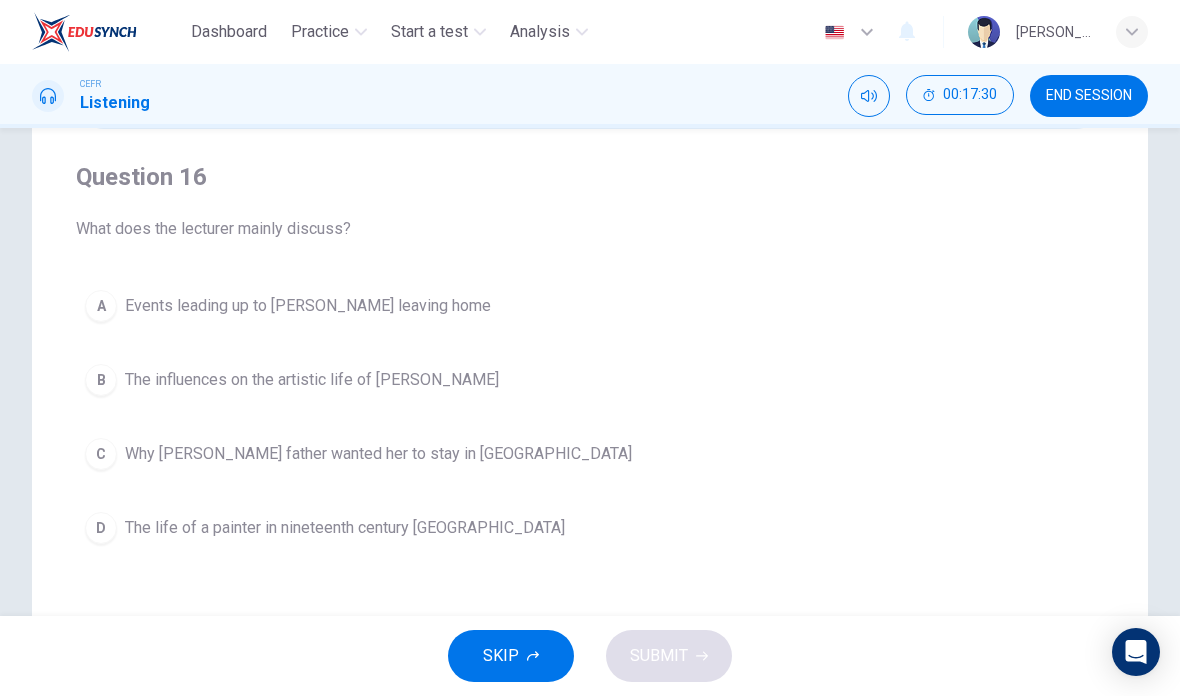 scroll, scrollTop: 142, scrollLeft: 0, axis: vertical 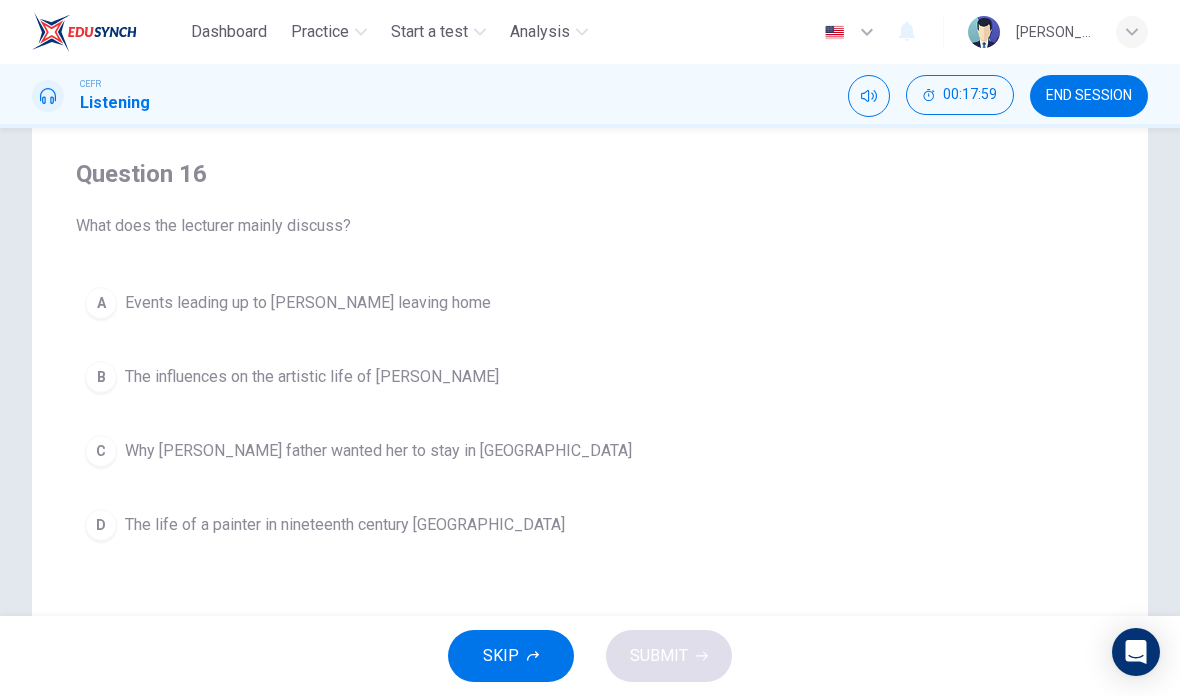 click on "A Events leading up to [PERSON_NAME] leaving home B The influences on the artistic life of [PERSON_NAME] C Why [PERSON_NAME] father wanted her to stay in [GEOGRAPHIC_DATA] D The life of a painter in nineteenth century [GEOGRAPHIC_DATA]" at bounding box center [590, 414] 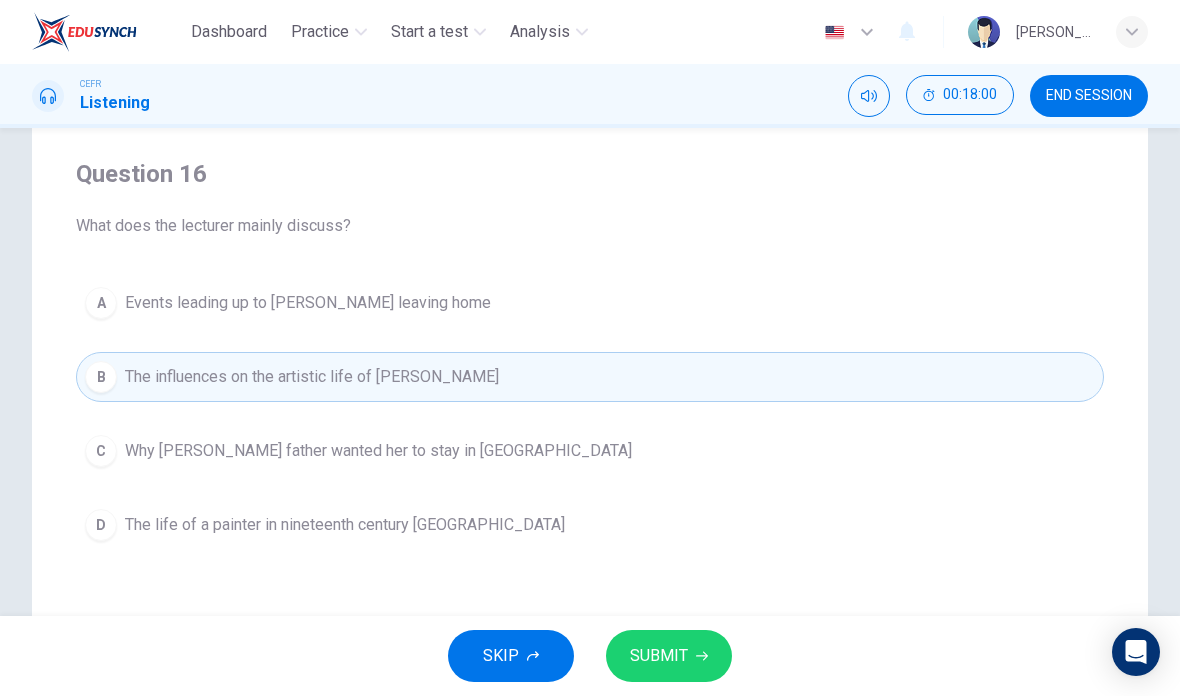 click on "SUBMIT" at bounding box center (659, 656) 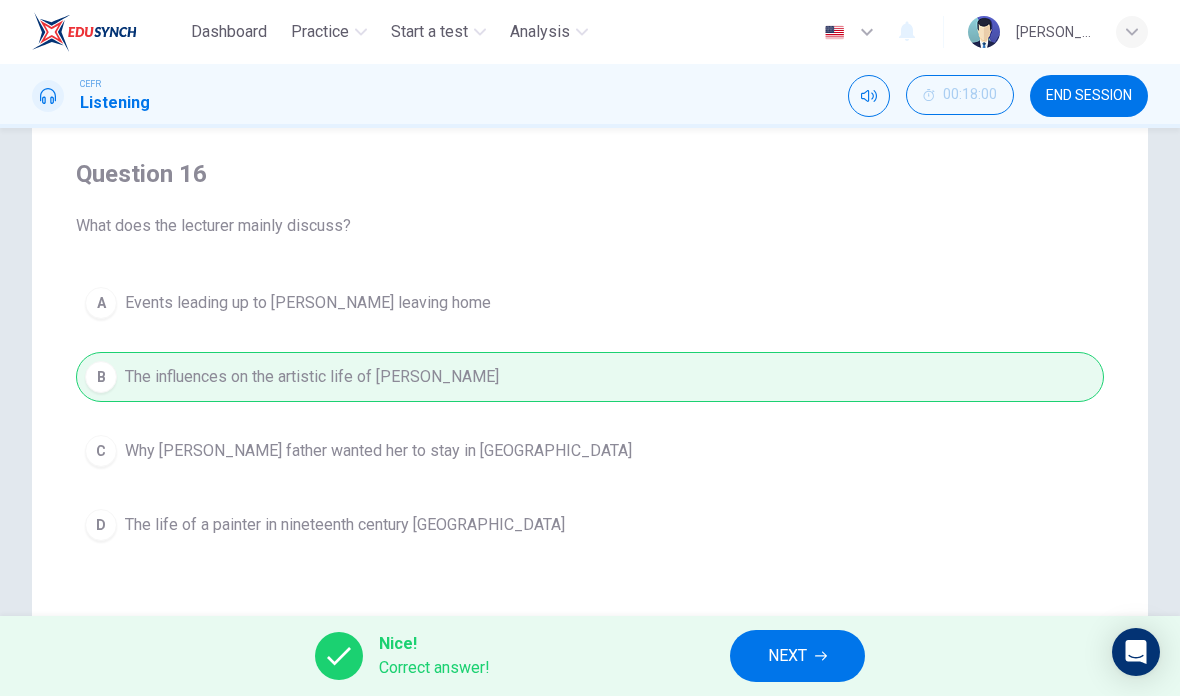 click on "NEXT" at bounding box center (797, 656) 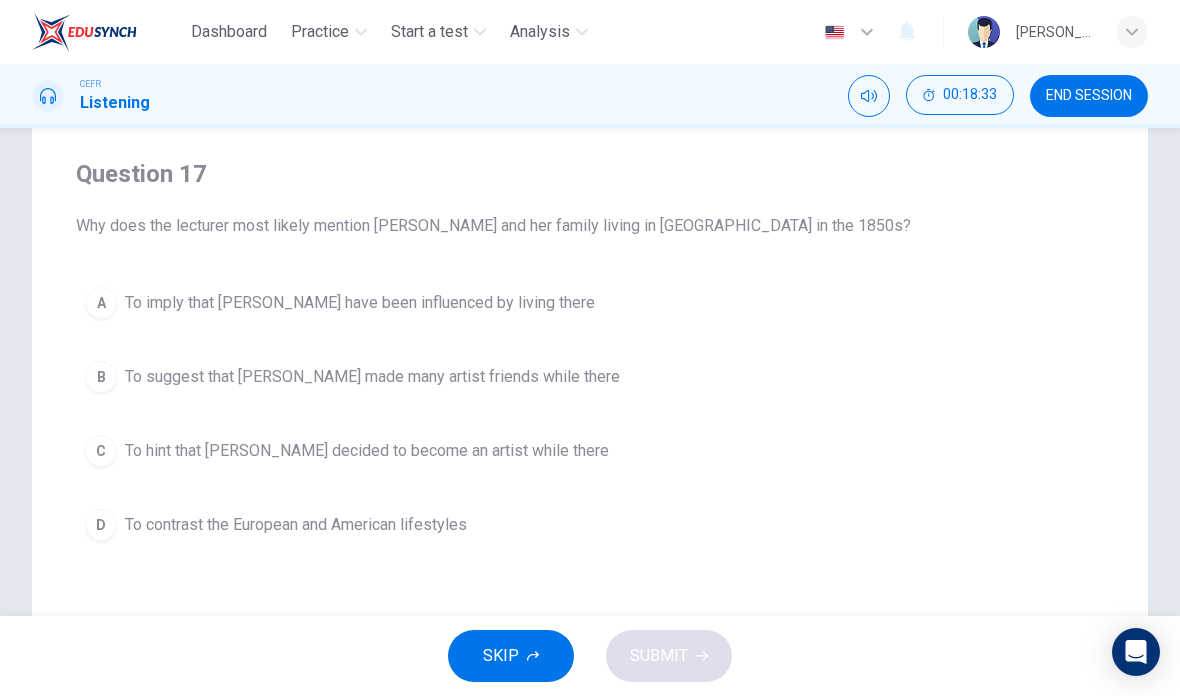 click on "C To hint that [PERSON_NAME] decided to become an artist while there" at bounding box center [590, 451] 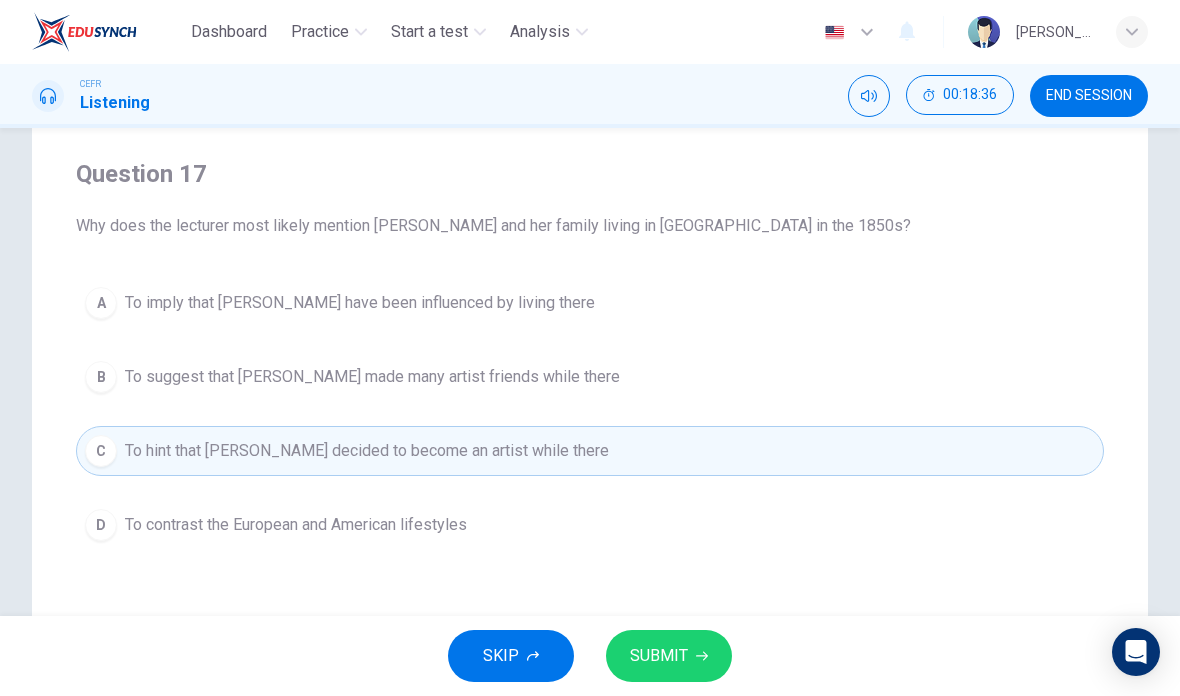 click on "SUBMIT" at bounding box center [669, 656] 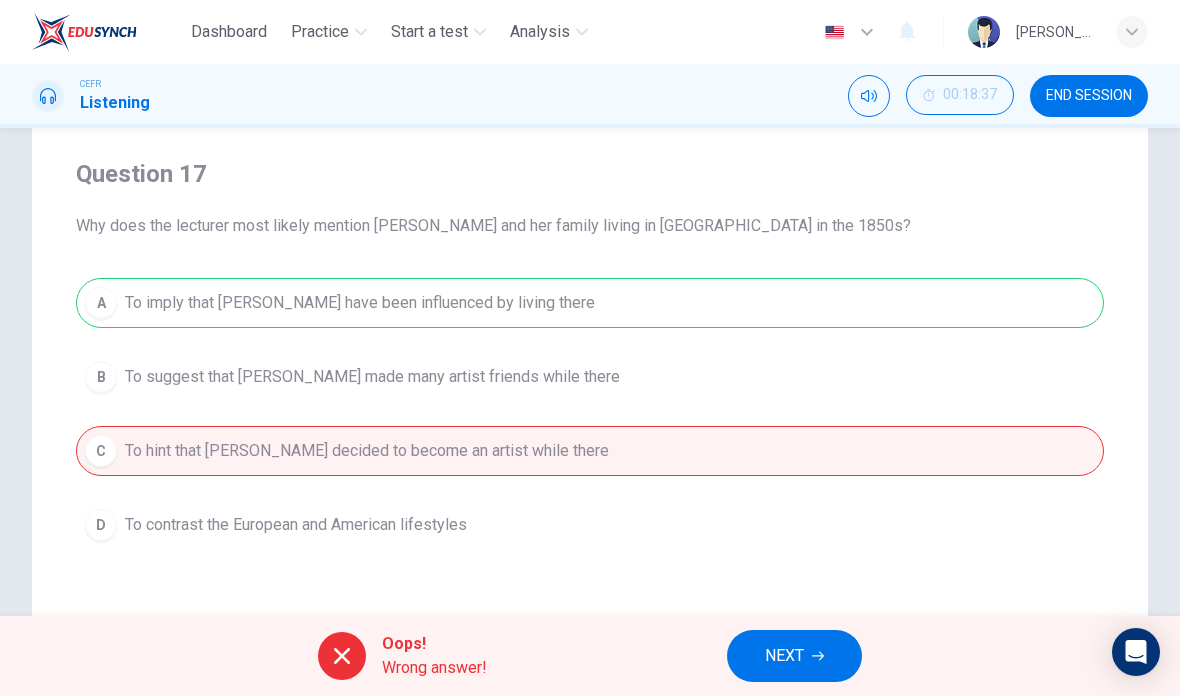 click 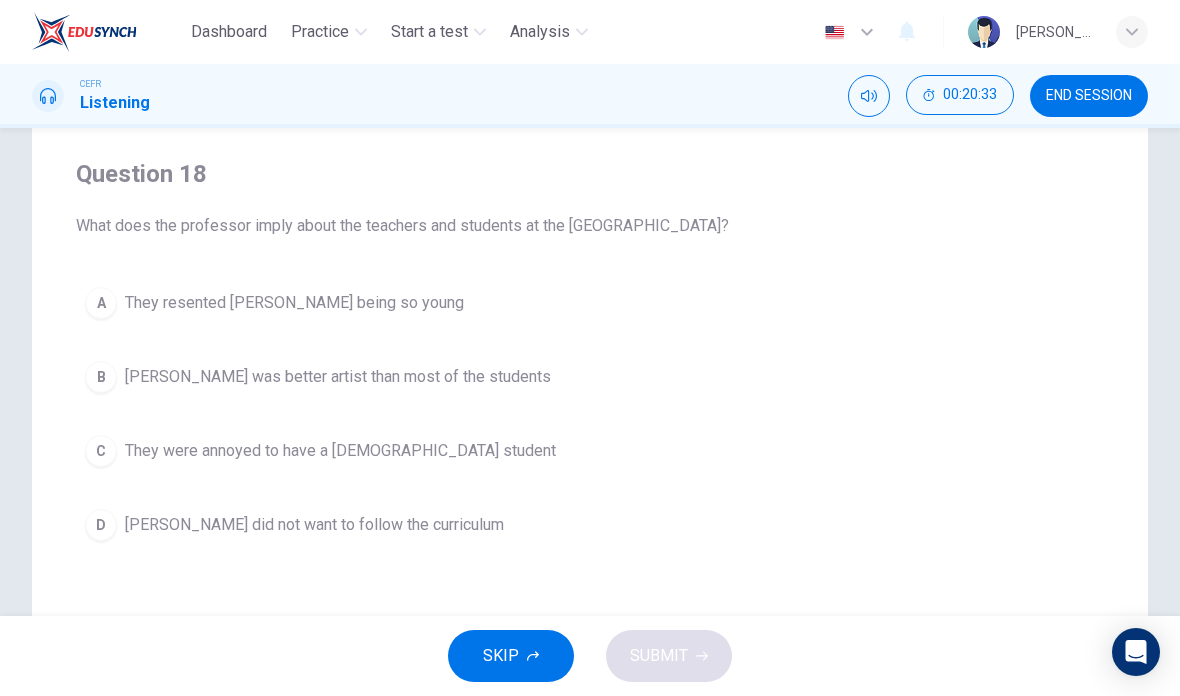 type on "76" 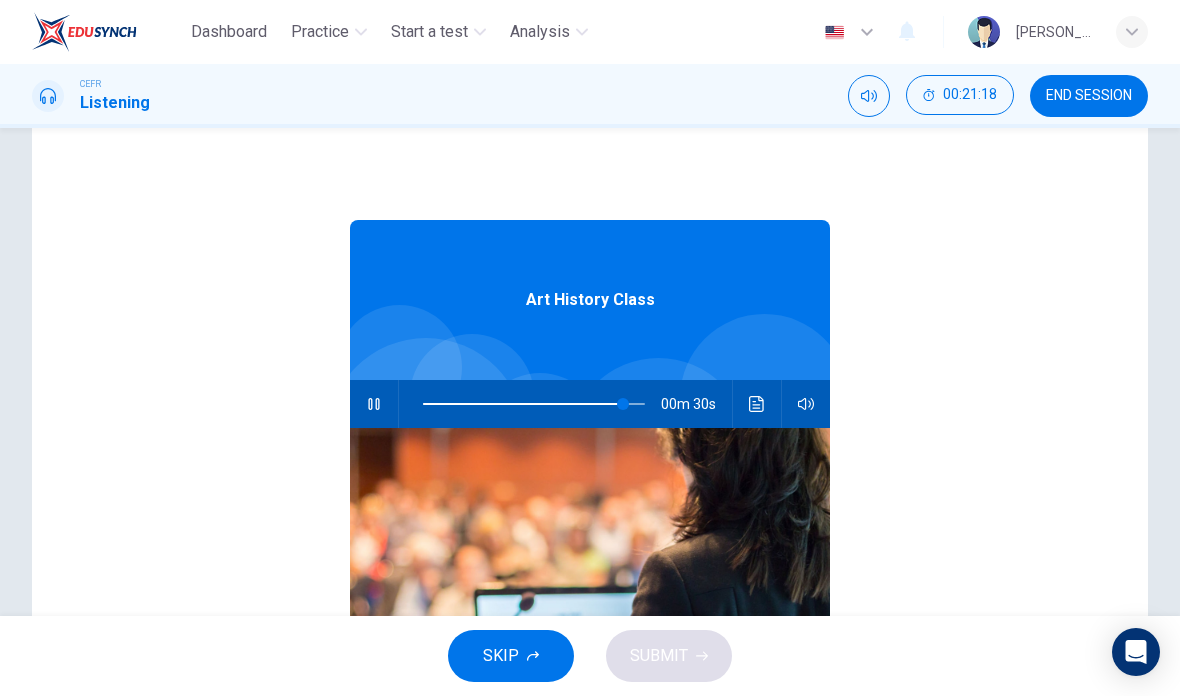 type on "91" 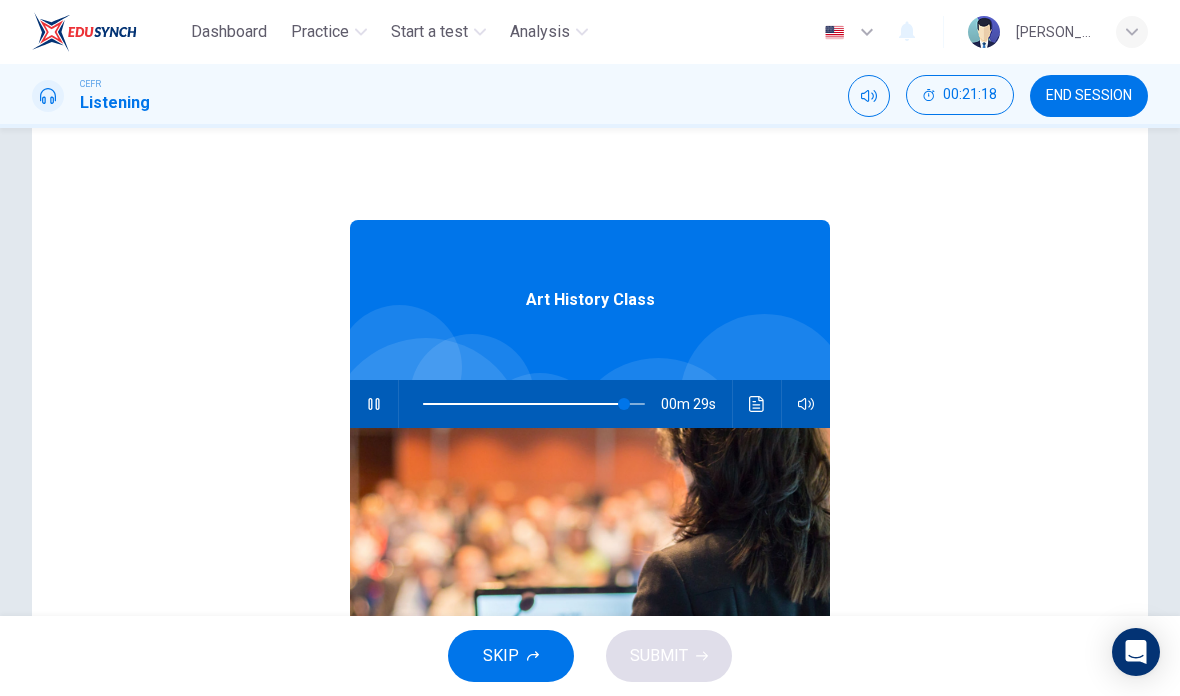 checkbox on "false" 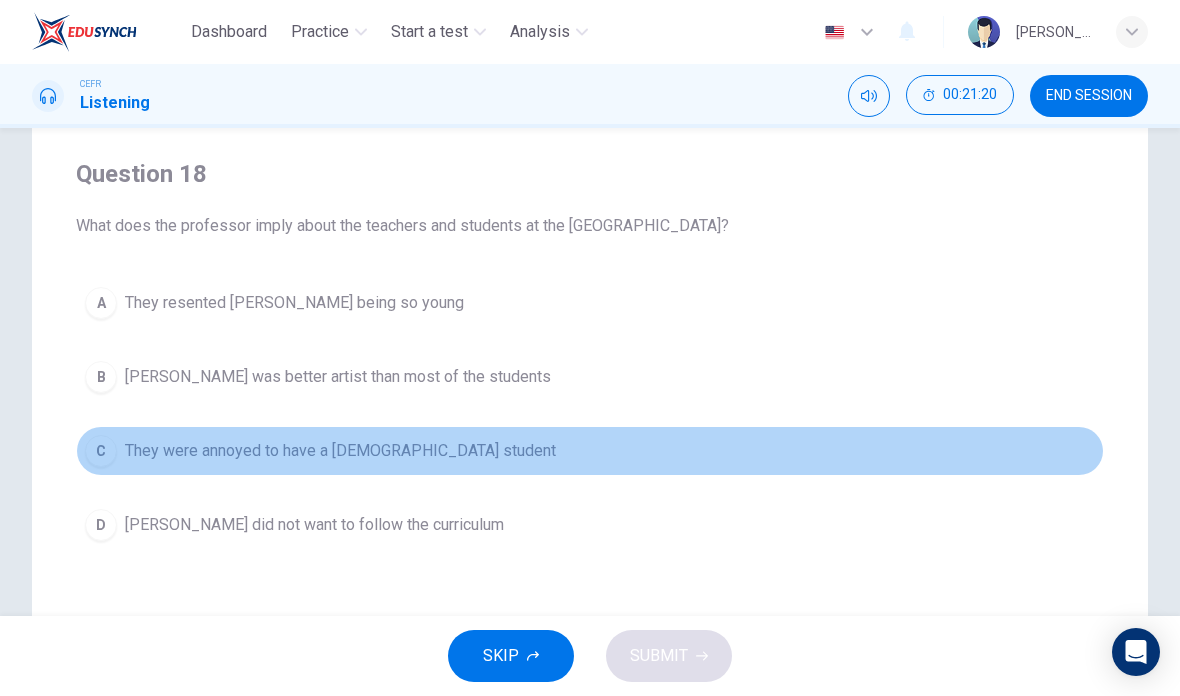 click on "C They were annoyed to have a [DEMOGRAPHIC_DATA] student" at bounding box center [590, 451] 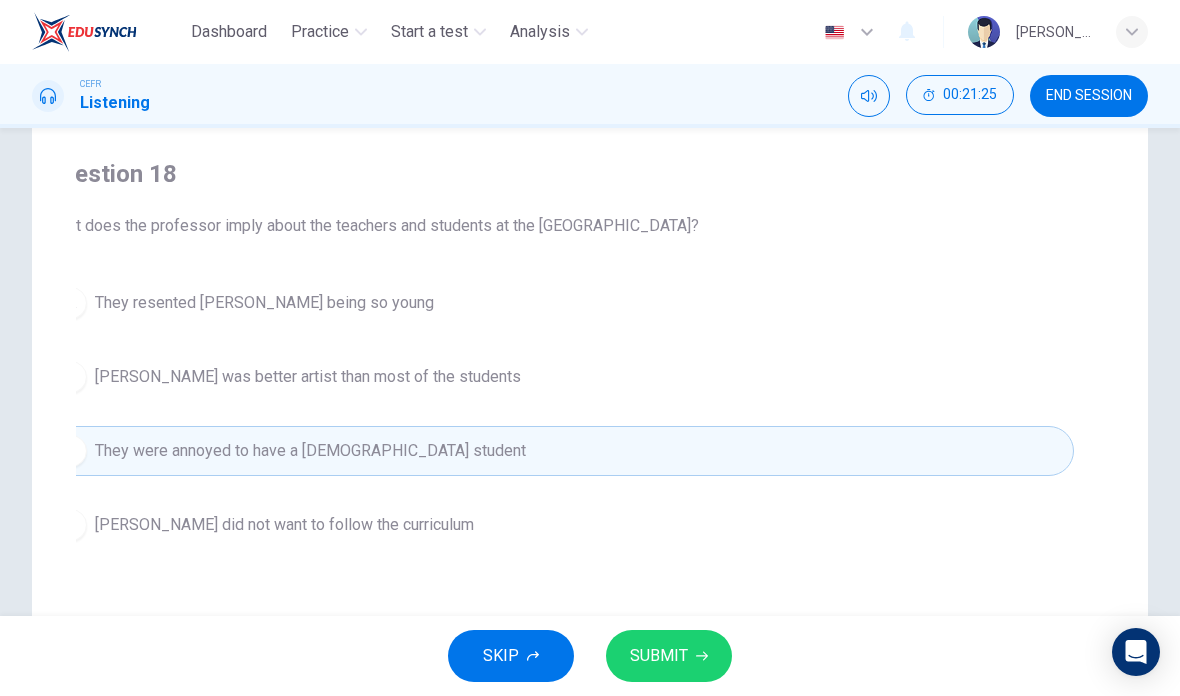 type on "93" 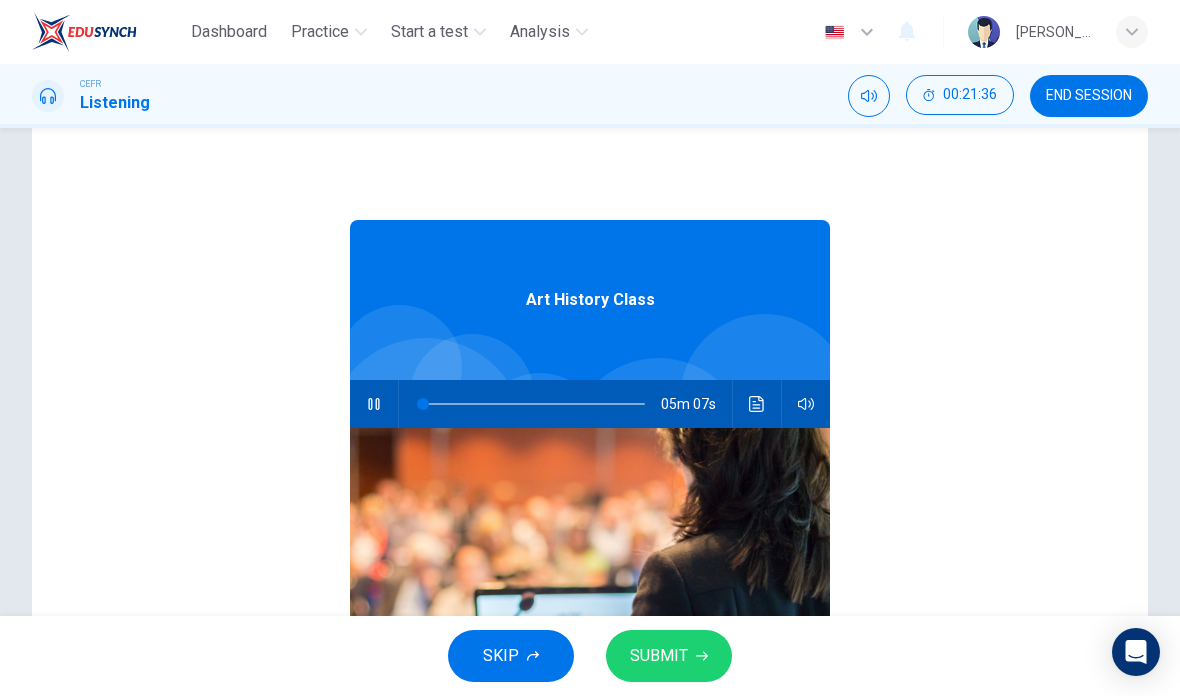 type on "0" 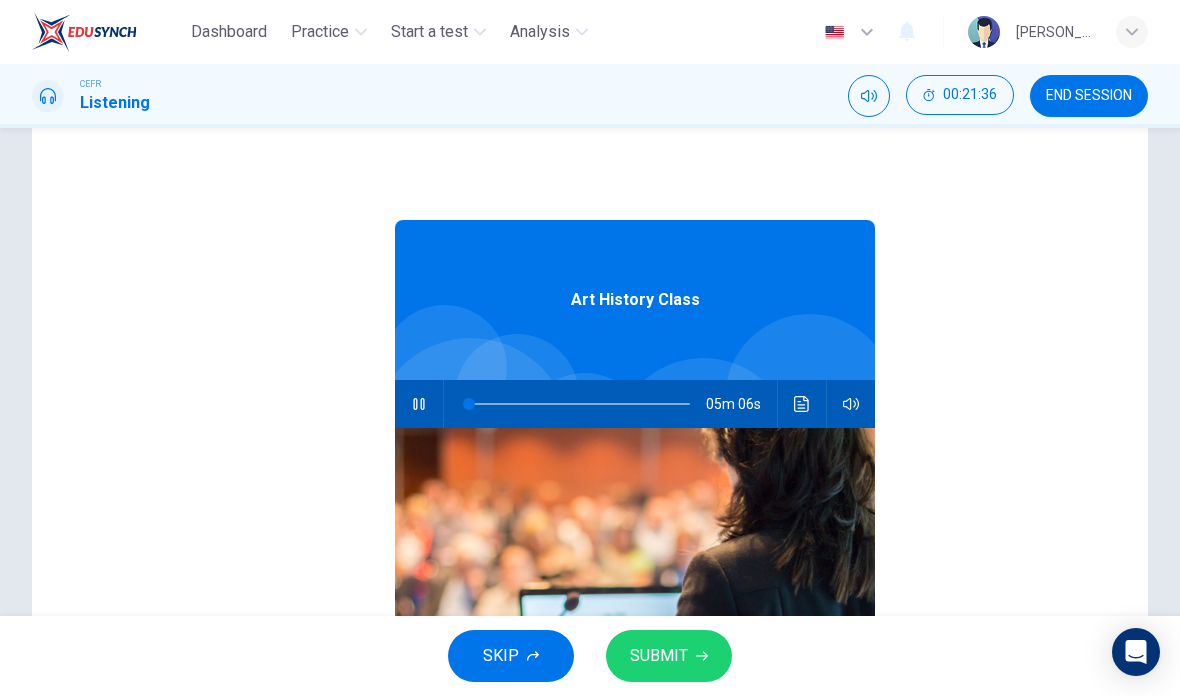 checkbox on "false" 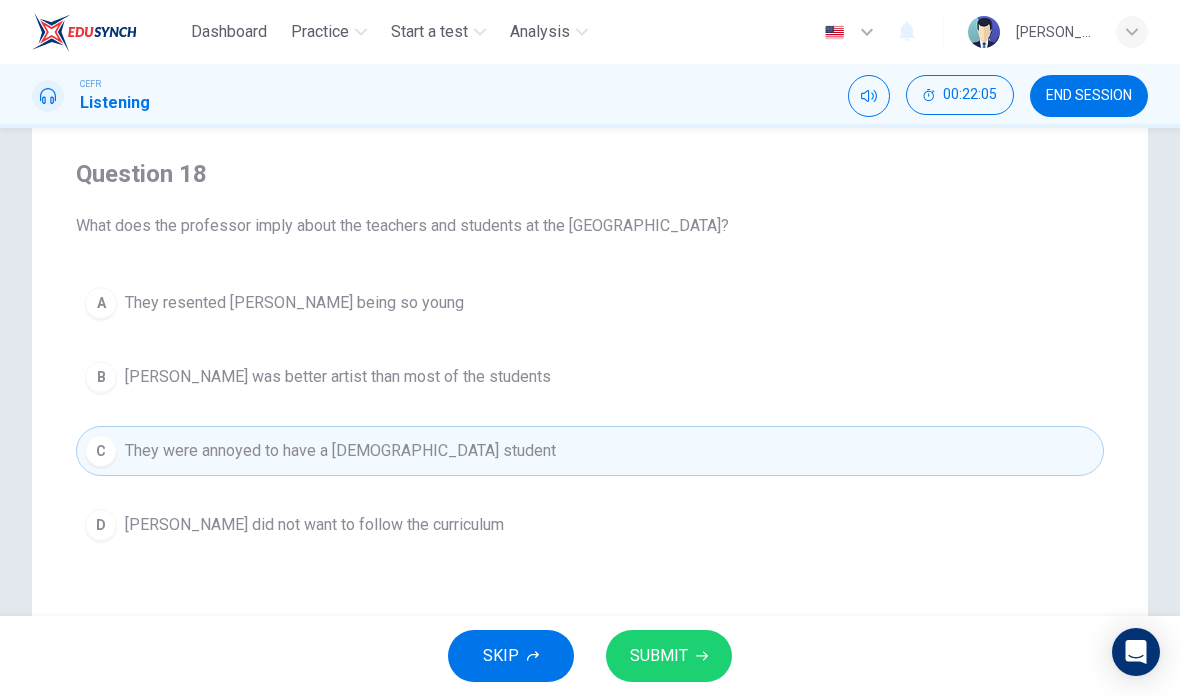 type on "10" 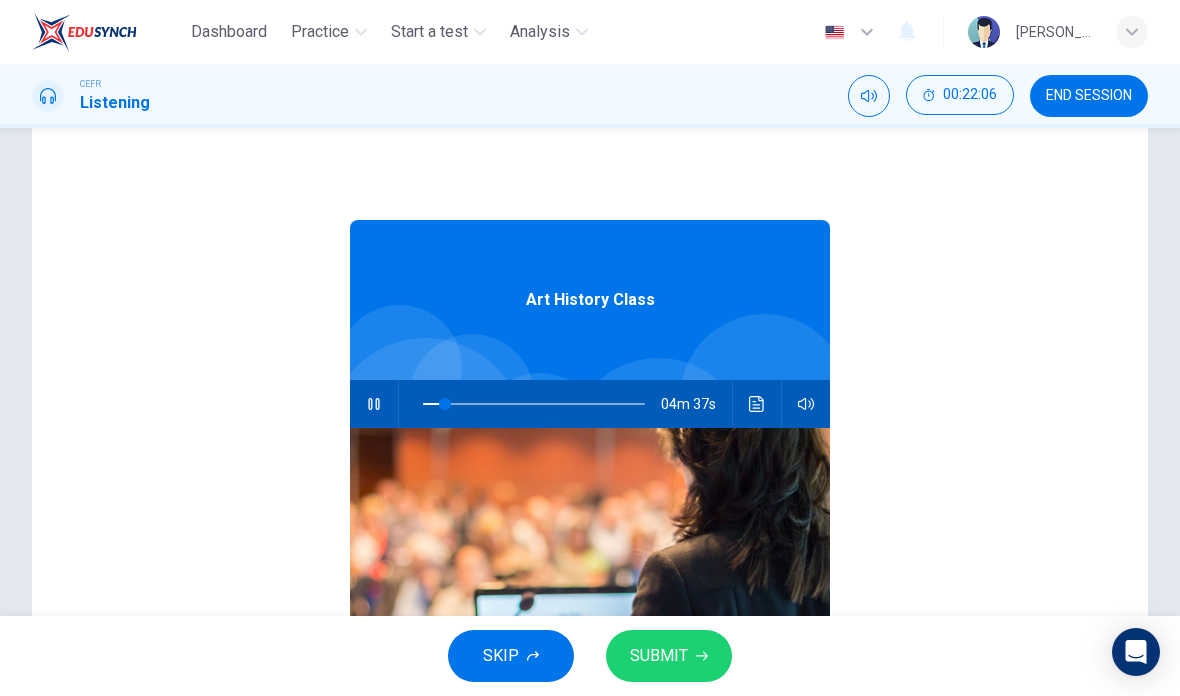 click 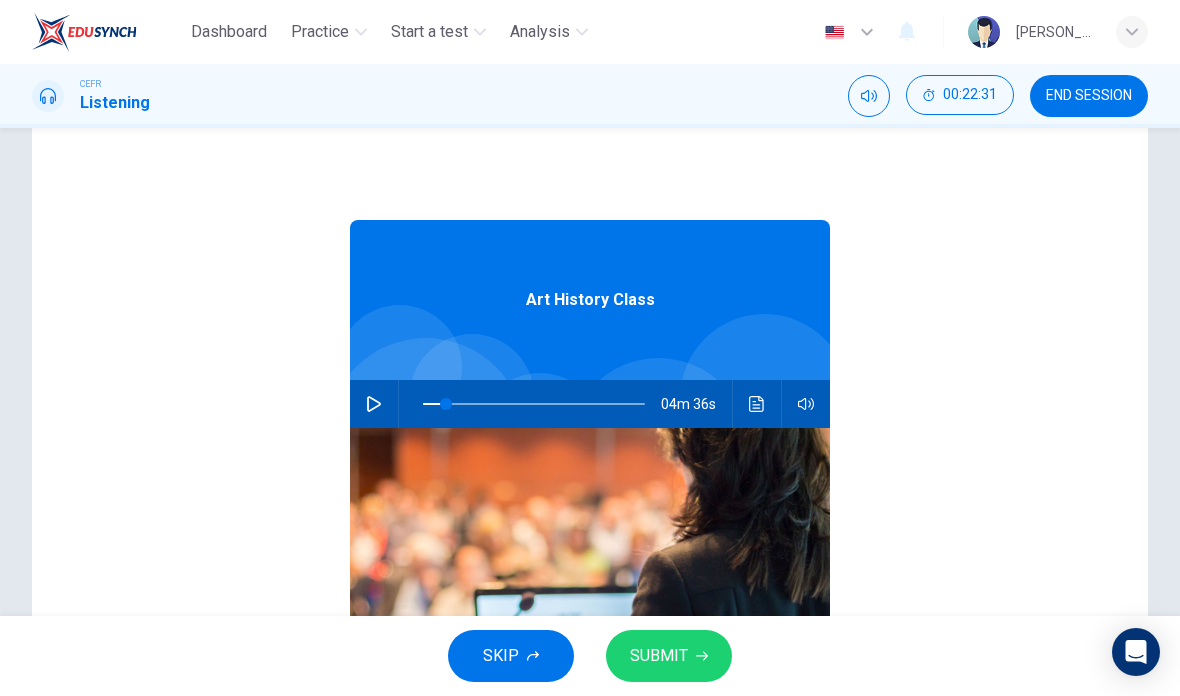 click at bounding box center (374, 404) 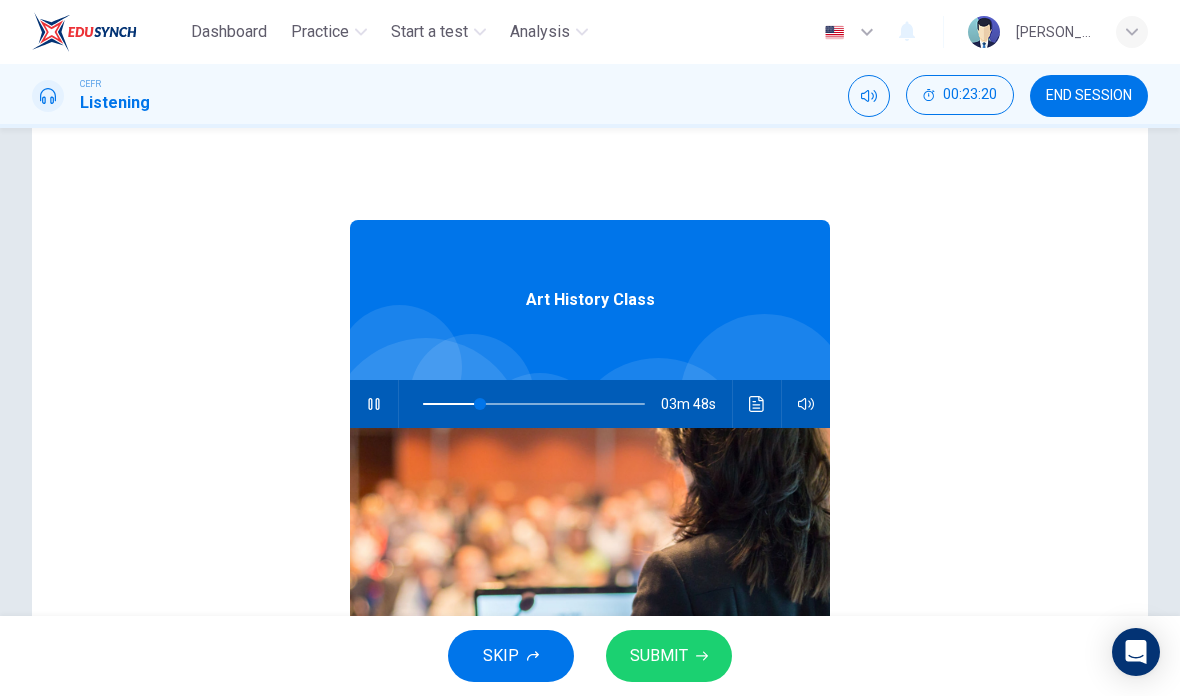 type on "26" 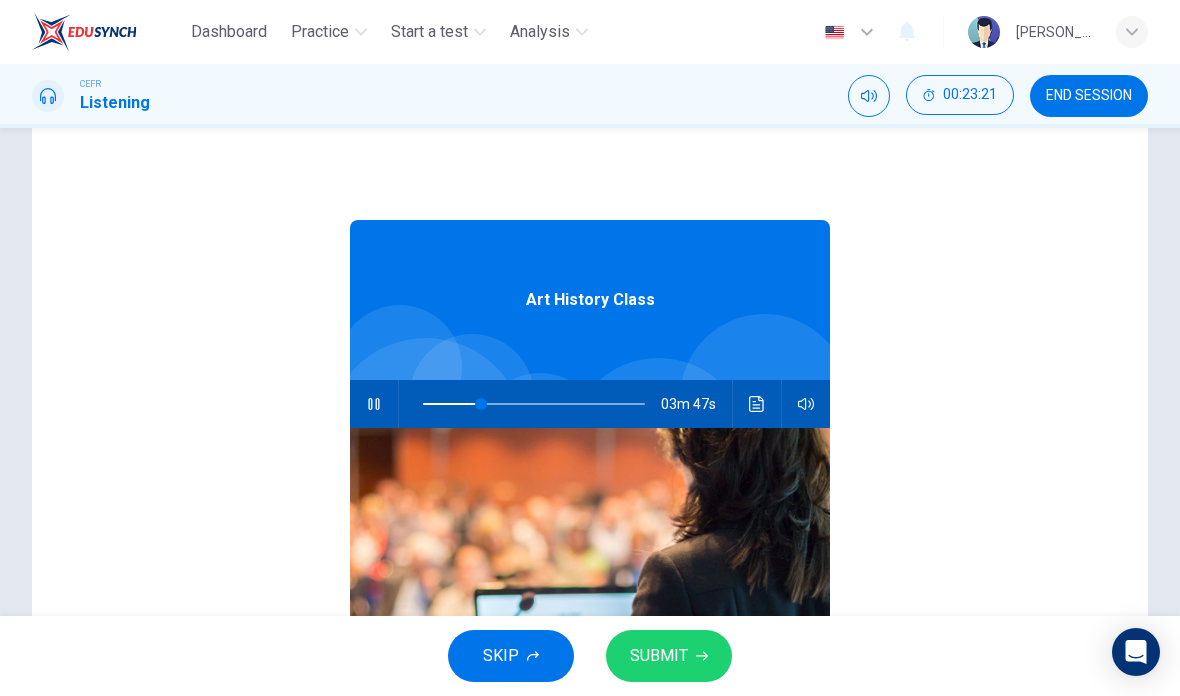 checkbox on "false" 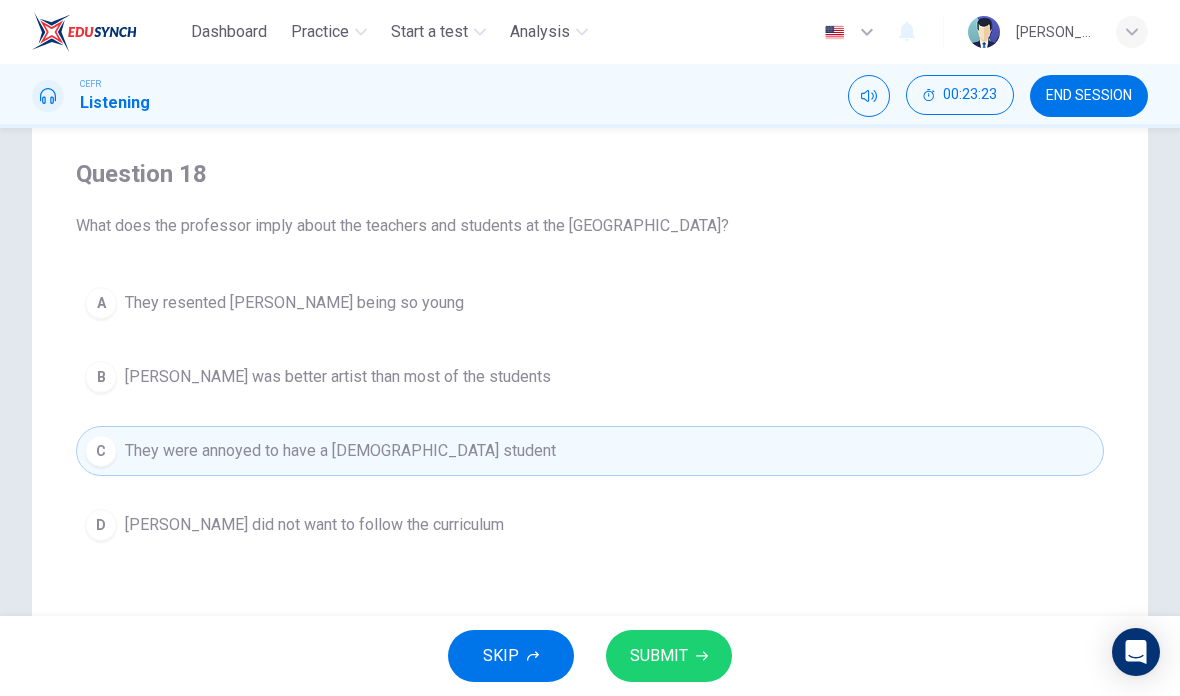 click on "SUBMIT" at bounding box center [669, 656] 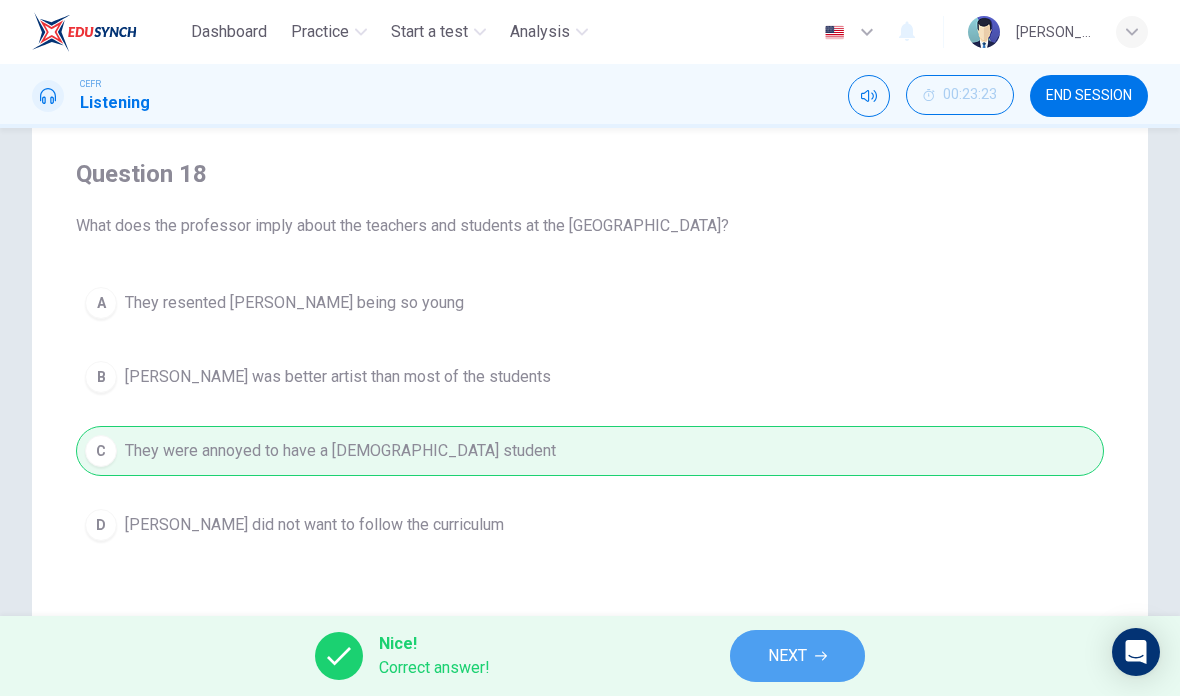 click on "NEXT" at bounding box center (797, 656) 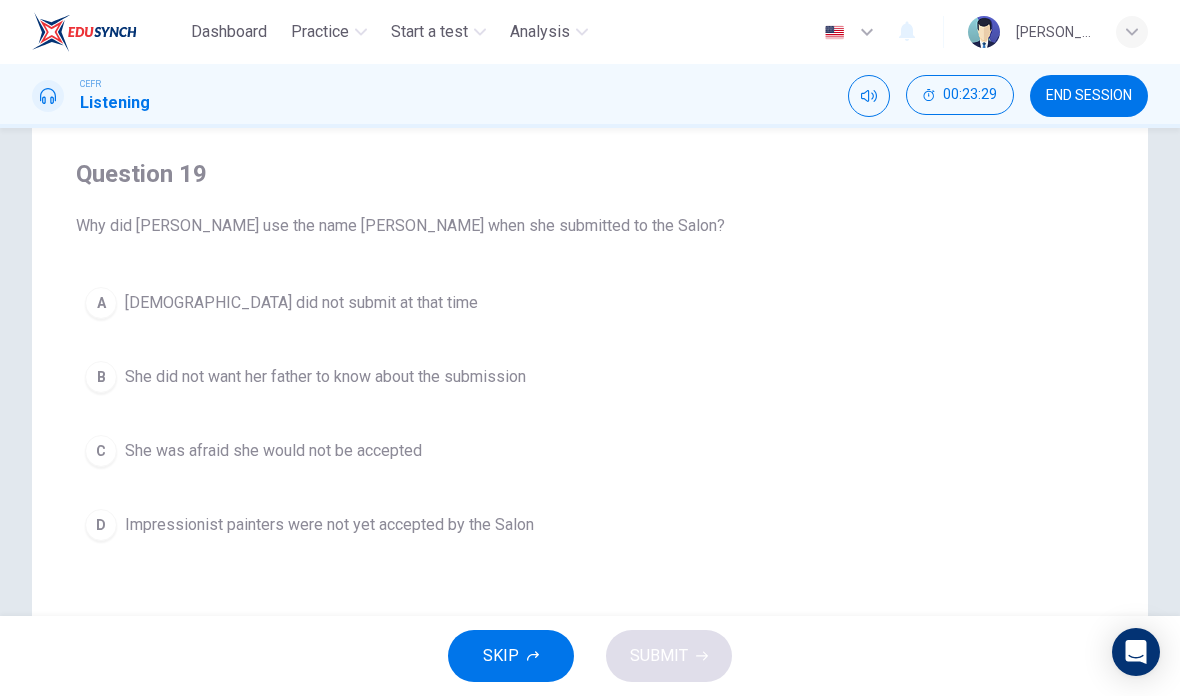 click on "B She did not want her father to know about the submission" at bounding box center (590, 377) 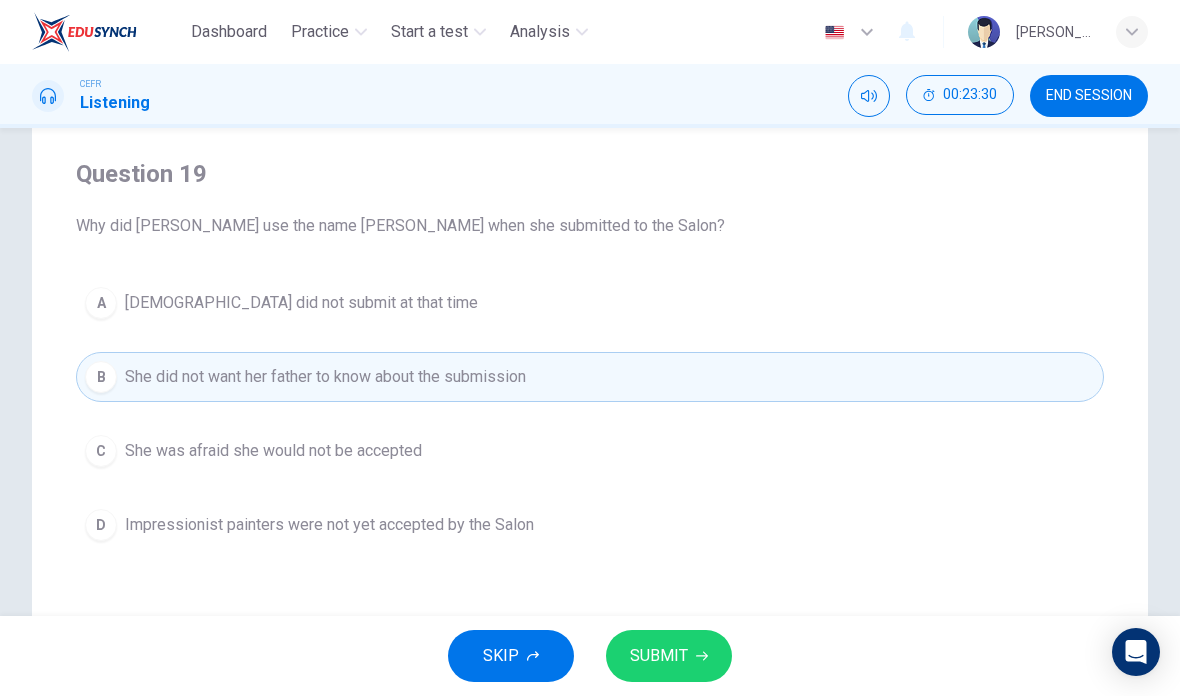 click on "SUBMIT" at bounding box center (659, 656) 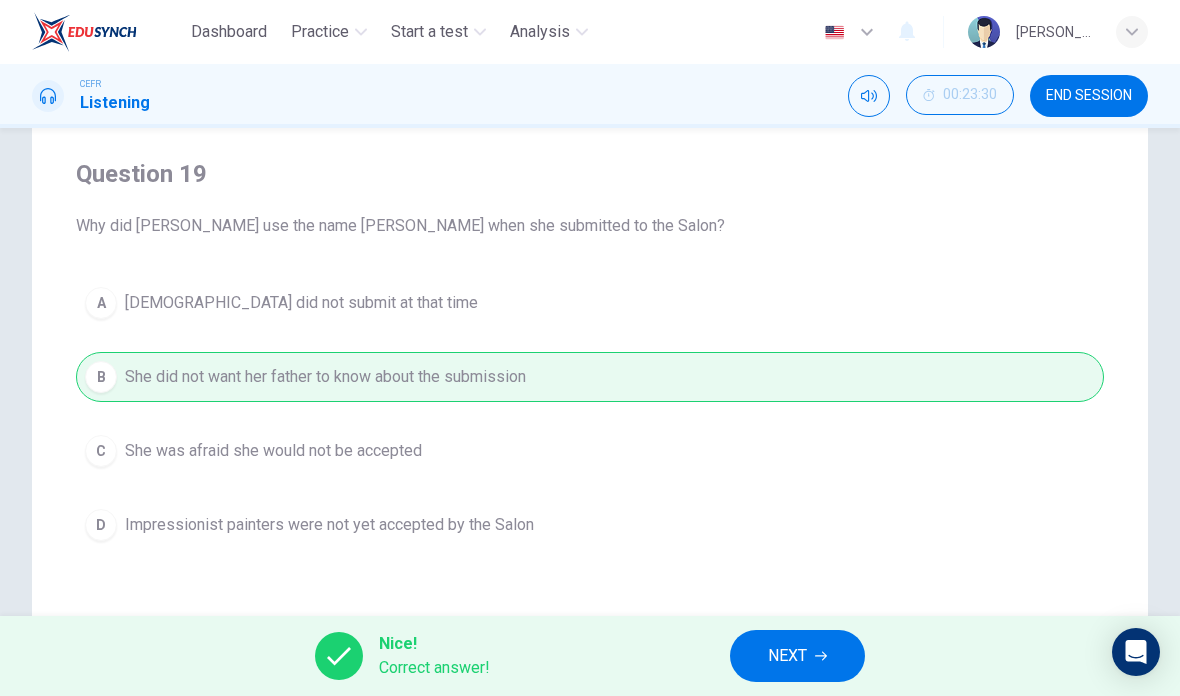 click on "NEXT" at bounding box center [787, 656] 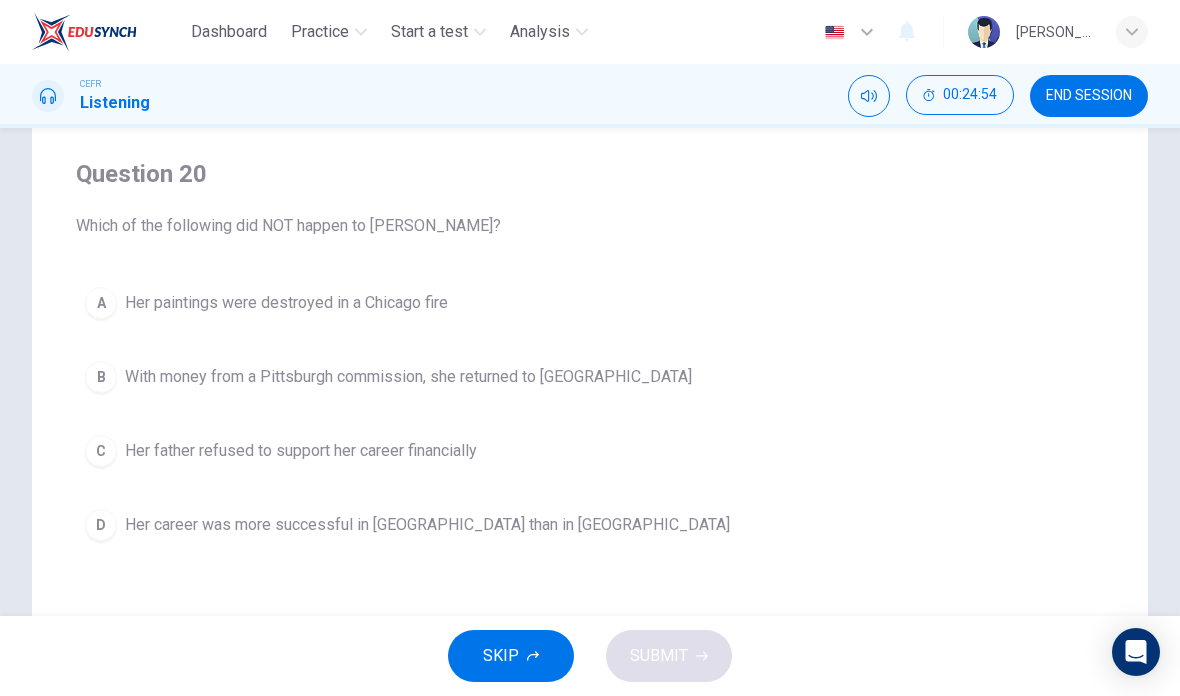 click on "B With money from a Pittsburgh commission, she returned to [GEOGRAPHIC_DATA]" at bounding box center [590, 377] 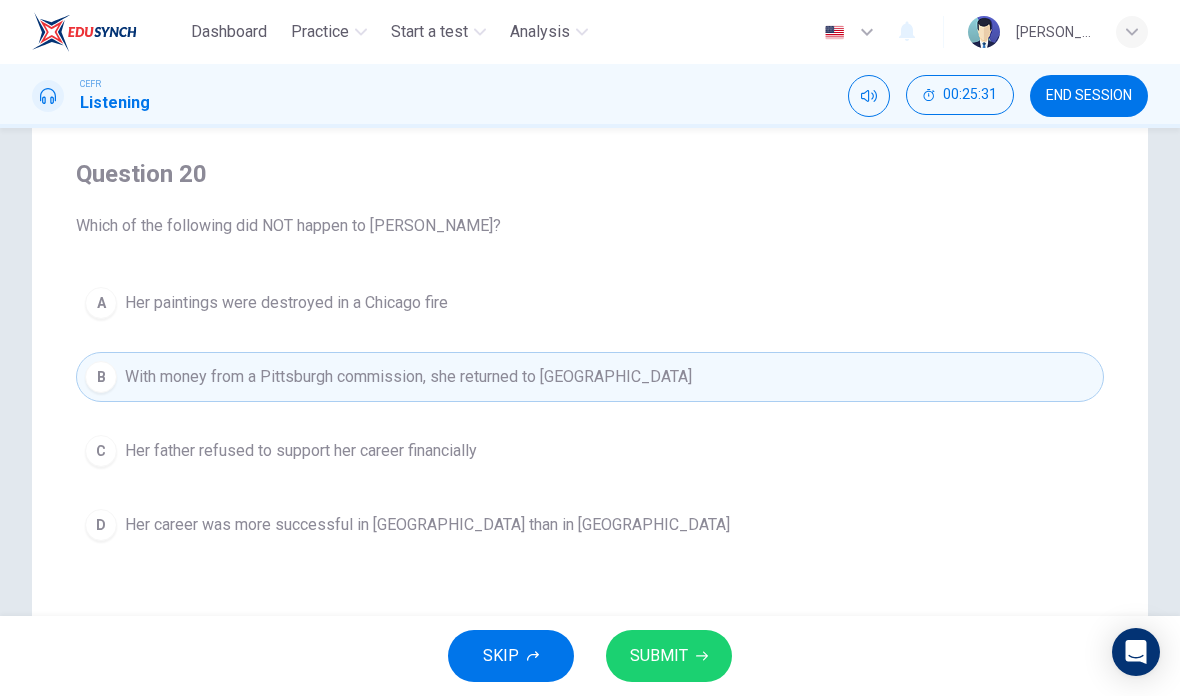 click on "D Her career was more successful in [GEOGRAPHIC_DATA] than in [GEOGRAPHIC_DATA]" at bounding box center [590, 525] 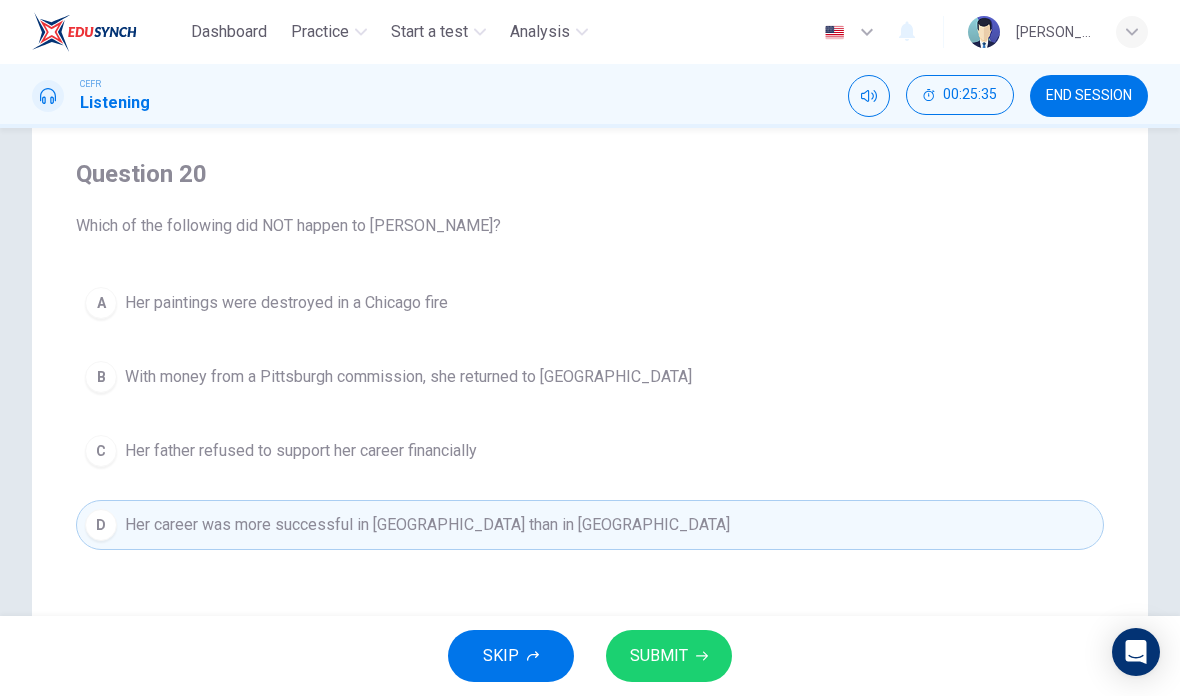 click on "SUBMIT" at bounding box center (669, 656) 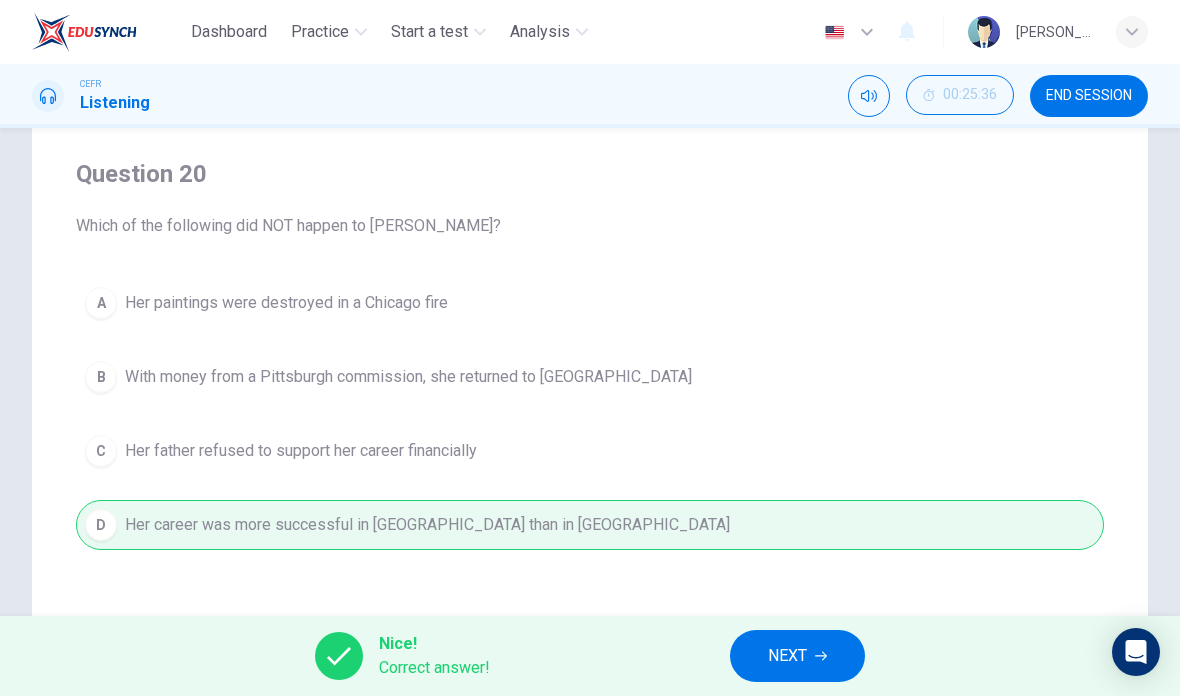 click on "NEXT" at bounding box center [797, 656] 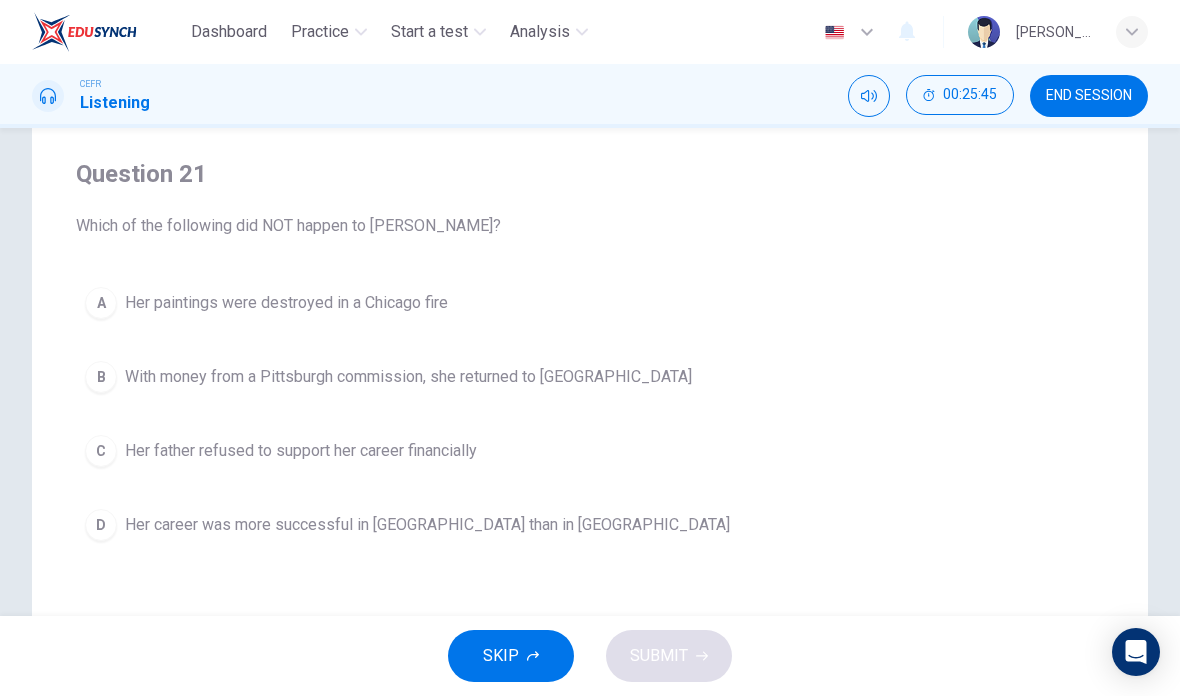 click on "D Her career was more successful in [GEOGRAPHIC_DATA] than in [GEOGRAPHIC_DATA]" at bounding box center (590, 525) 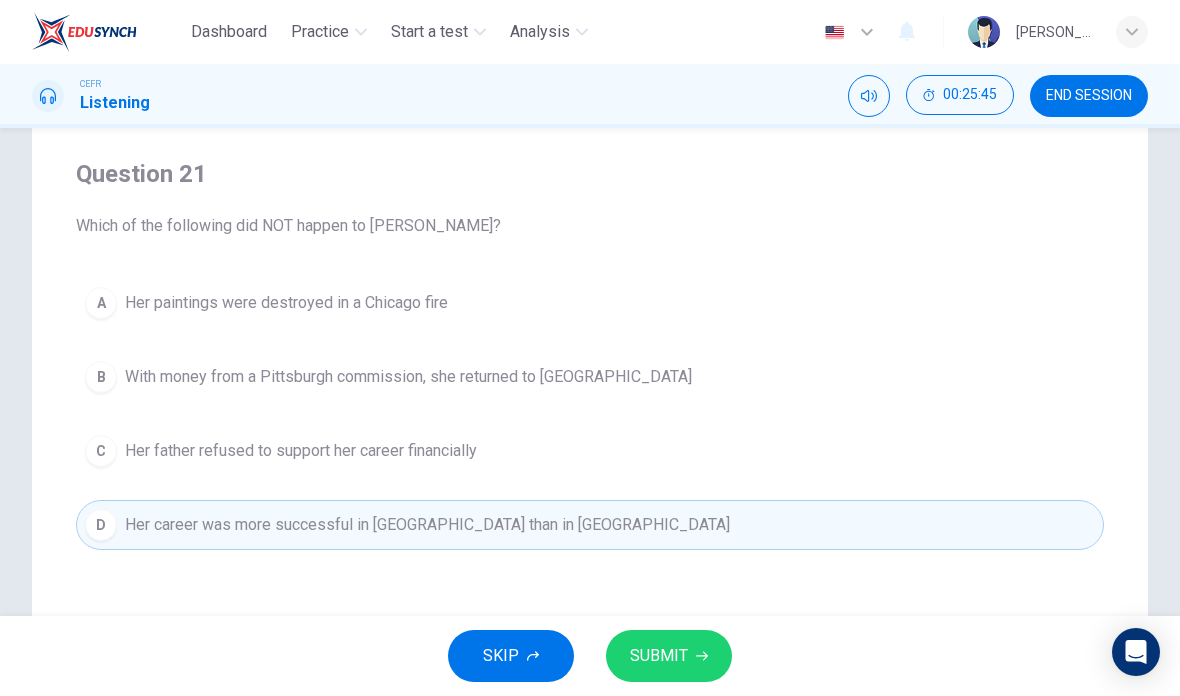 click on "SUBMIT" at bounding box center [669, 656] 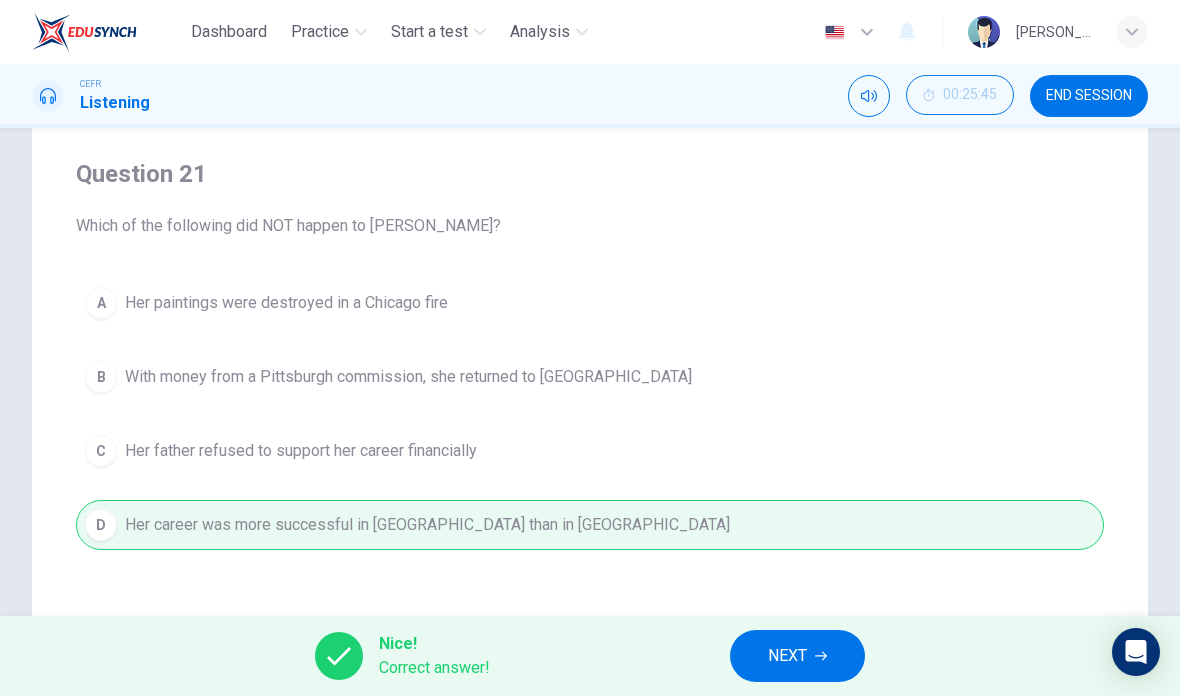 click on "NEXT" at bounding box center (797, 656) 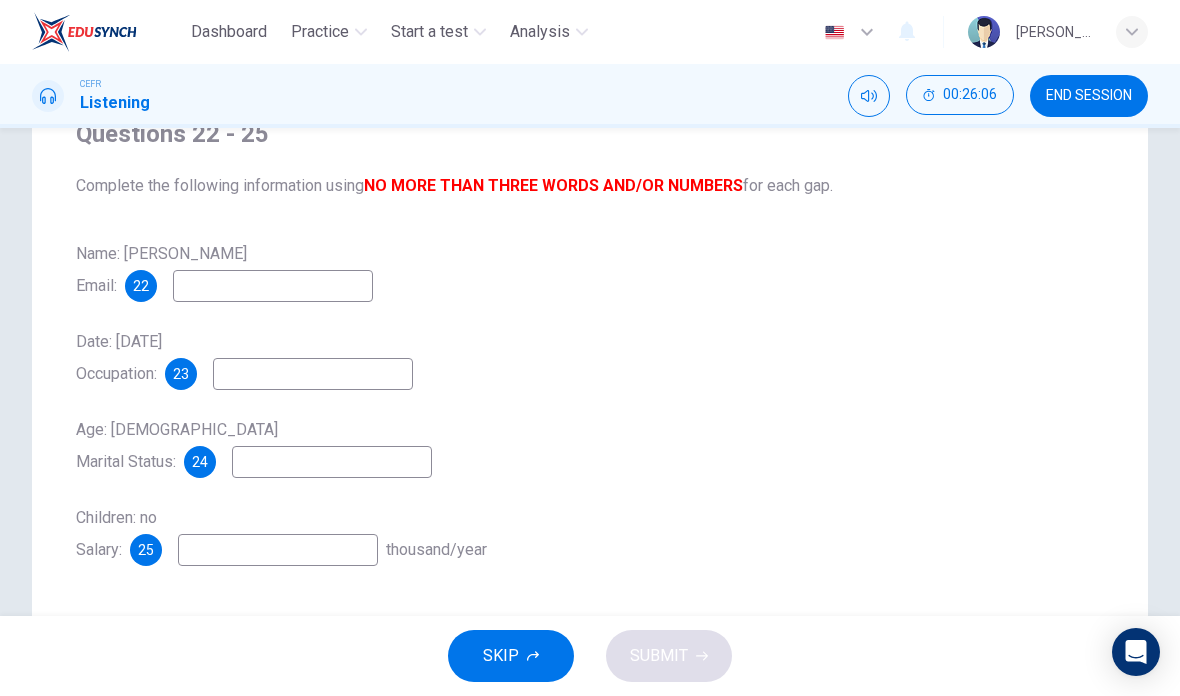 scroll, scrollTop: 189, scrollLeft: 0, axis: vertical 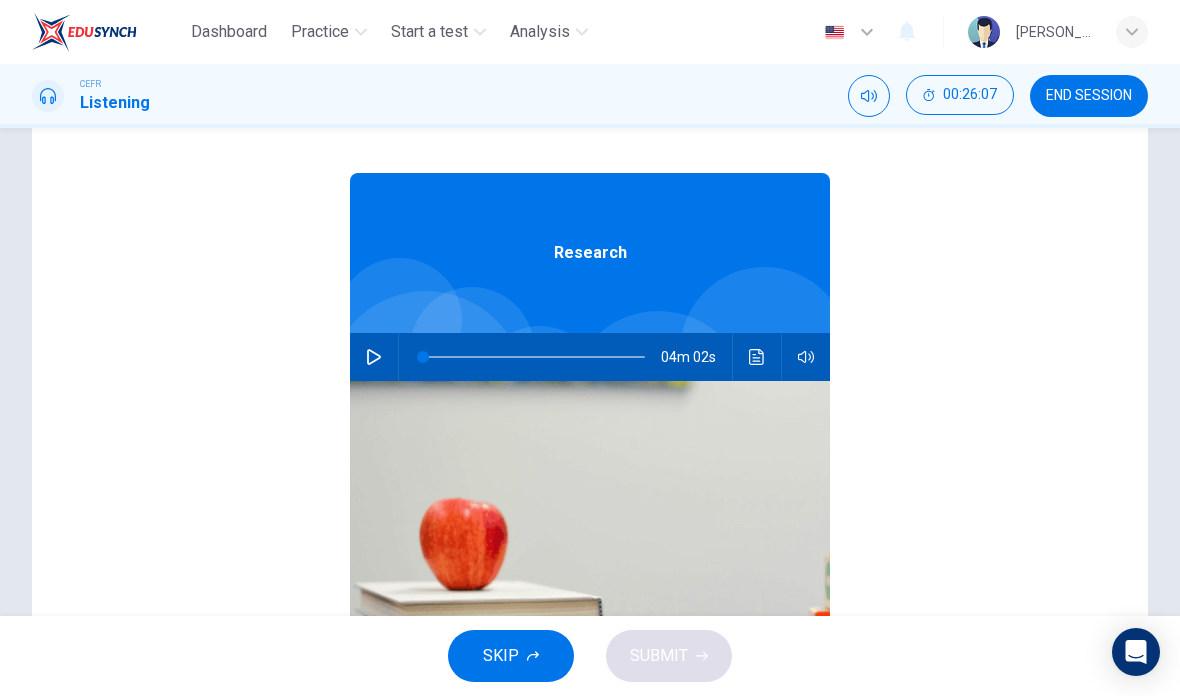 click at bounding box center [374, 357] 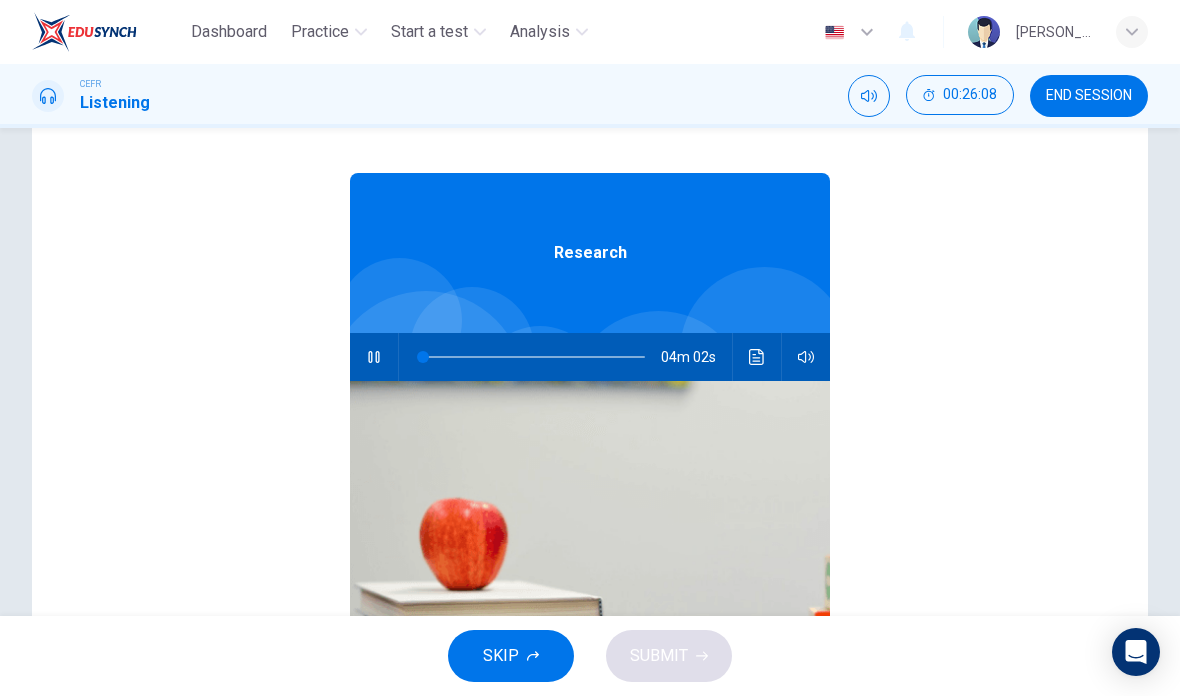 checkbox on "false" 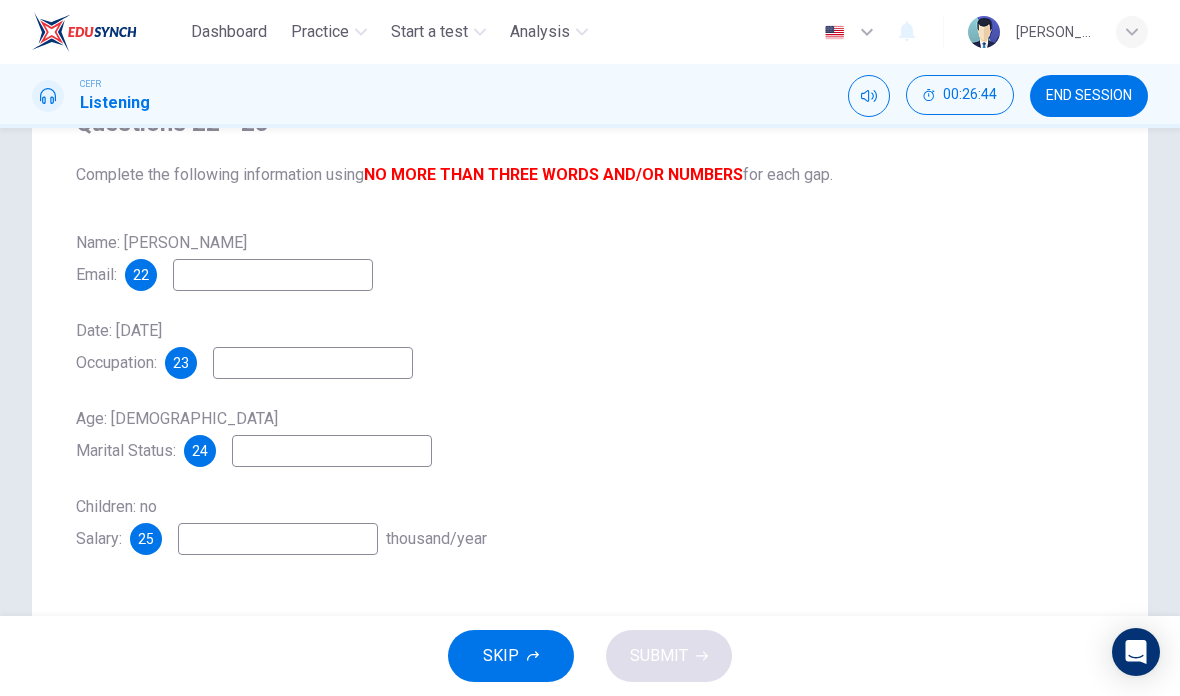 scroll, scrollTop: 192, scrollLeft: 0, axis: vertical 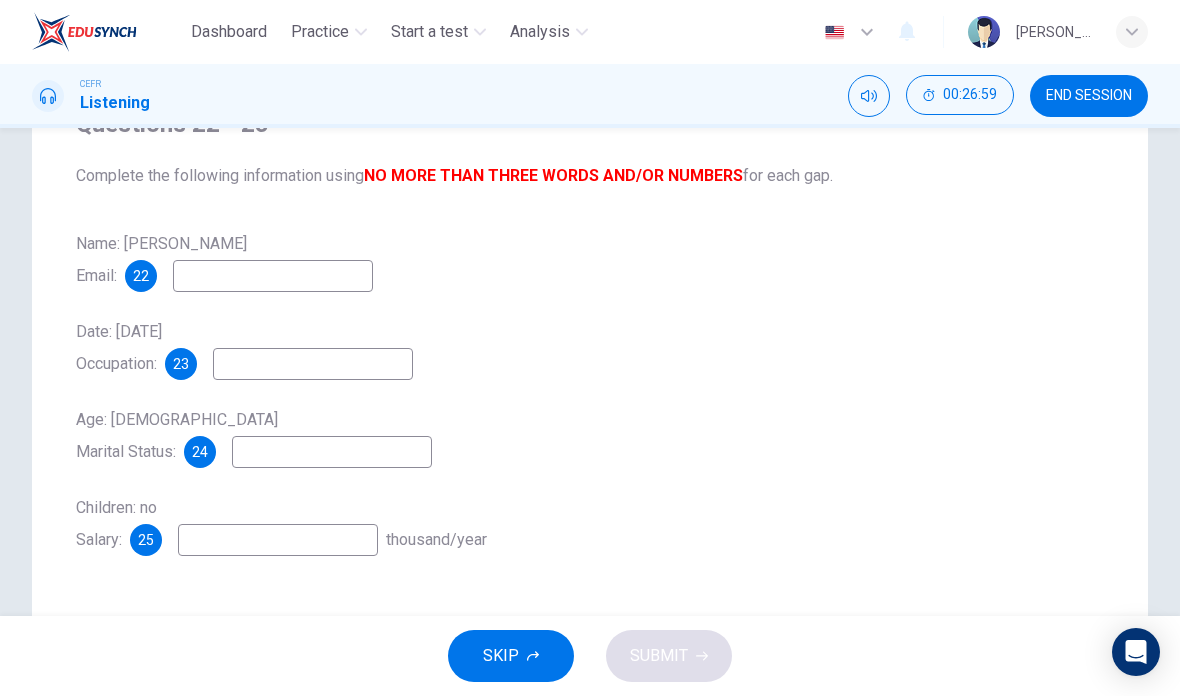 click at bounding box center [273, 276] 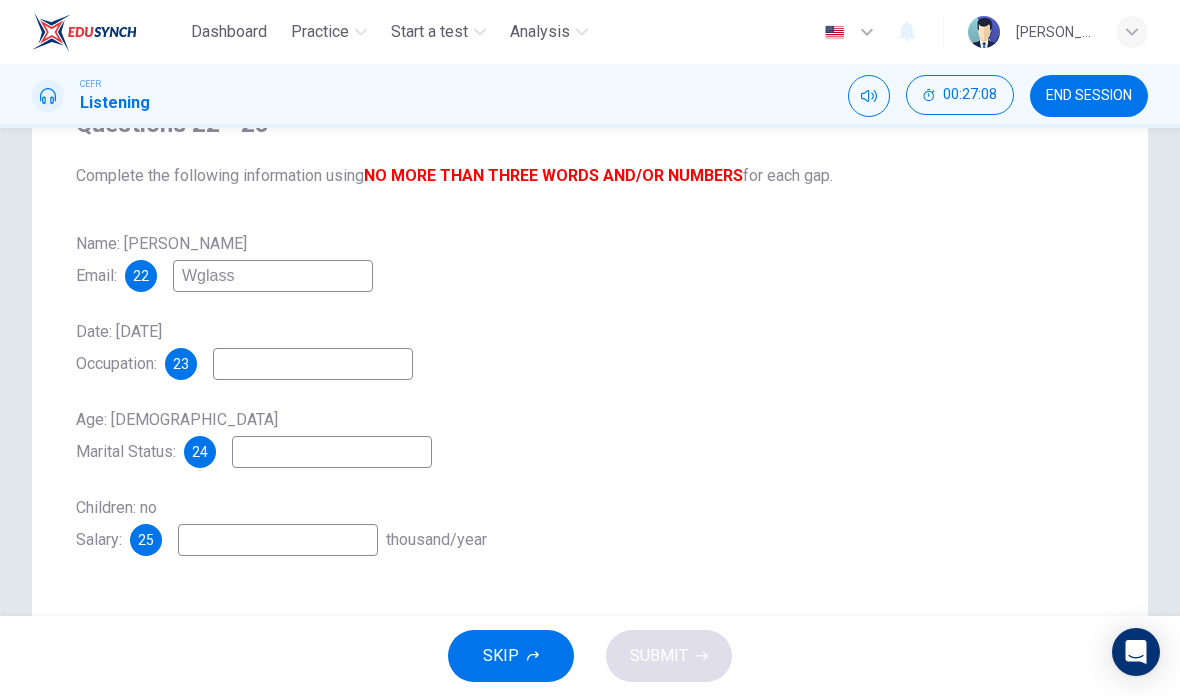type on "Wglass" 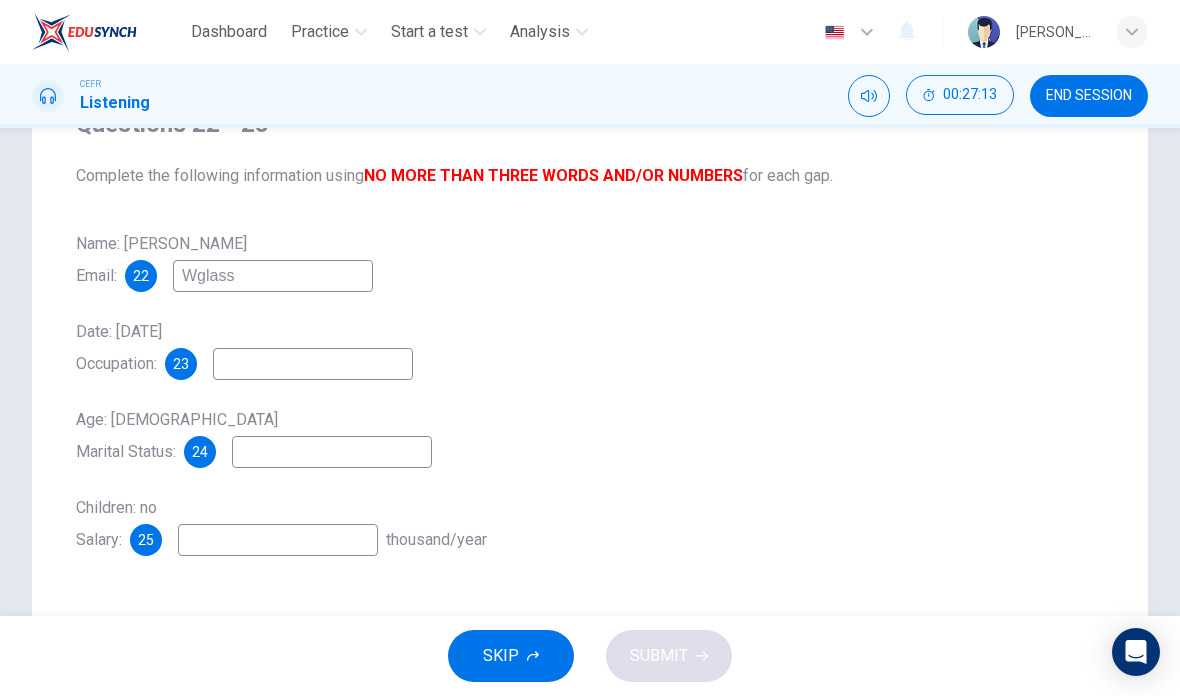 click at bounding box center [313, 364] 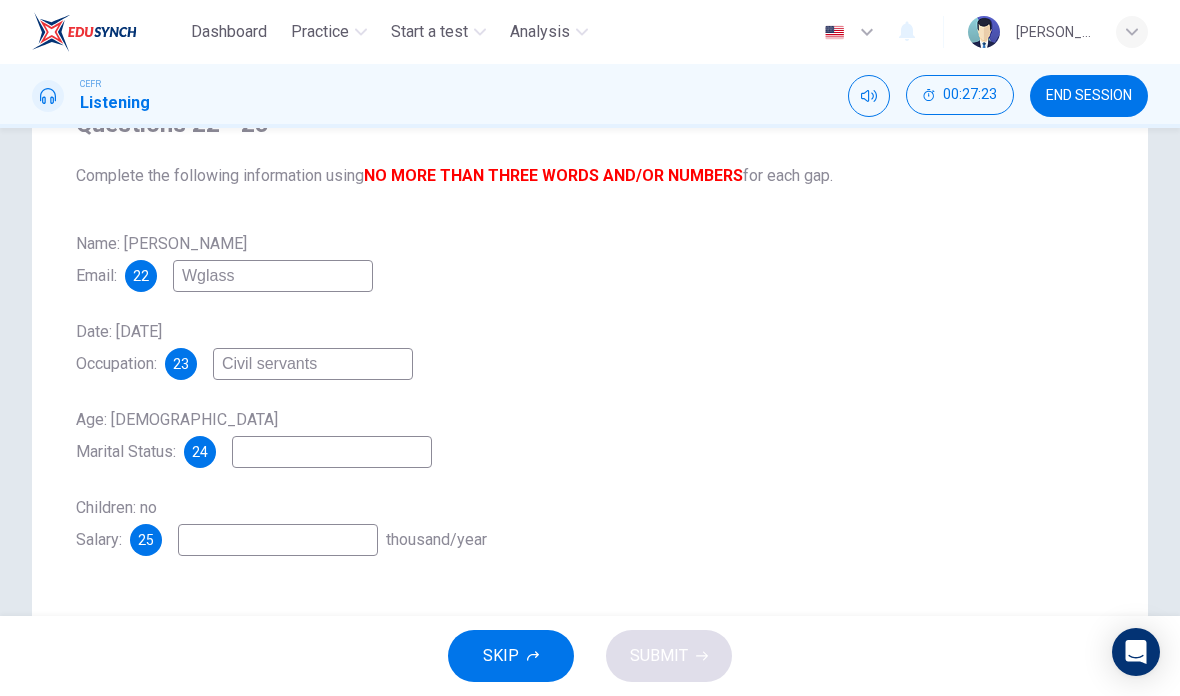 click on "Date: [DATE]
Occupation:  23 Civil servants" at bounding box center [590, 348] 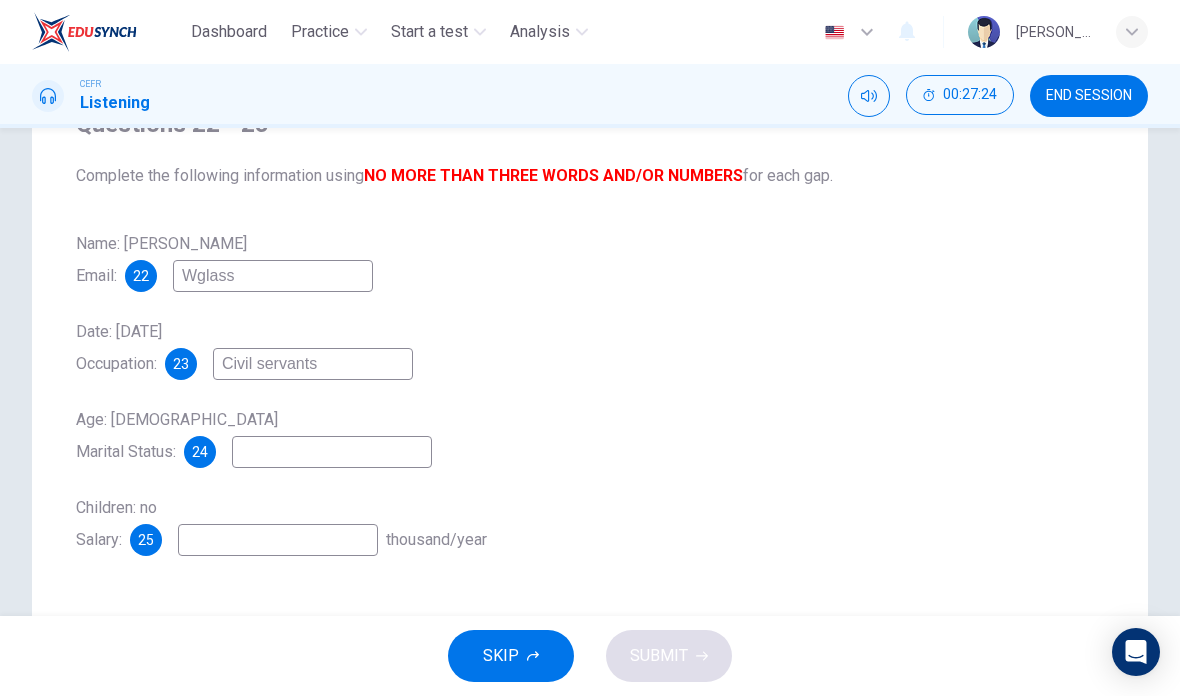 click on "Civil servants" at bounding box center [313, 364] 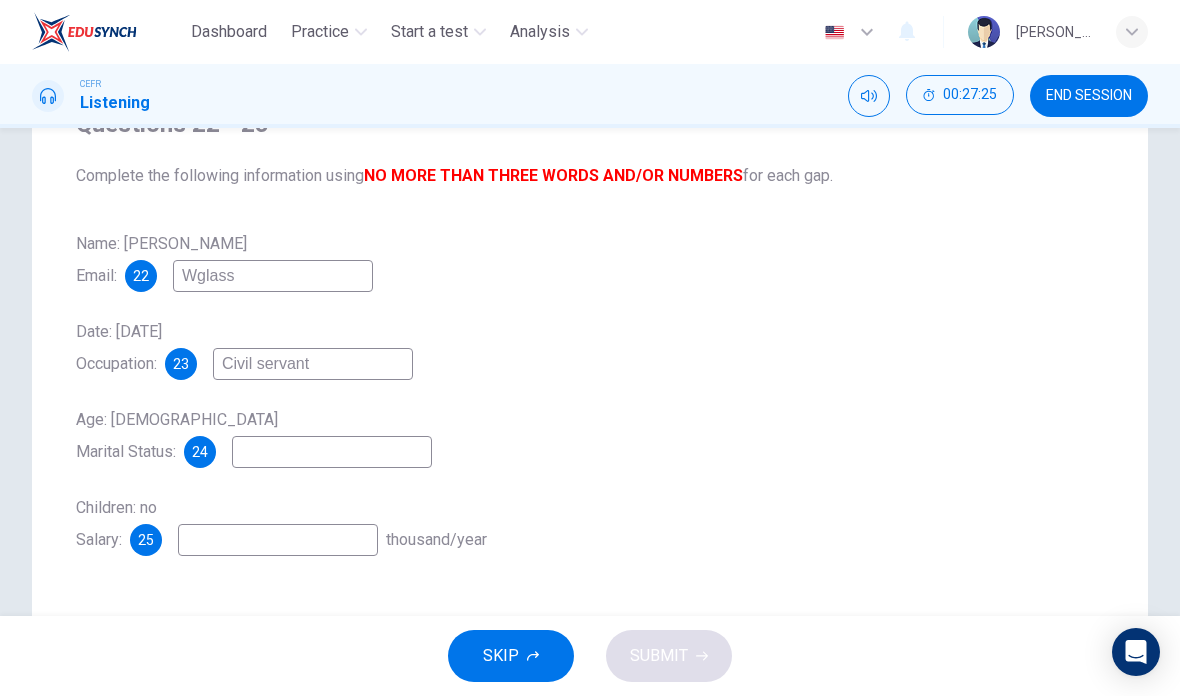 type on "Civil servant" 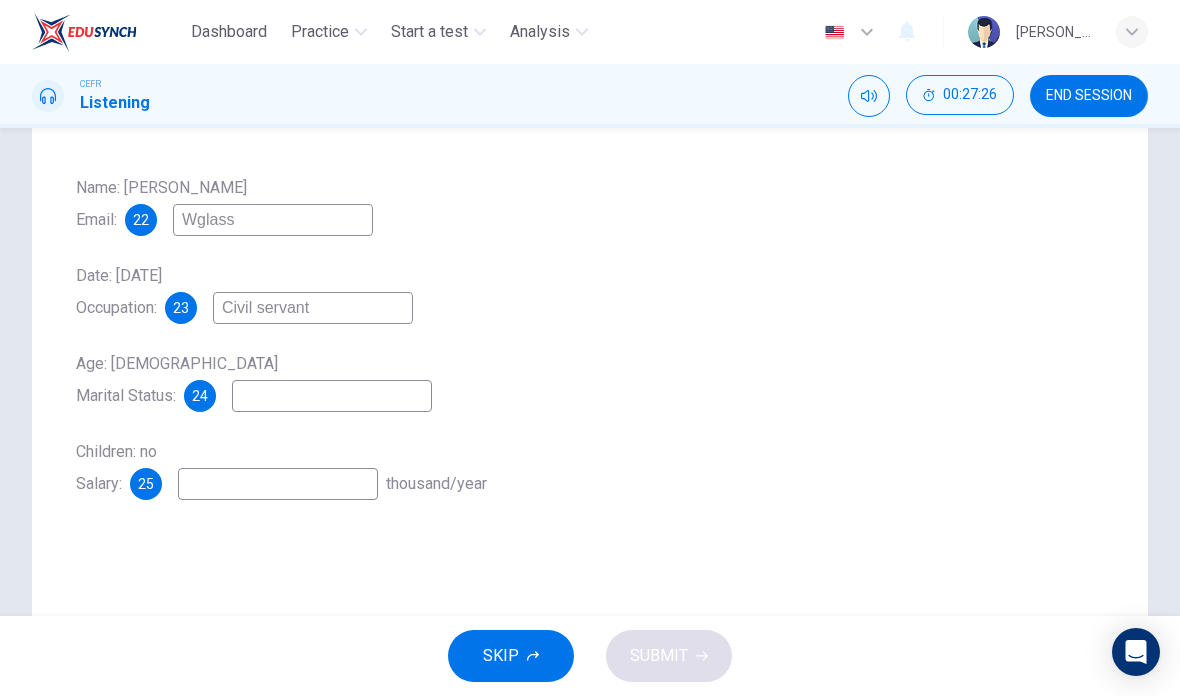 scroll, scrollTop: 250, scrollLeft: 0, axis: vertical 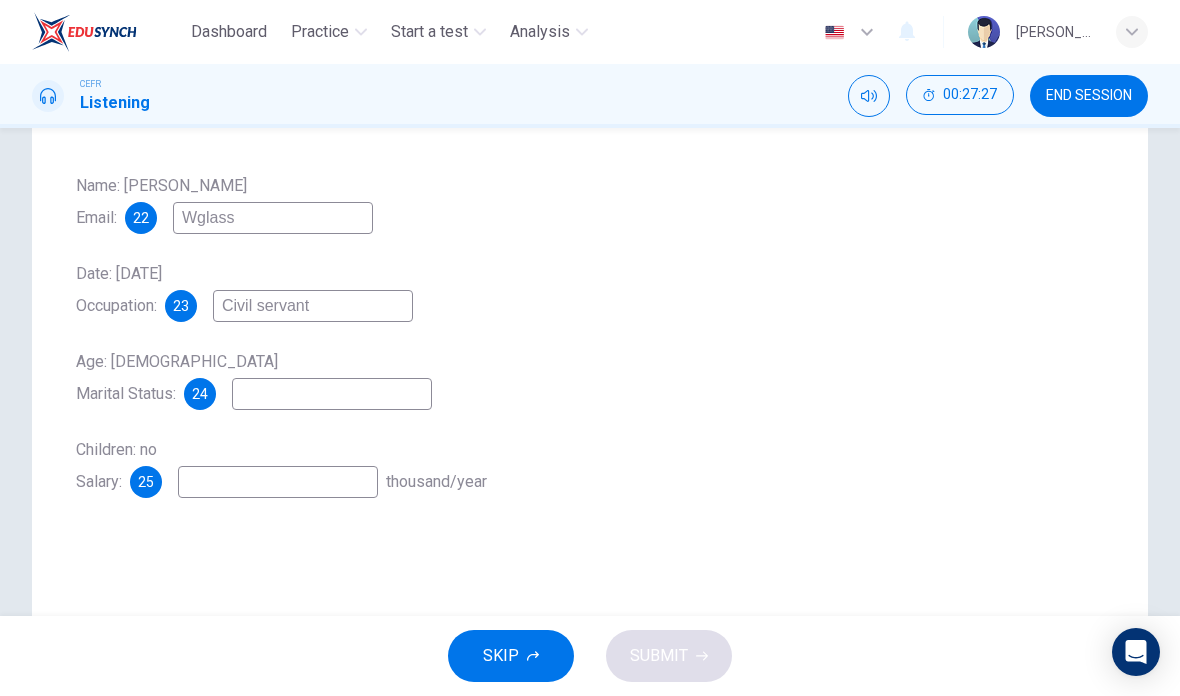 click at bounding box center (332, 394) 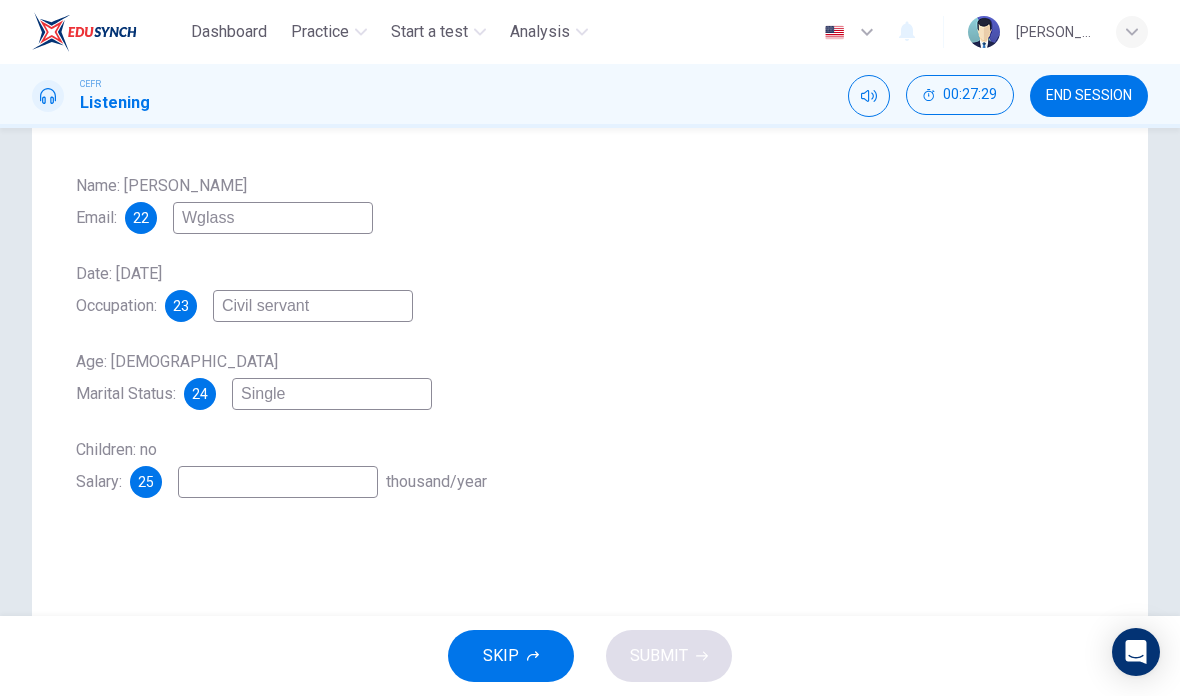 type on "Single" 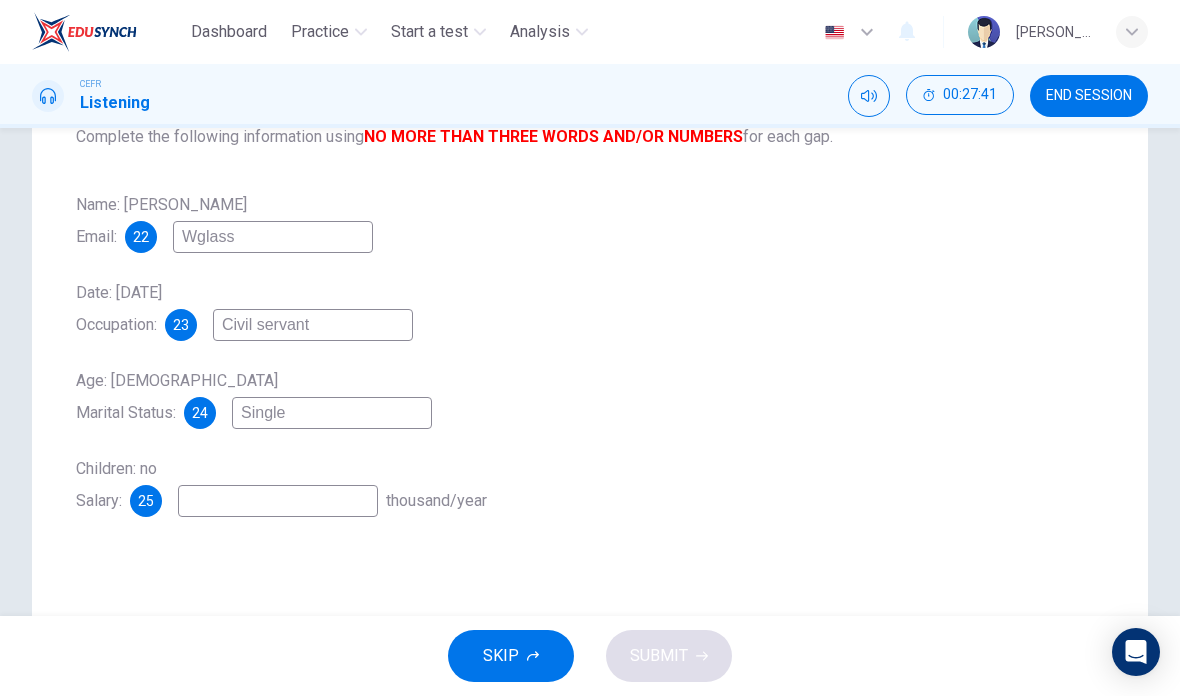 scroll, scrollTop: 229, scrollLeft: 0, axis: vertical 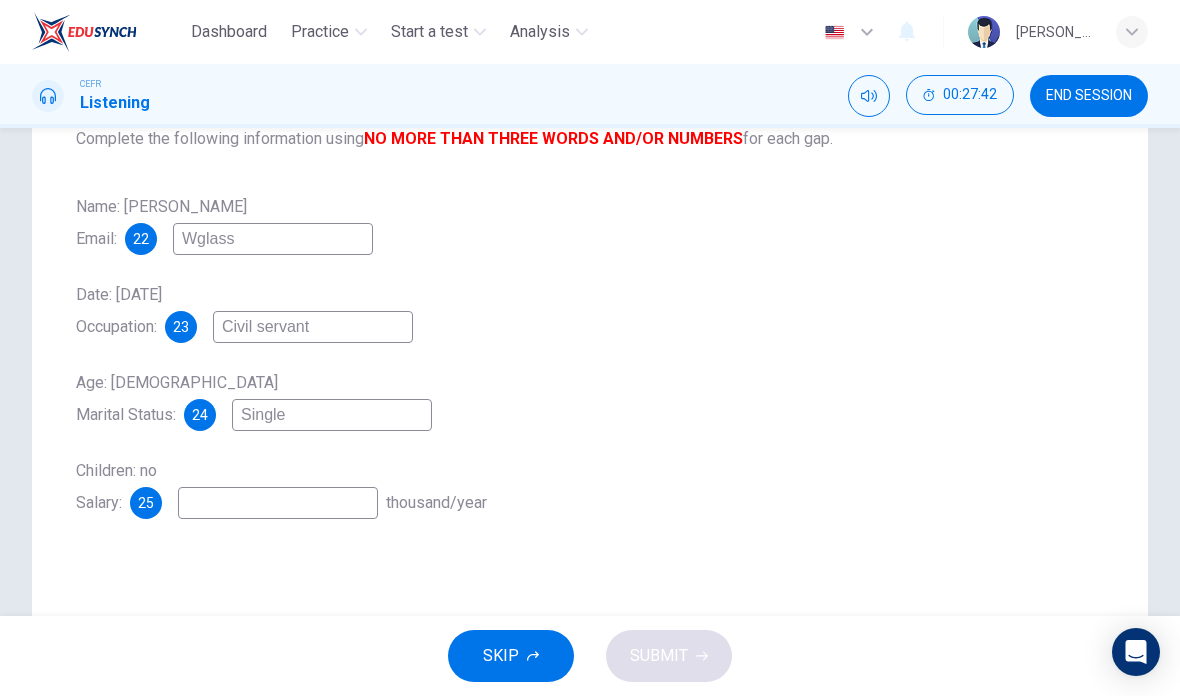 click at bounding box center (278, 503) 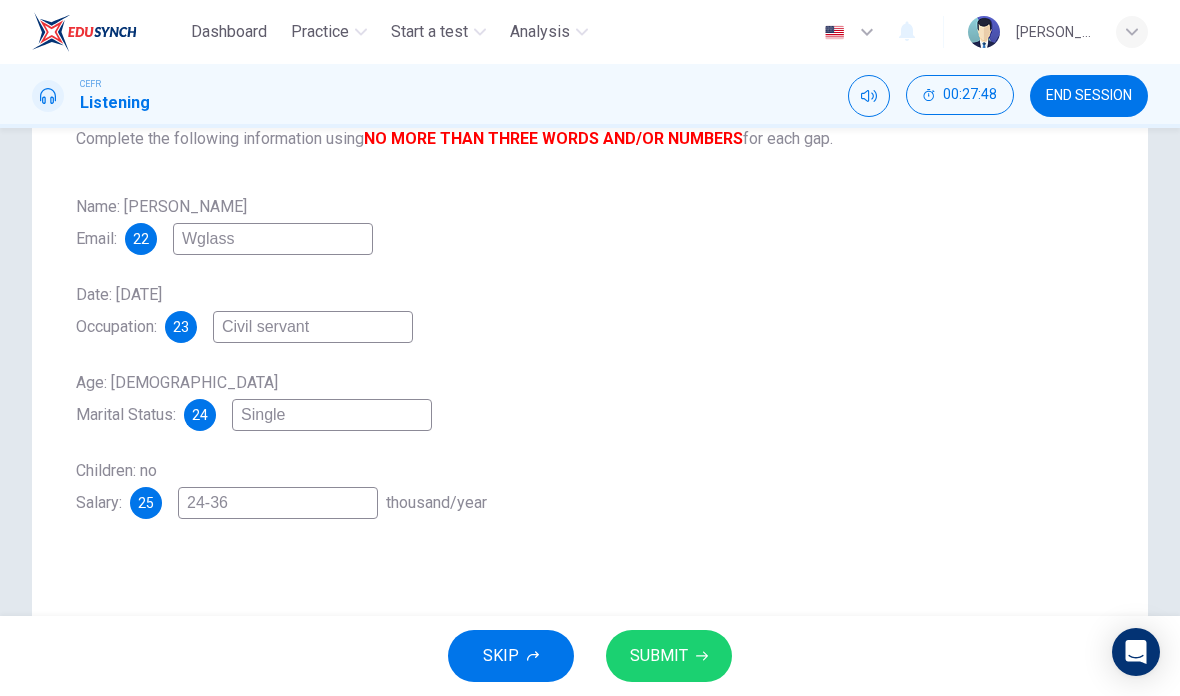 type on "24-36" 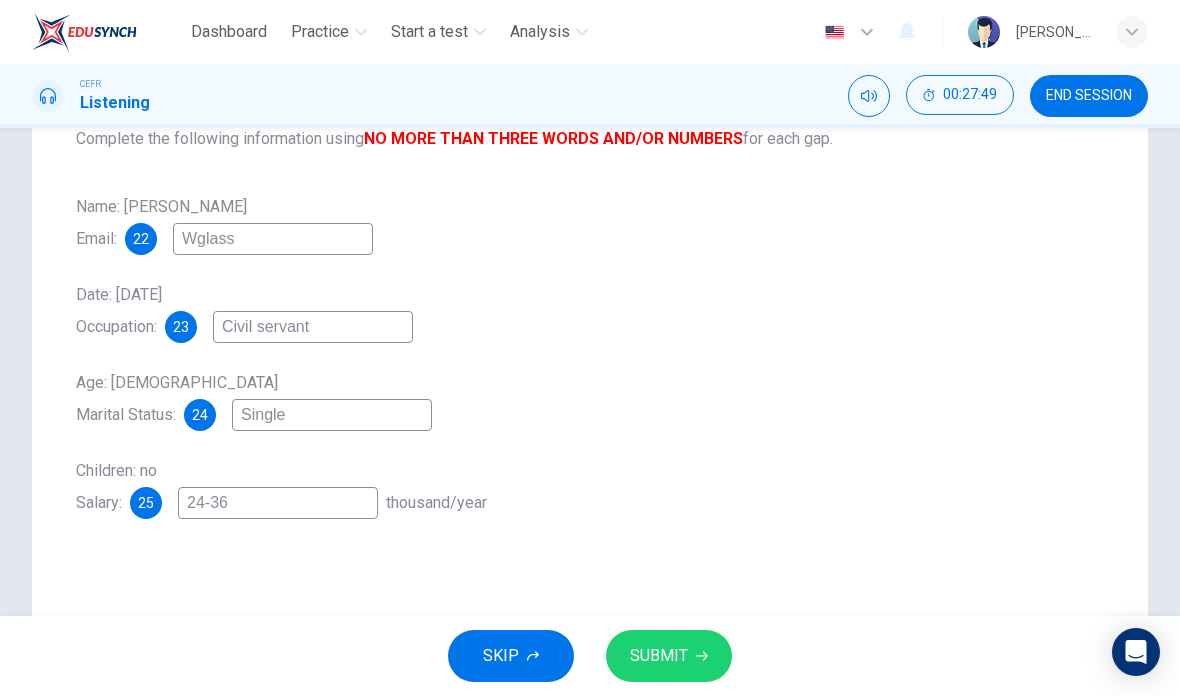 click on "Wglass" at bounding box center (273, 239) 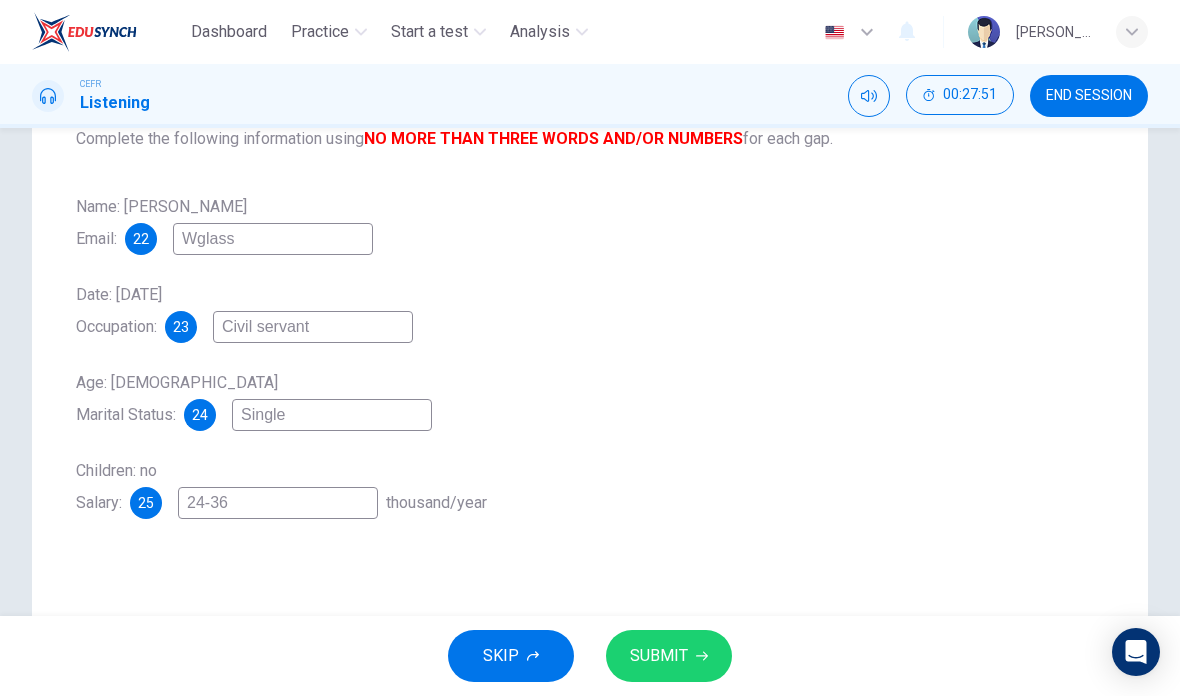 click on "Name: [PERSON_NAME]
Email:  22 Wglass" at bounding box center (590, 223) 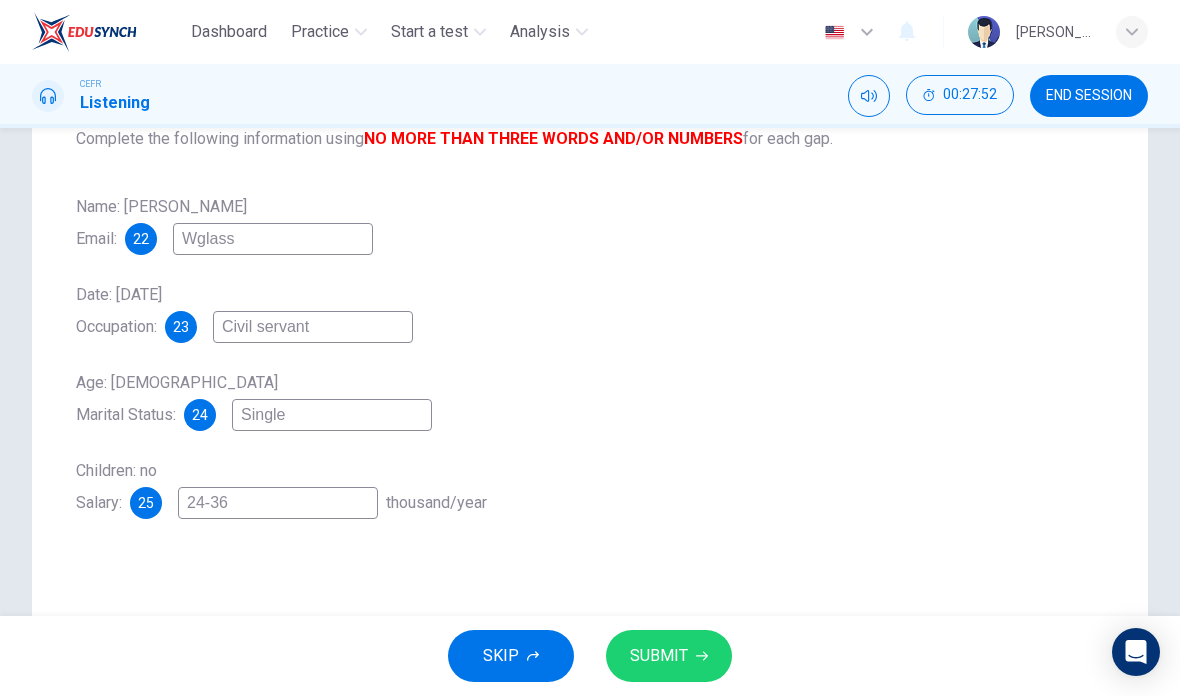 click on "Name: [PERSON_NAME]
Email:  22 Wglass" at bounding box center (590, 223) 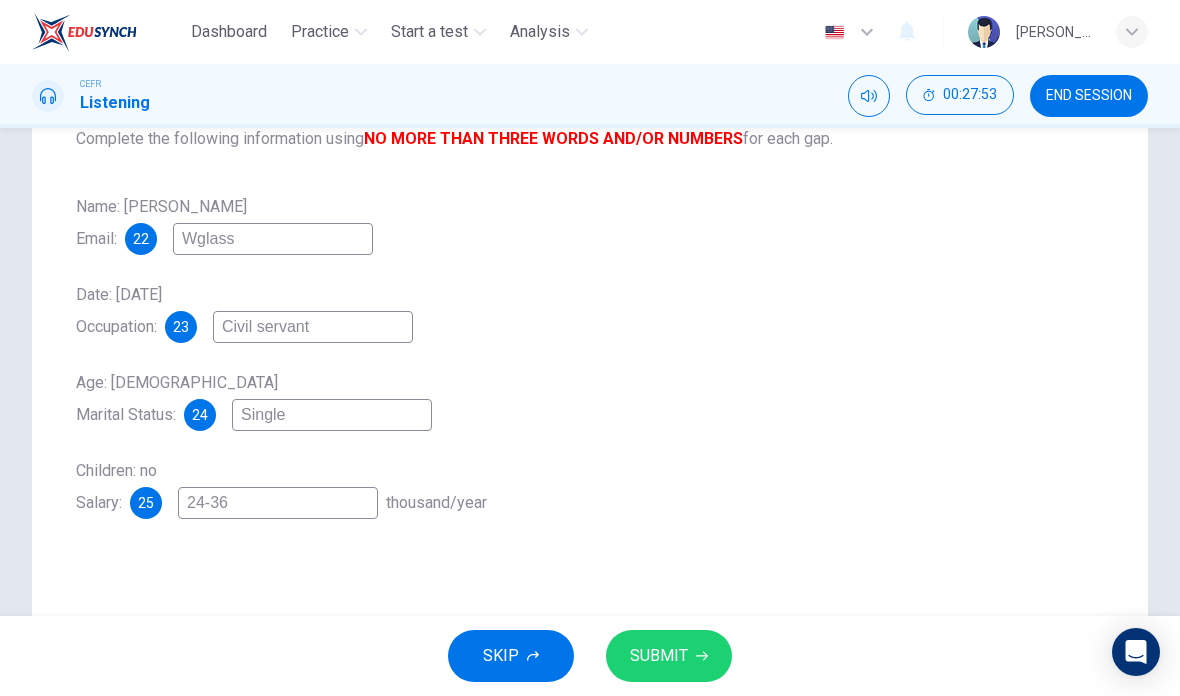 checkbox on "true" 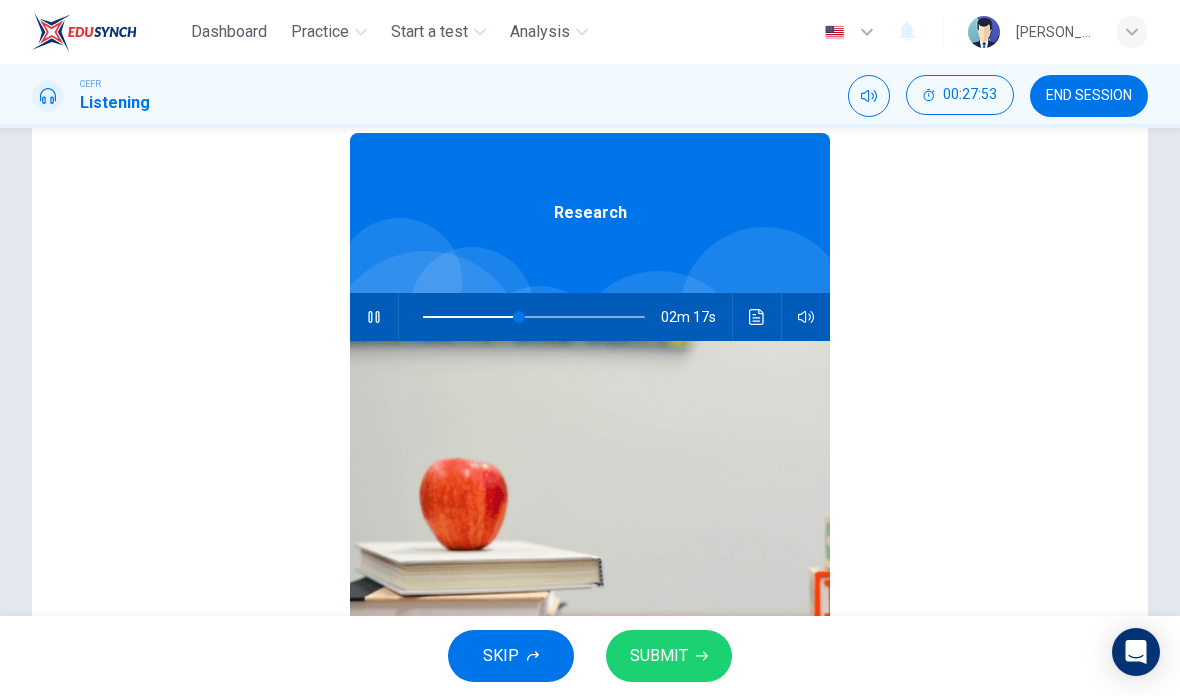 click 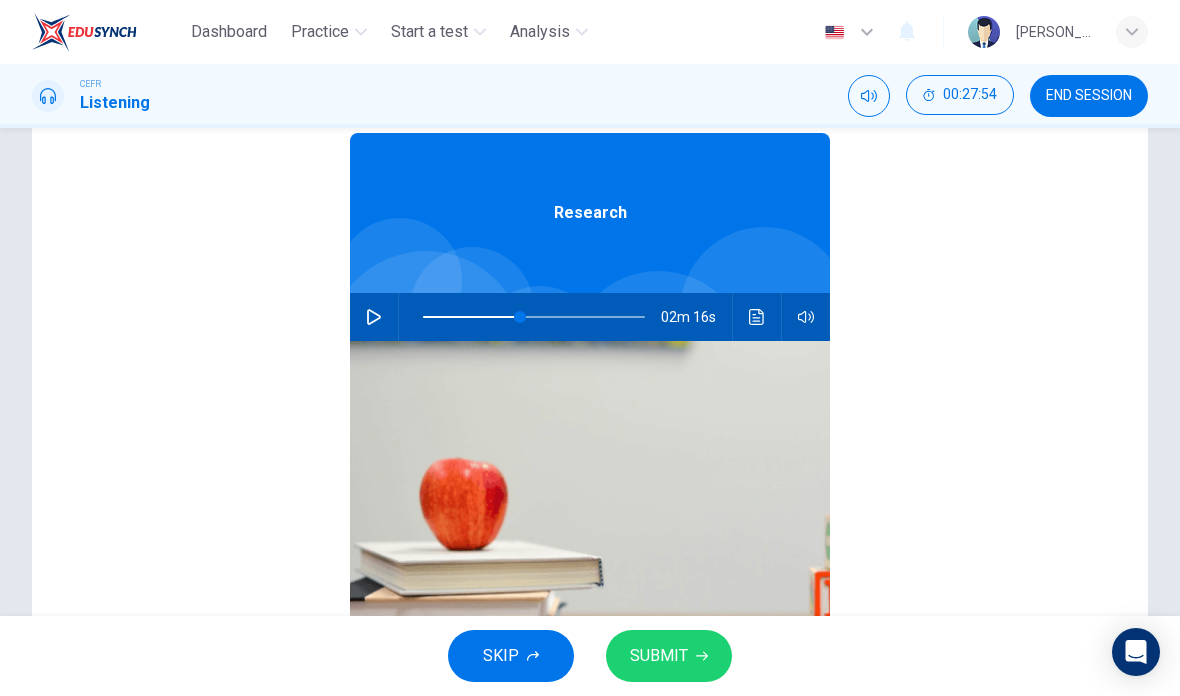 checkbox on "false" 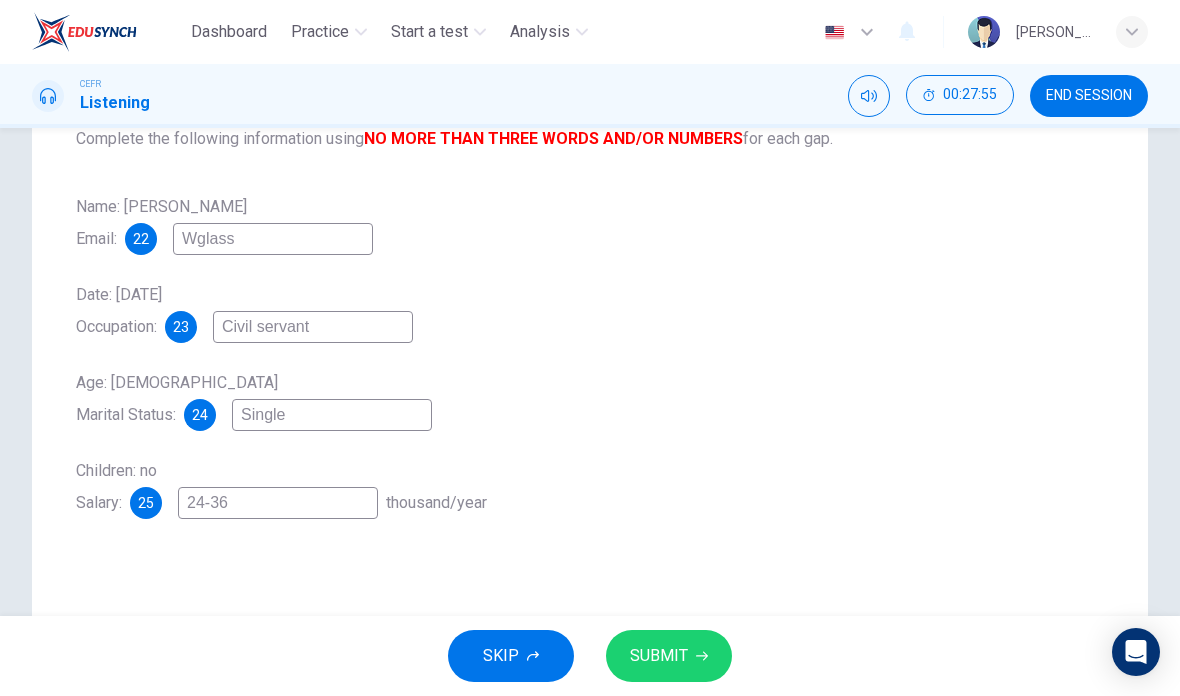click on "Wglass" at bounding box center [273, 239] 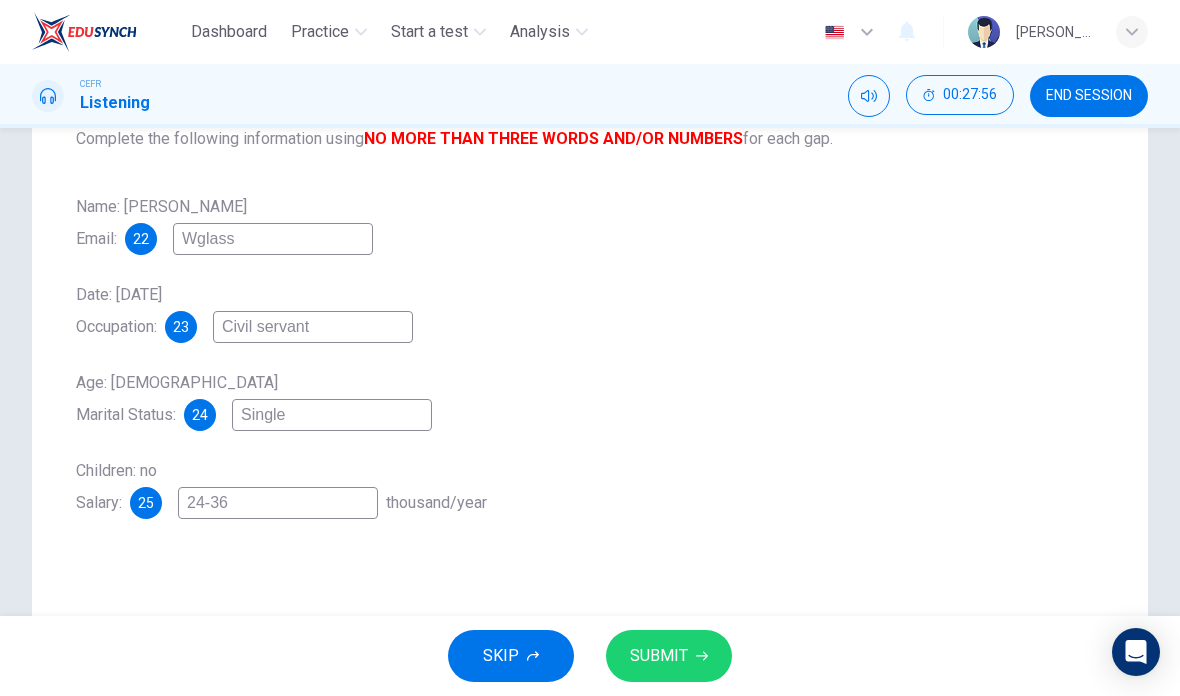 click on "Wglass" at bounding box center [273, 239] 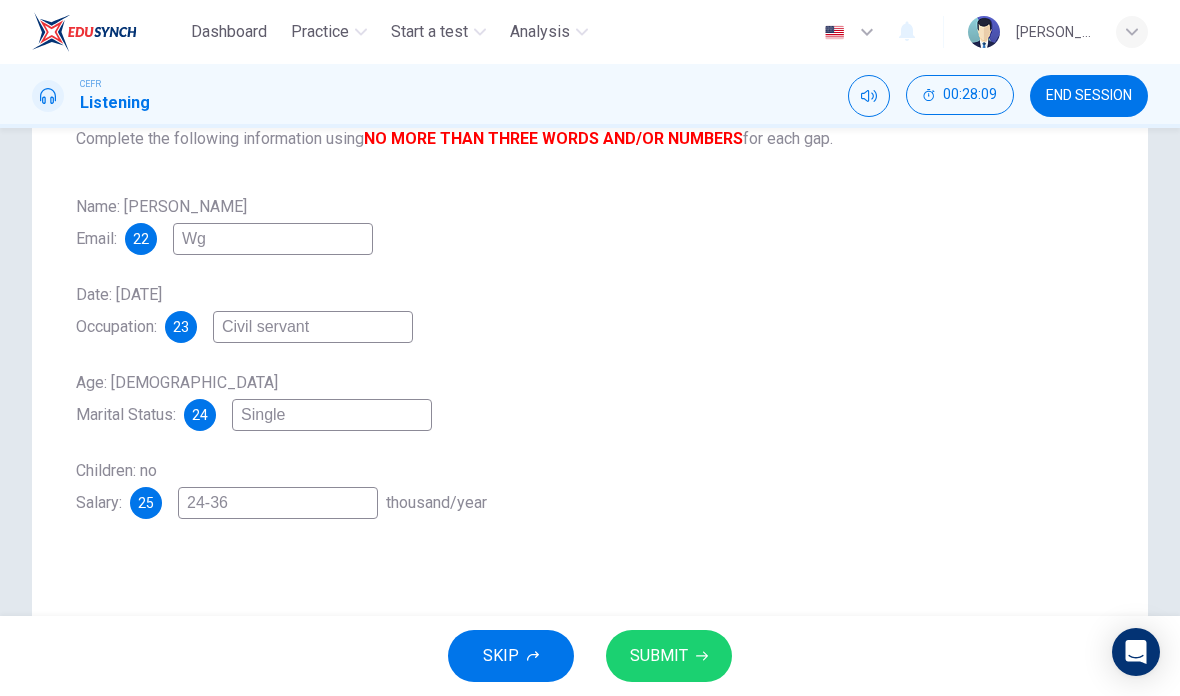 type on "W" 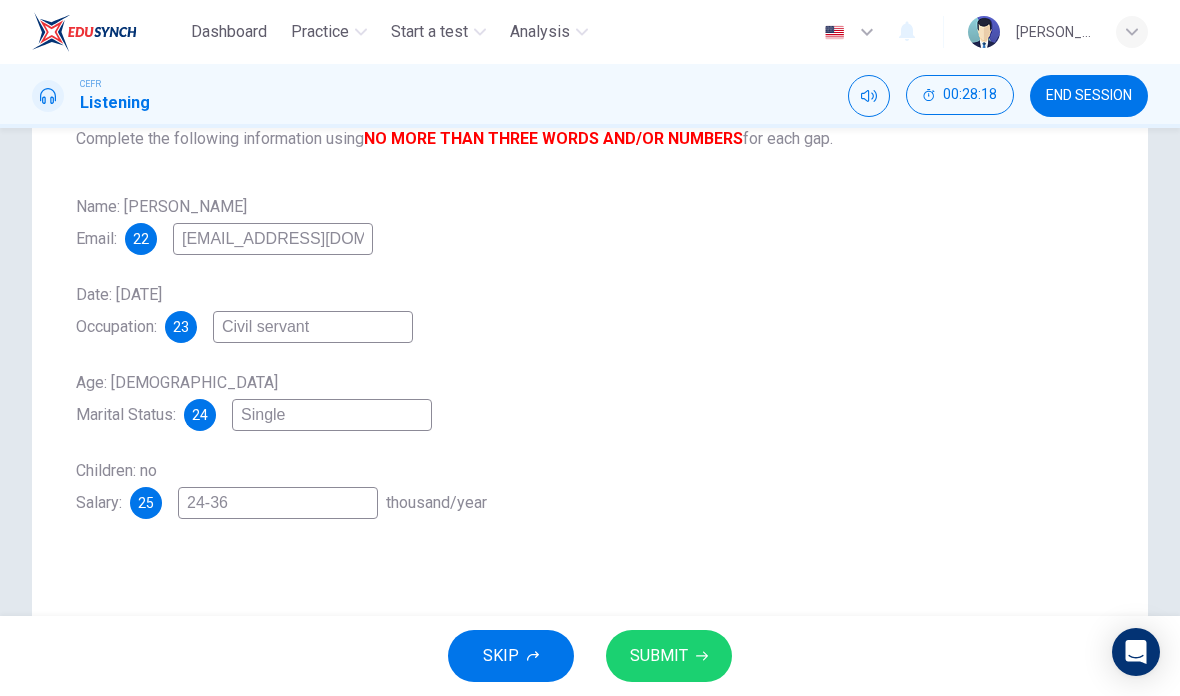 type on "[EMAIL_ADDRESS][DOMAIN_NAME]" 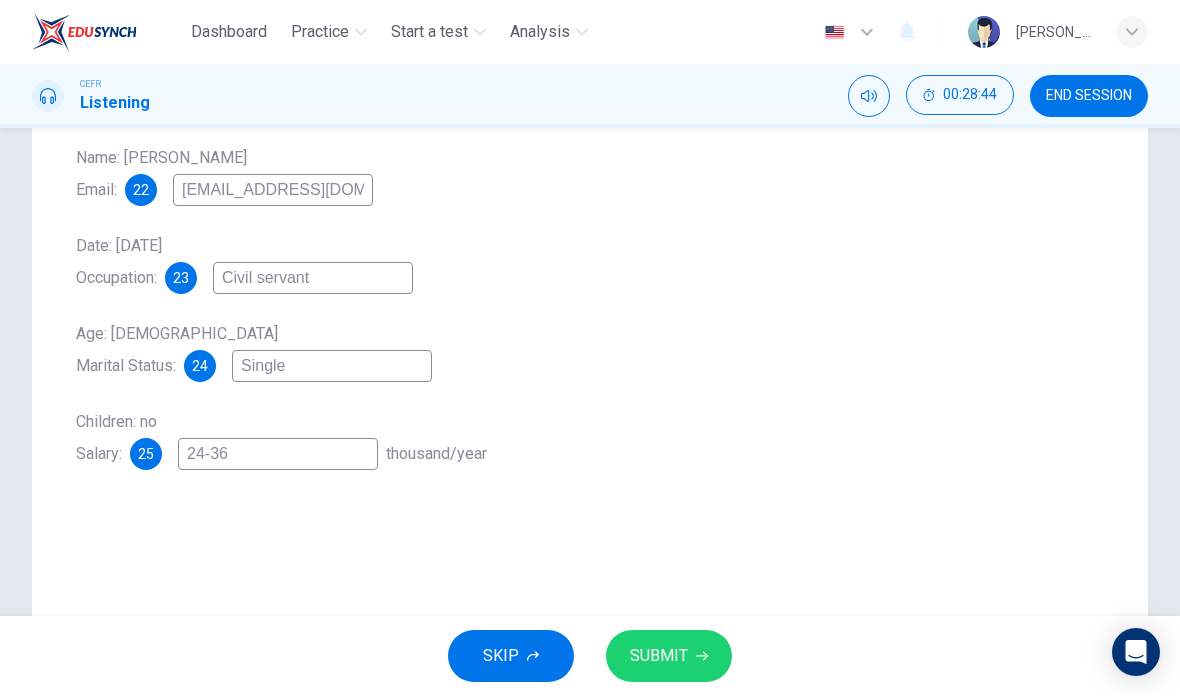 click on "SUBMIT" at bounding box center (659, 656) 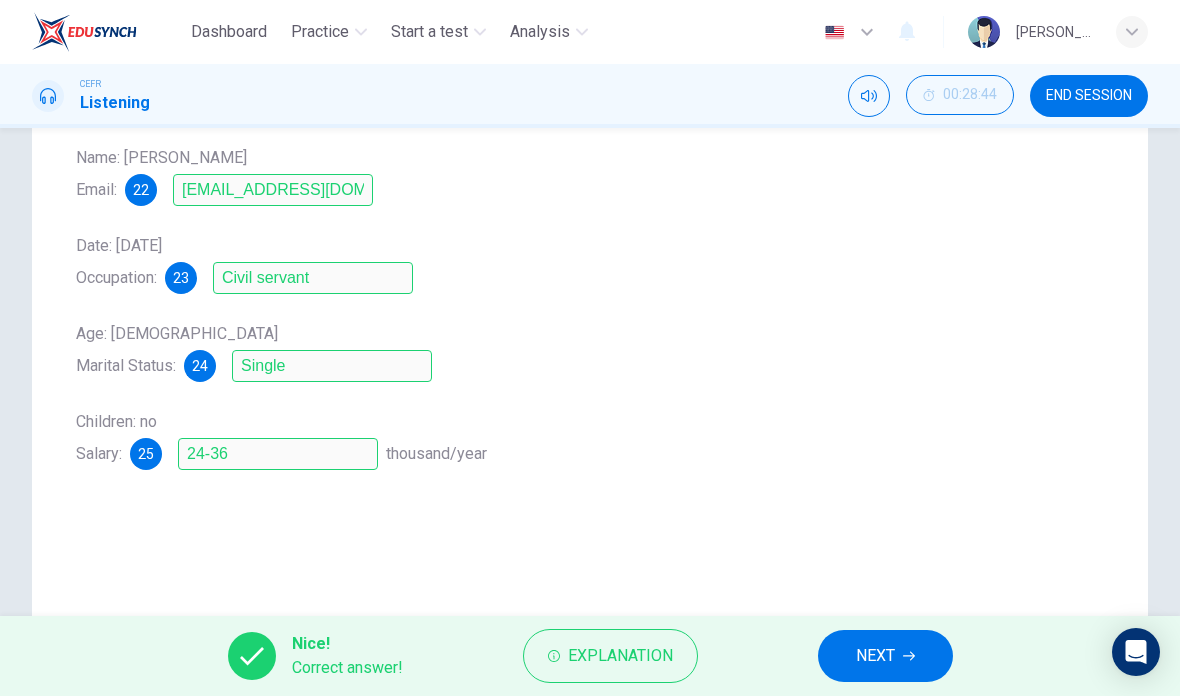 click on "NEXT" at bounding box center [885, 656] 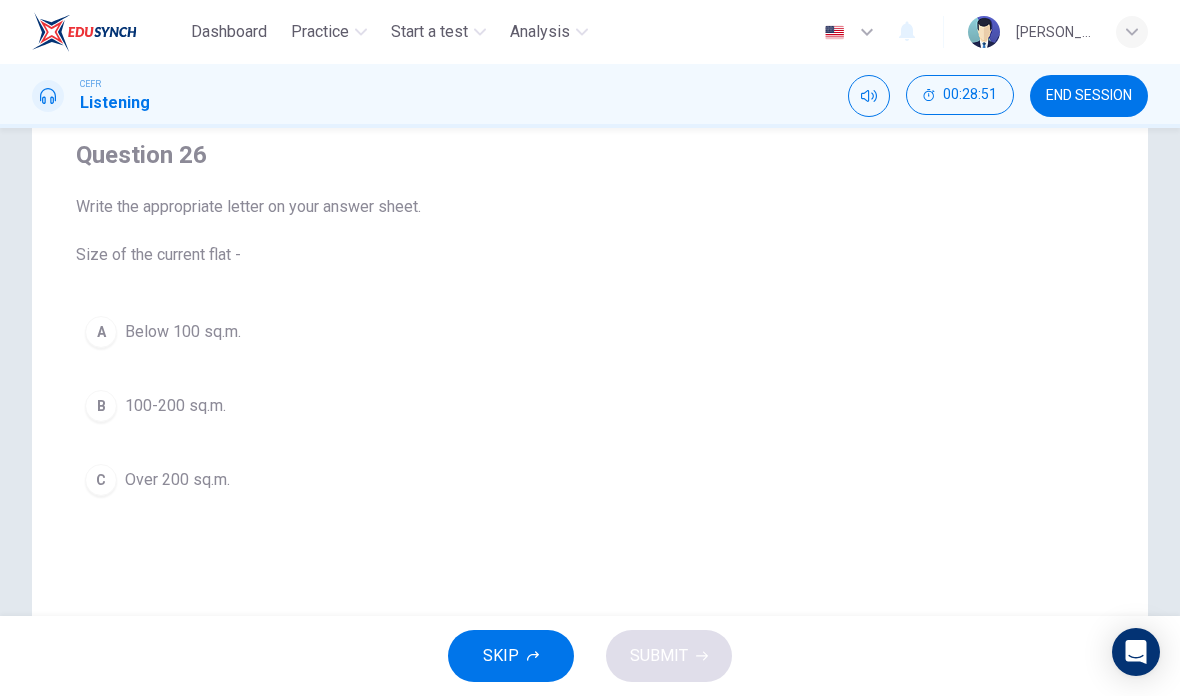 scroll, scrollTop: 162, scrollLeft: 0, axis: vertical 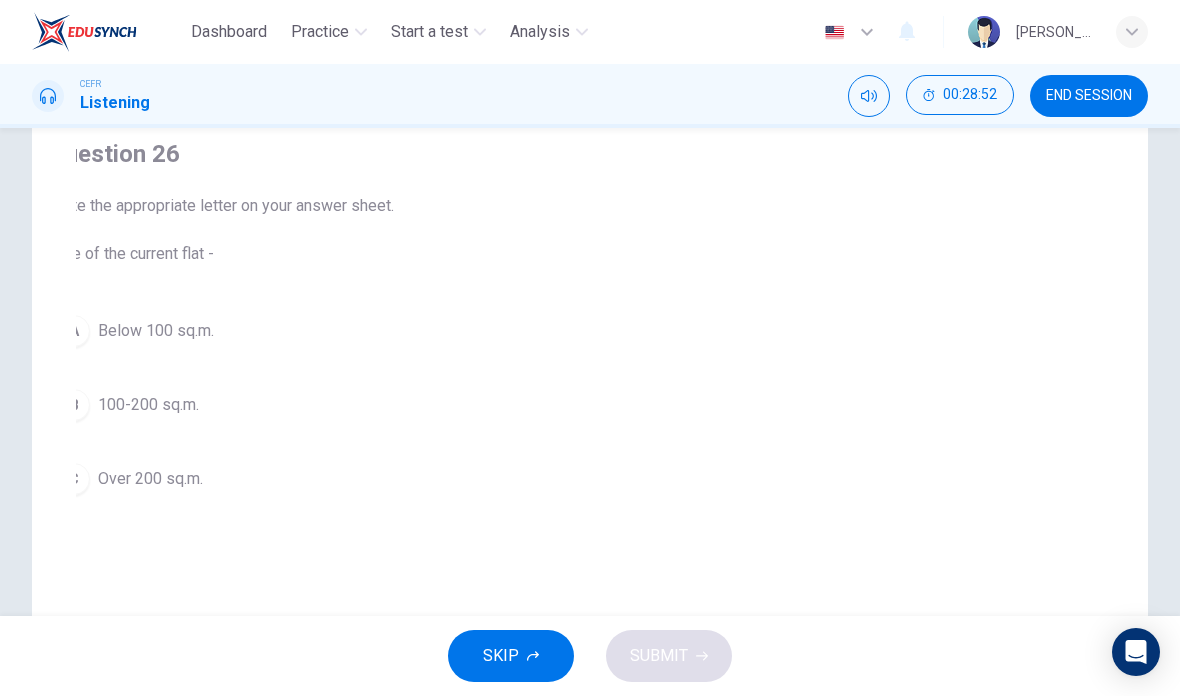 checkbox on "true" 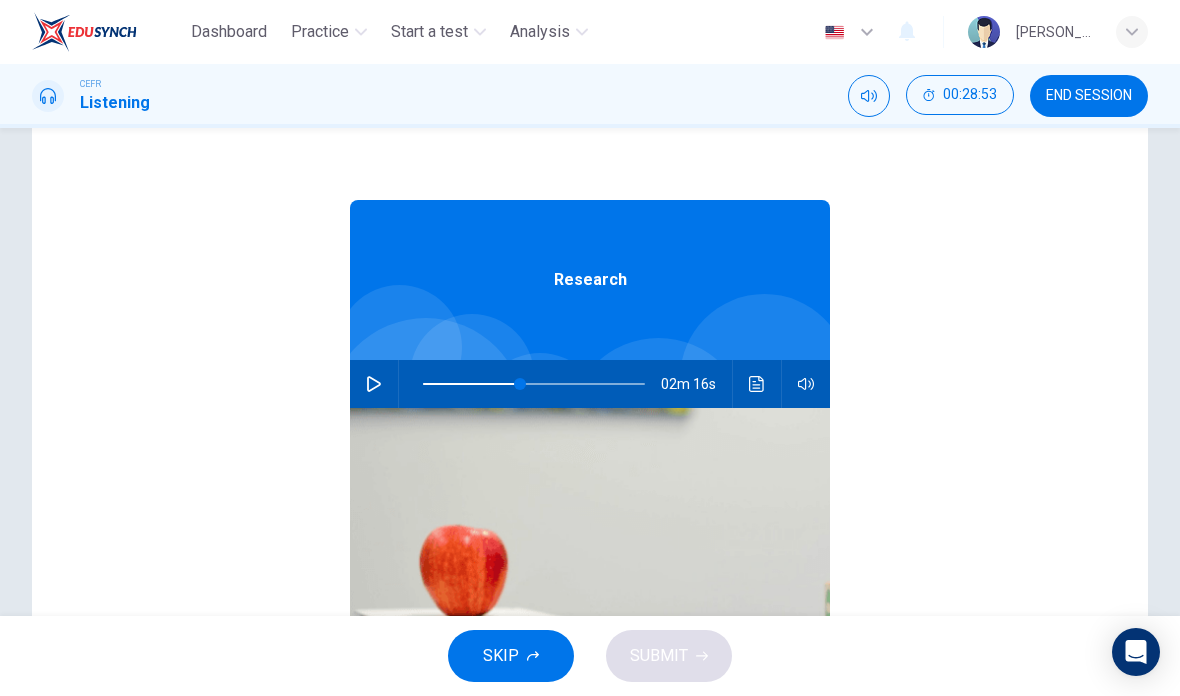 click at bounding box center (374, 384) 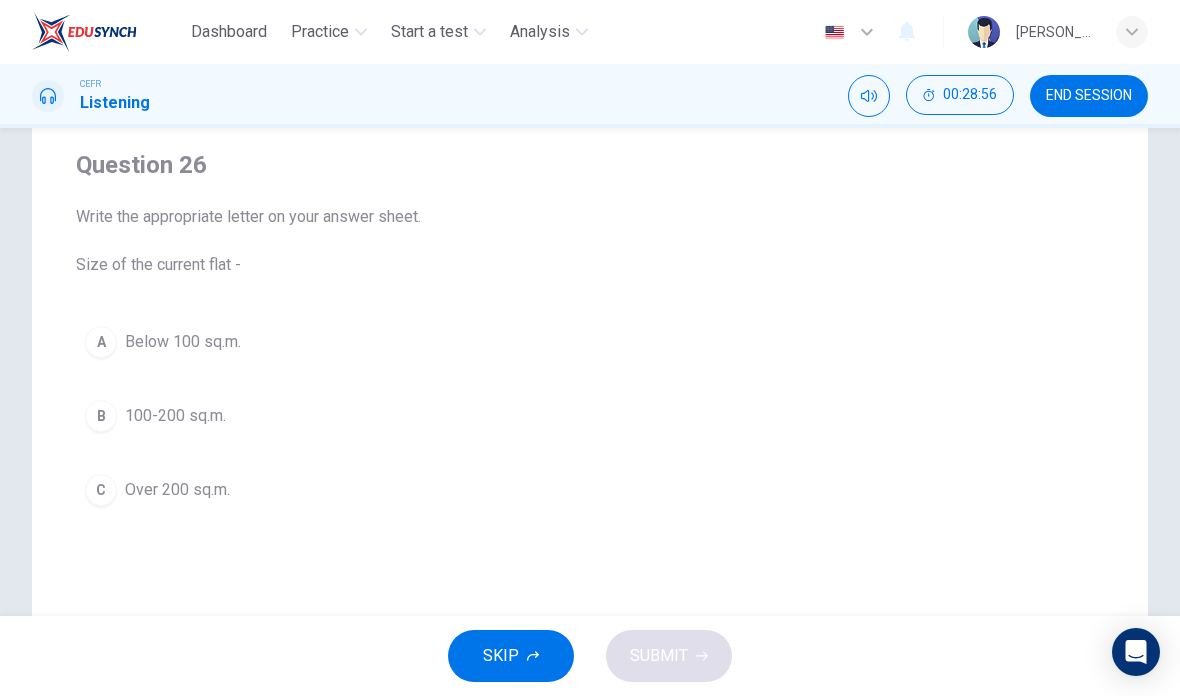scroll, scrollTop: 152, scrollLeft: 0, axis: vertical 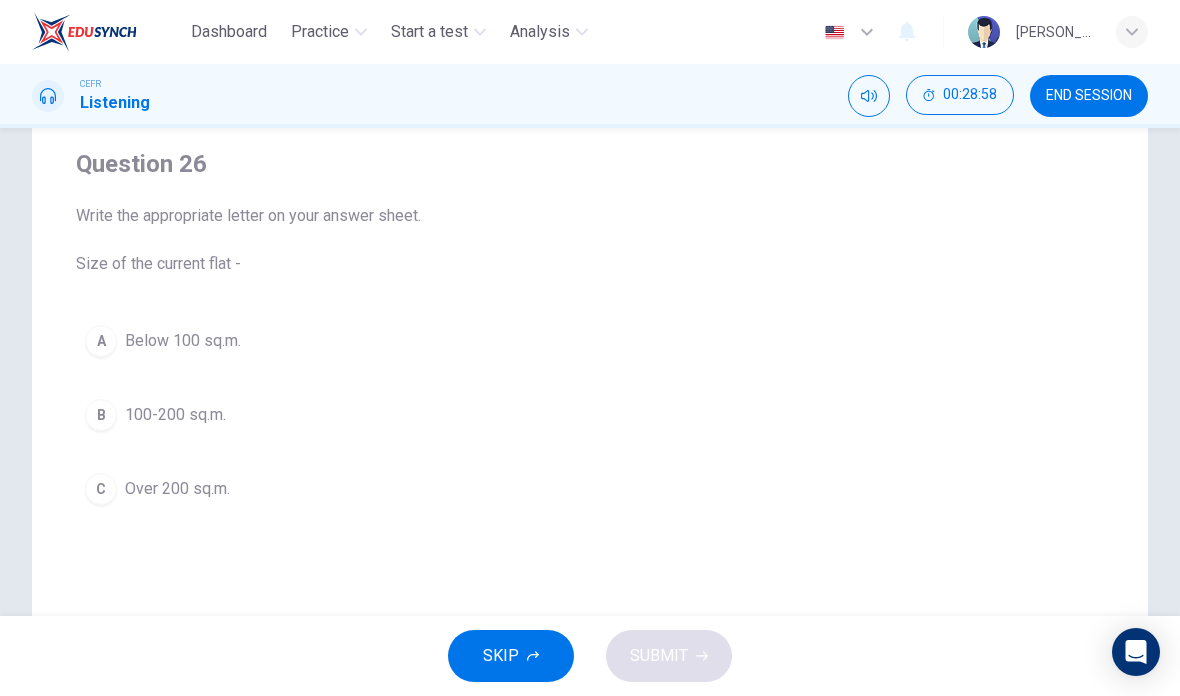 click on "A Below 100 sq.m." at bounding box center [590, 341] 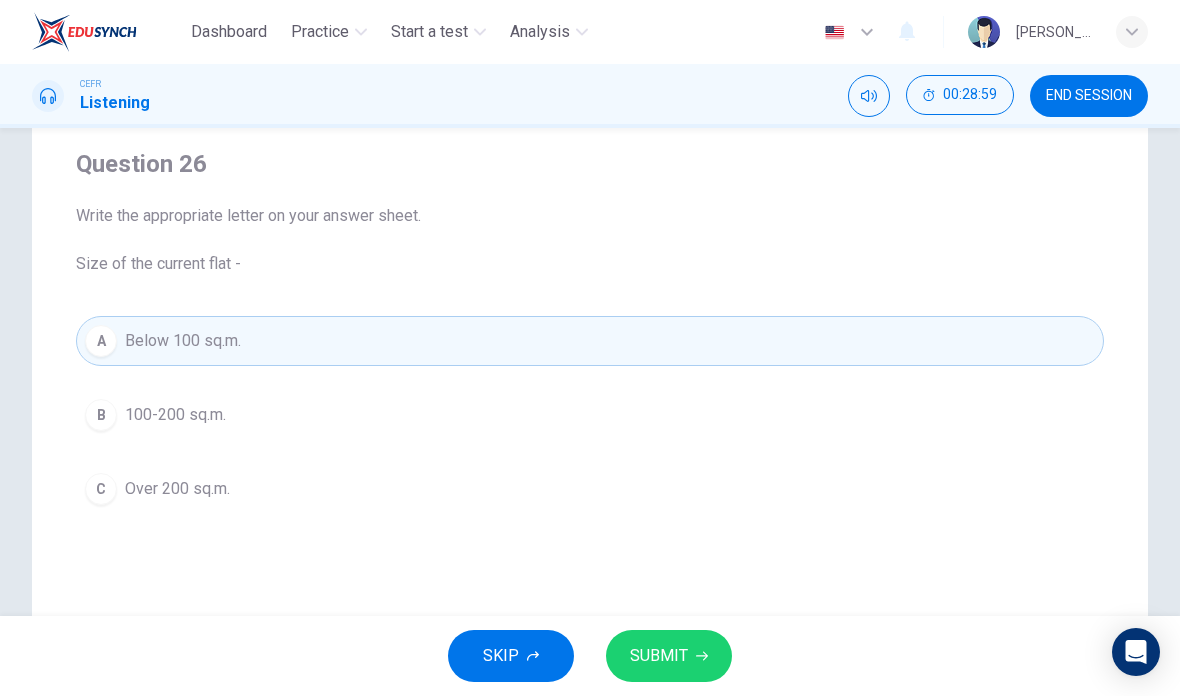 click on "SUBMIT" at bounding box center [659, 656] 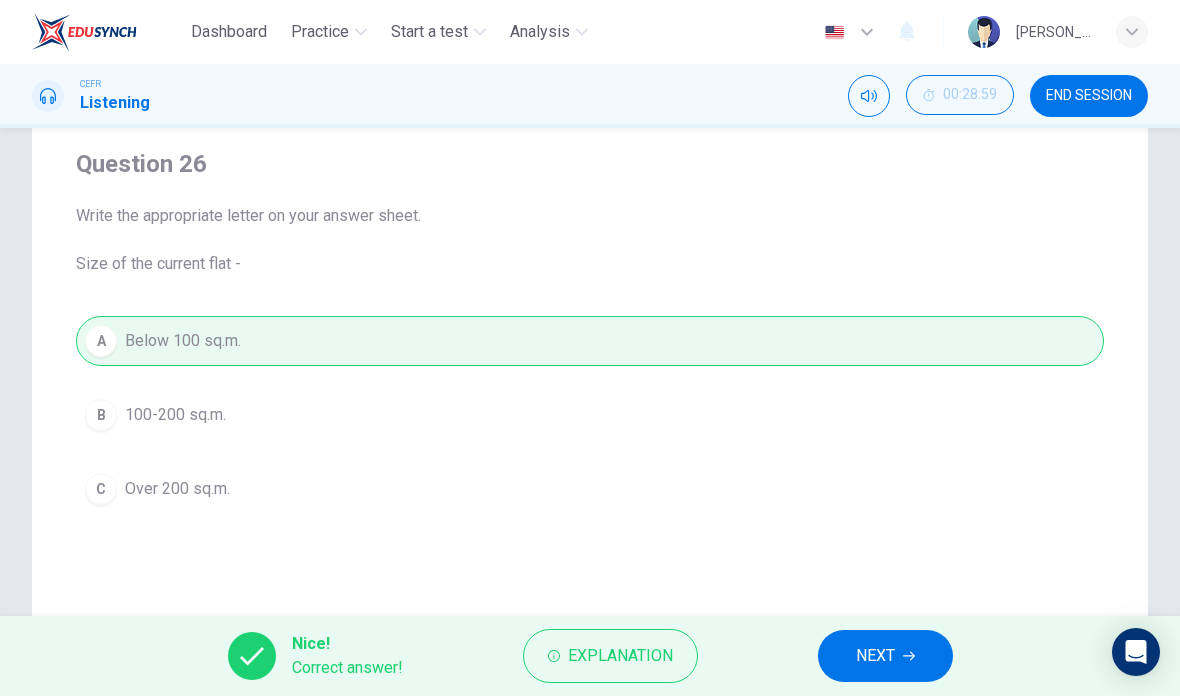 click on "NEXT" at bounding box center (875, 656) 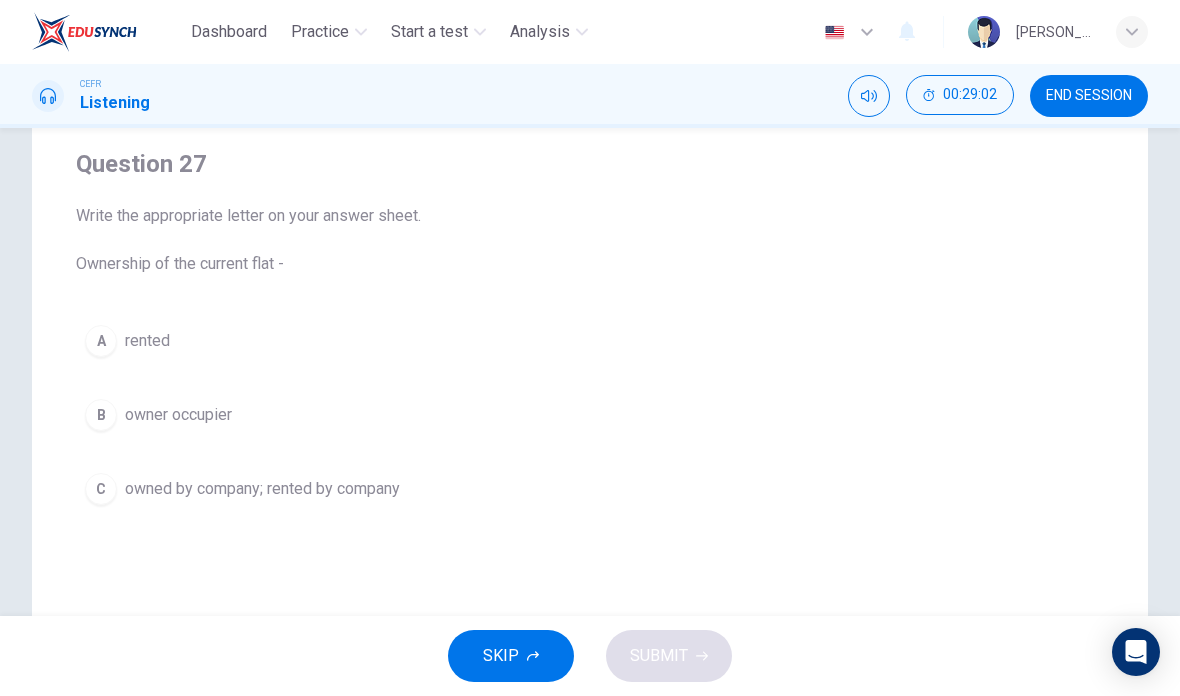 checkbox on "true" 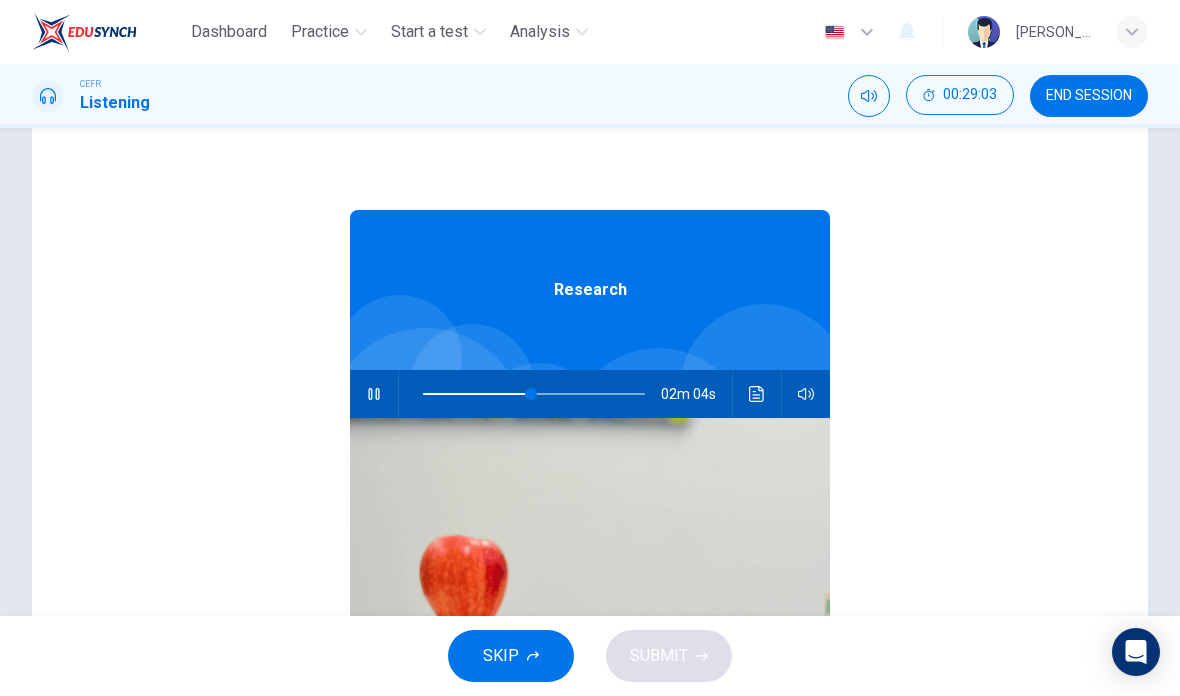click at bounding box center [374, 394] 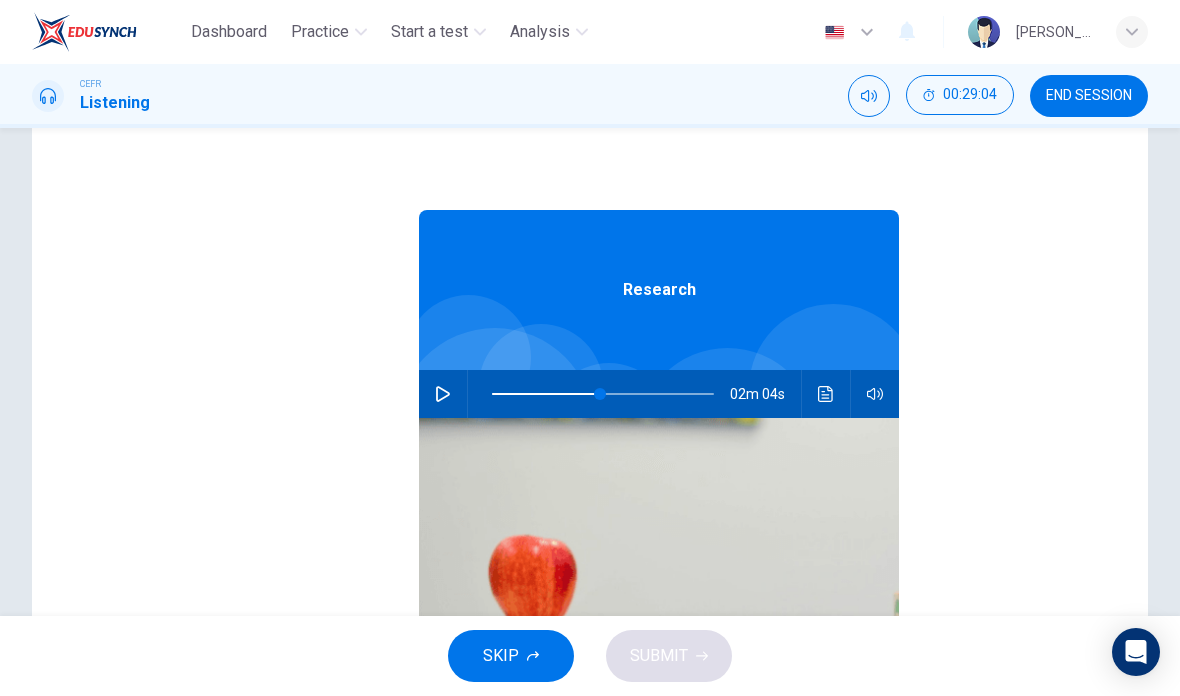 checkbox on "false" 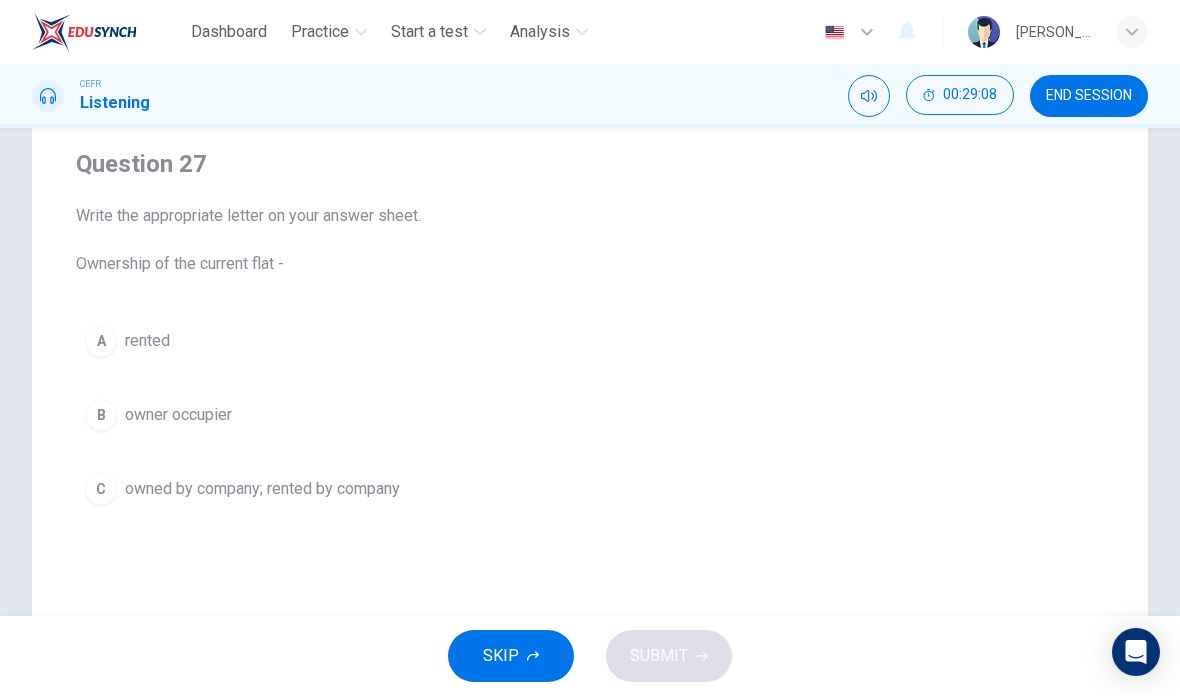 click on "B owner occupier" at bounding box center [590, 415] 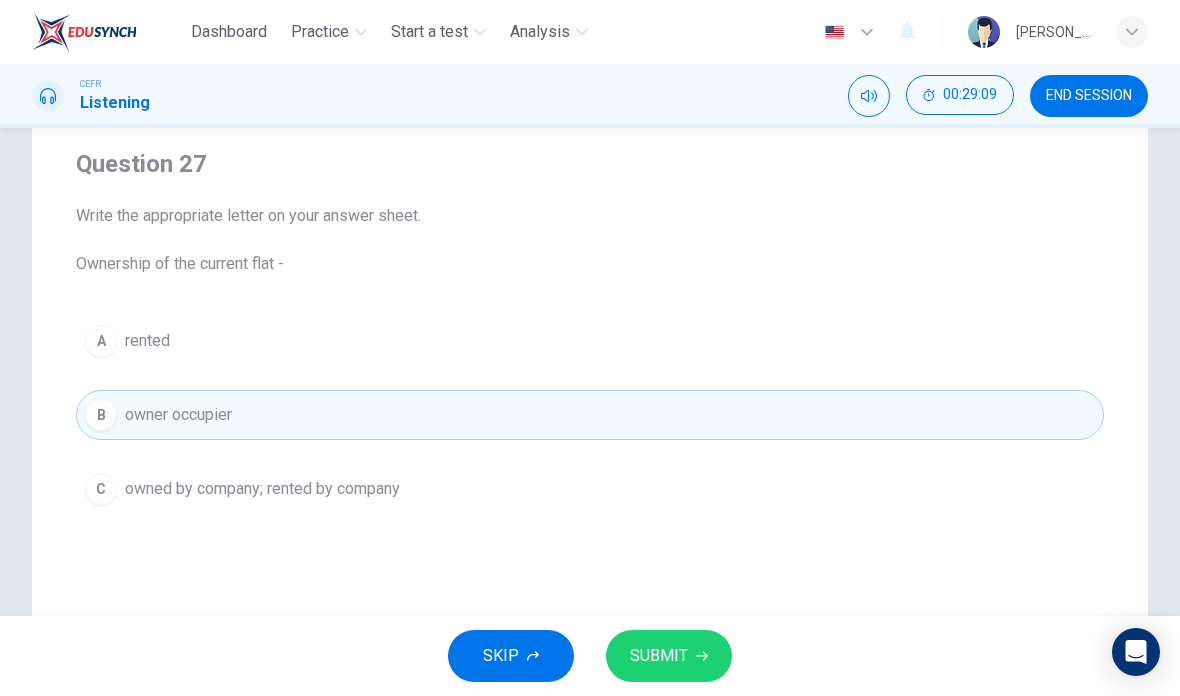 click on "SUBMIT" at bounding box center (659, 656) 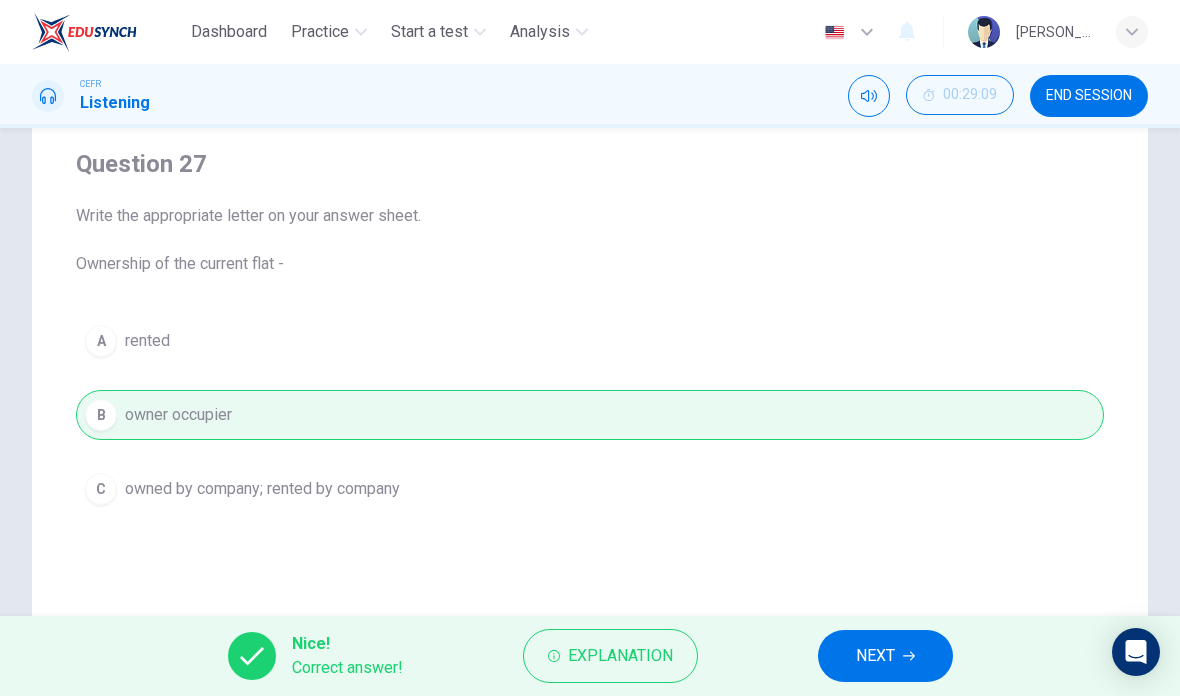 click on "Explanation" at bounding box center (620, 656) 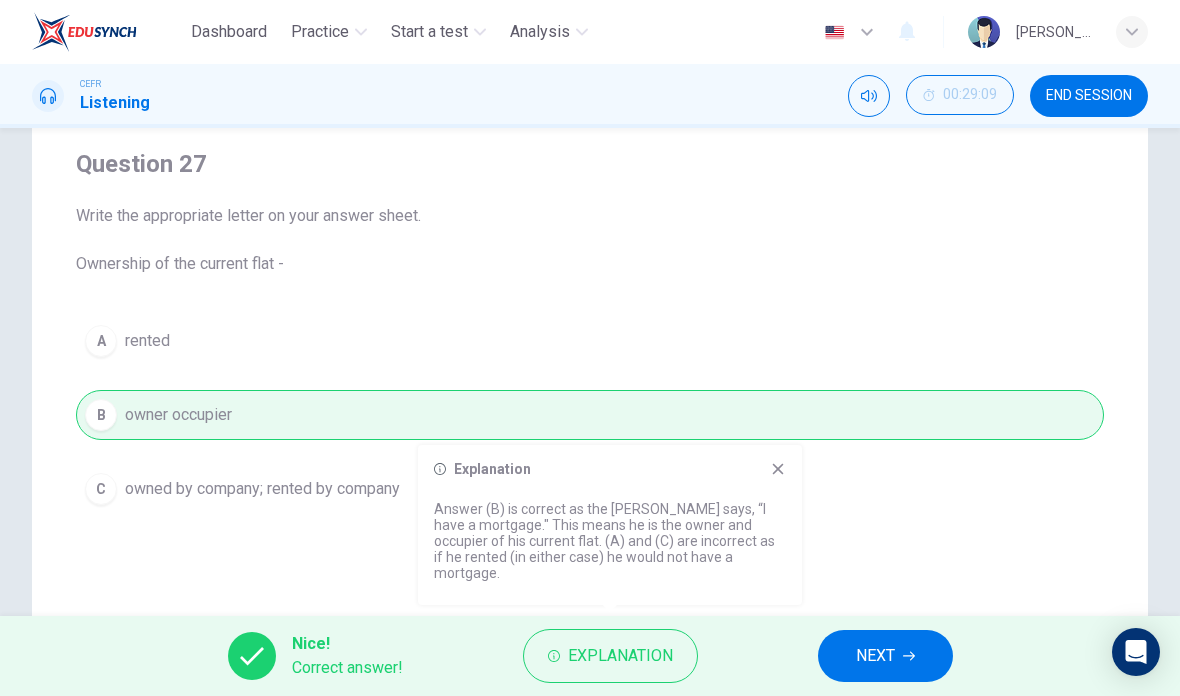 click on "Explanation Answer (B) is correct as the [PERSON_NAME] says, “I have a mortgage." This means he is the owner and occupier of his current flat.
(A) and (C) are incorrect as if he rented (in either case) he would not have a mortgage." at bounding box center (610, 525) 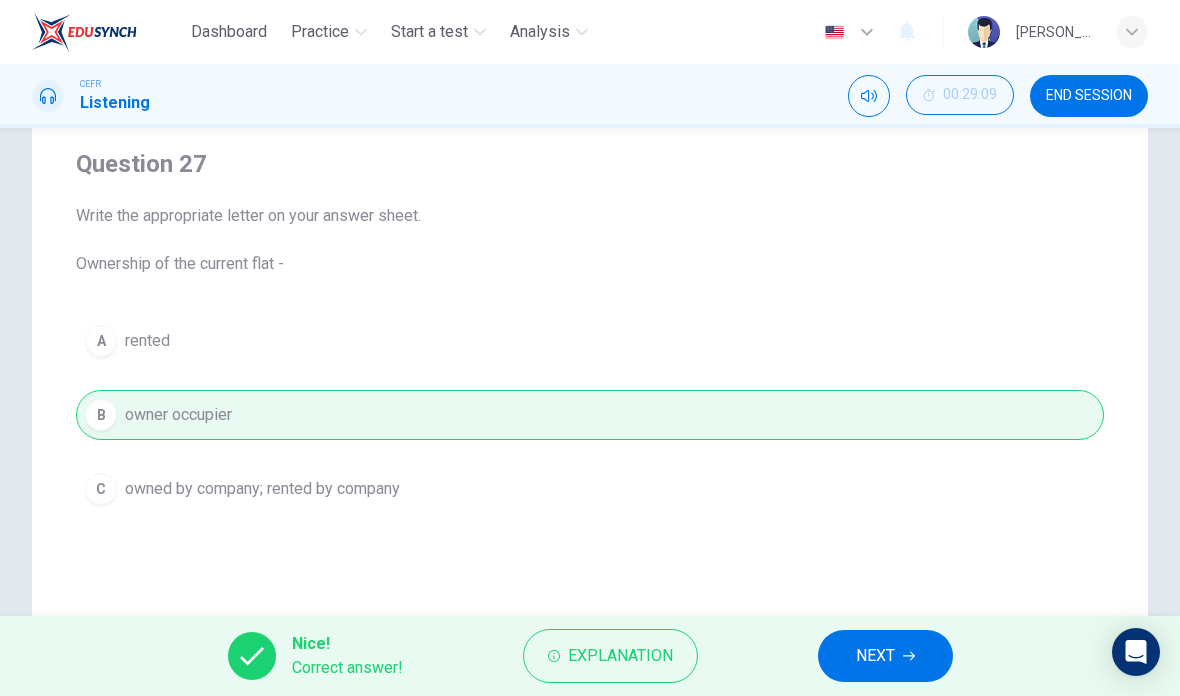 click on "NEXT" at bounding box center (885, 656) 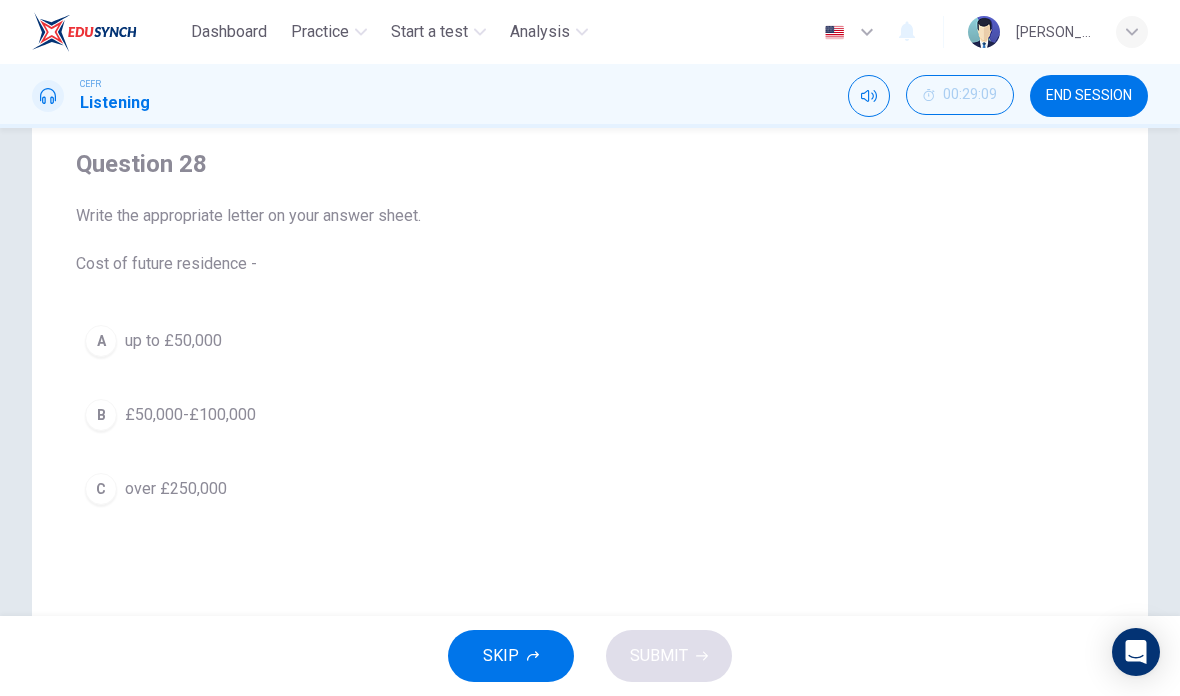type on "49" 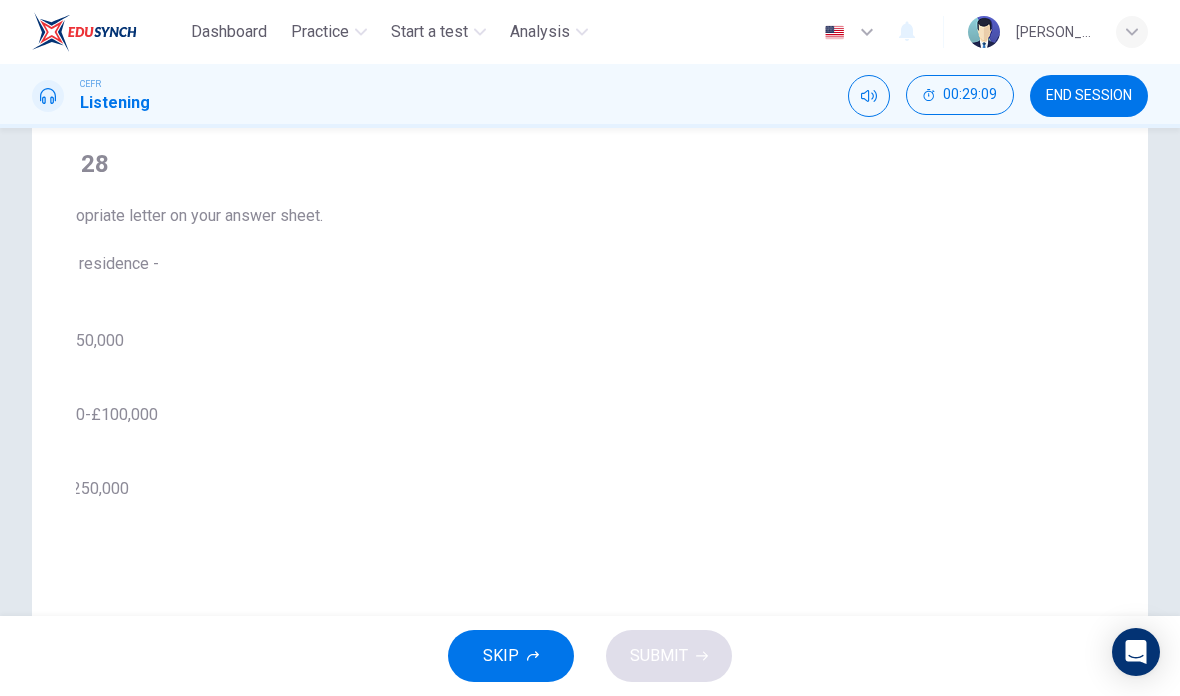 checkbox on "true" 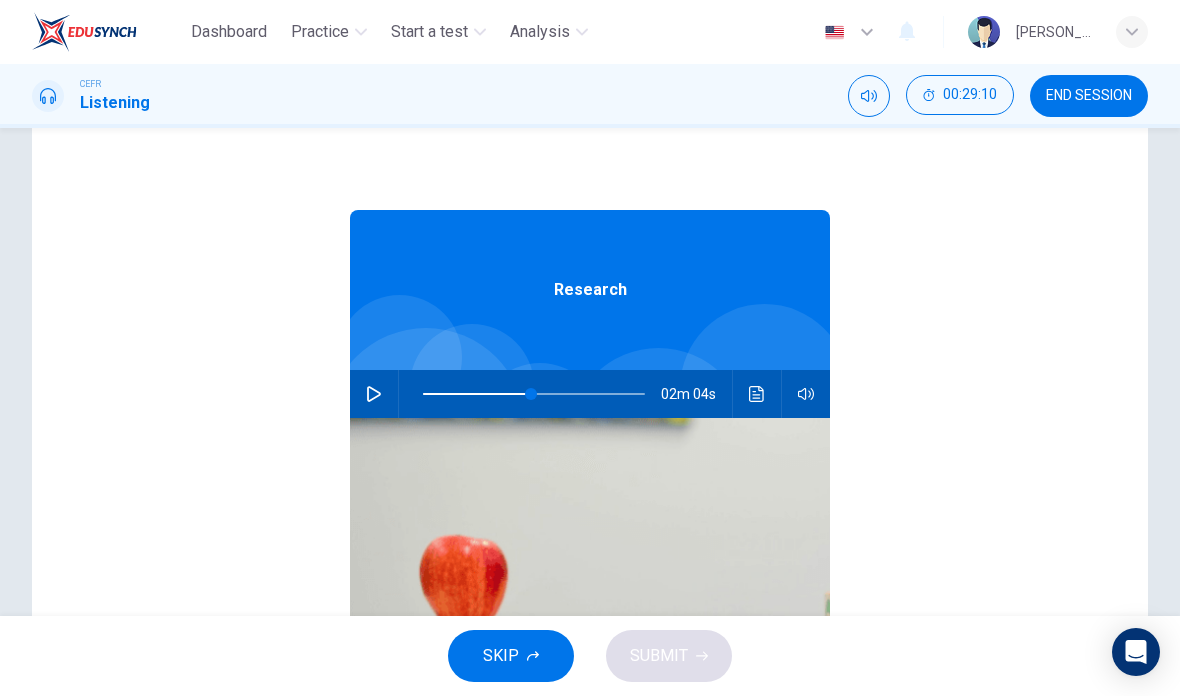 click 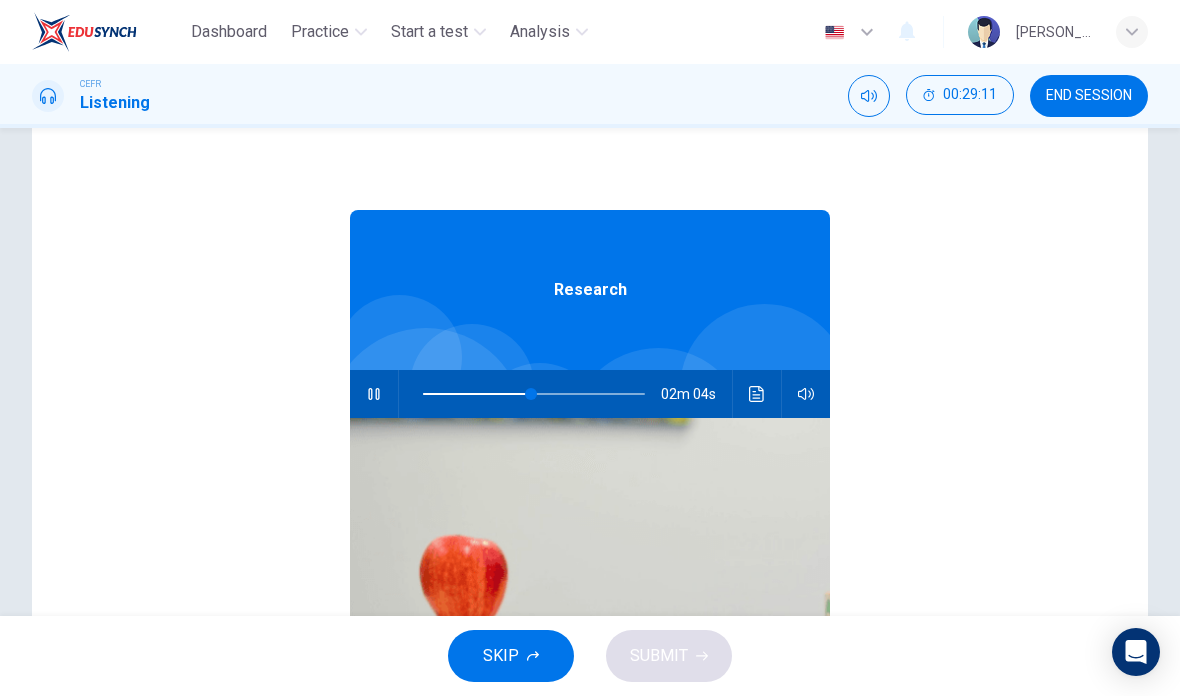 checkbox on "false" 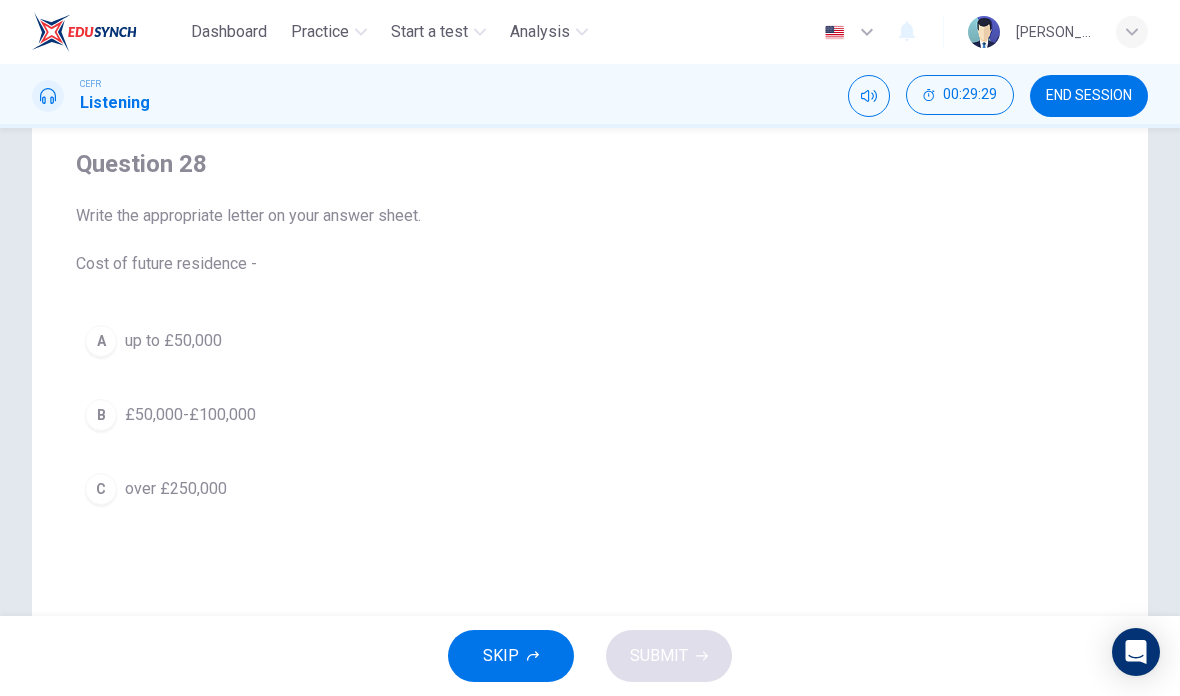 type on "56" 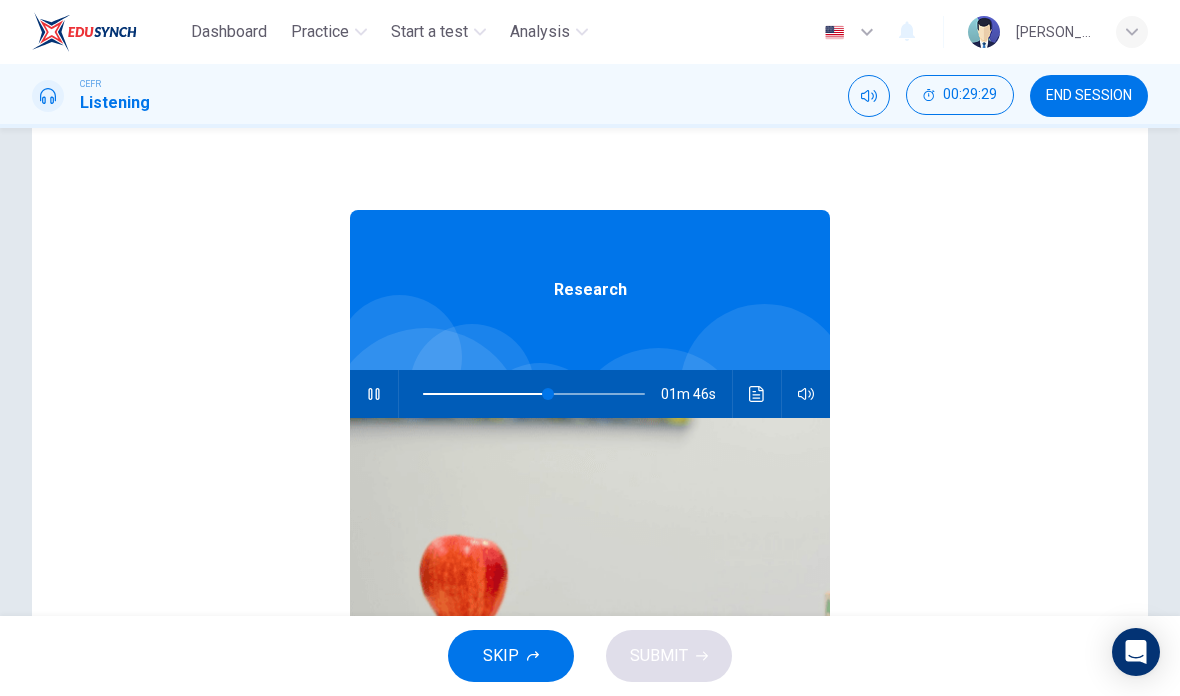 click at bounding box center [374, 394] 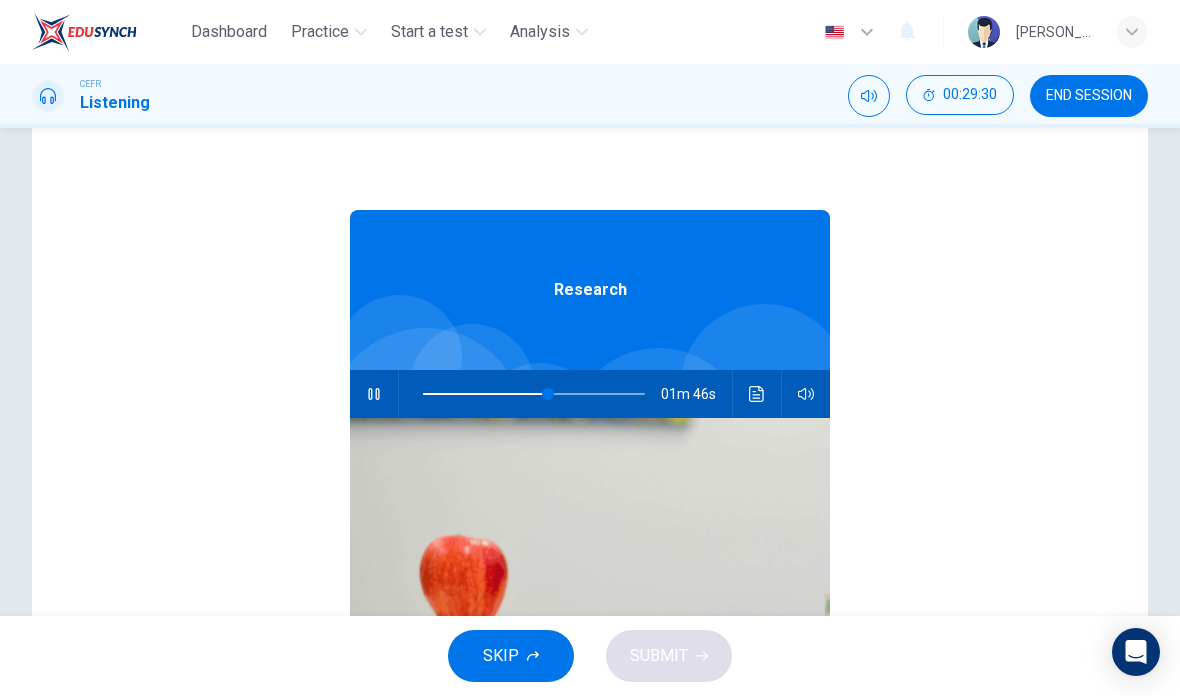 type on "56" 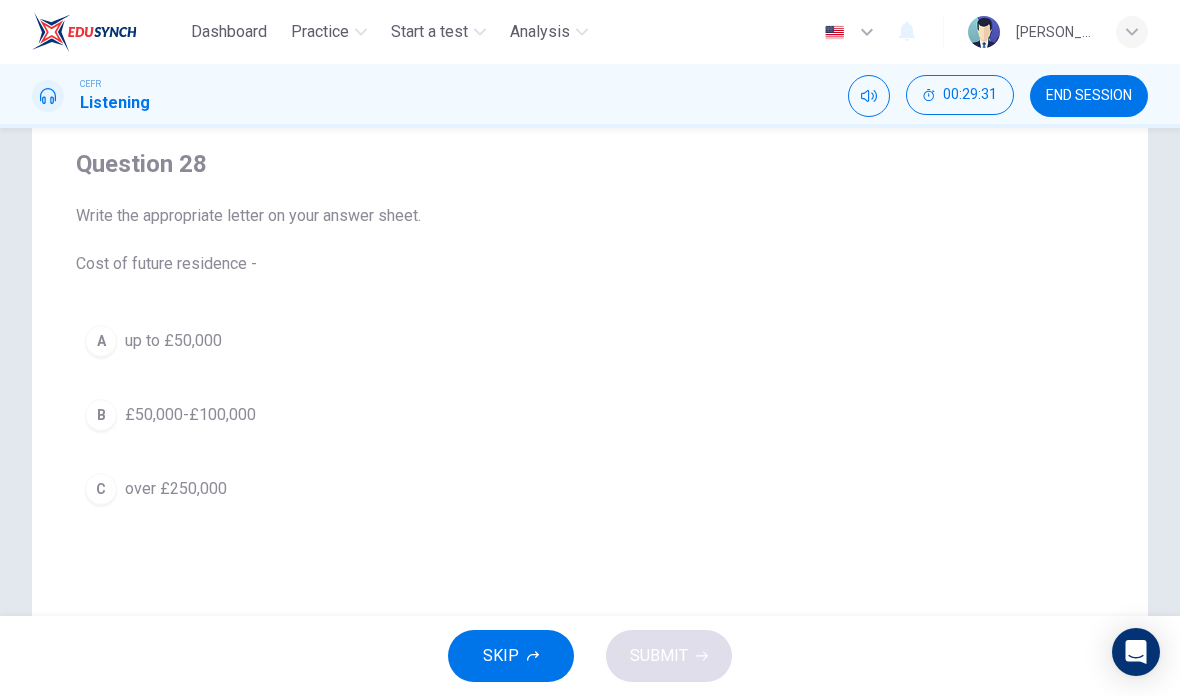 click on "A up to £50,000" at bounding box center [590, 341] 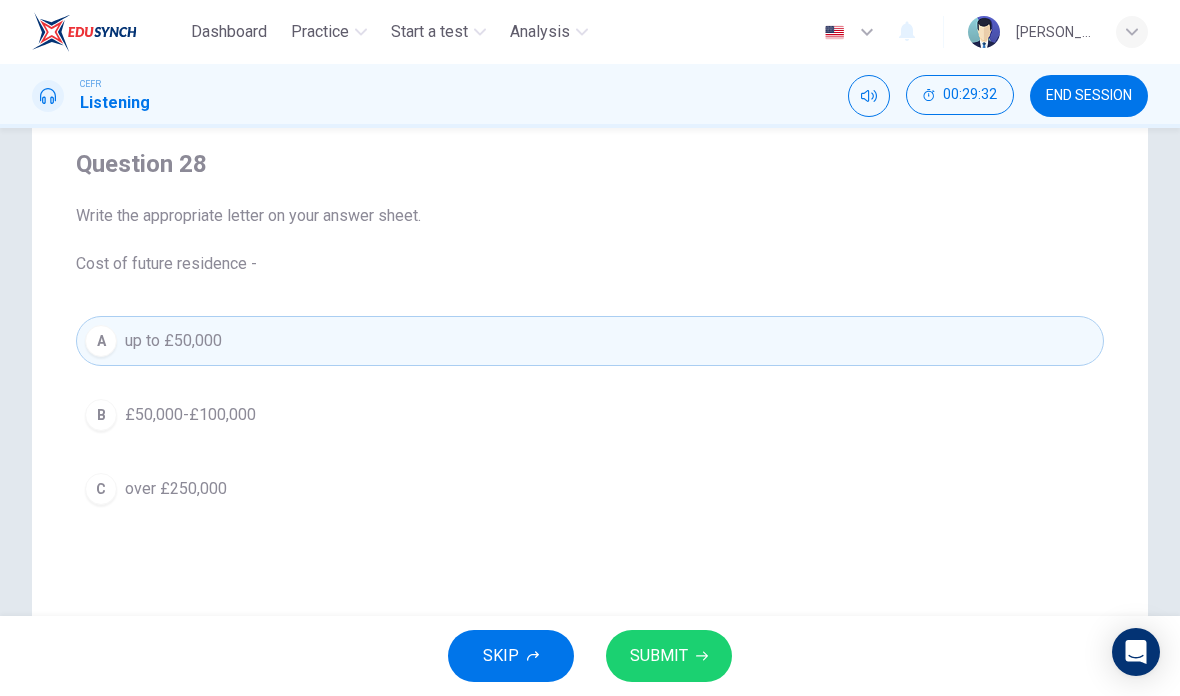 click on "SUBMIT" at bounding box center [669, 656] 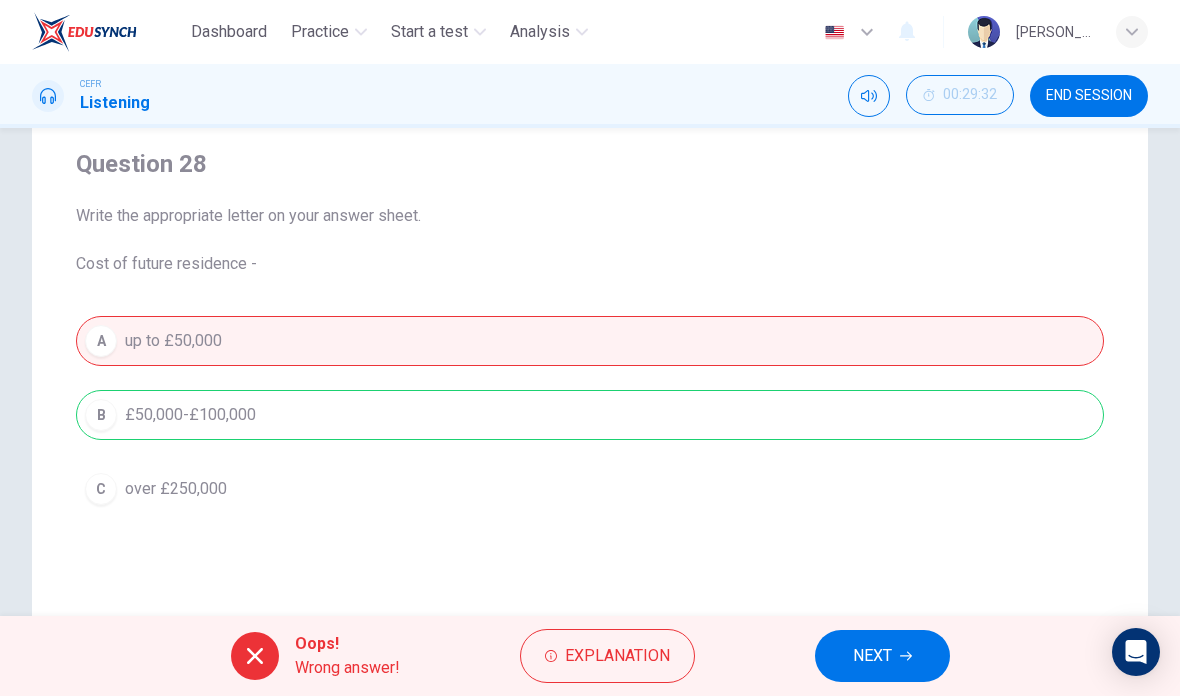 click on "Explanation" at bounding box center (607, 656) 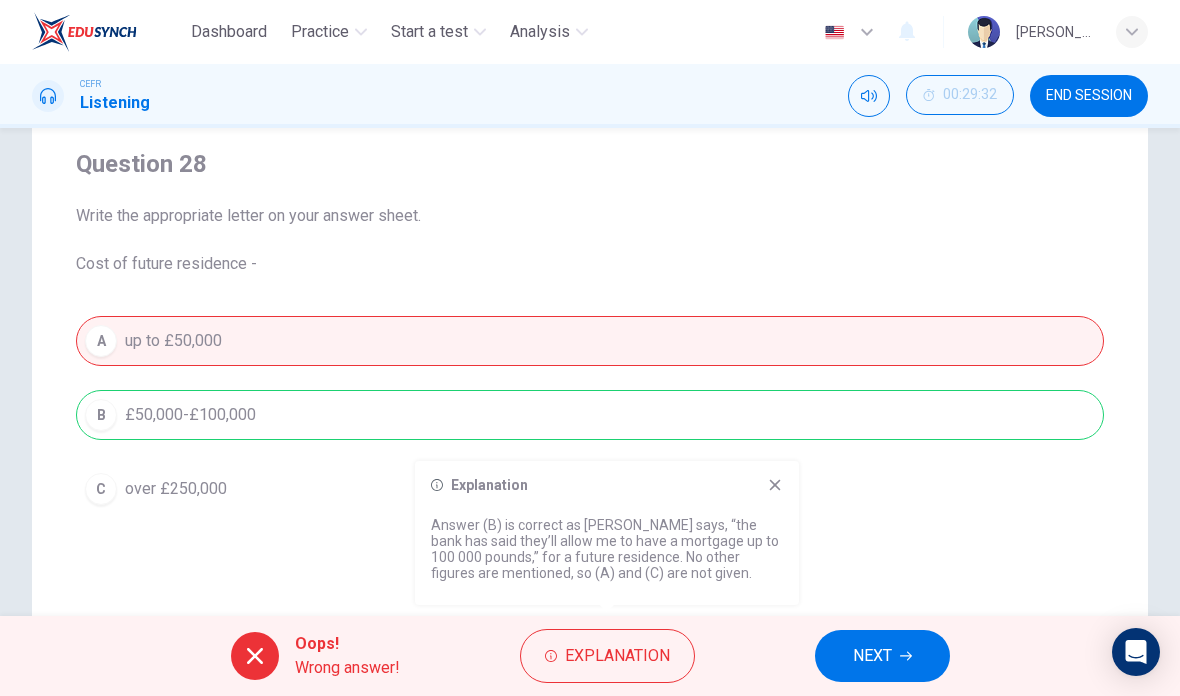 click 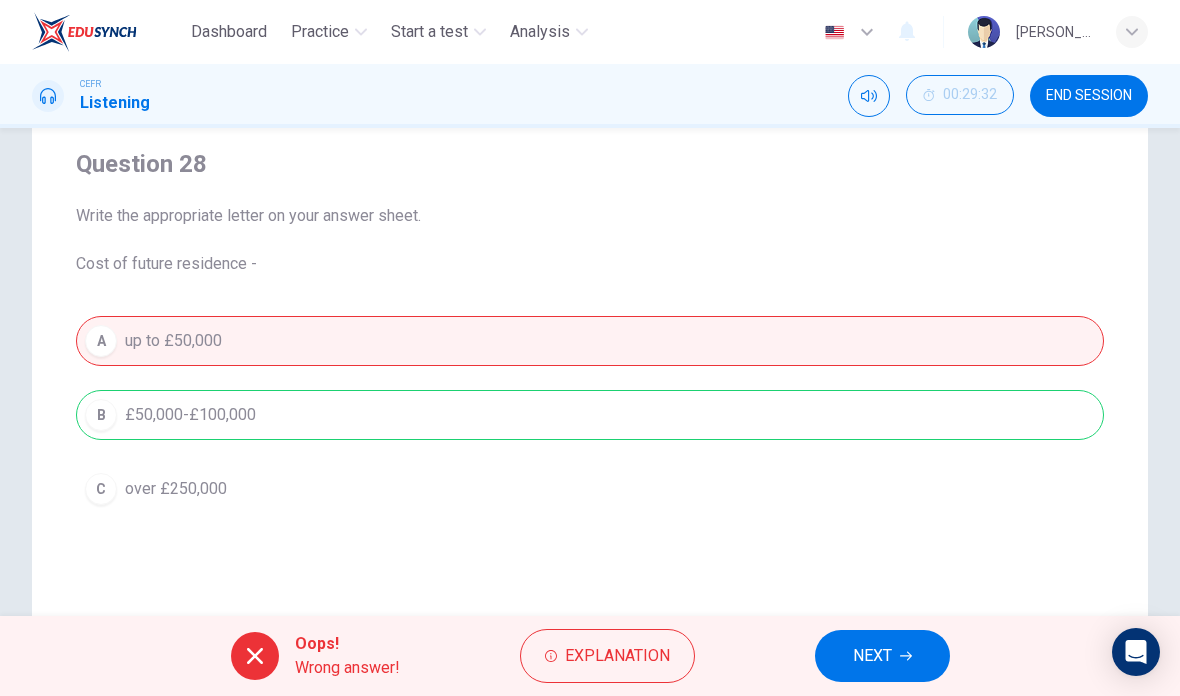 click on "NEXT" at bounding box center (882, 656) 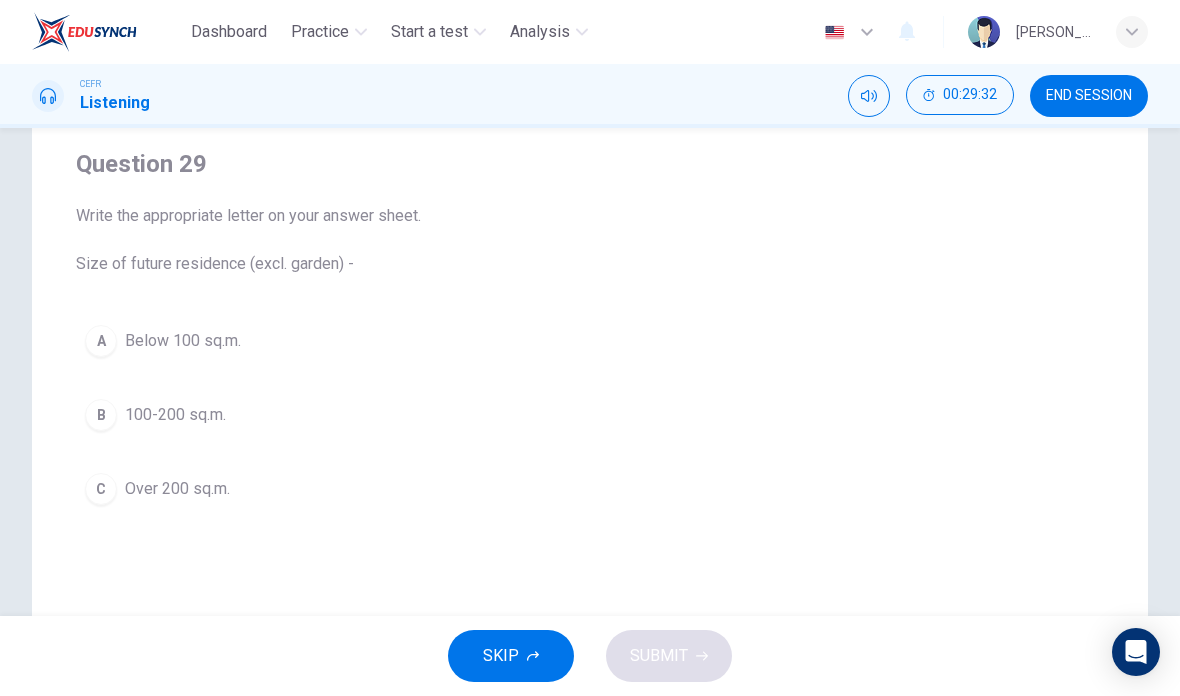 checkbox on "true" 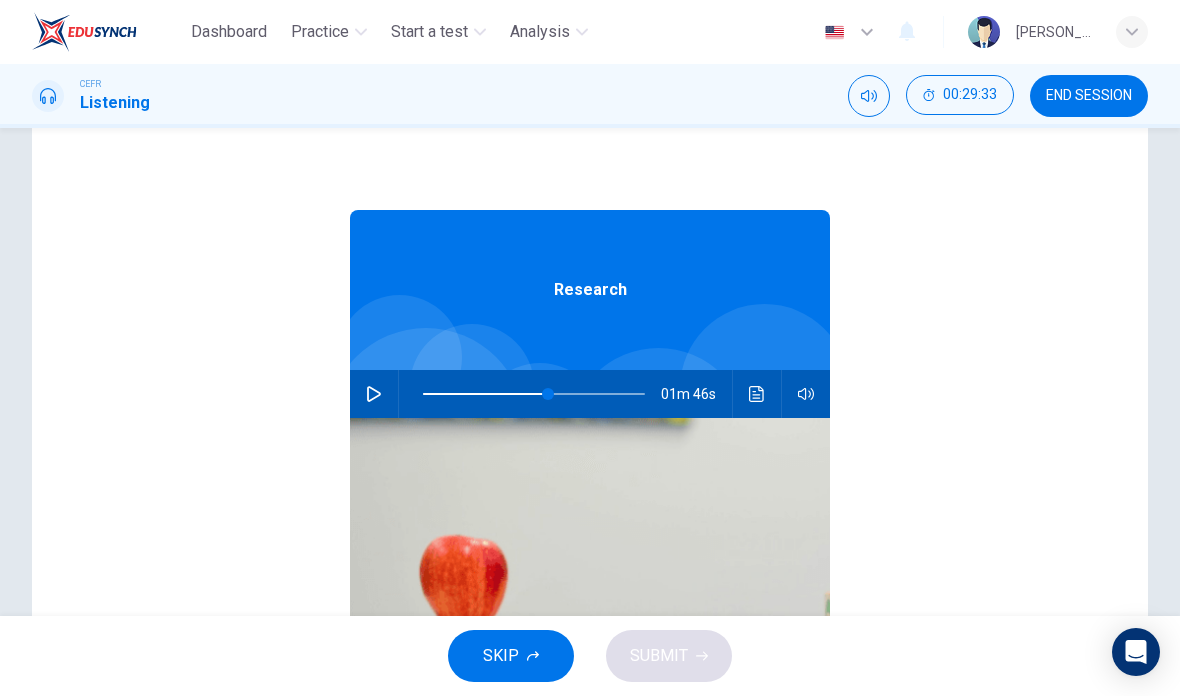 click at bounding box center (374, 394) 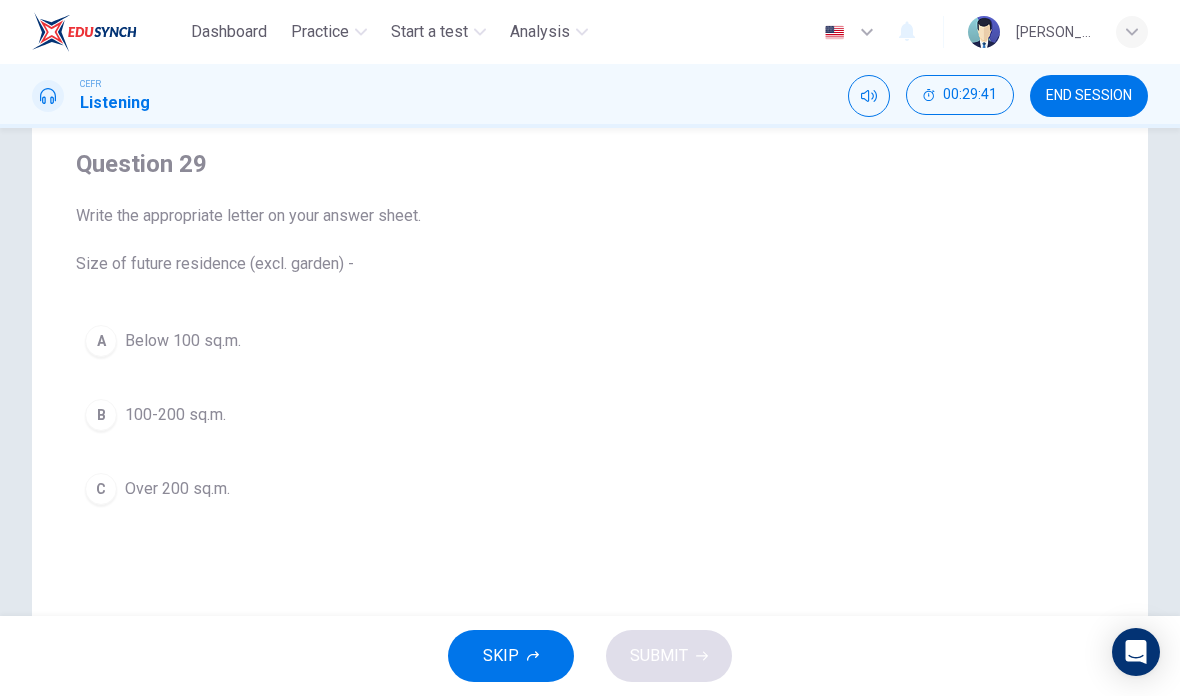 checkbox on "true" 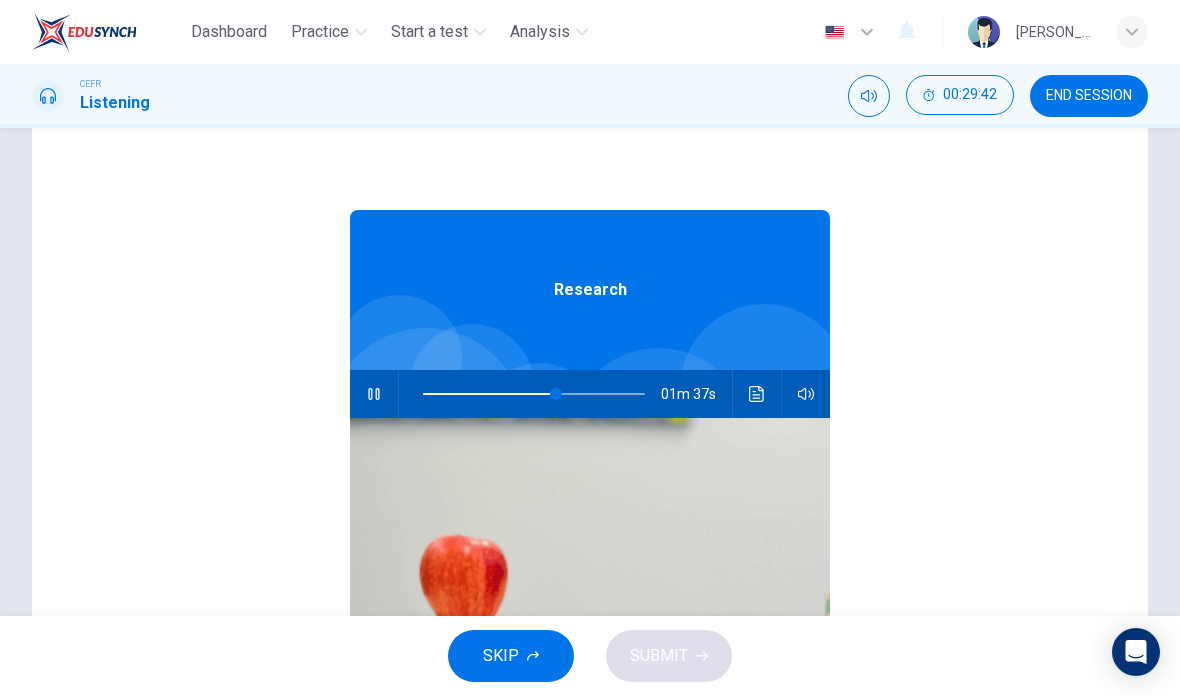 click at bounding box center (374, 394) 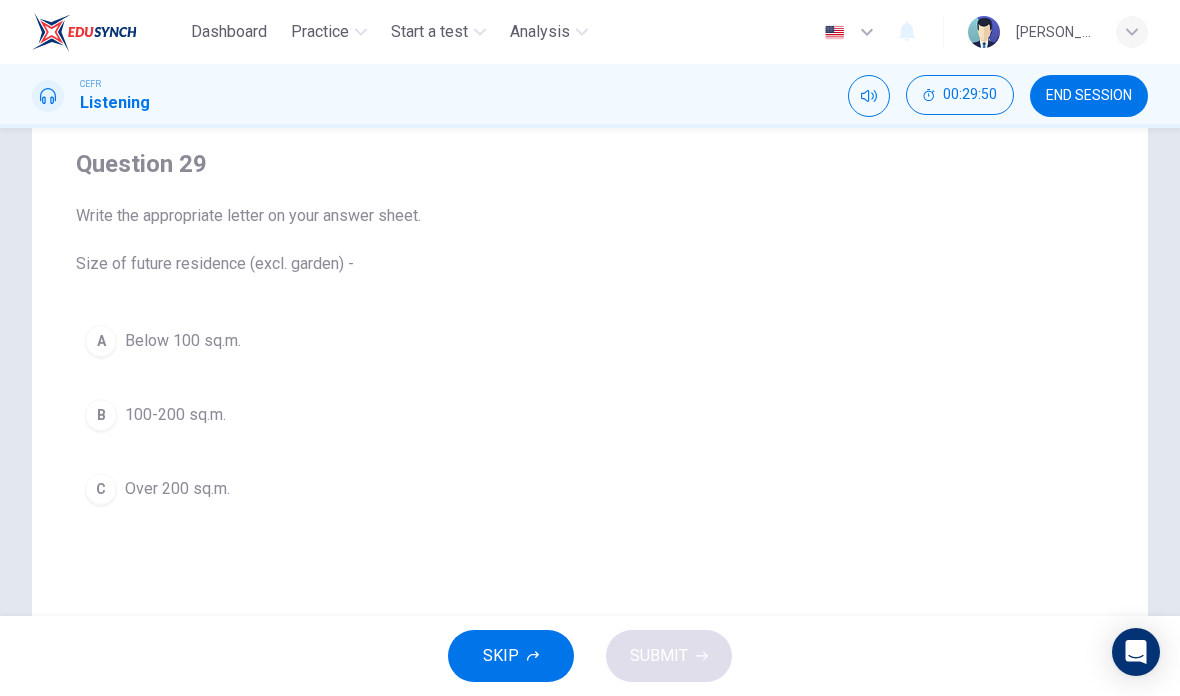 click on "B 100-200 sq.m." at bounding box center [590, 415] 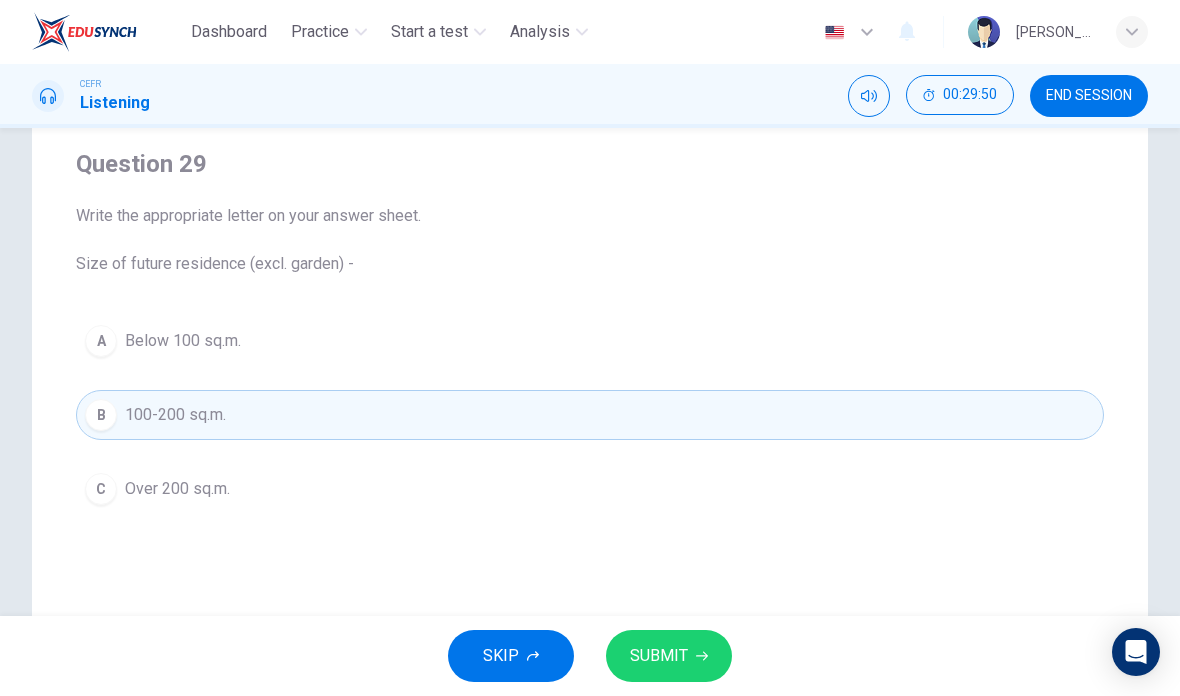 click on "SUBMIT" at bounding box center (669, 656) 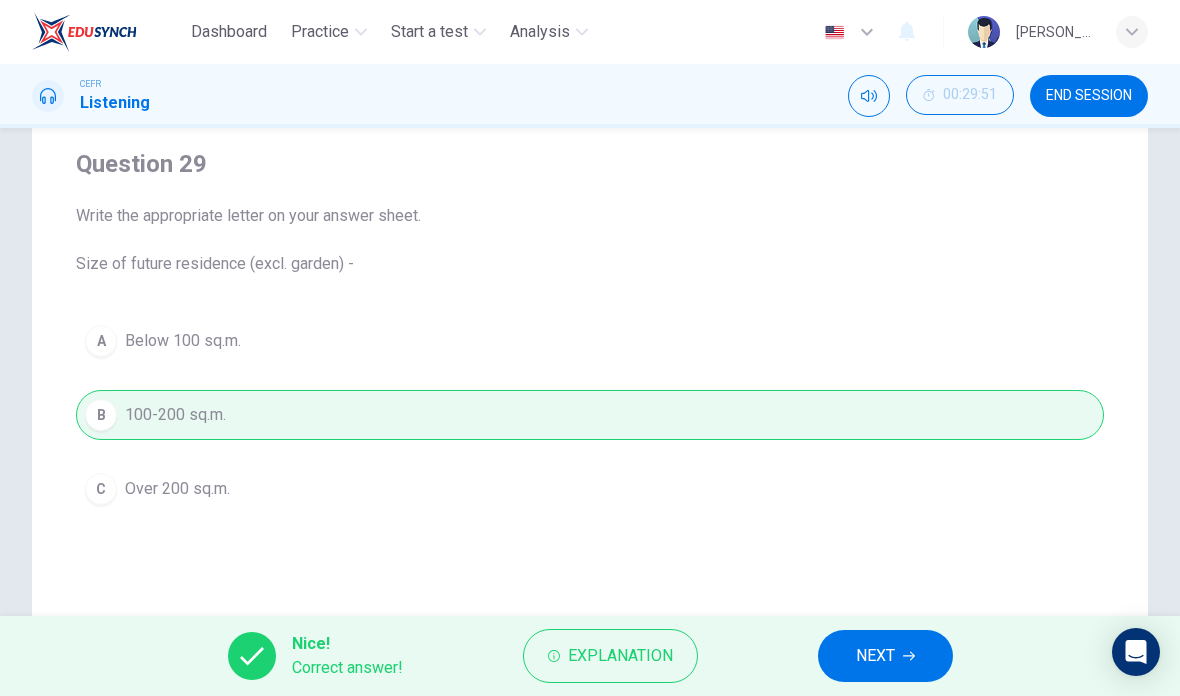 click on "Explanation" at bounding box center [620, 656] 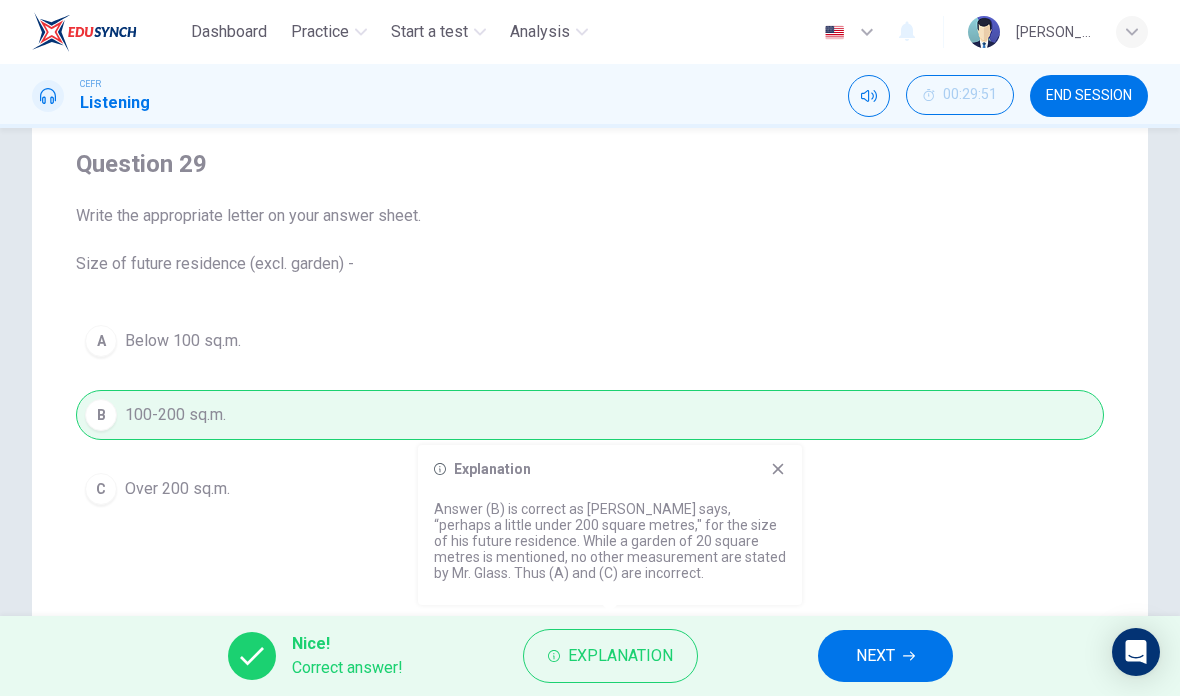 click 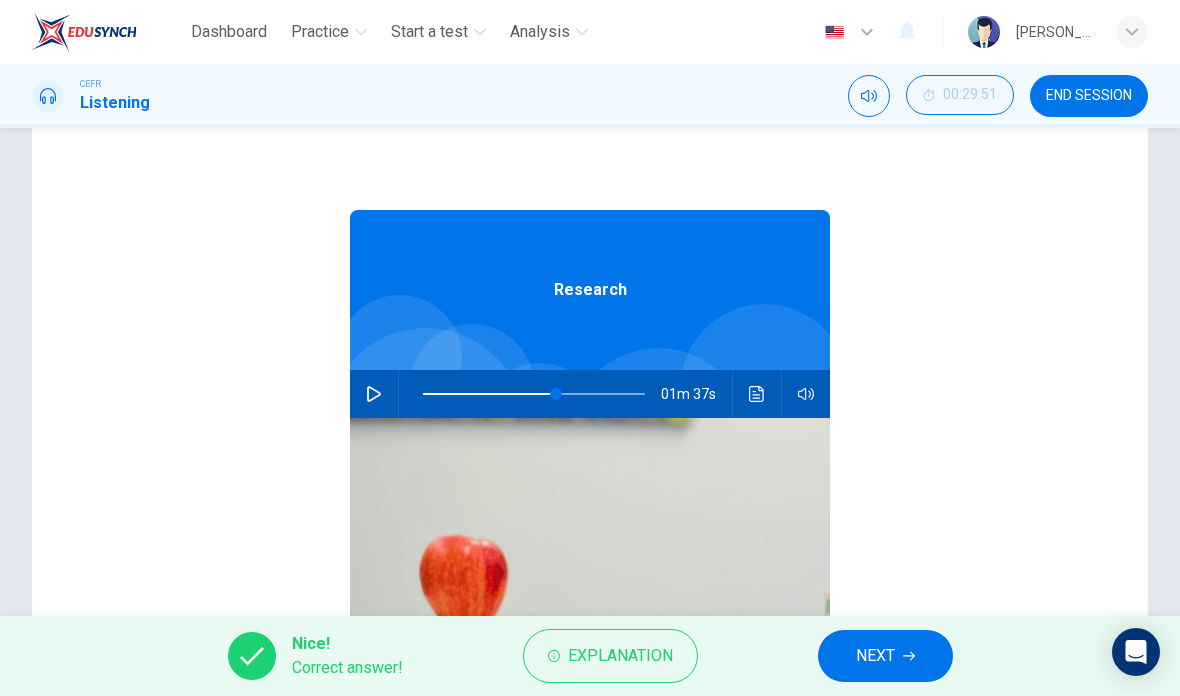 checkbox on "true" 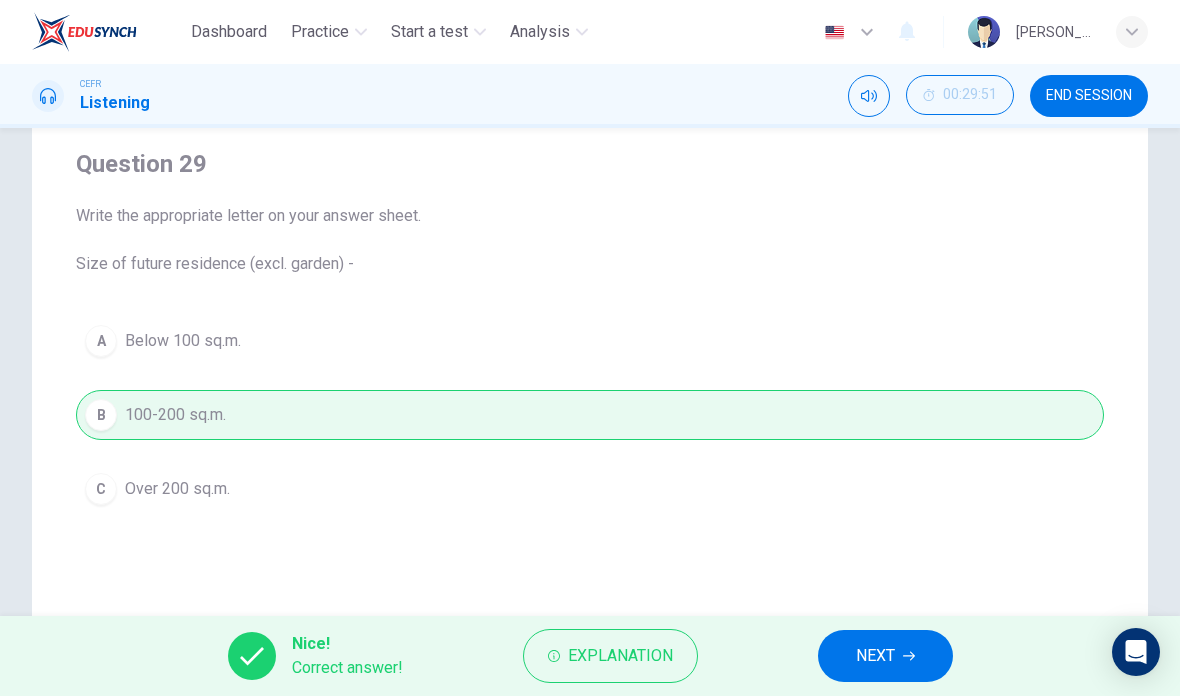 click on "NEXT" at bounding box center [885, 656] 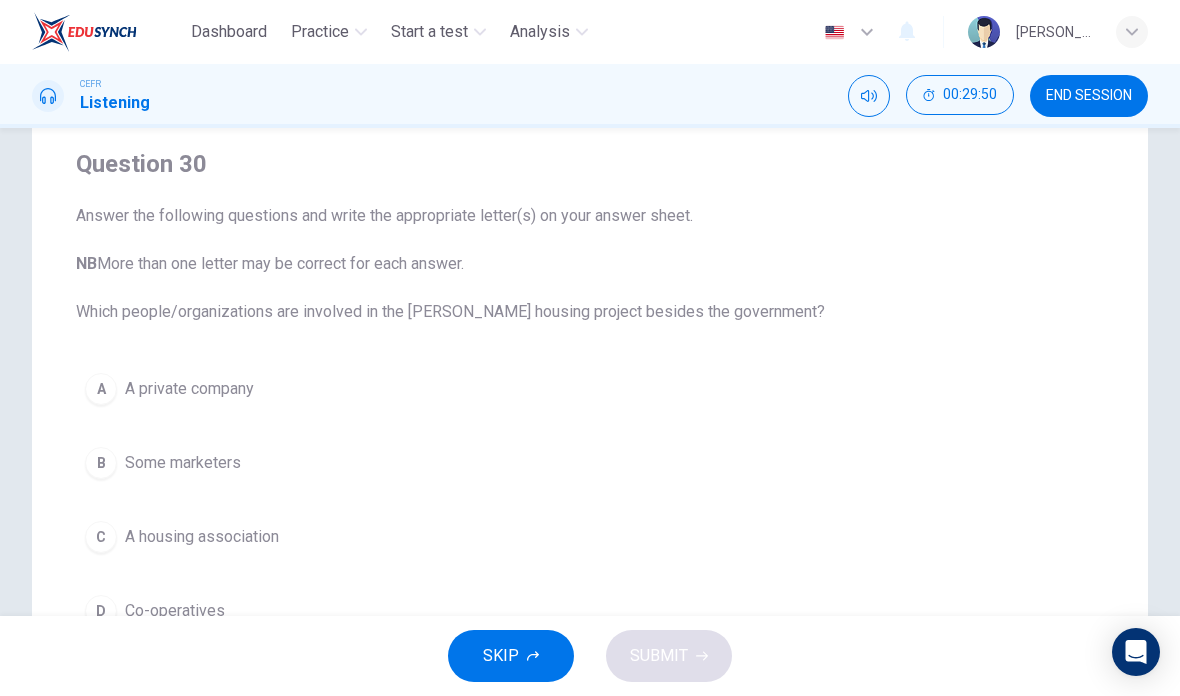 checkbox on "true" 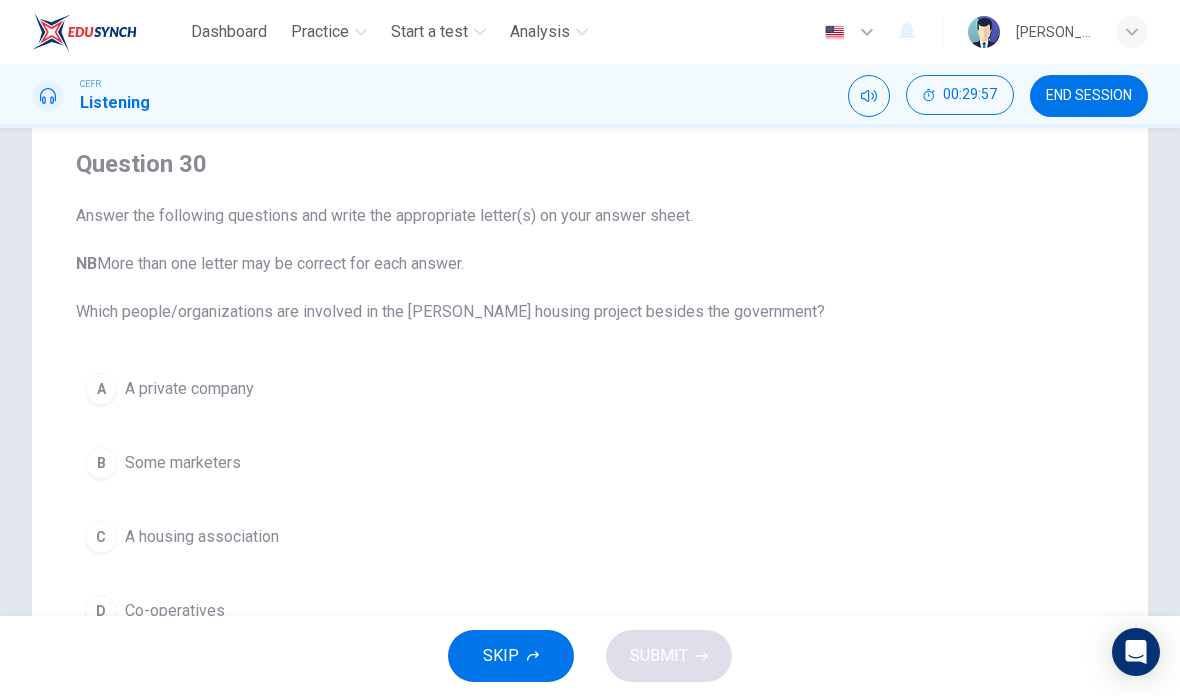 checkbox on "true" 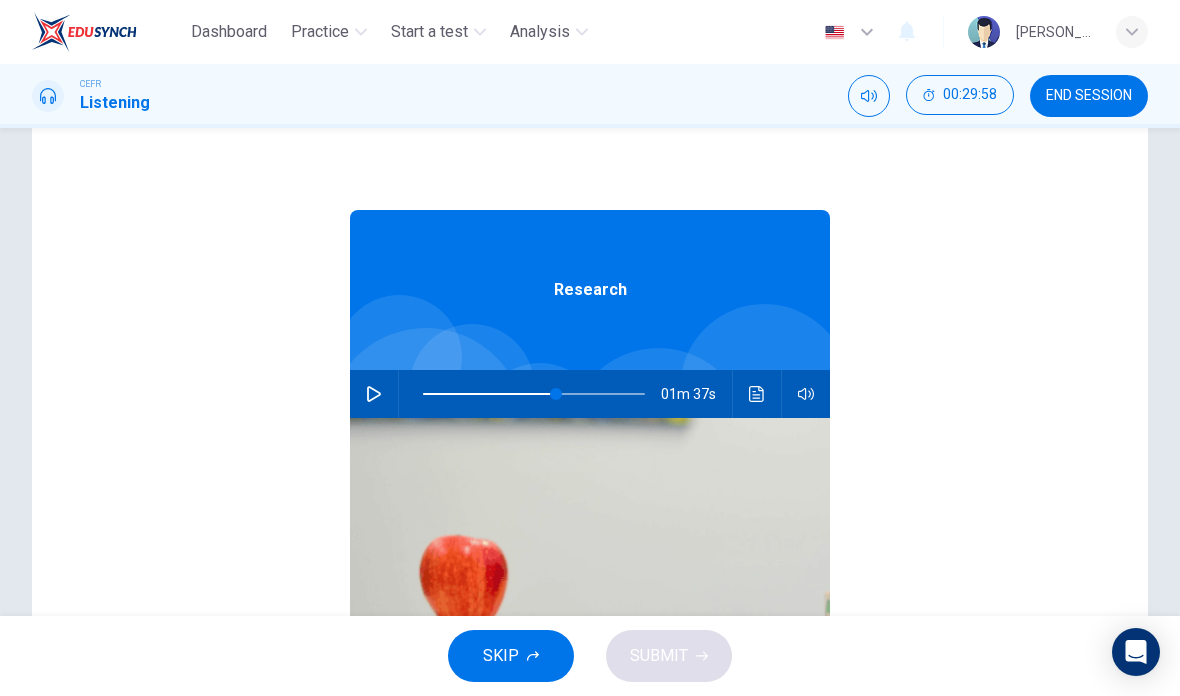 click 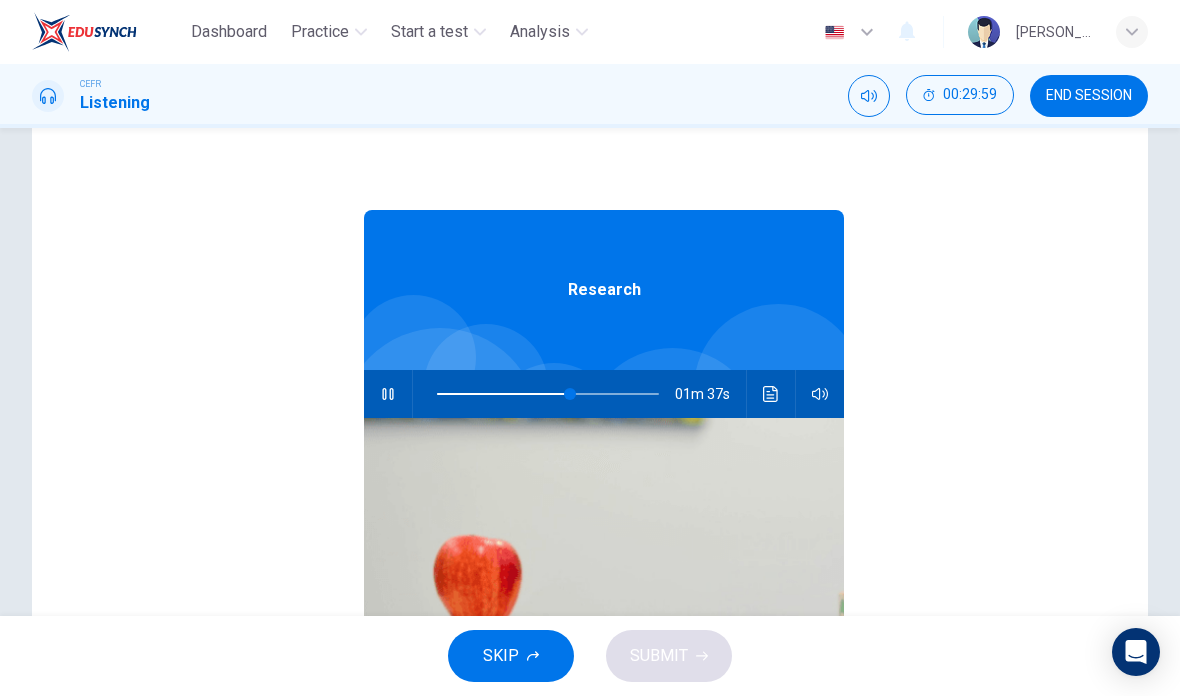 checkbox on "false" 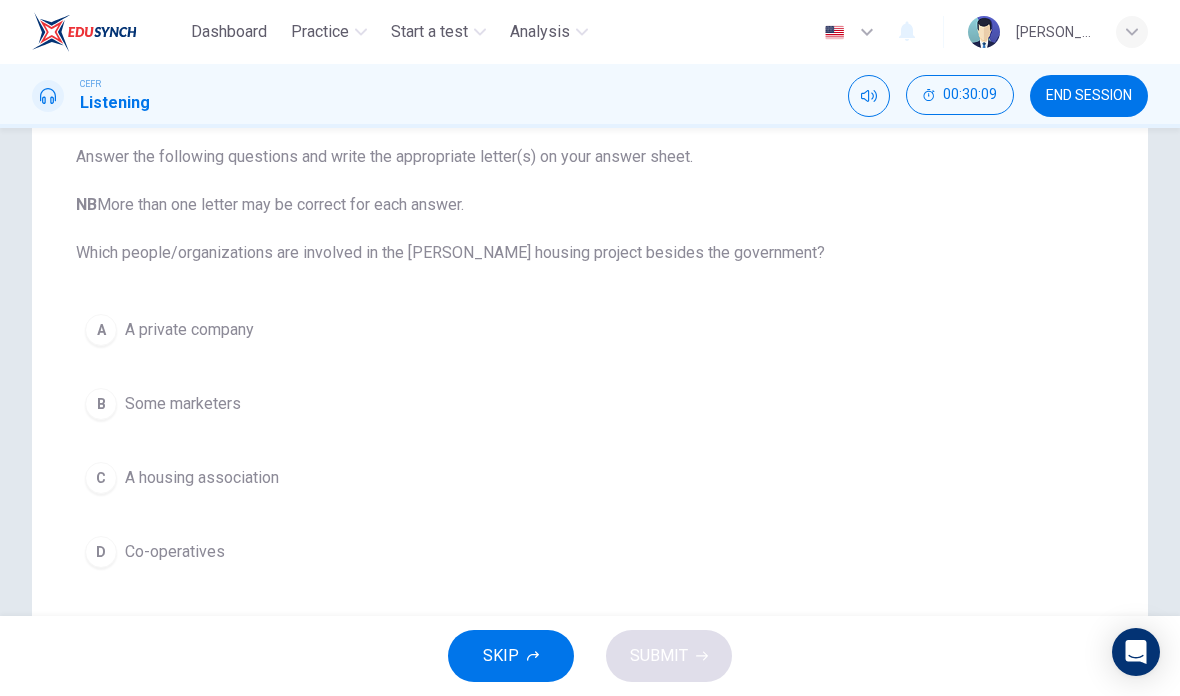 scroll, scrollTop: 212, scrollLeft: 0, axis: vertical 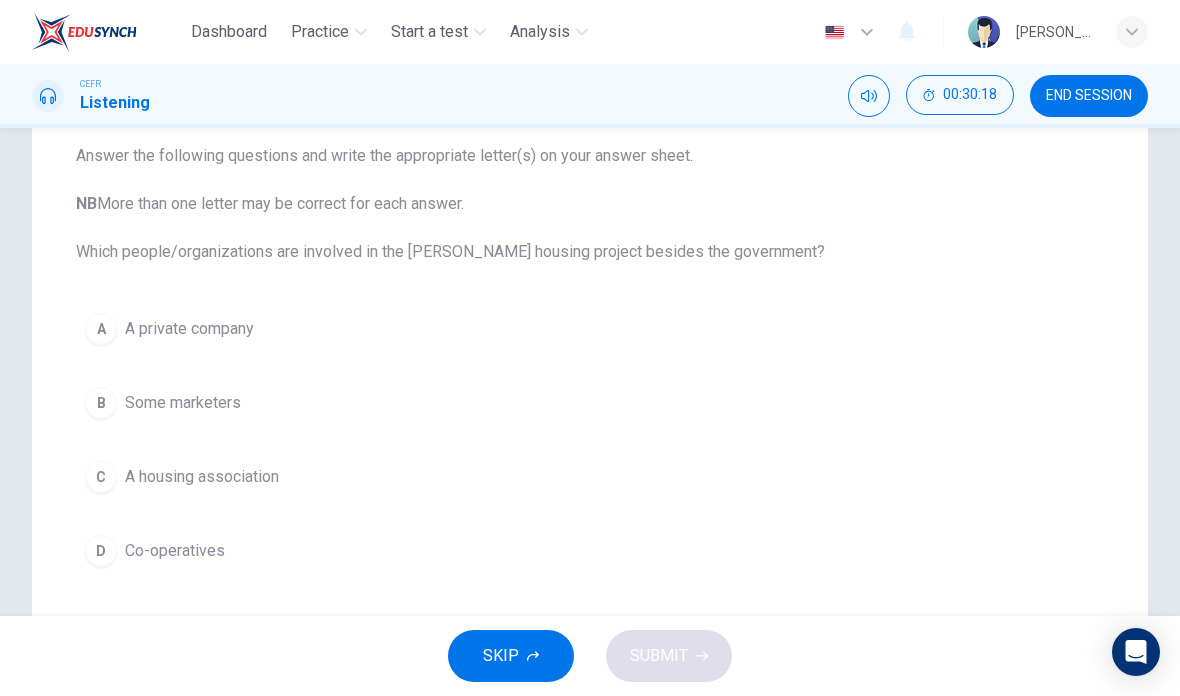 click on "A A private company" at bounding box center (590, 329) 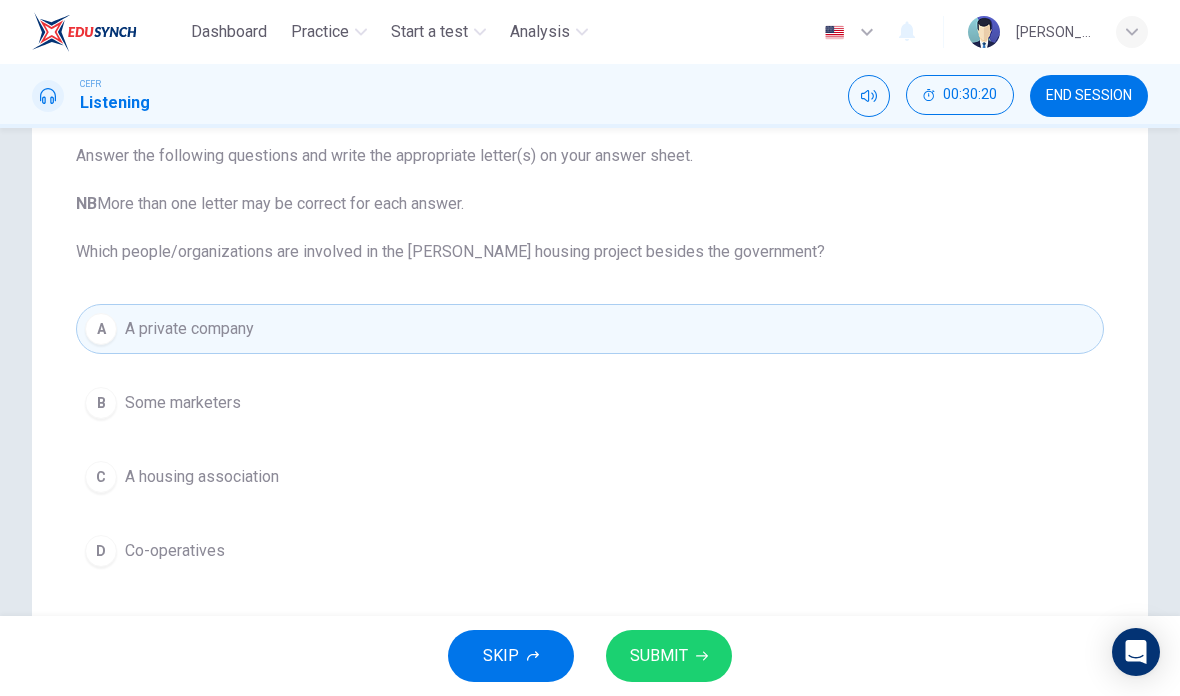 click on "SUBMIT" at bounding box center (659, 656) 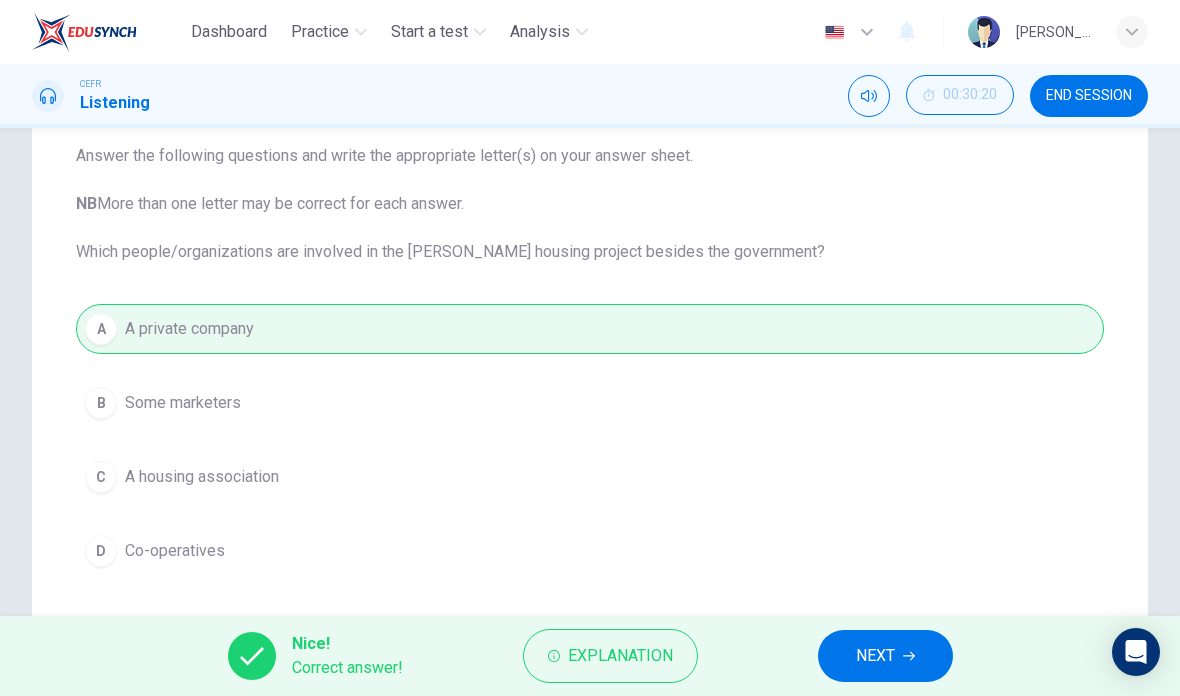 click on "Explanation" at bounding box center [620, 656] 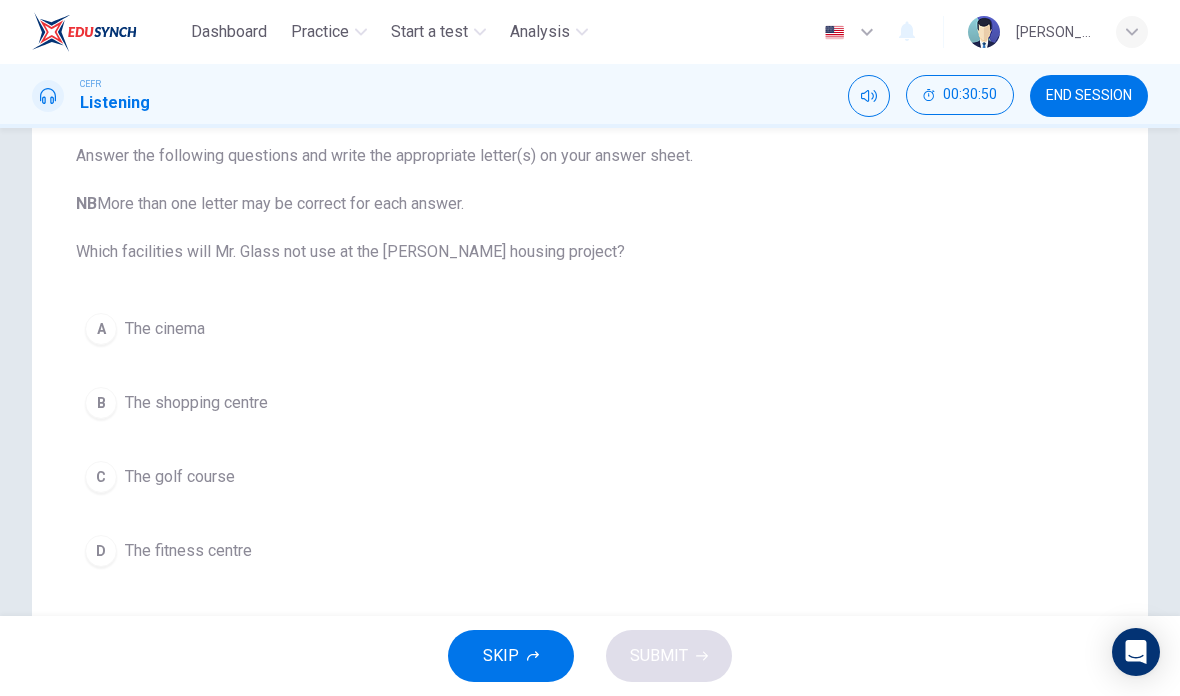 click on "C The golf course" at bounding box center (590, 477) 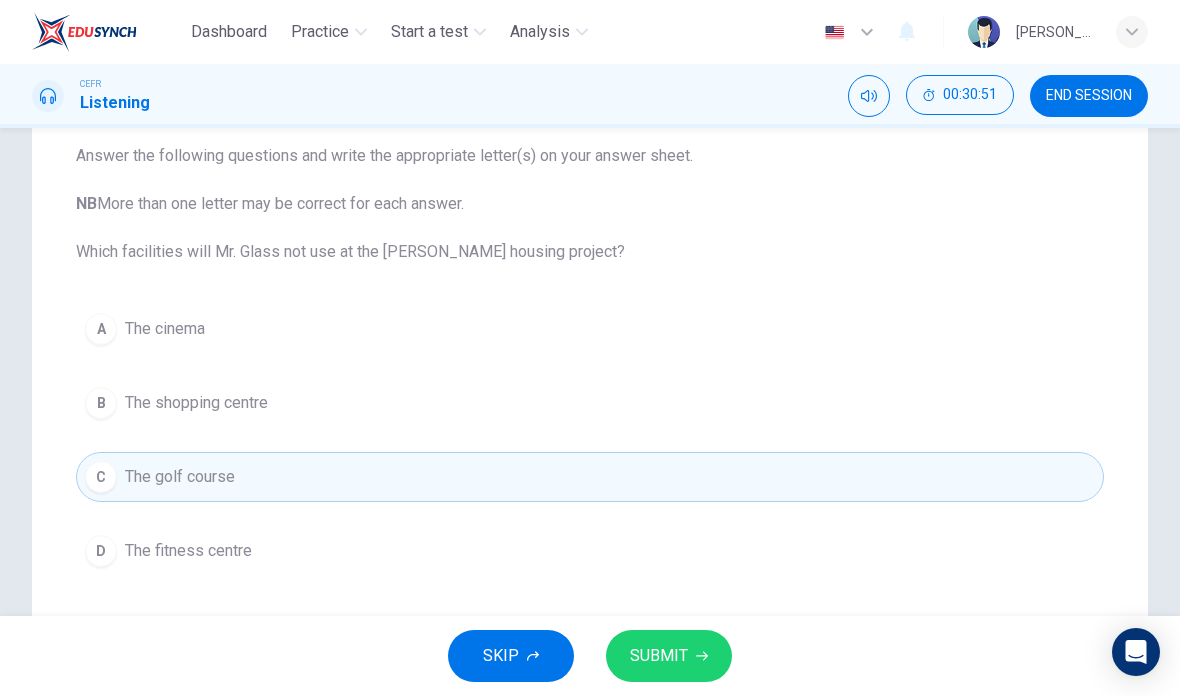 click on "SUBMIT" at bounding box center [659, 656] 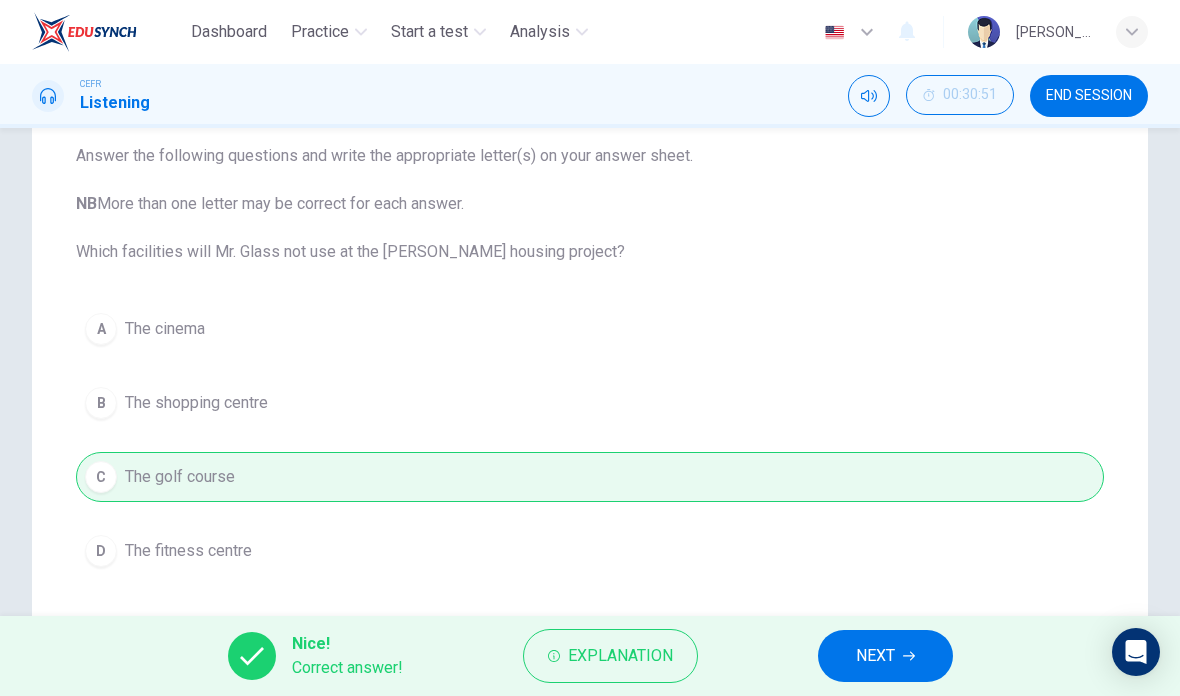 click on "NEXT" at bounding box center (875, 656) 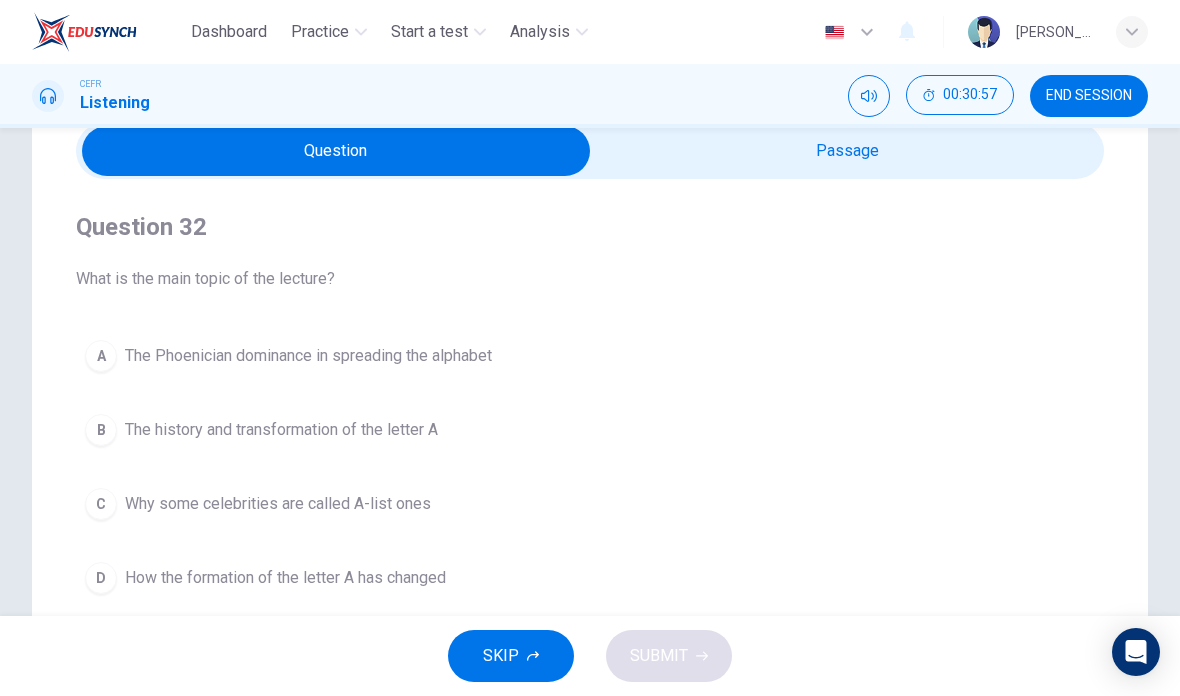 scroll, scrollTop: 93, scrollLeft: 0, axis: vertical 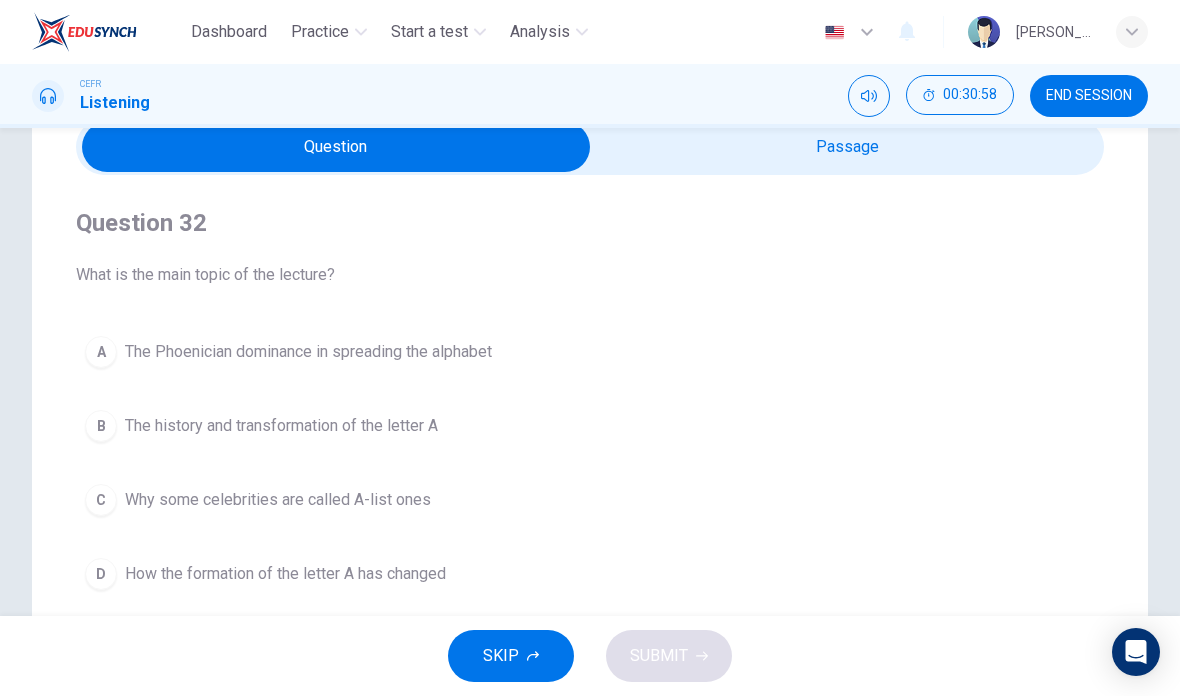 checkbox on "true" 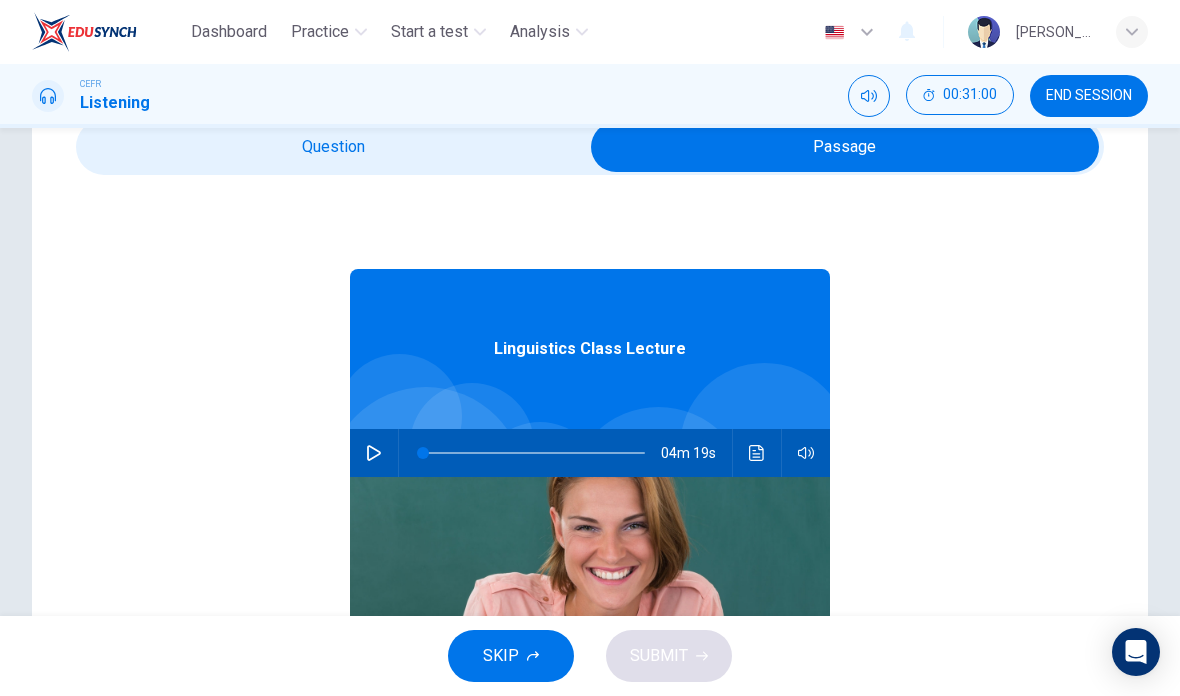 click 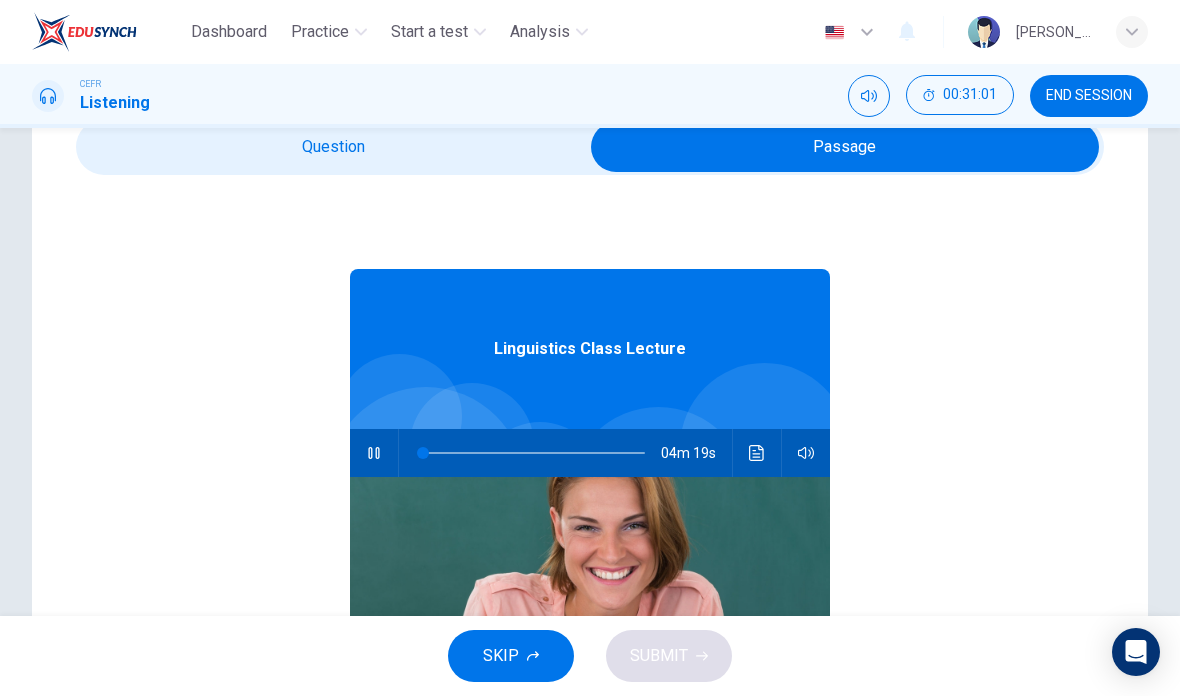 type on "0" 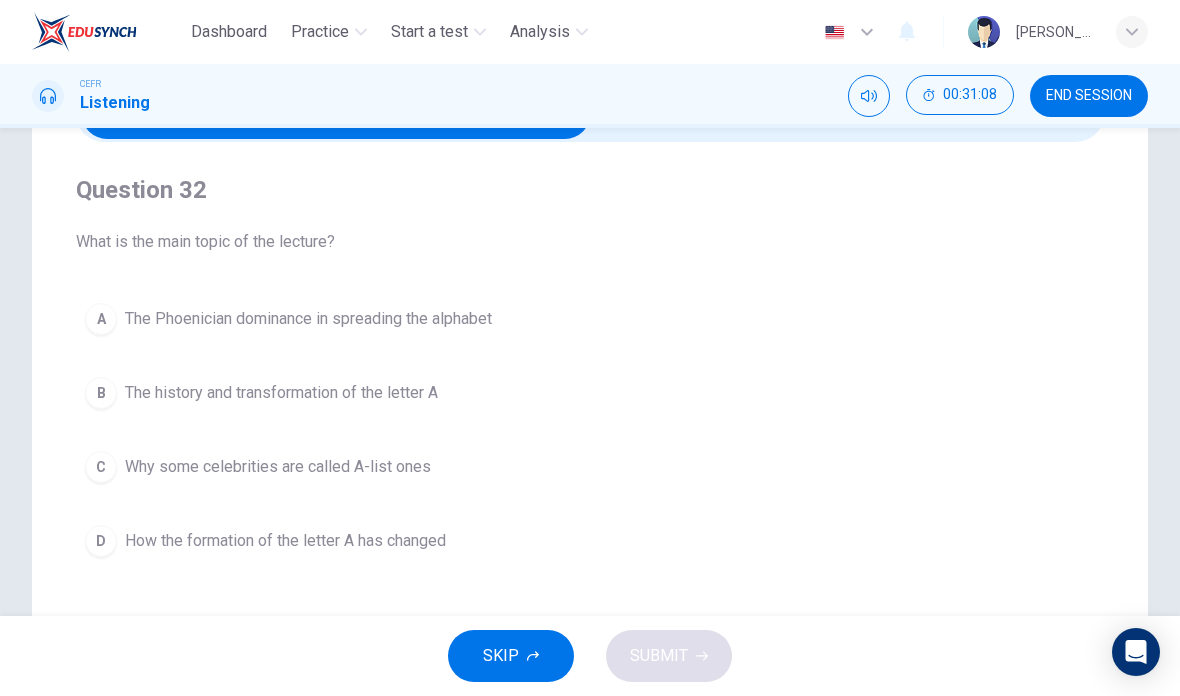 scroll, scrollTop: 129, scrollLeft: 0, axis: vertical 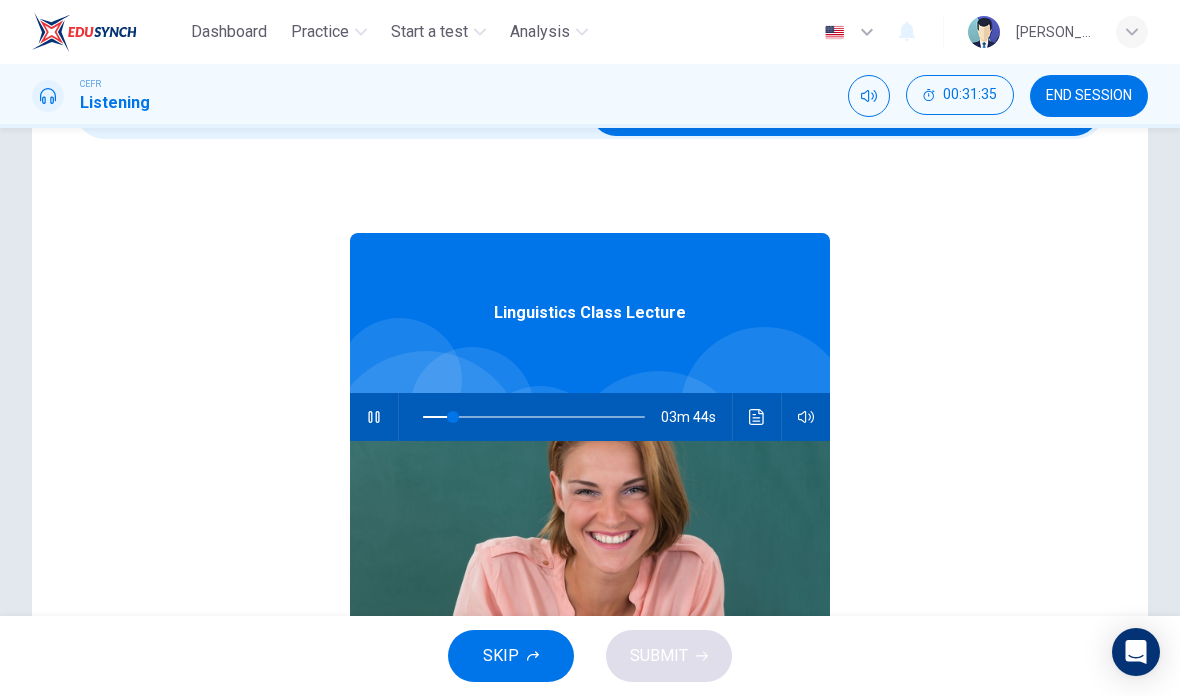 checkbox on "true" 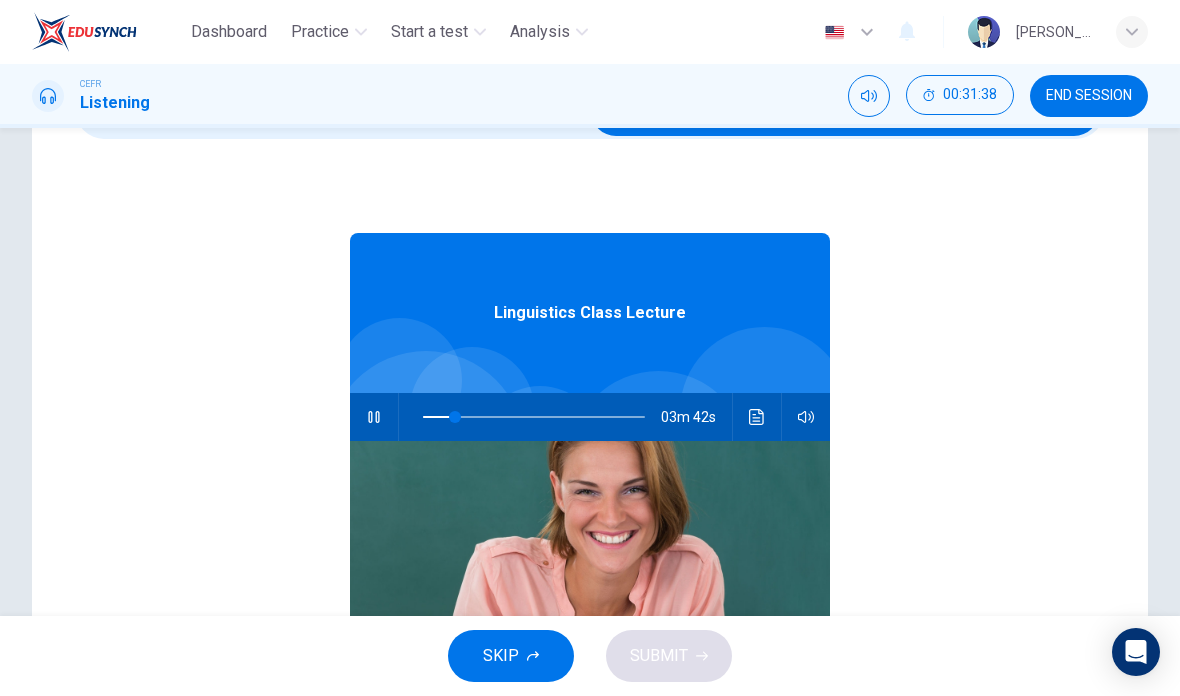 type on "15" 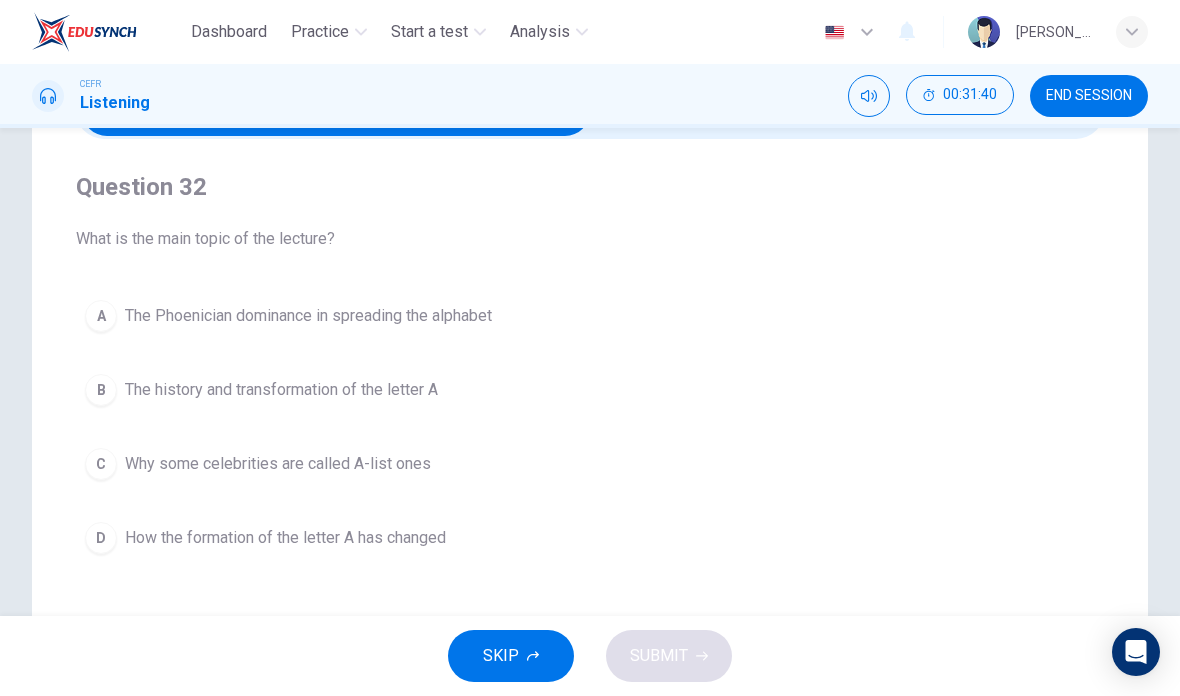 click on "A The Phoenician dominance in spreading the alphabet" at bounding box center (590, 316) 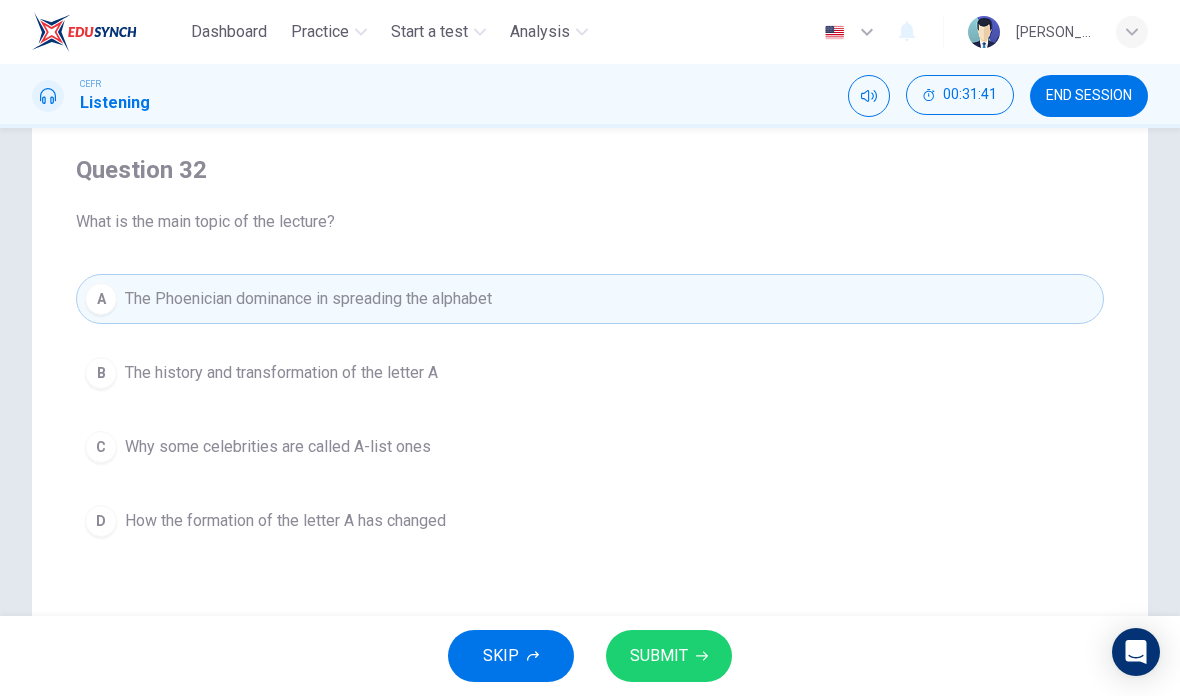 scroll, scrollTop: 152, scrollLeft: 0, axis: vertical 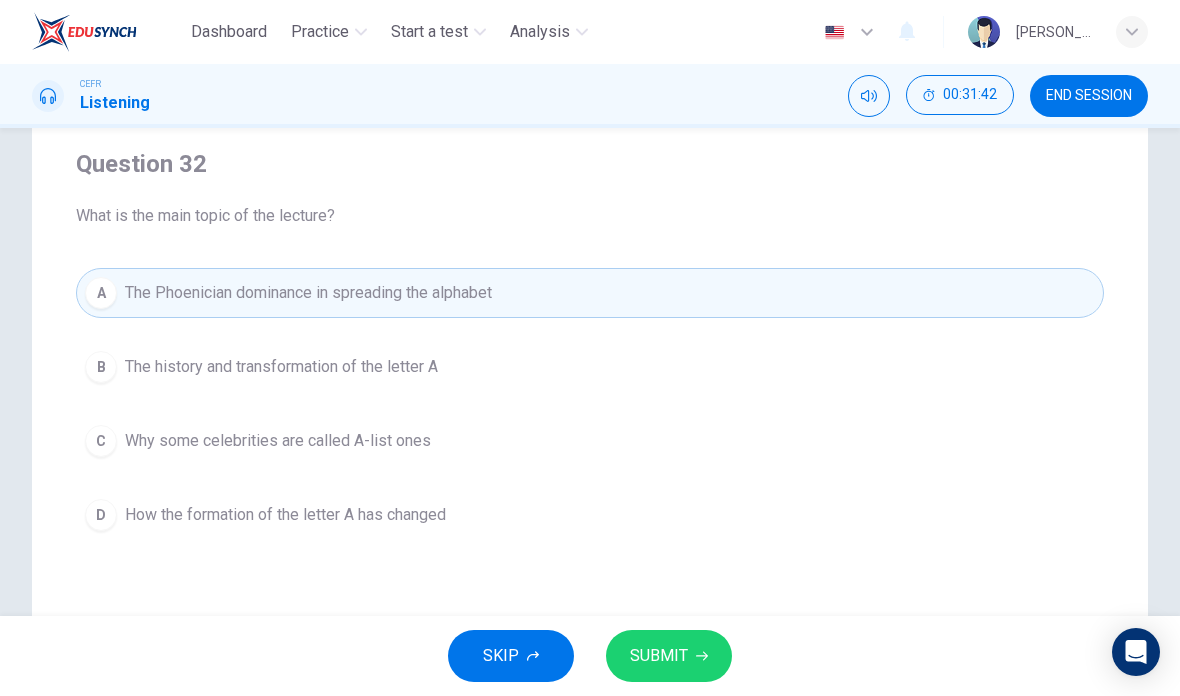 click on "SUBMIT" at bounding box center (659, 656) 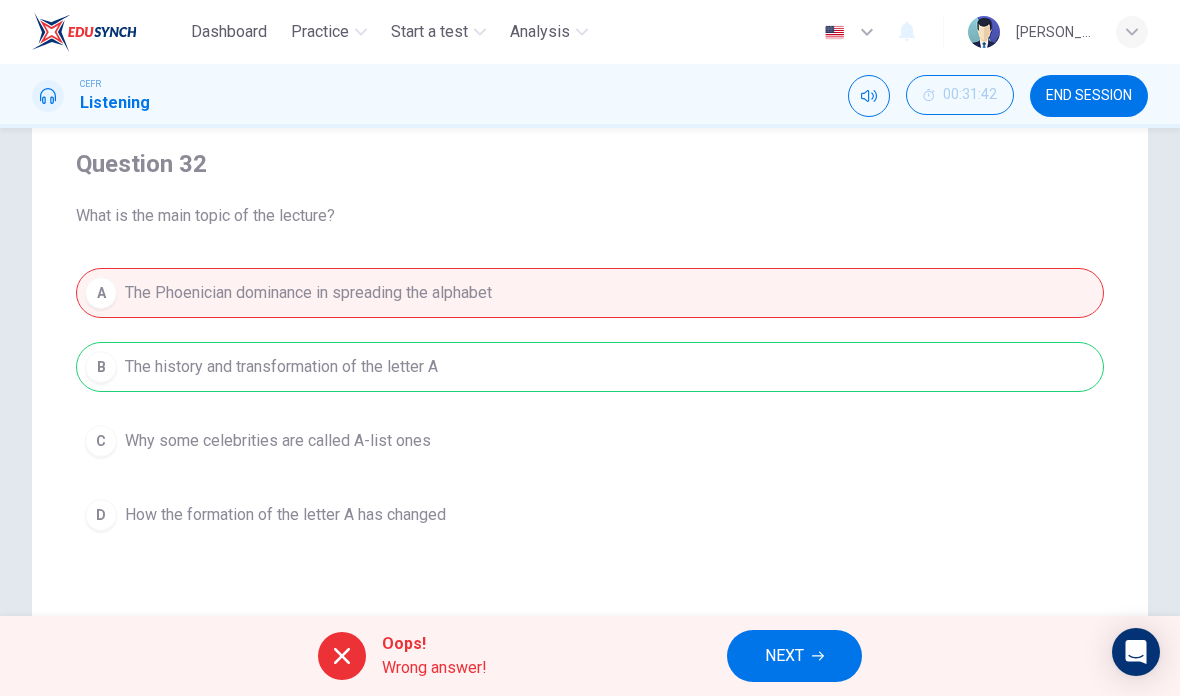 click on "NEXT" at bounding box center (794, 656) 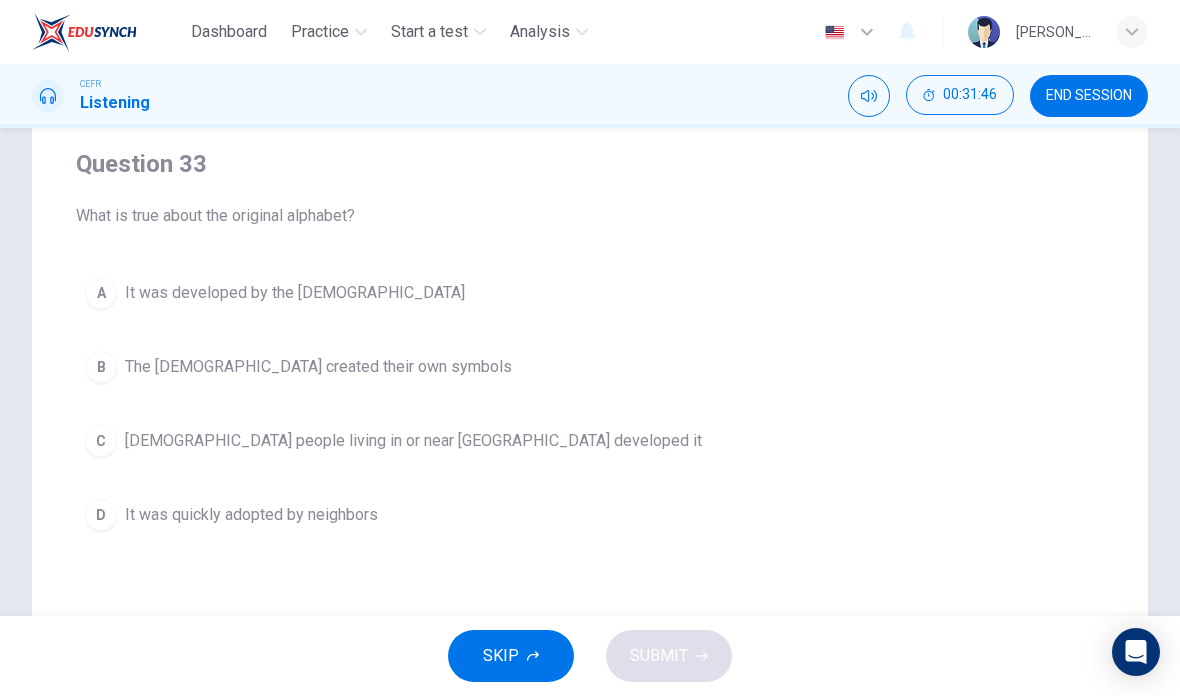 checkbox on "true" 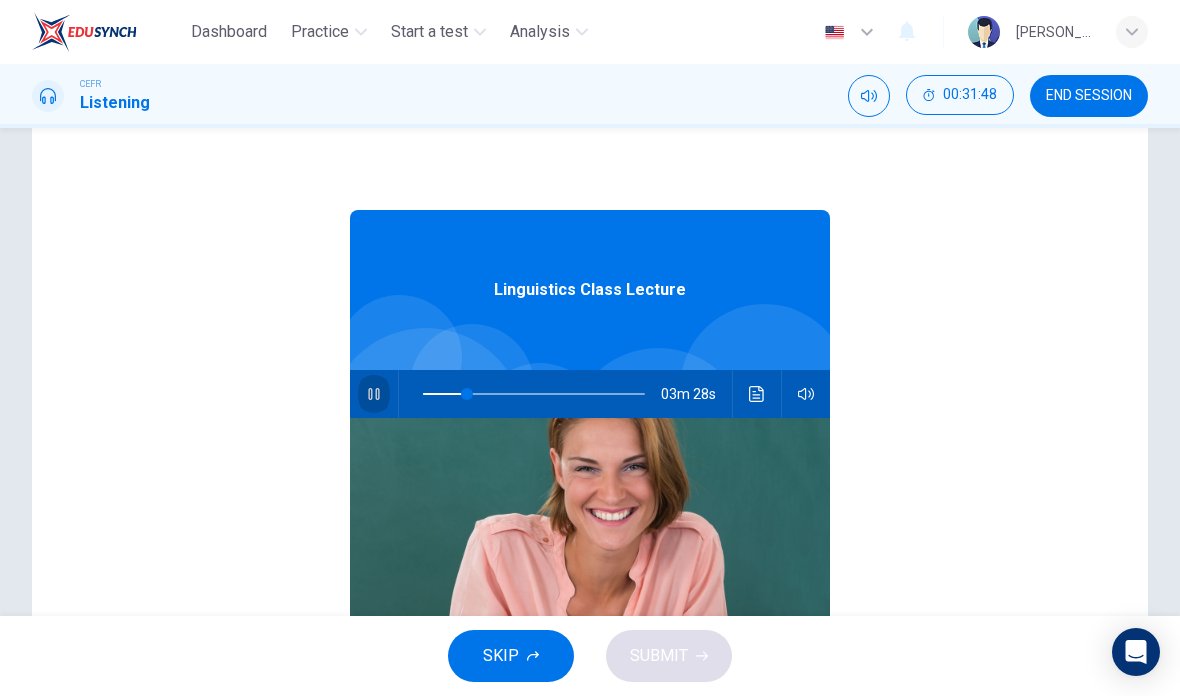 click 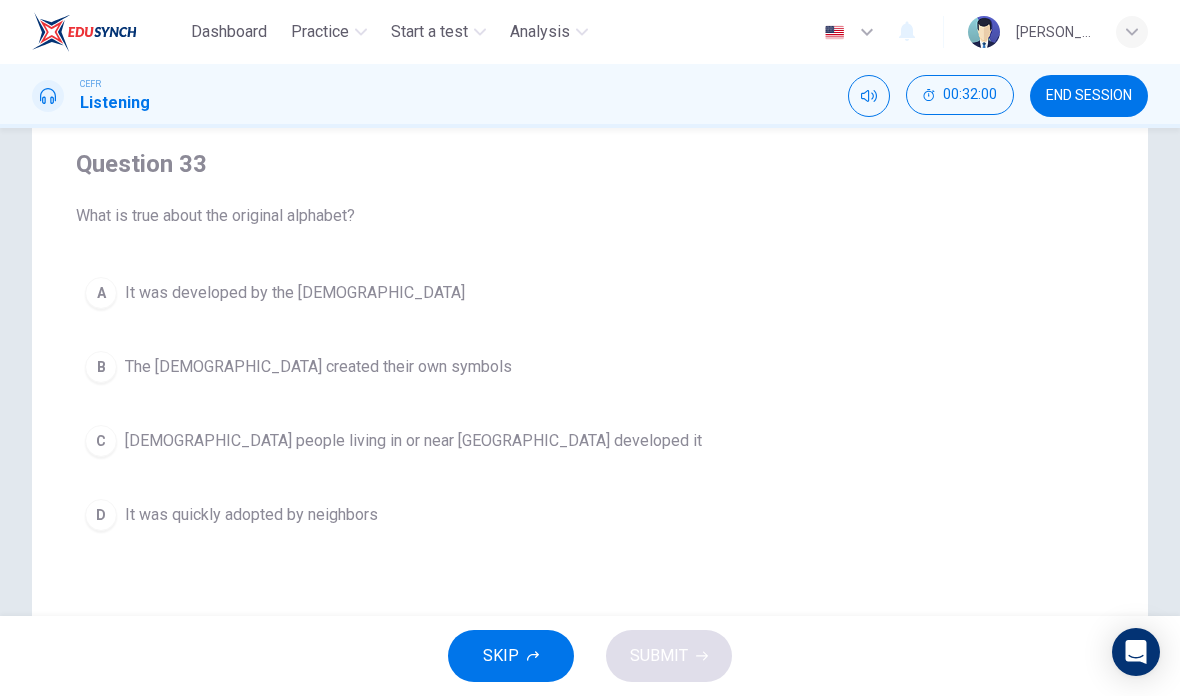checkbox on "true" 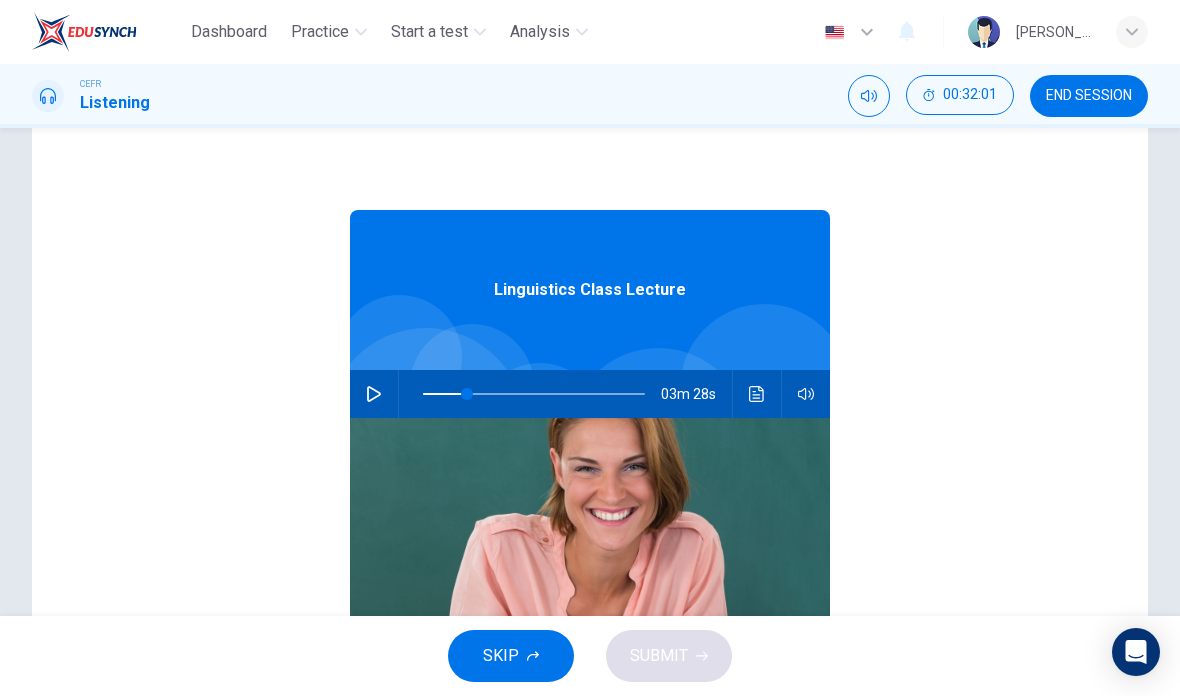 click 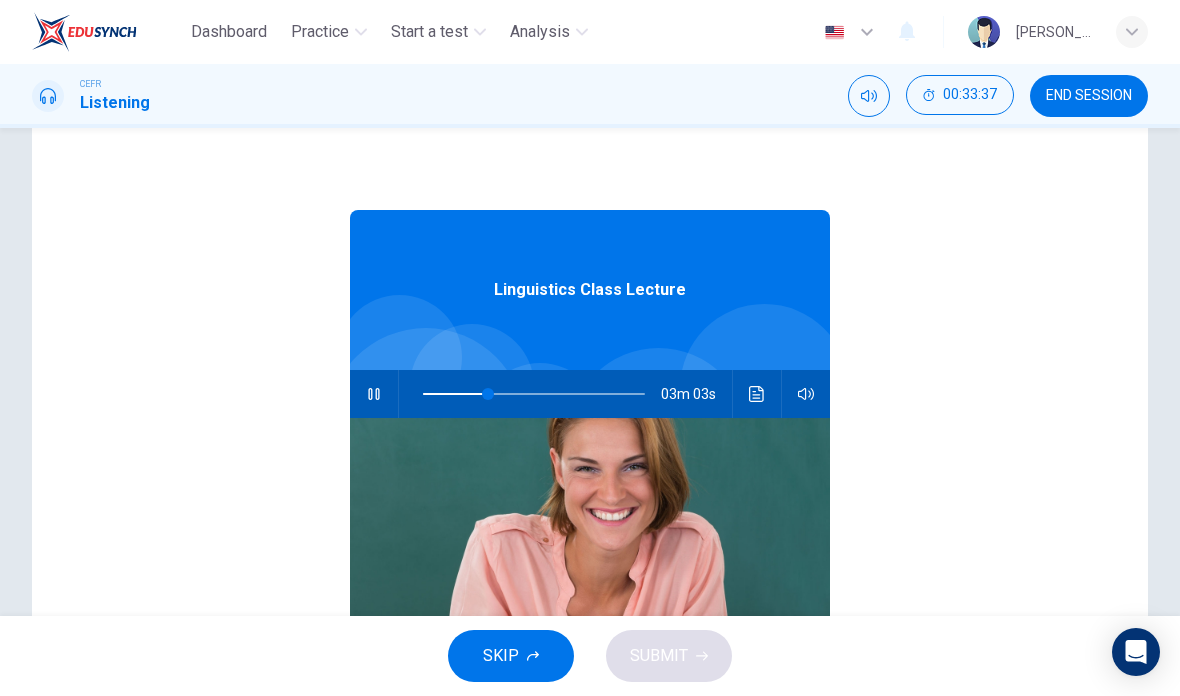 click at bounding box center [374, 394] 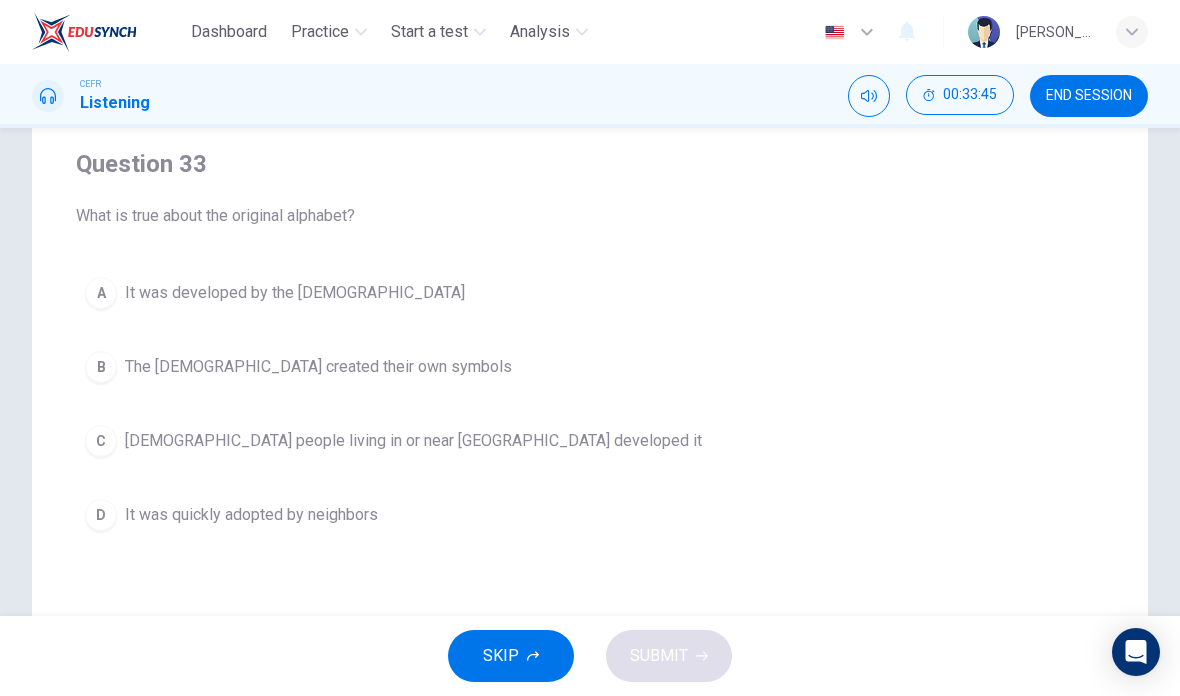 click on "[DEMOGRAPHIC_DATA] people living in or near [GEOGRAPHIC_DATA] developed it" at bounding box center [413, 441] 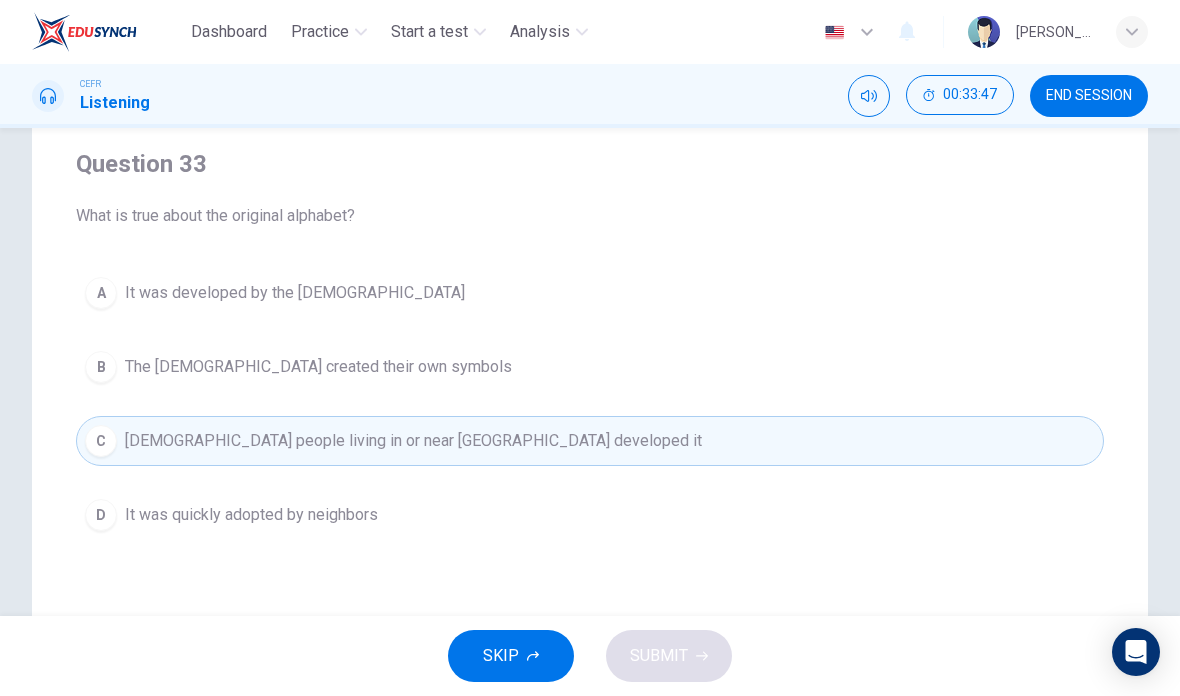 click on "D It was quickly adopted by neighbors" at bounding box center (590, 515) 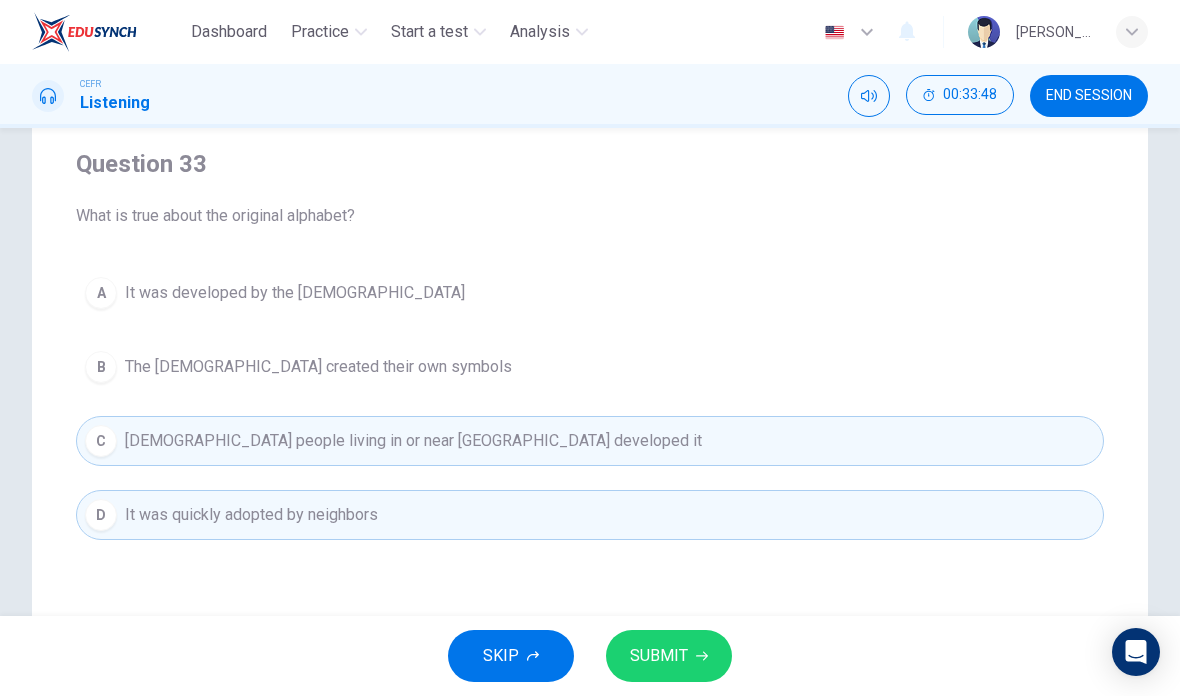 click on "SUBMIT" at bounding box center [659, 656] 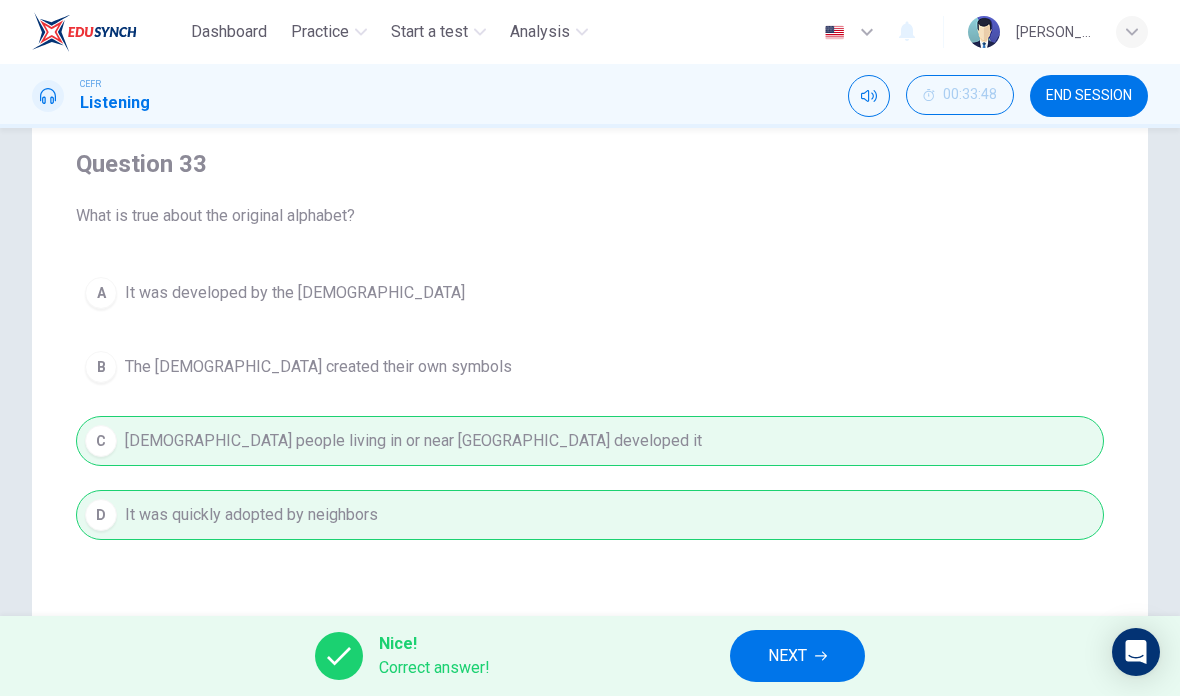 click on "NEXT" at bounding box center [797, 656] 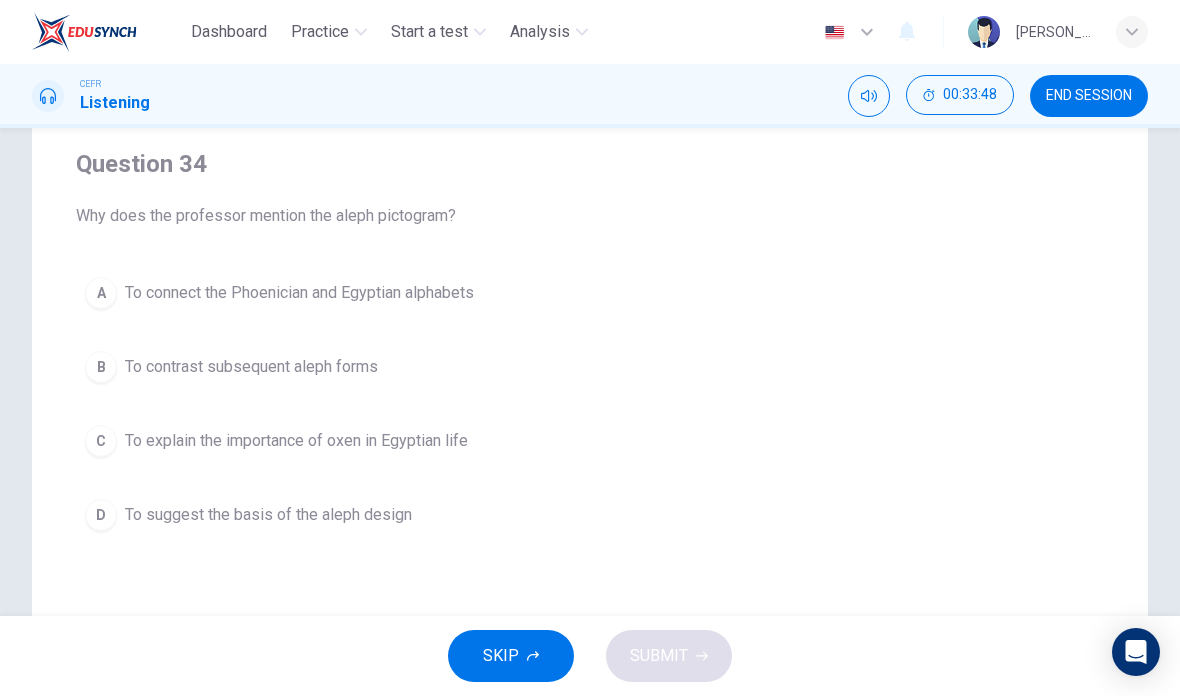 click on "SKIP SUBMIT" at bounding box center [590, 656] 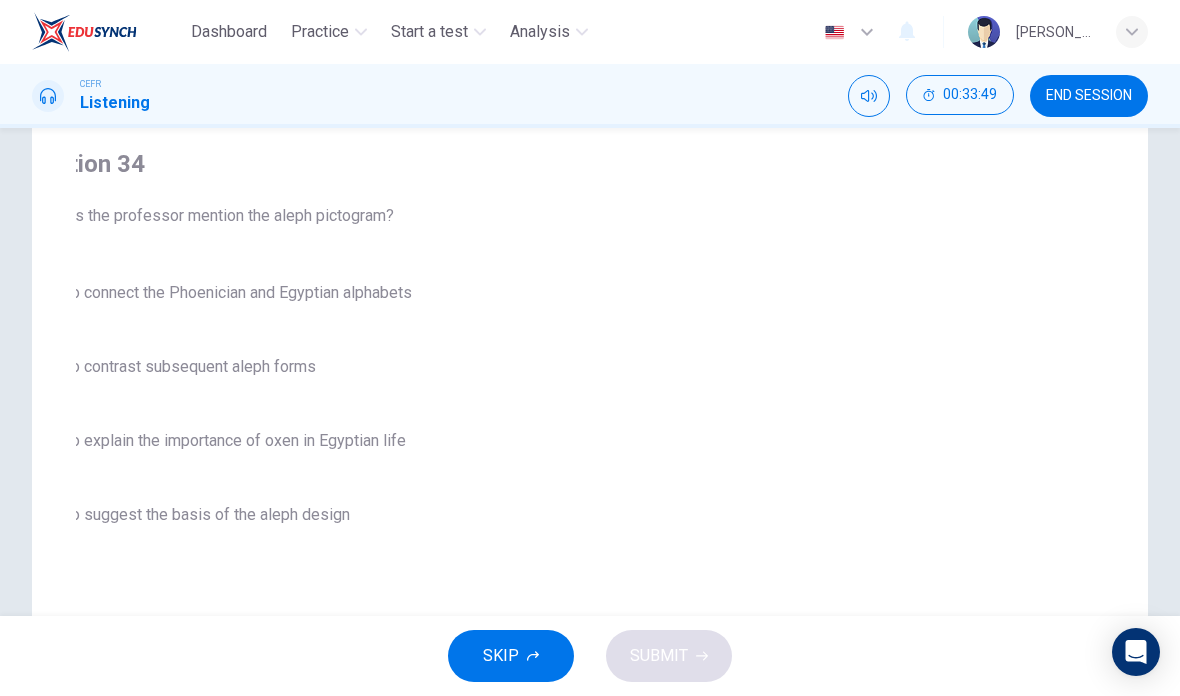 checkbox on "true" 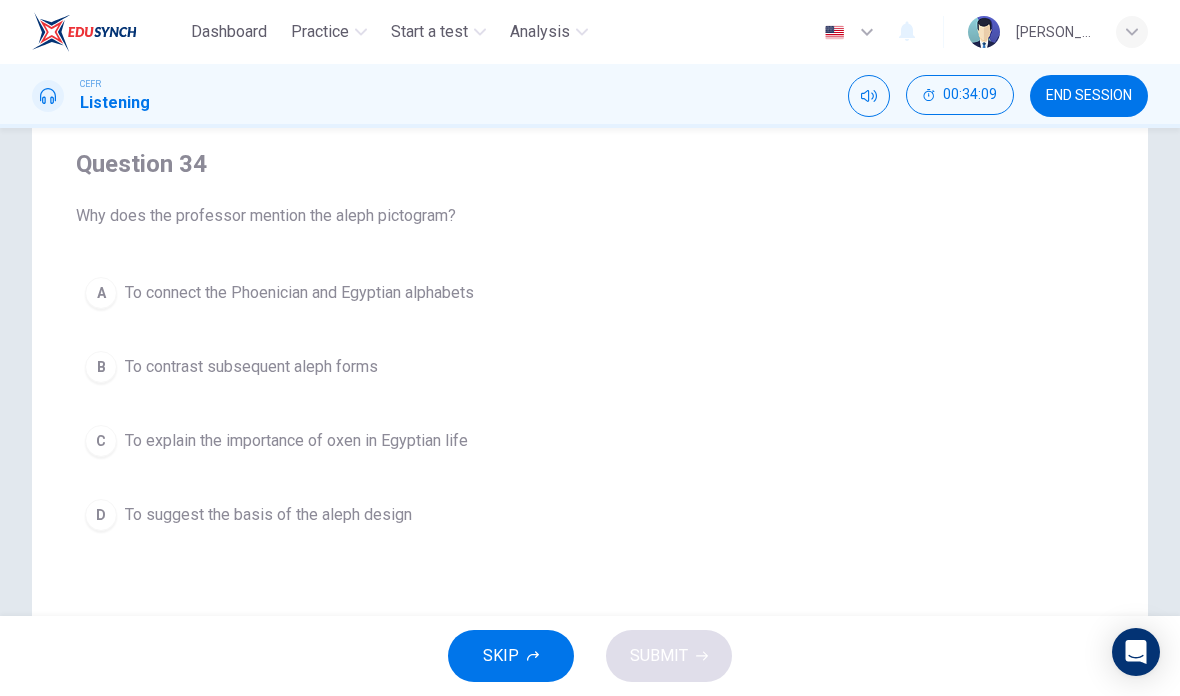 click on "D To suggest the basis of the aleph design" at bounding box center [590, 515] 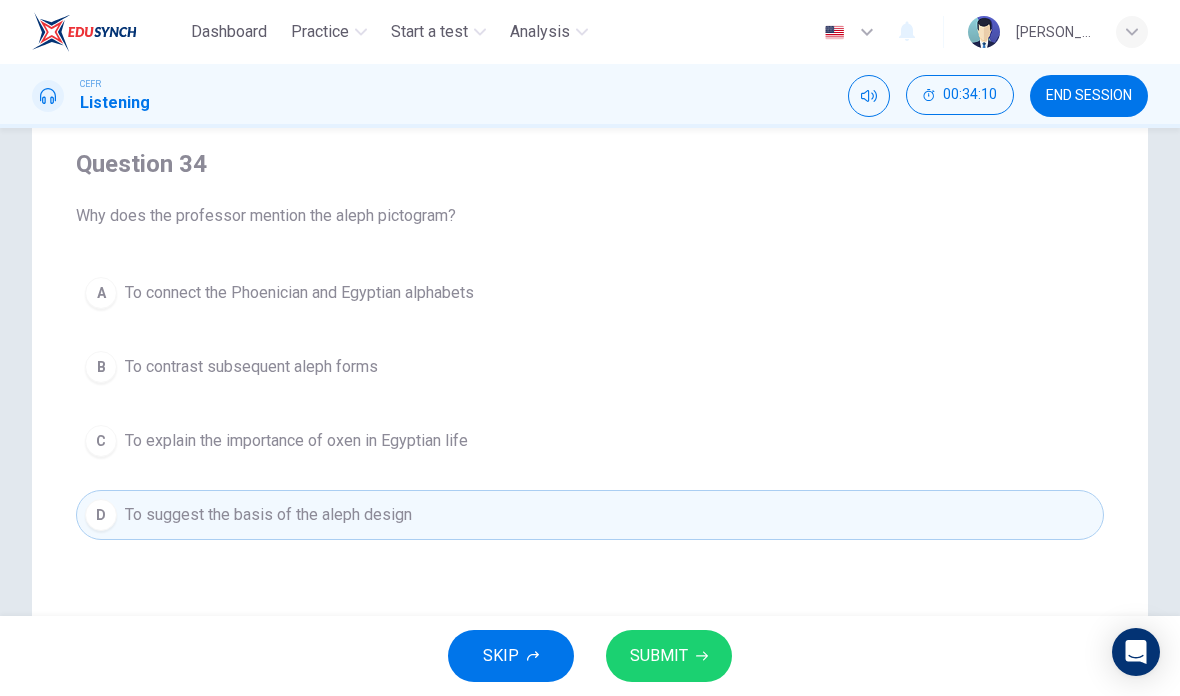 click on "SUBMIT" at bounding box center (669, 656) 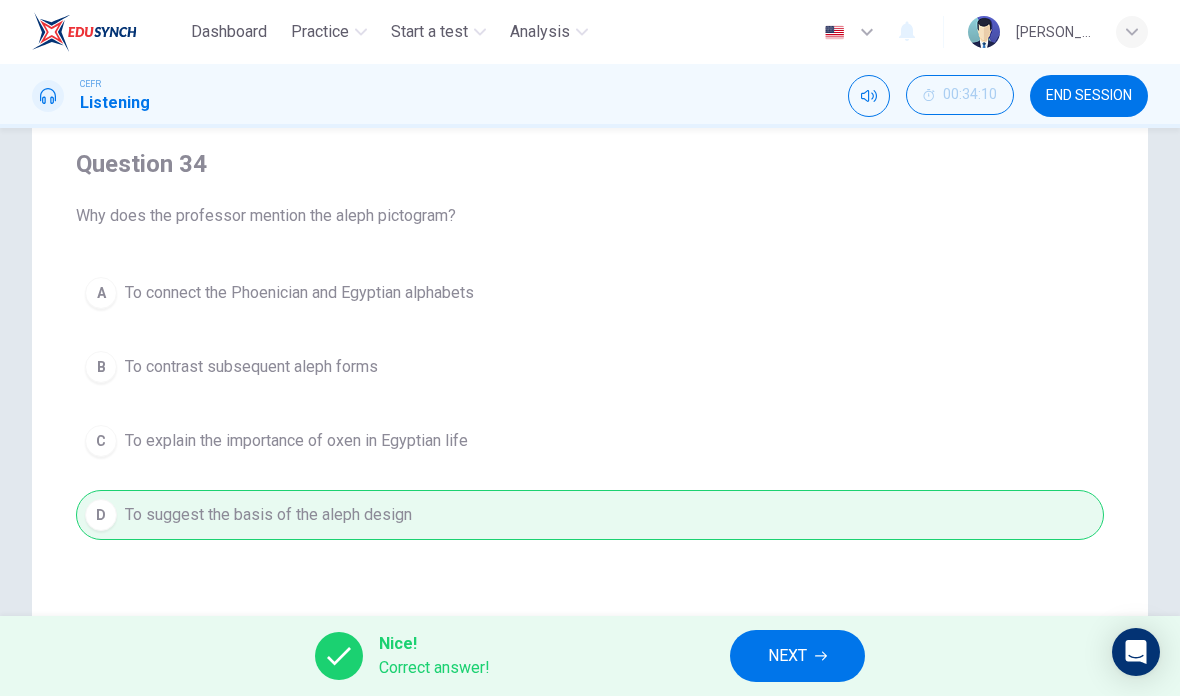 click on "NEXT" at bounding box center (787, 656) 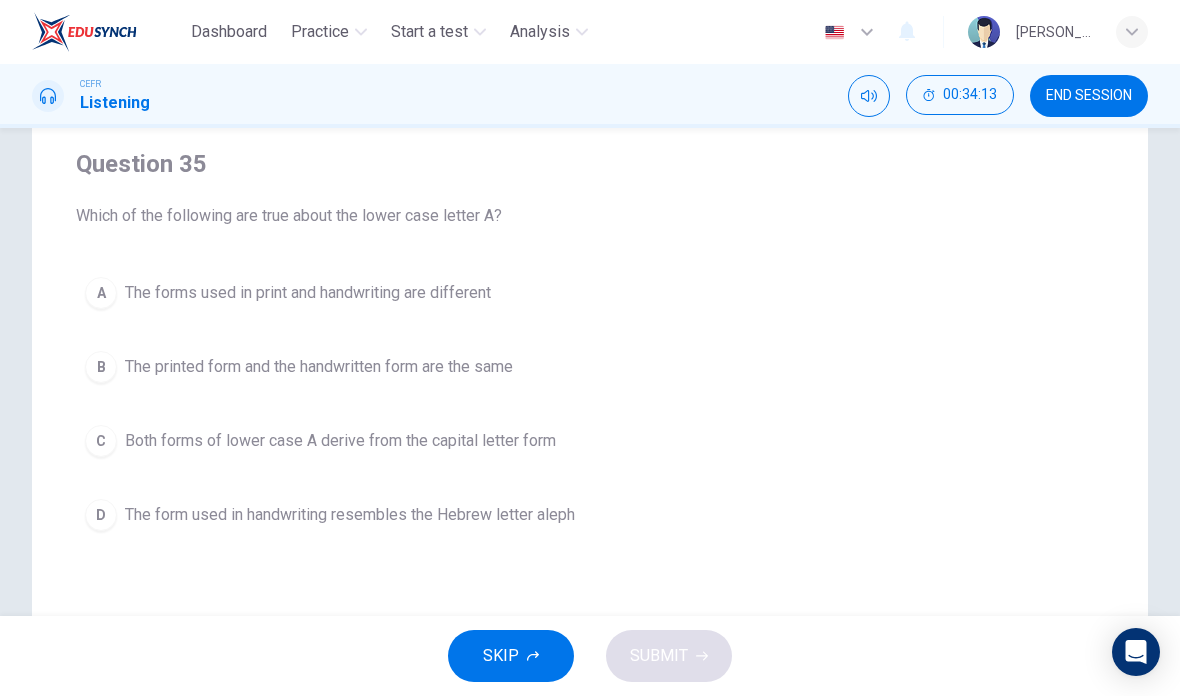 checkbox on "true" 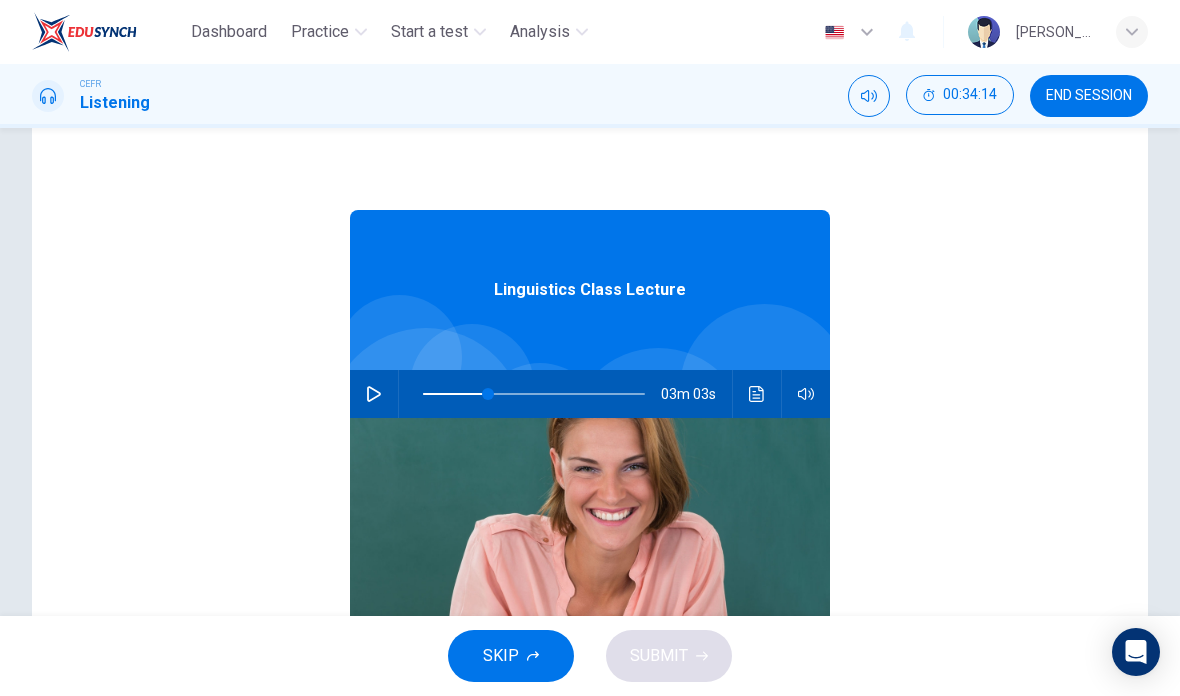 click at bounding box center [374, 394] 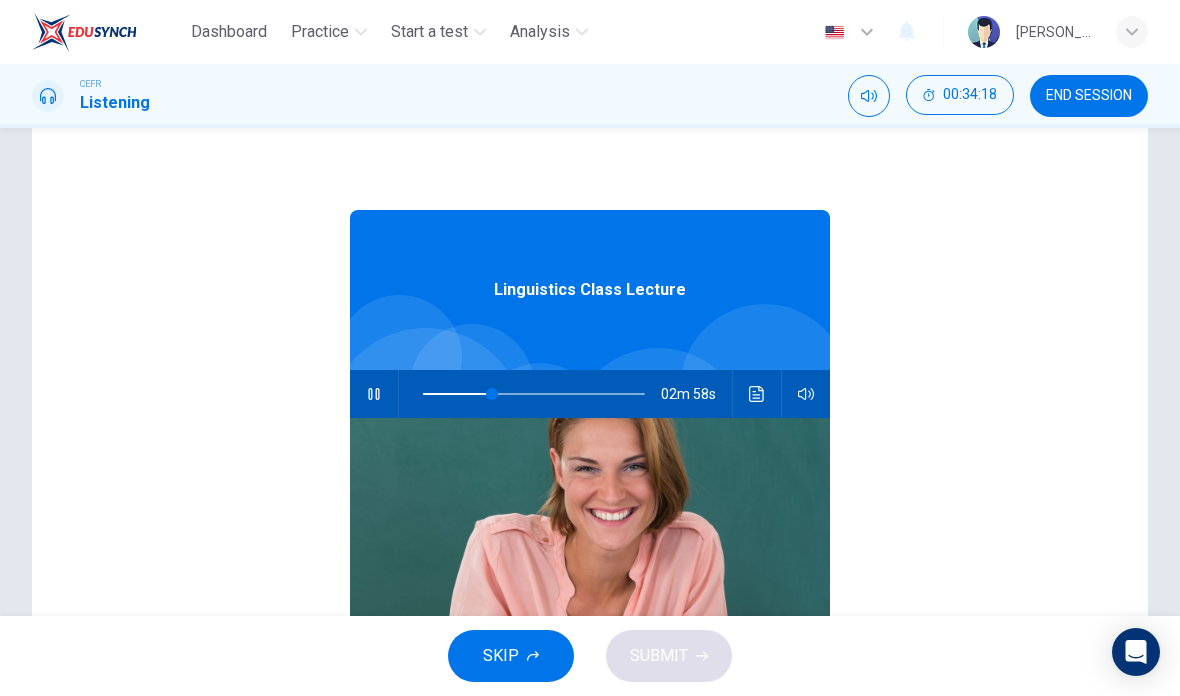 type on "31" 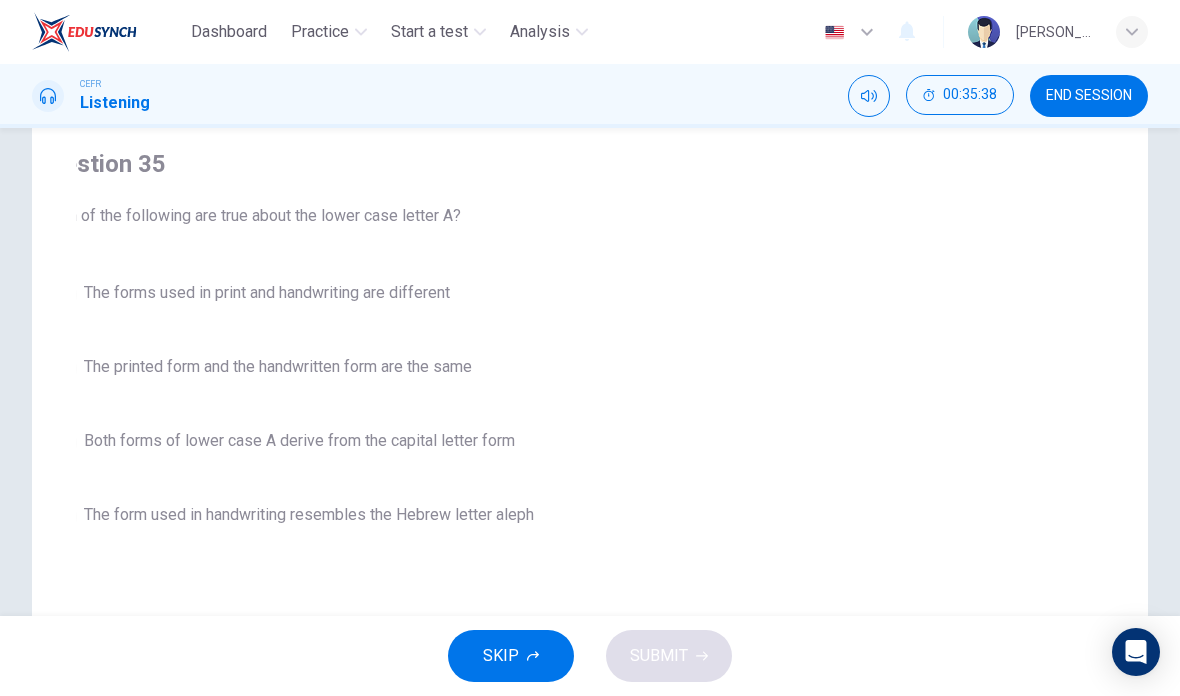 checkbox on "true" 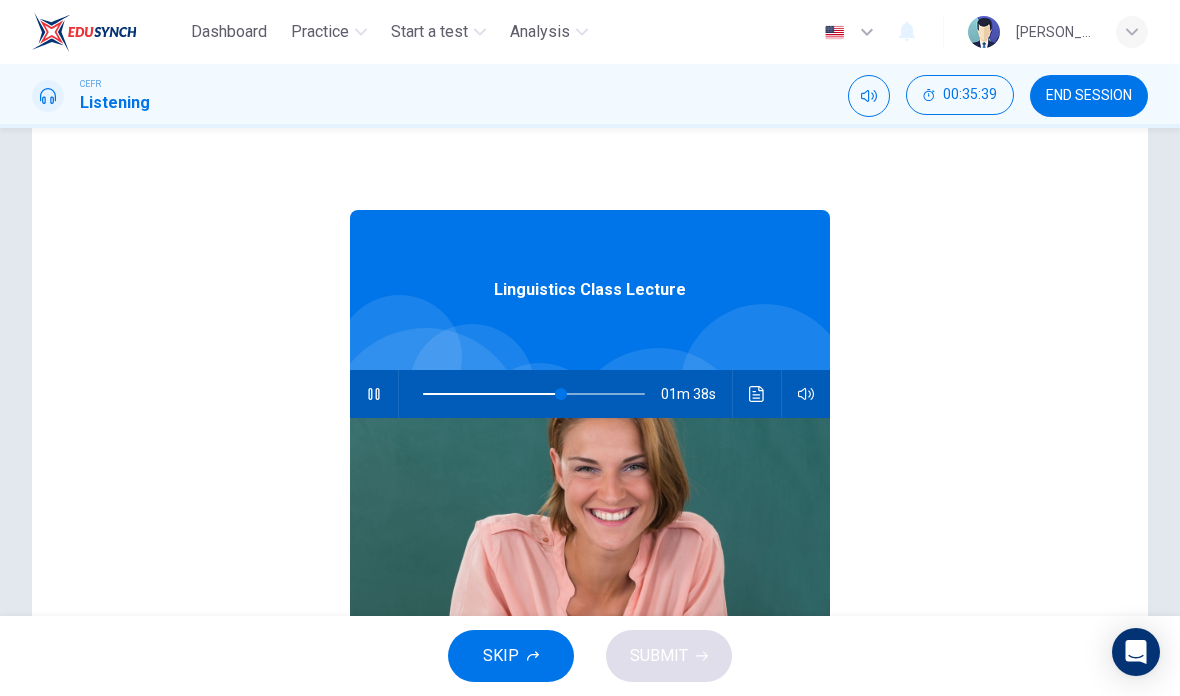 click at bounding box center [374, 394] 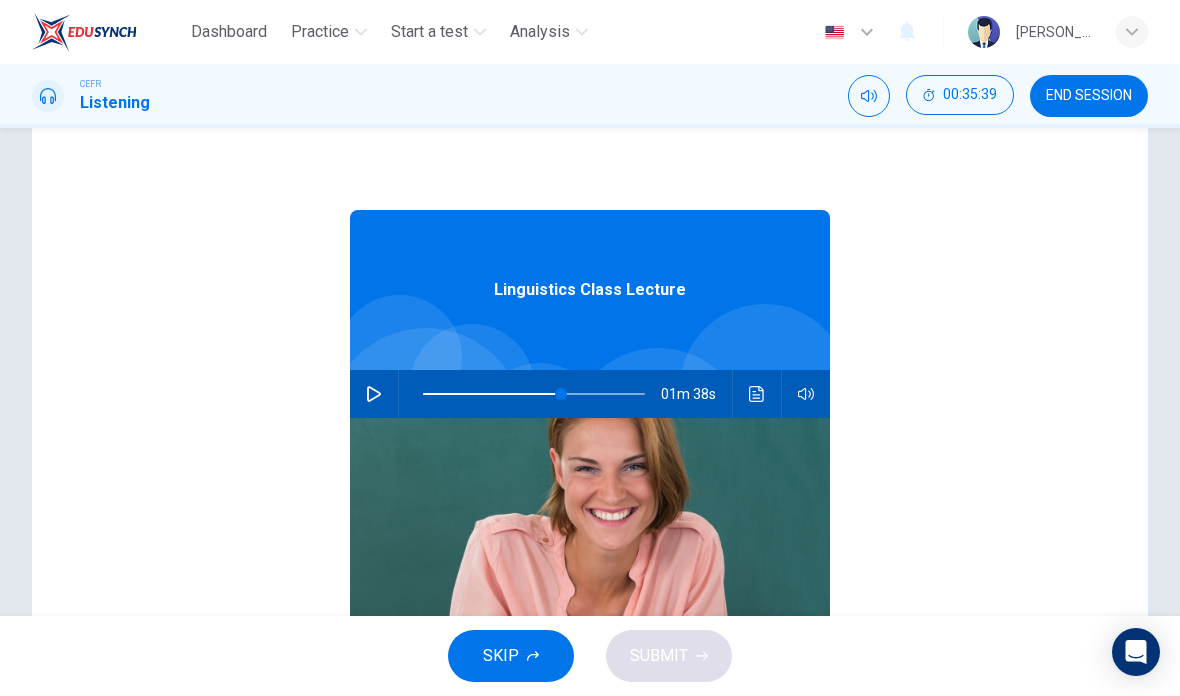 checkbox on "false" 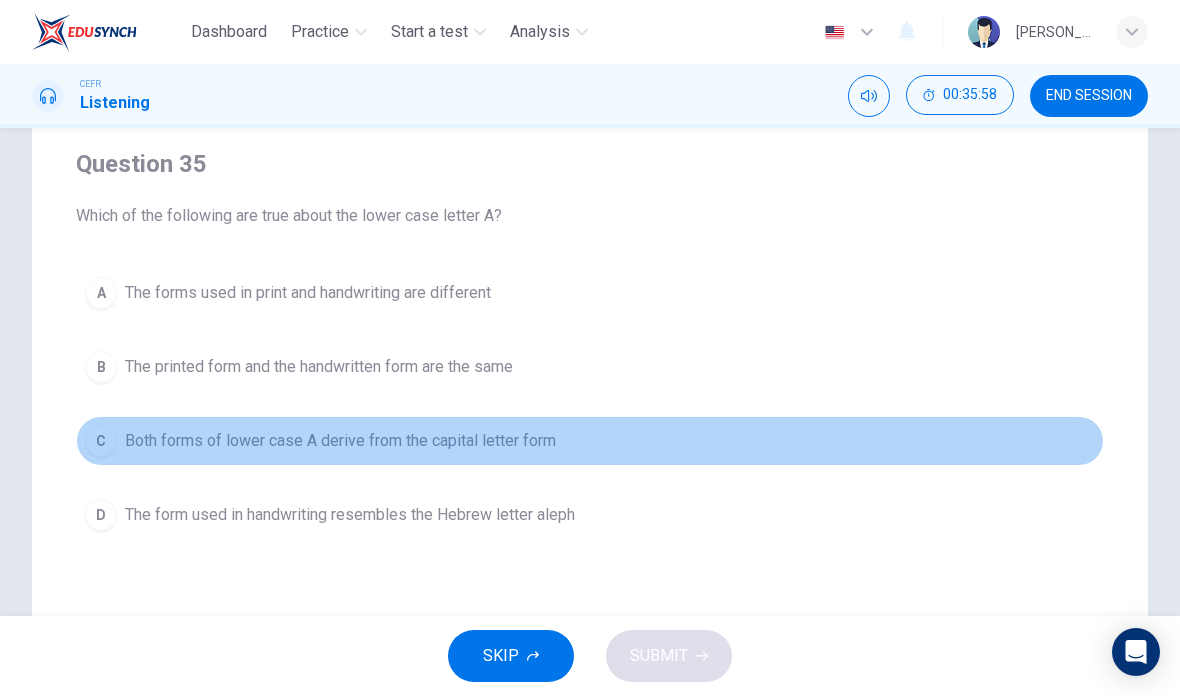 click on "C Both forms of lower case A derive from the capital letter form" at bounding box center [590, 441] 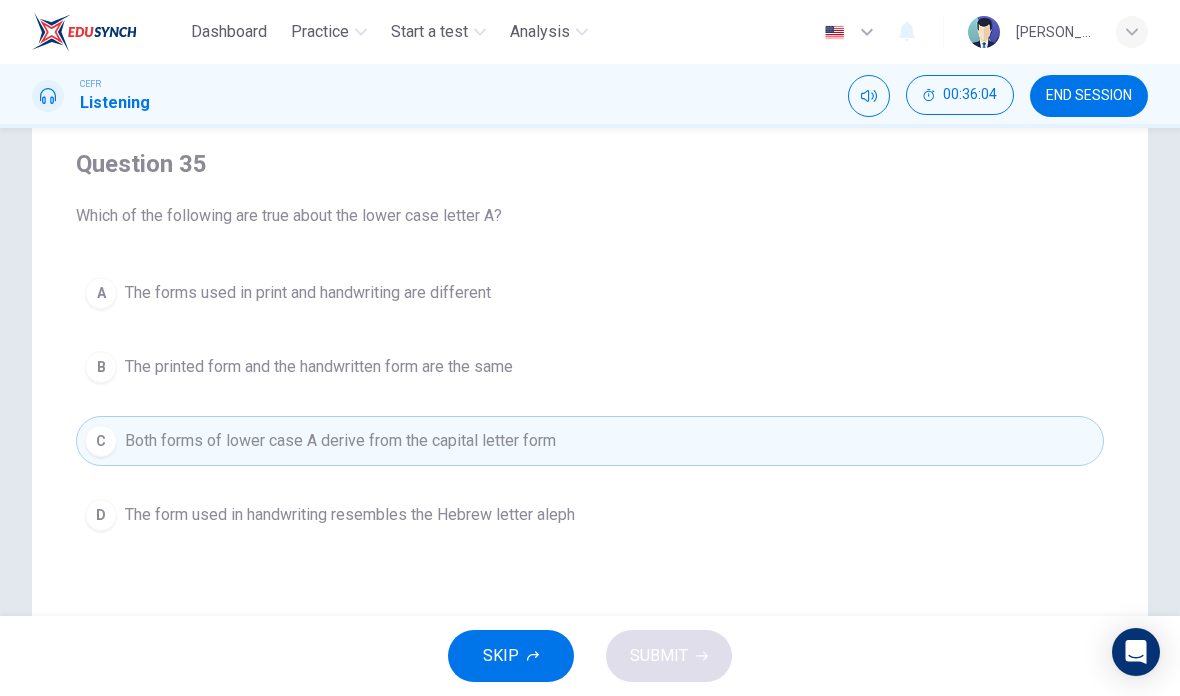click on "C Both forms of lower case A derive from the capital letter form" at bounding box center [590, 441] 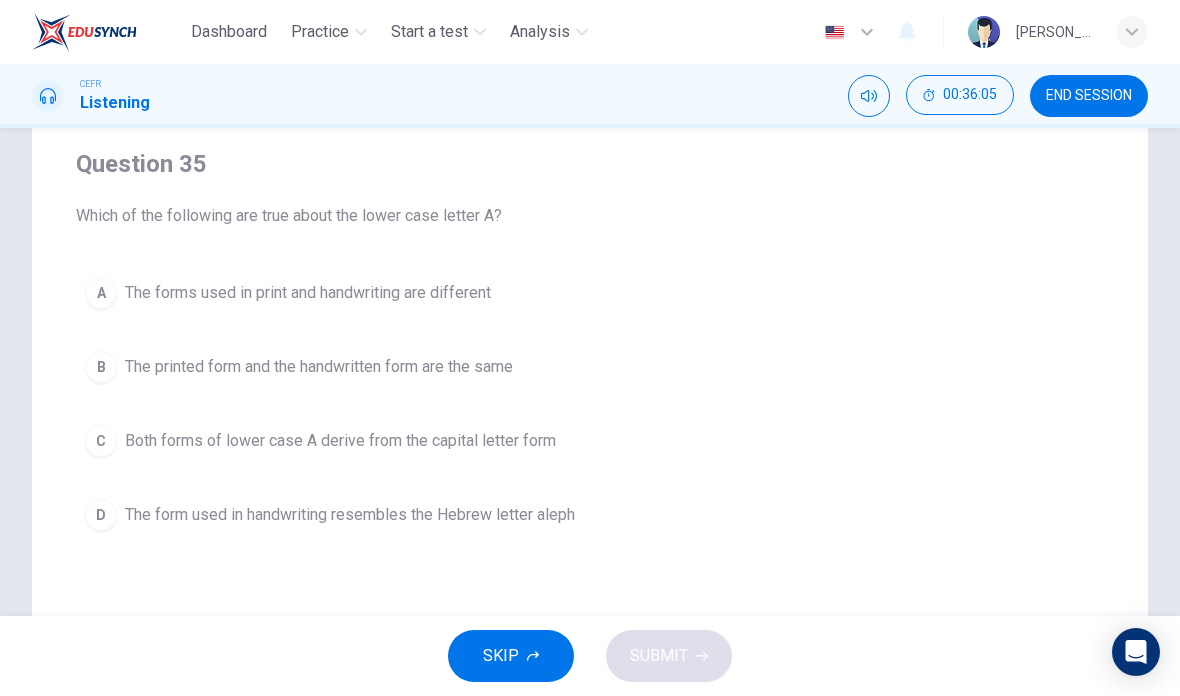 click on "D The form used in handwriting resembles the Hebrew letter aleph" at bounding box center [590, 515] 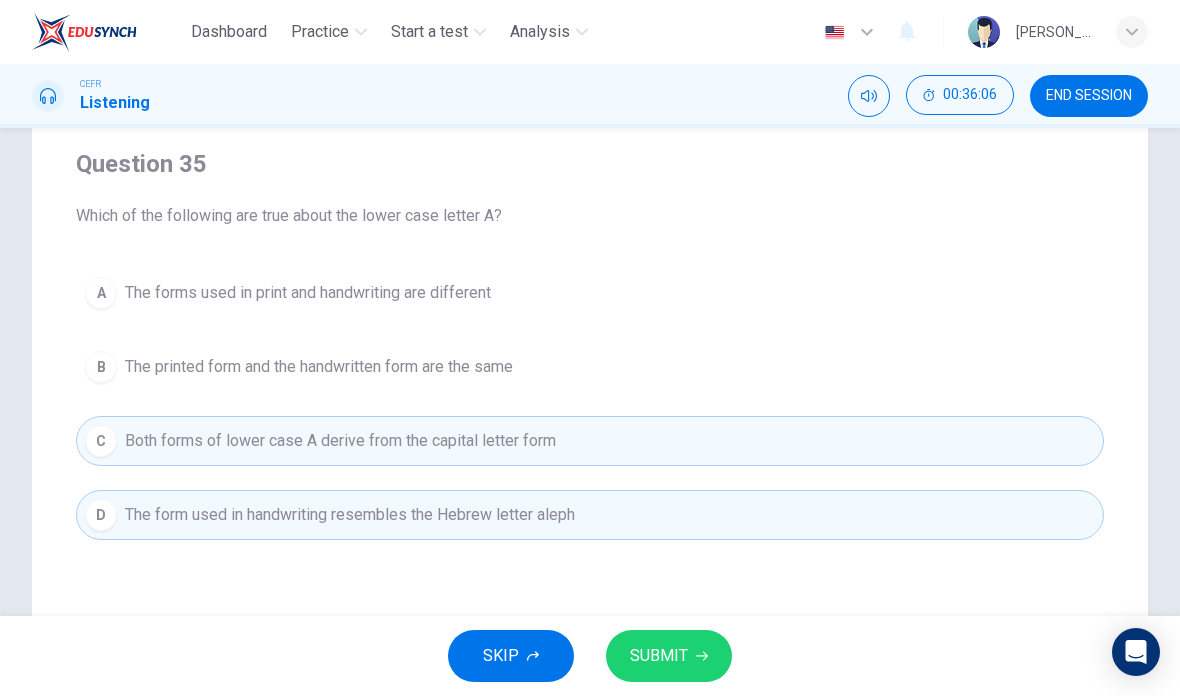 click on "SUBMIT" at bounding box center (659, 656) 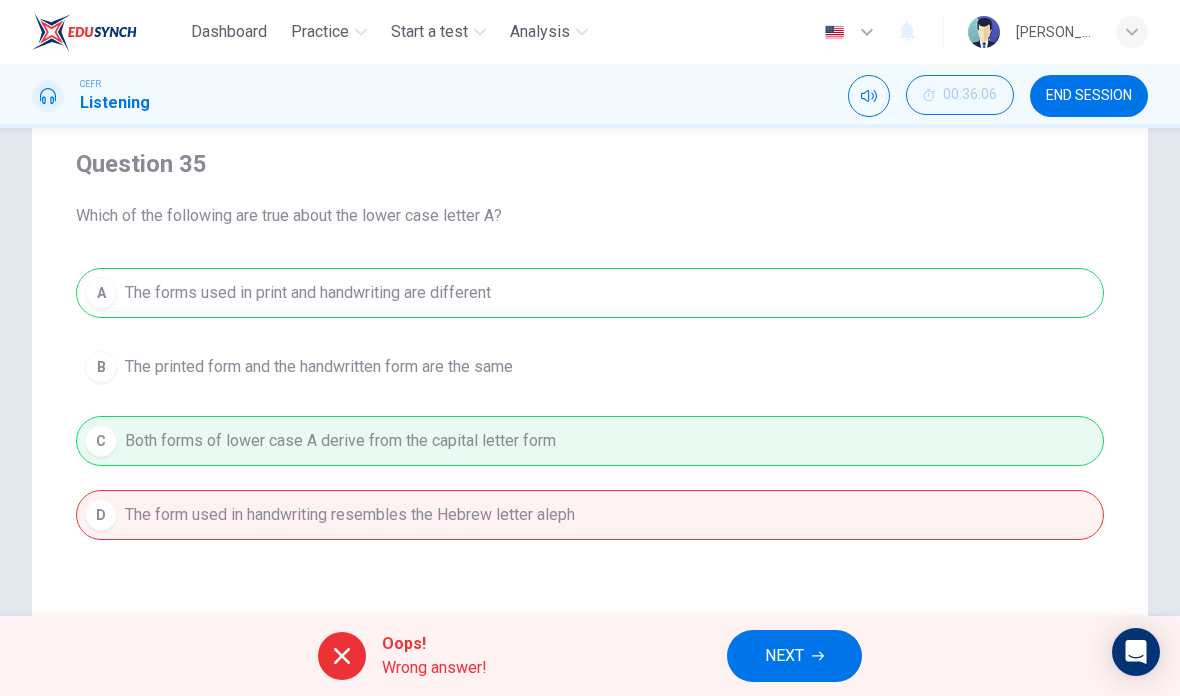 click on "NEXT" at bounding box center (794, 656) 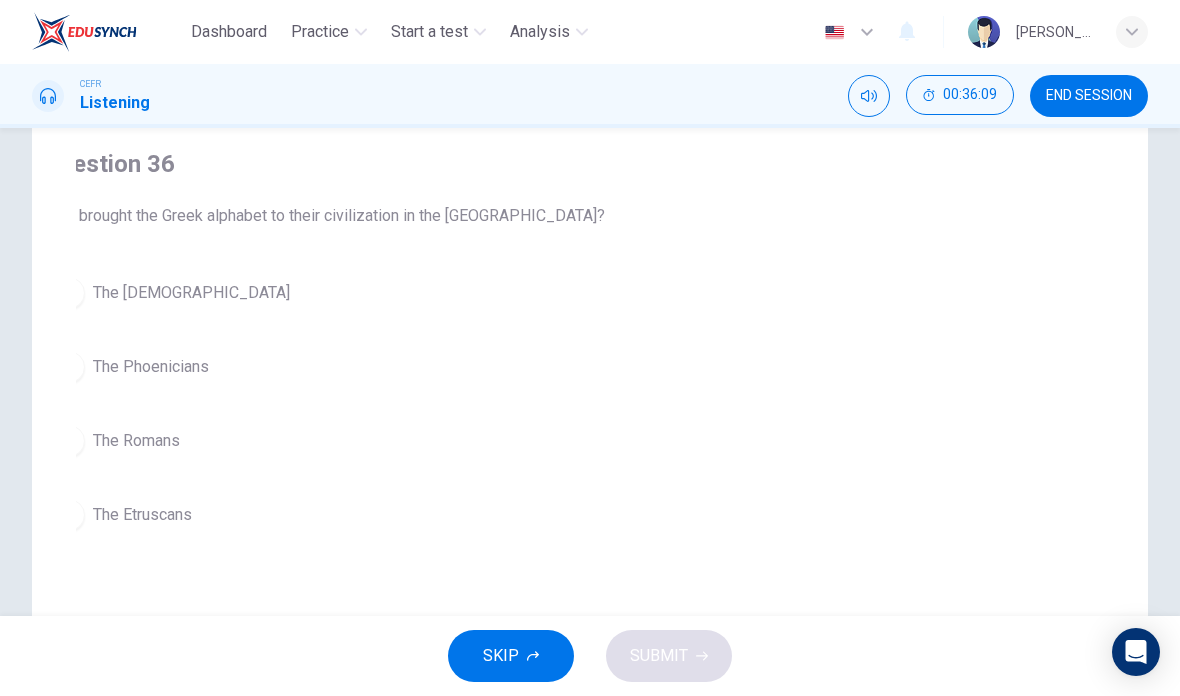 checkbox on "true" 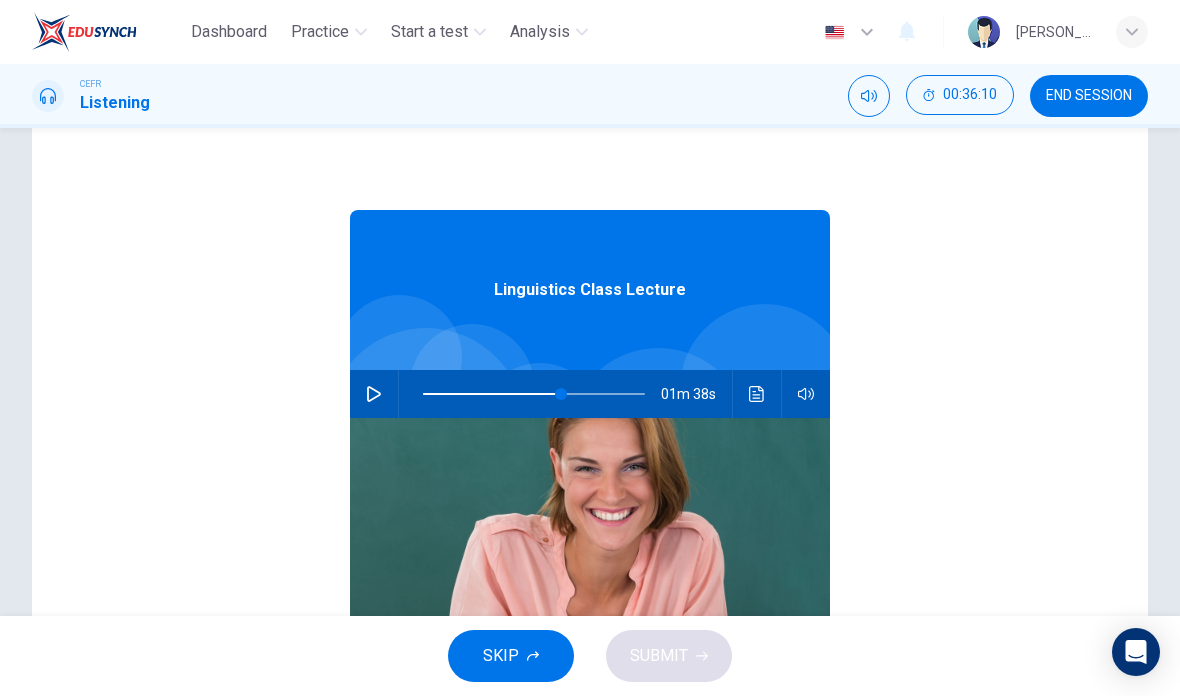 click at bounding box center (374, 394) 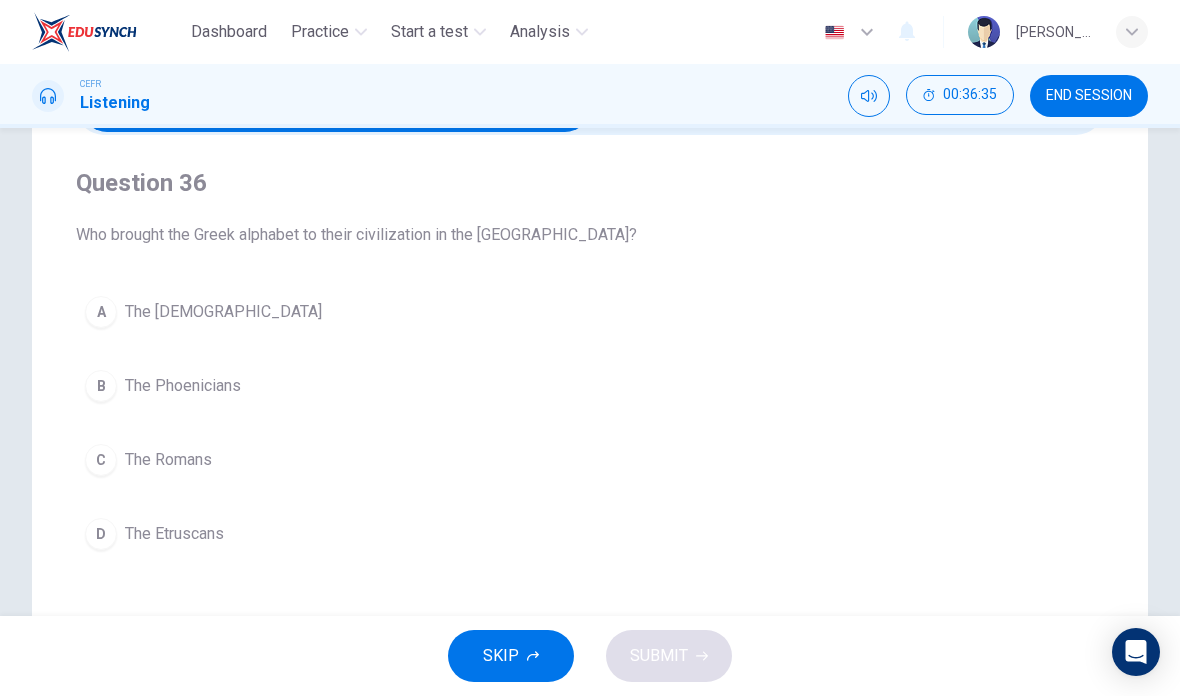 scroll, scrollTop: 147, scrollLeft: 0, axis: vertical 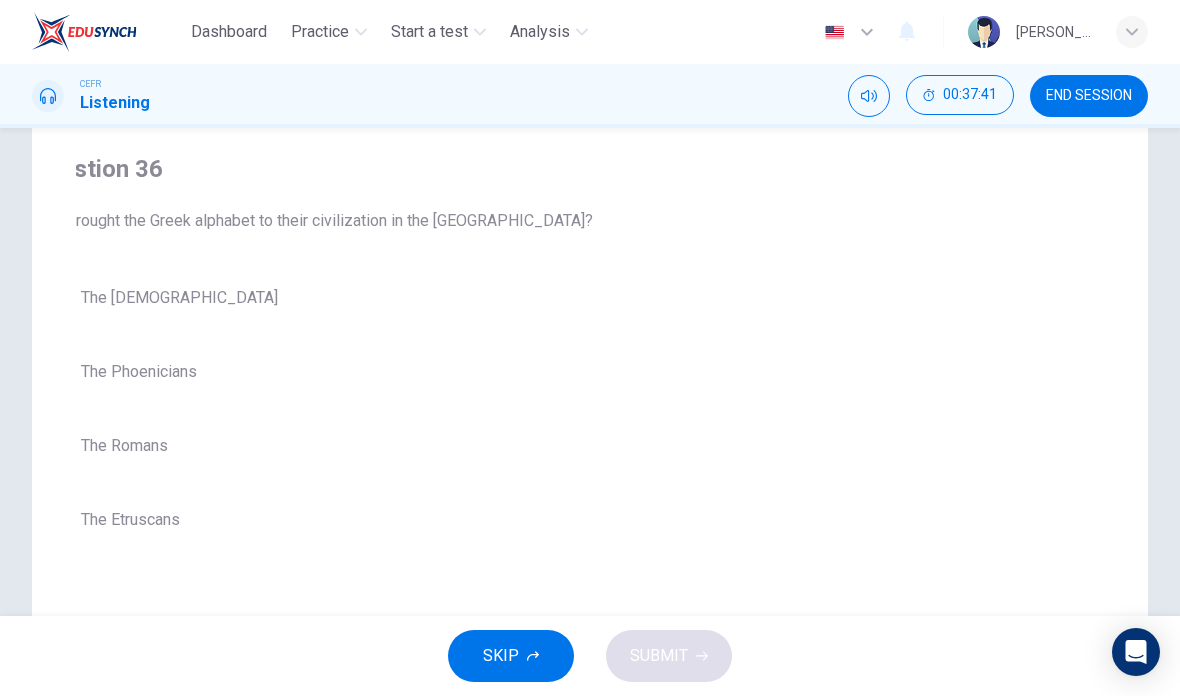 checkbox on "true" 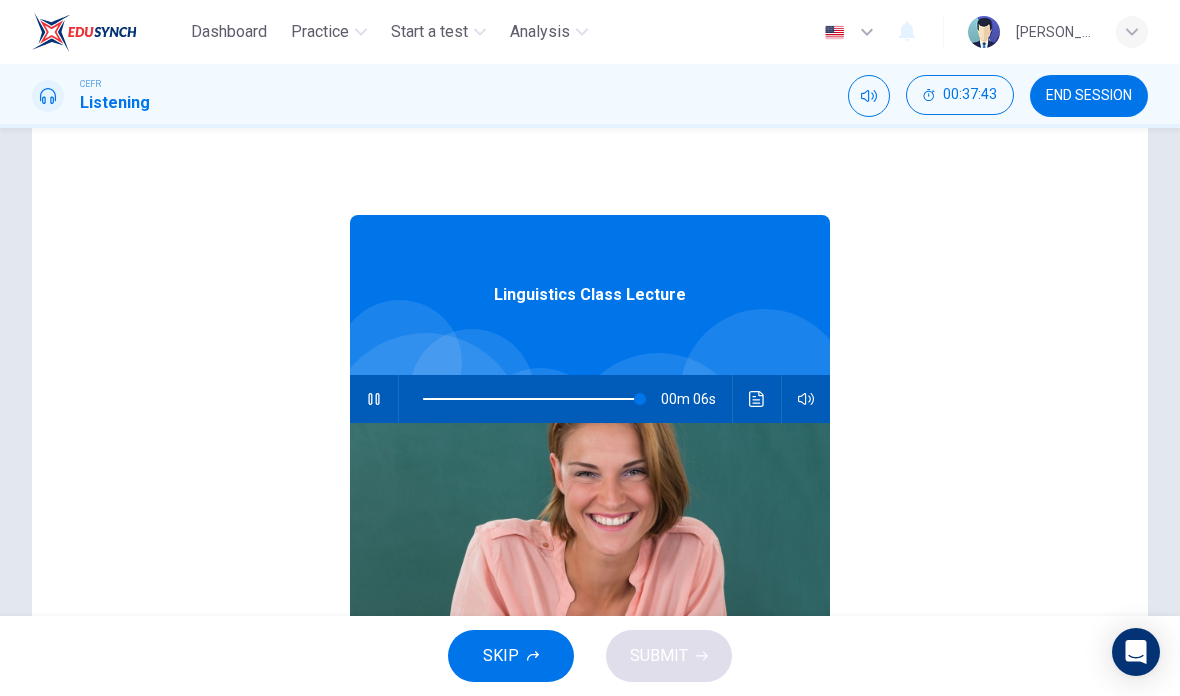 type on "98" 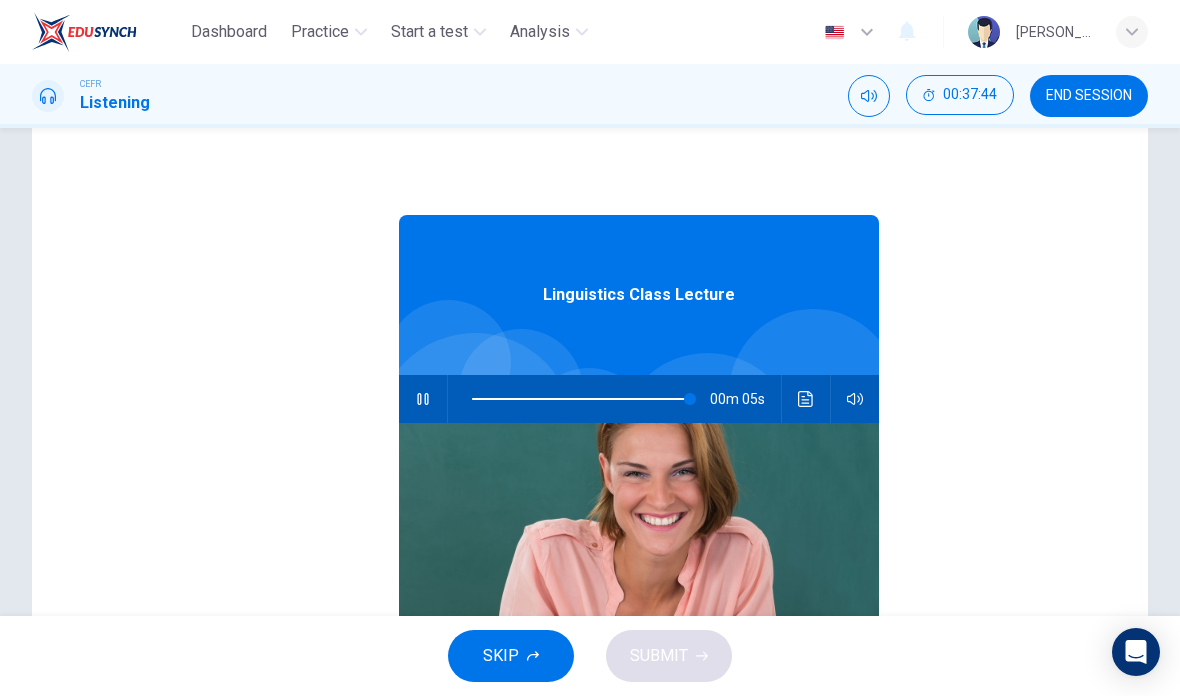 checkbox on "false" 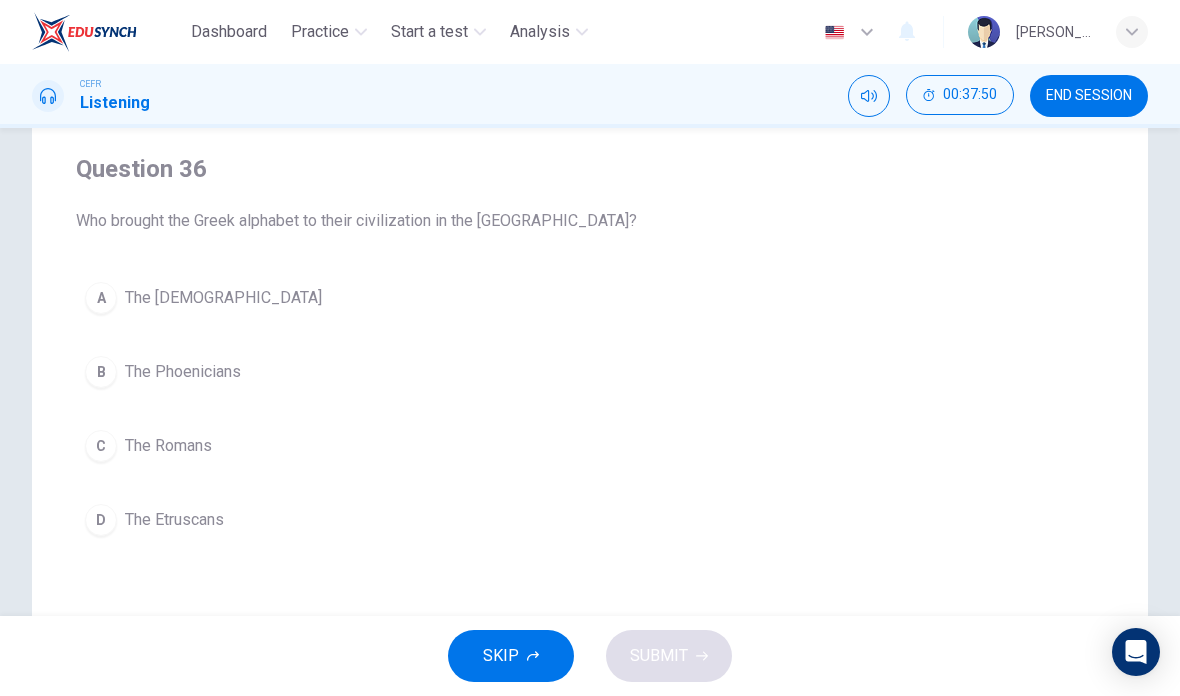 click on "C The Romans" at bounding box center (590, 446) 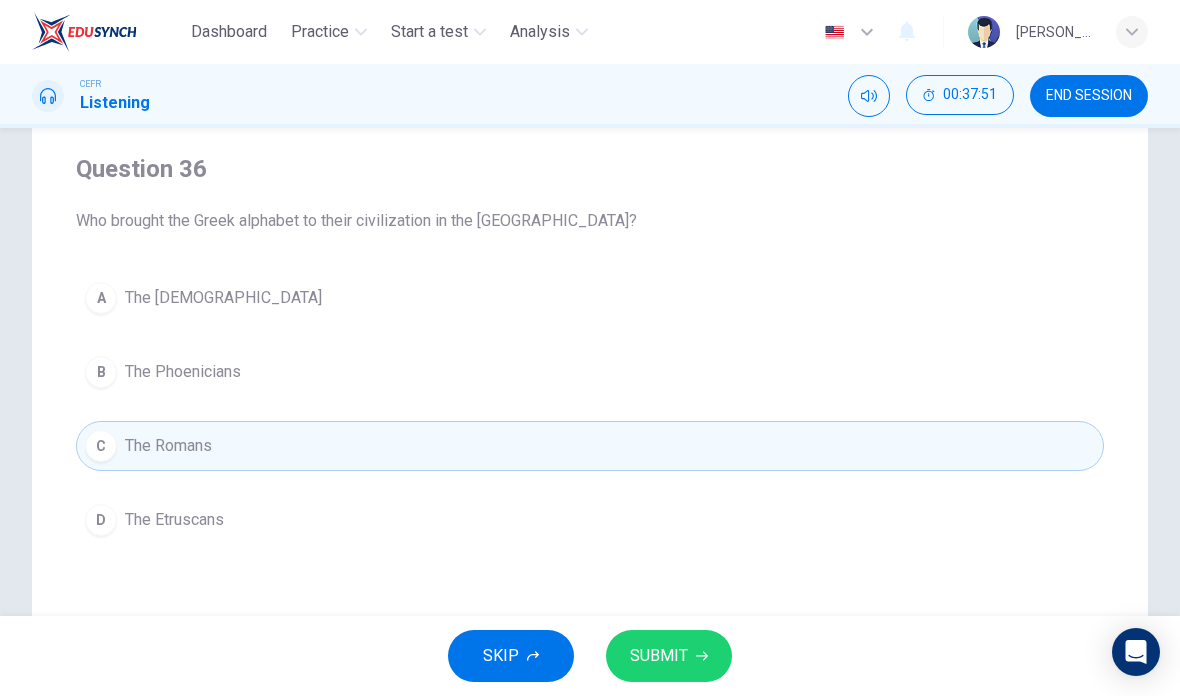click on "SUBMIT" at bounding box center (669, 656) 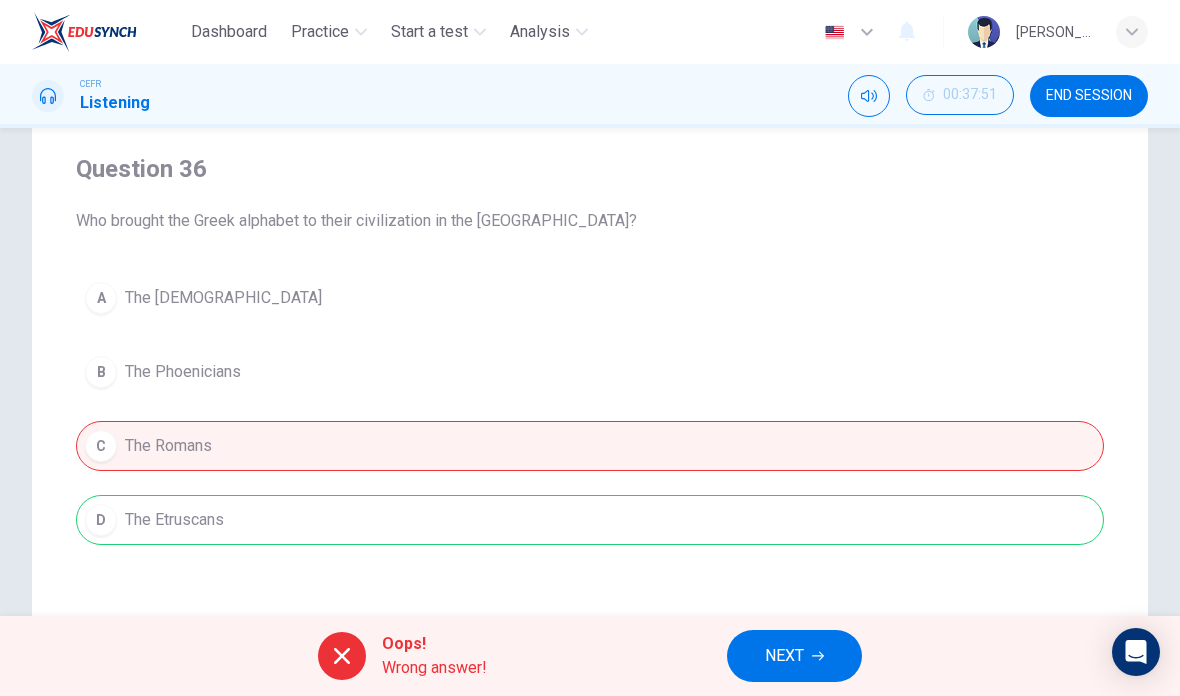 click on "NEXT" at bounding box center (794, 656) 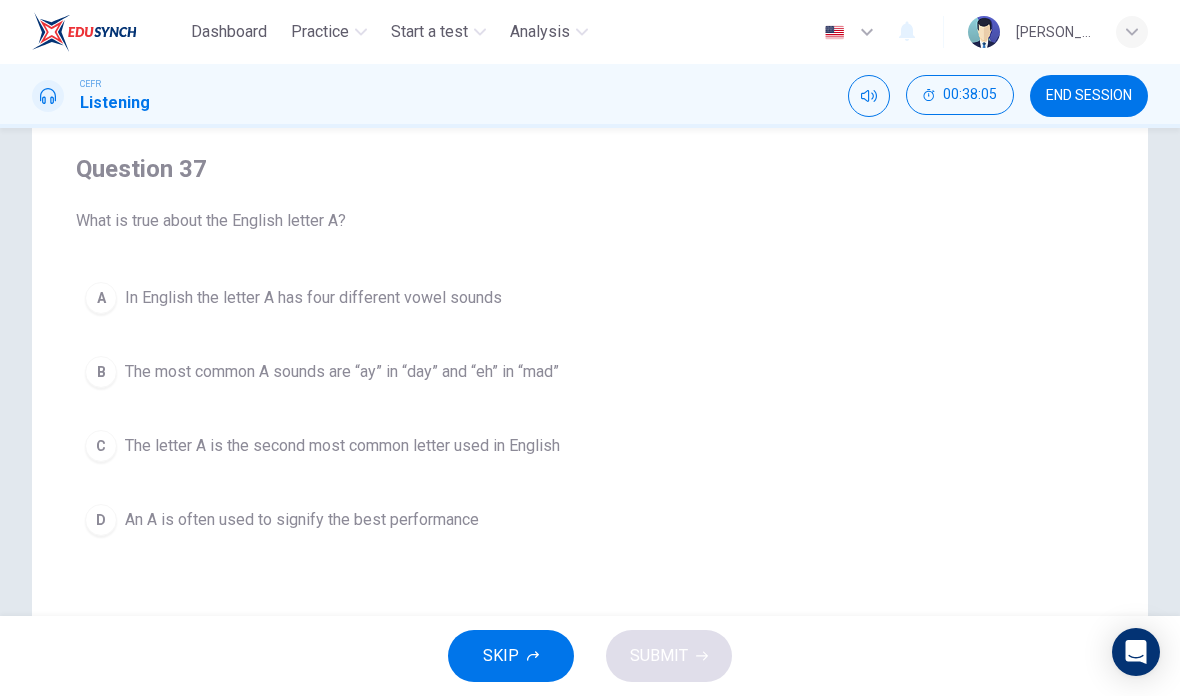 click on "An A is often used to signify the best performance" at bounding box center [302, 520] 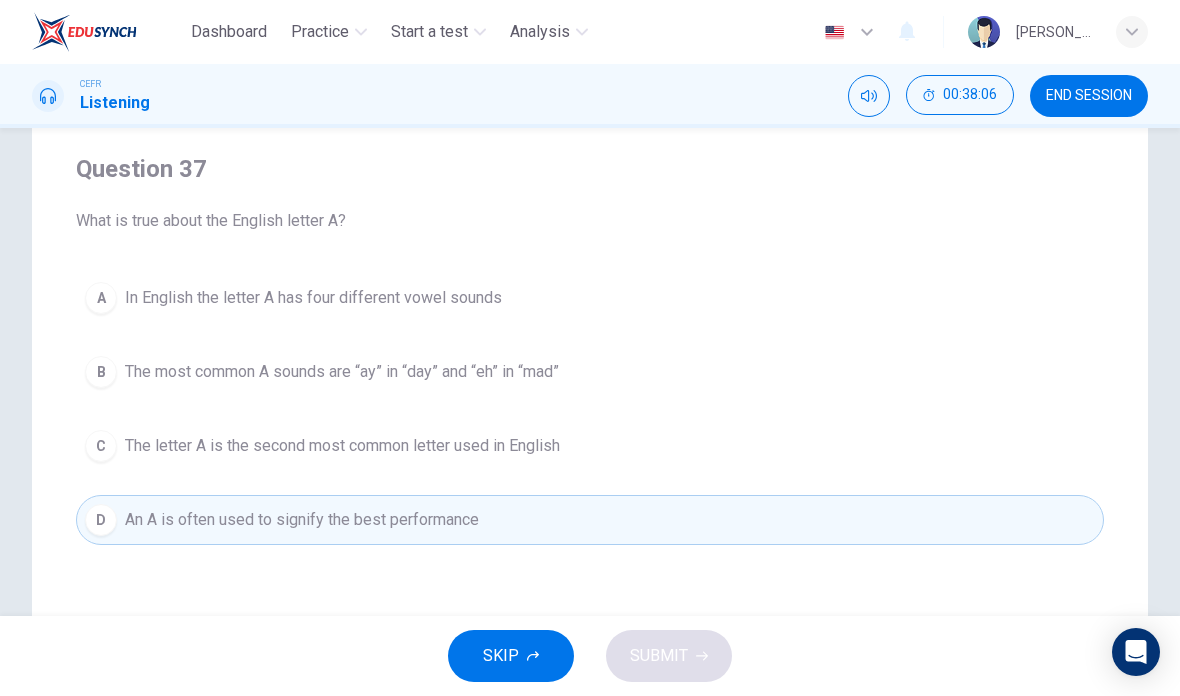 click on "SKIP SUBMIT" at bounding box center [590, 656] 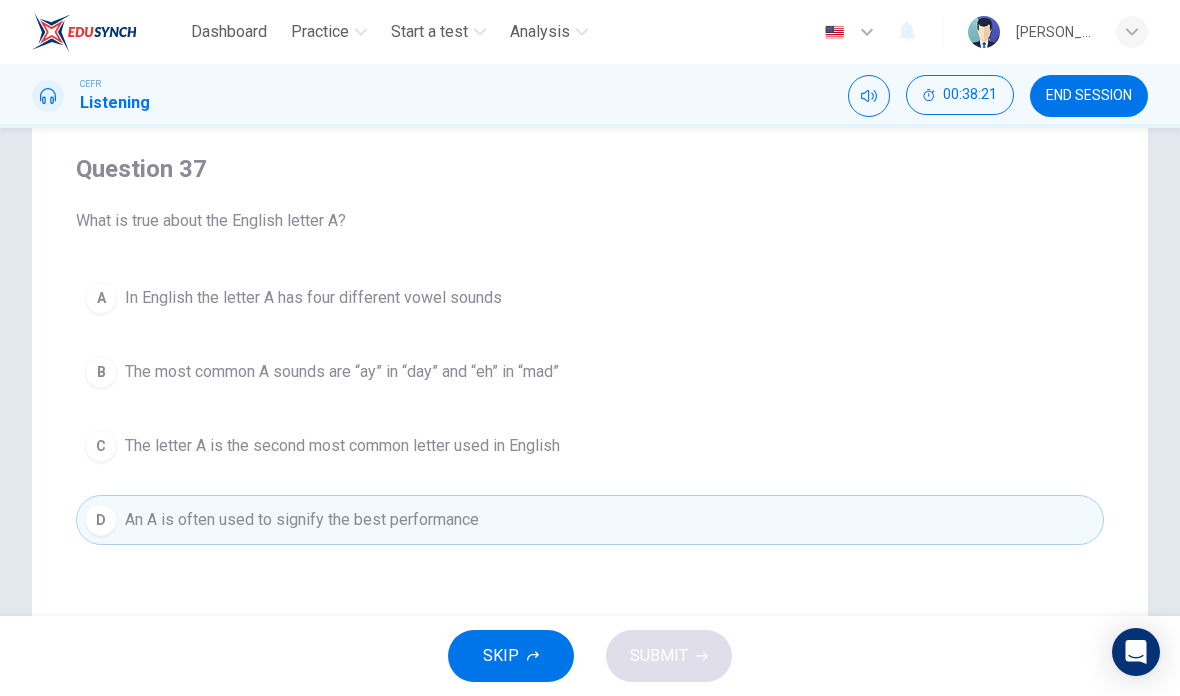 click on "In English the letter A has four different vowel sounds" at bounding box center (313, 298) 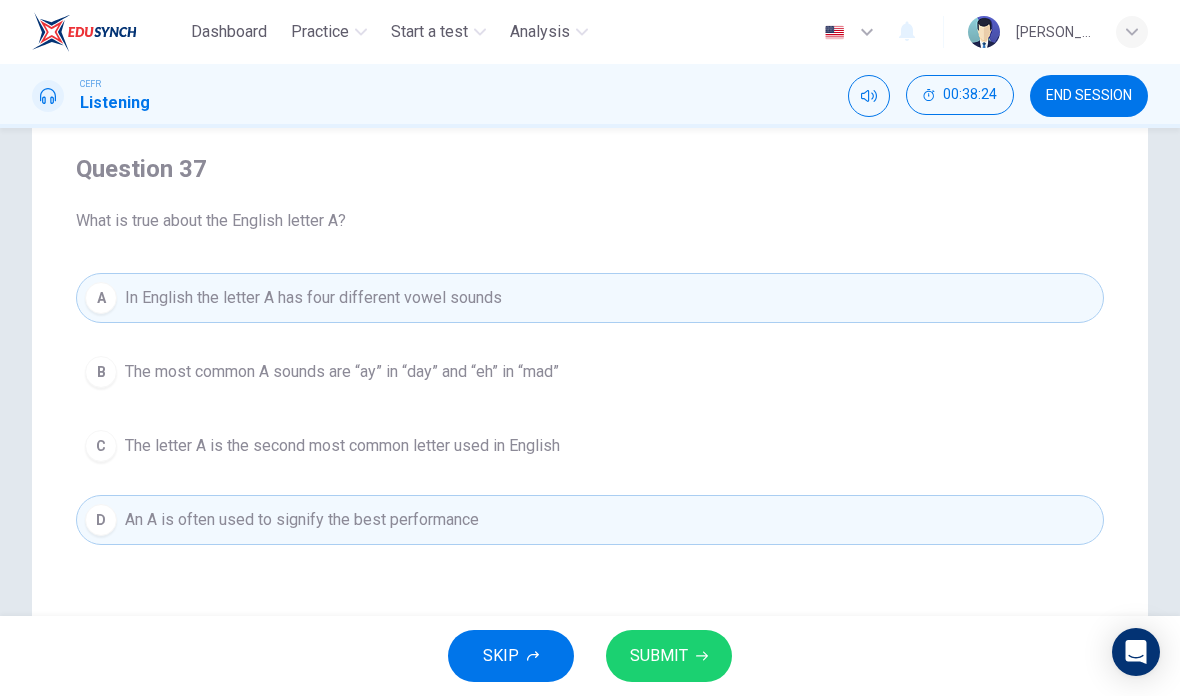 click on "SUBMIT" at bounding box center [669, 656] 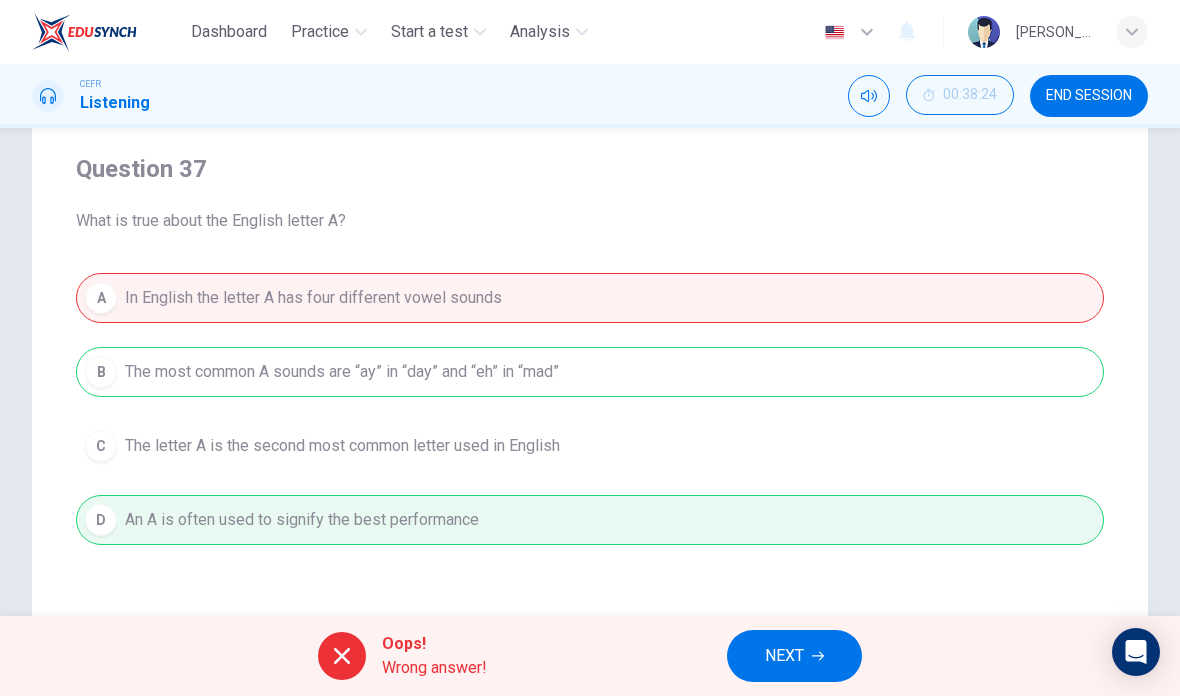 click on "NEXT" at bounding box center [784, 656] 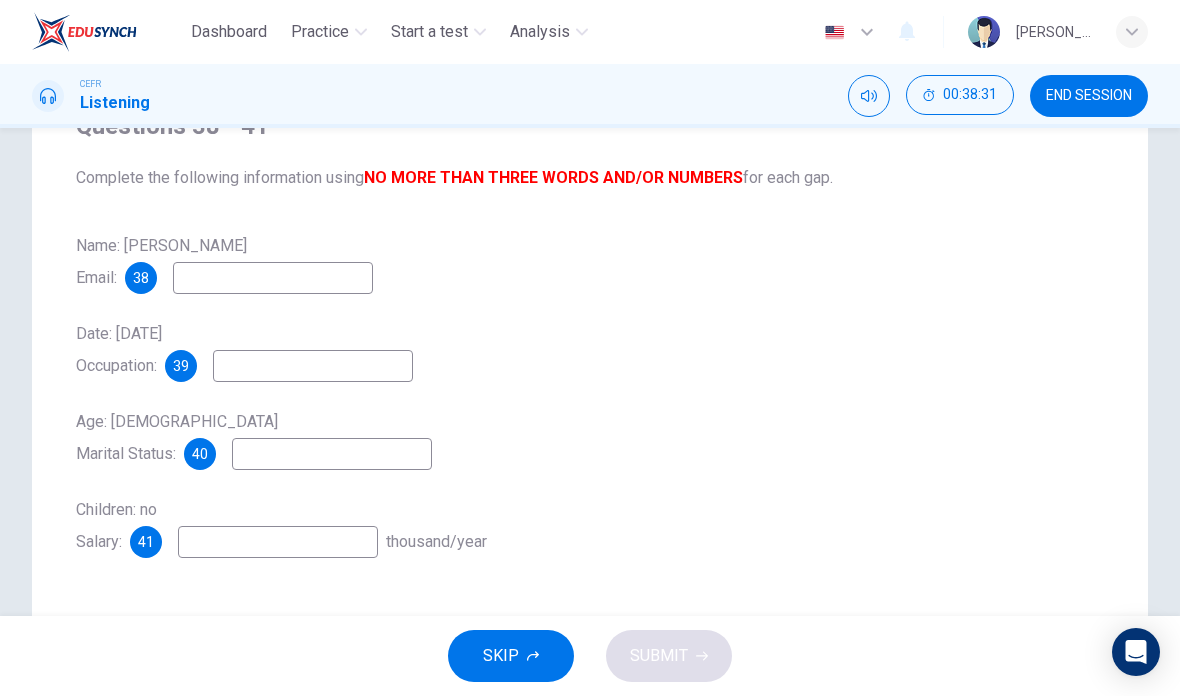 scroll, scrollTop: 192, scrollLeft: 0, axis: vertical 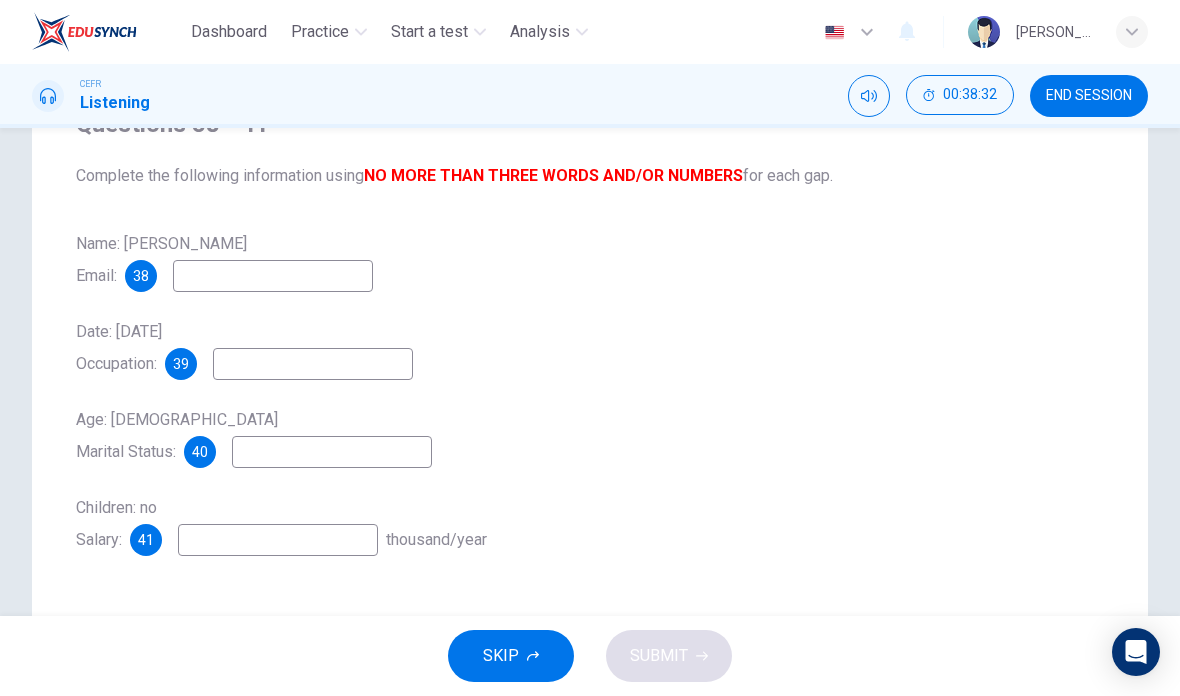 click on "END SESSION" at bounding box center (1089, 96) 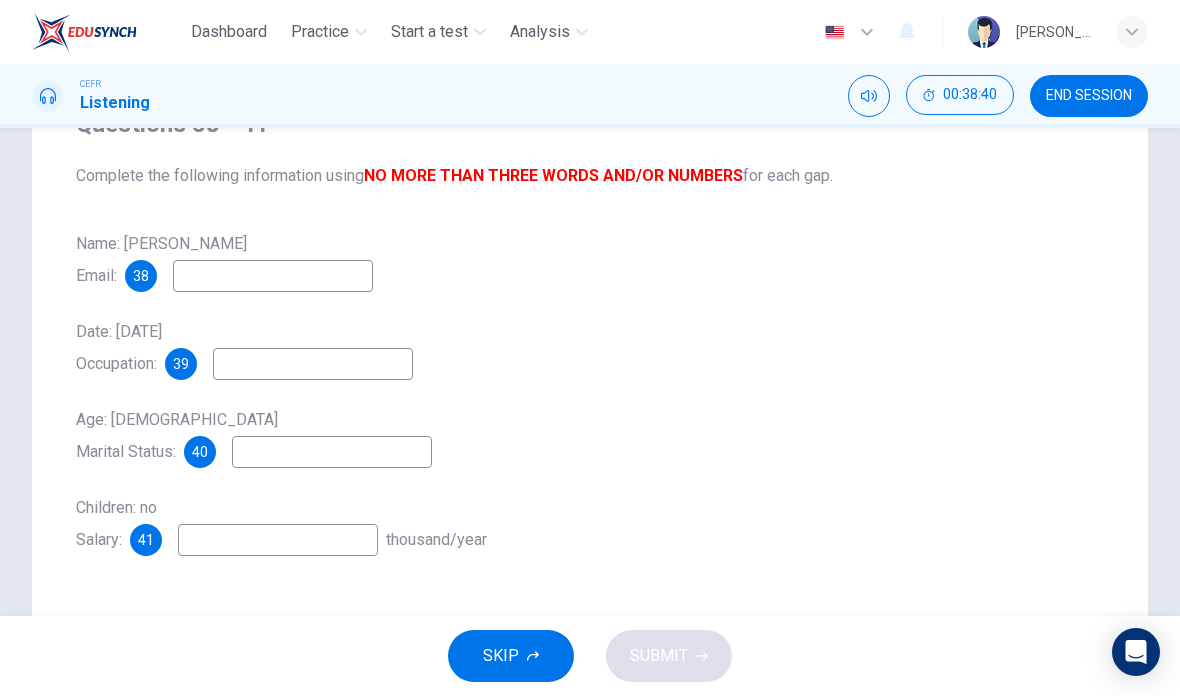 click at bounding box center [273, 276] 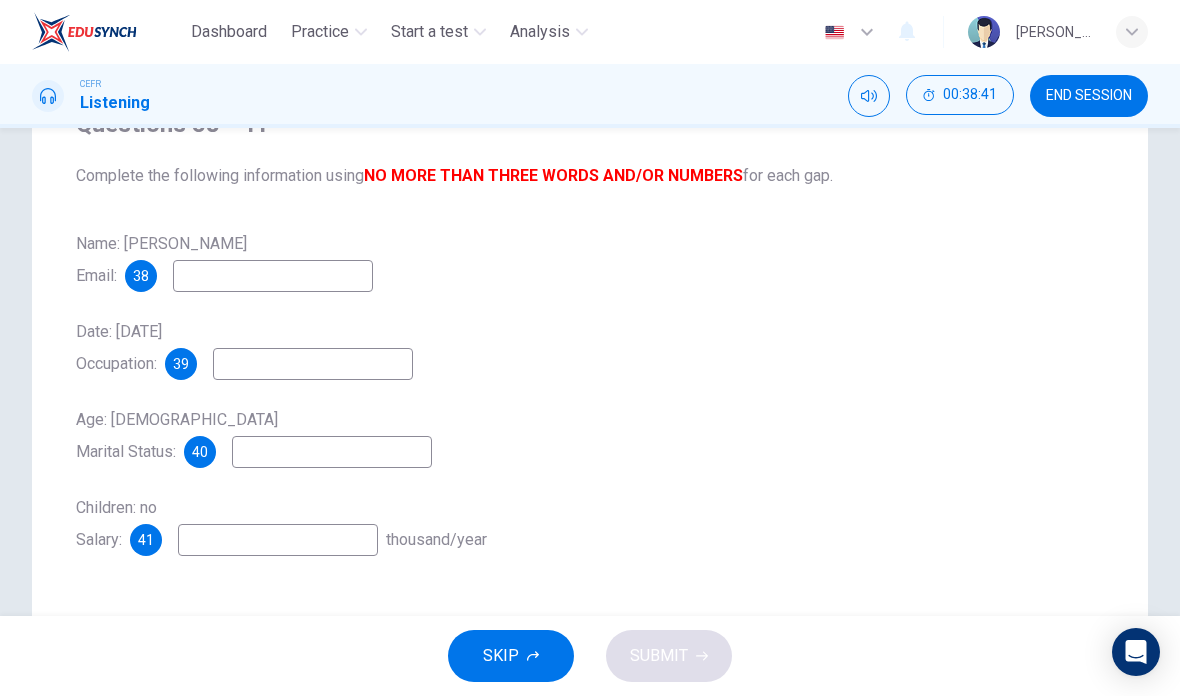 click on "Name: [PERSON_NAME]
Email:  38 Date: [DATE]
Occupation:  39 Age: [DEMOGRAPHIC_DATA]
Marital Status:  40 Children: no
Salary:  41  thousand/year" at bounding box center (590, 392) 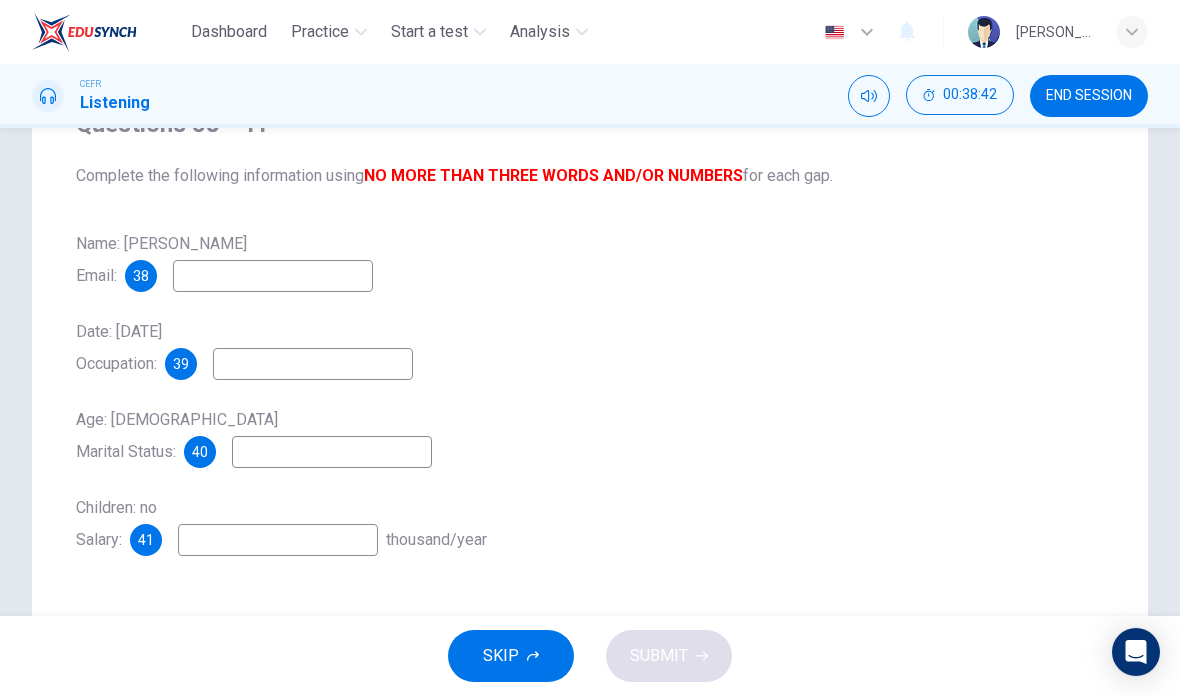 click at bounding box center (273, 276) 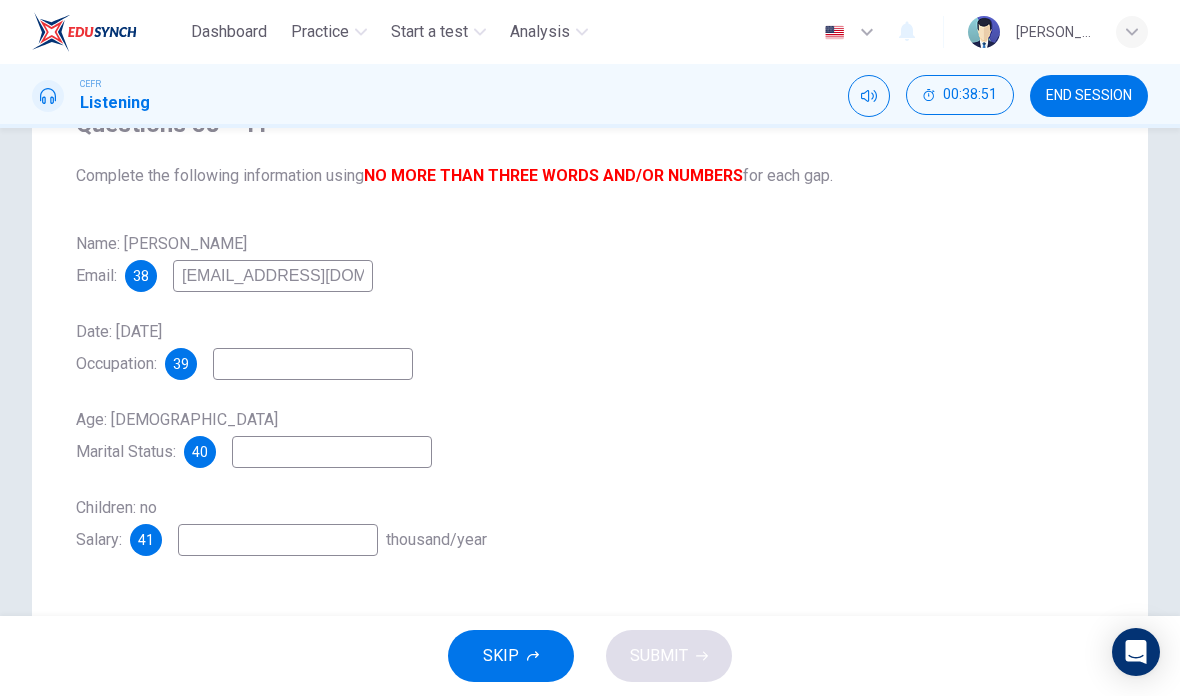 type on "[EMAIL_ADDRESS][DOMAIN_NAME]" 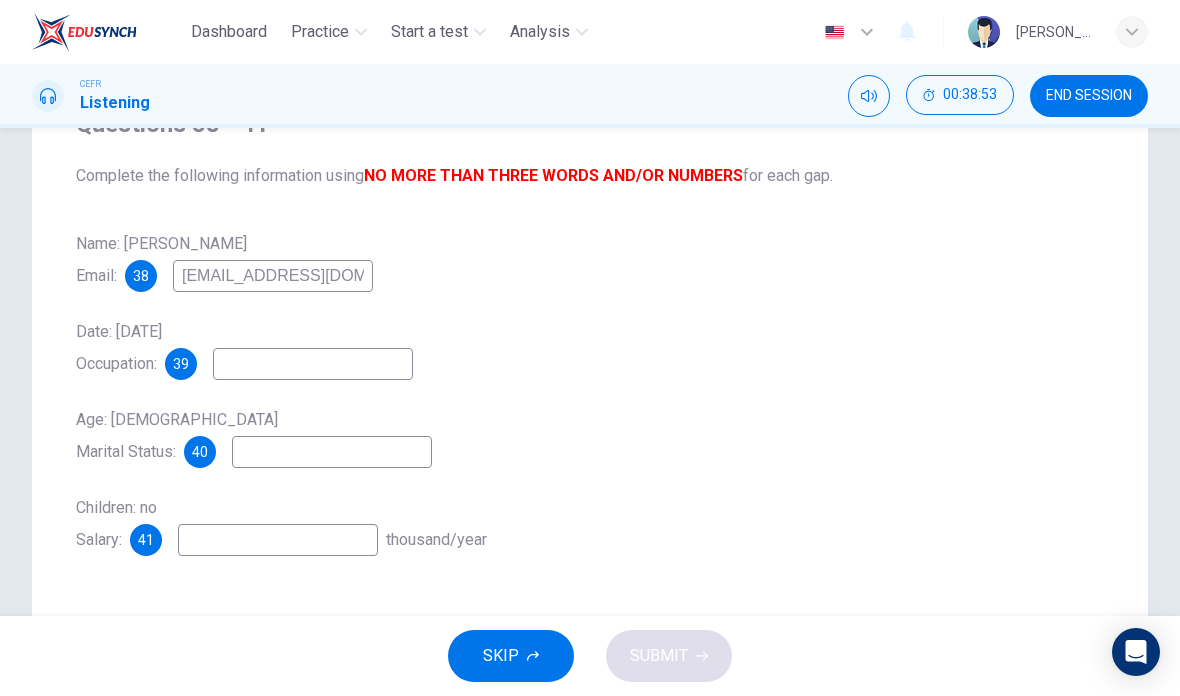 click at bounding box center [313, 364] 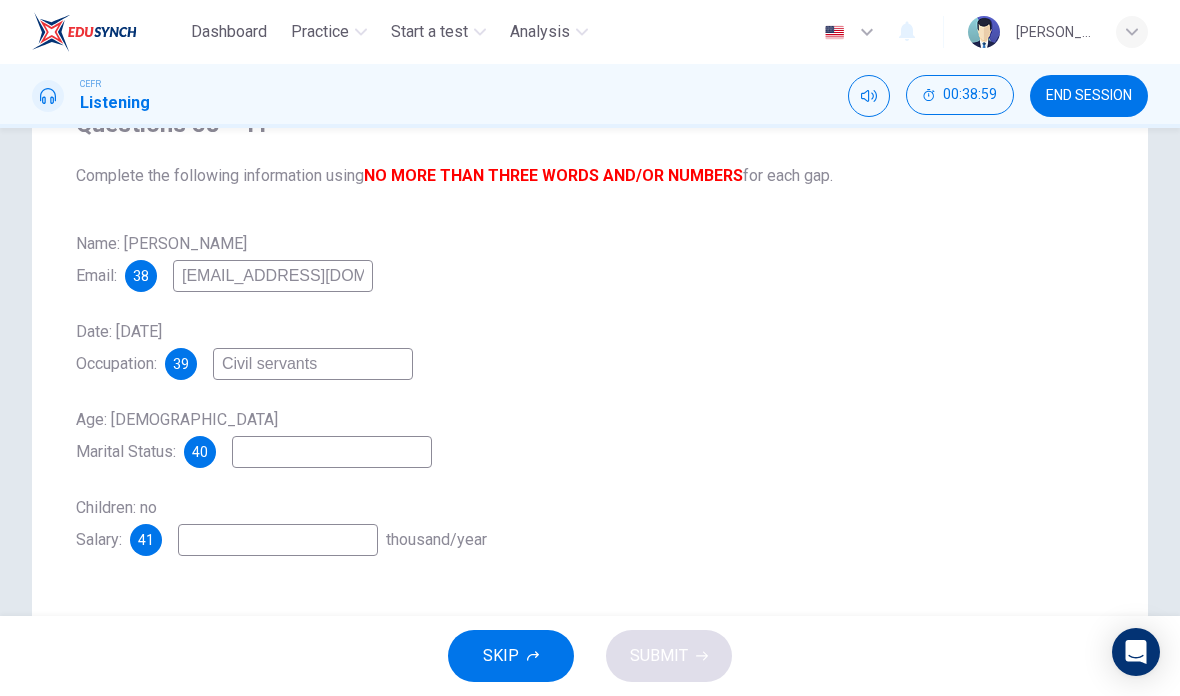 click on "Name: [PERSON_NAME]
Email:  38 [EMAIL_ADDRESS][DOMAIN_NAME] Date: [DATE]
Occupation:  39 Civil servants Age: [DEMOGRAPHIC_DATA]
Marital Status:  40 Children: no
Salary:  41  thousand/year" at bounding box center [590, 392] 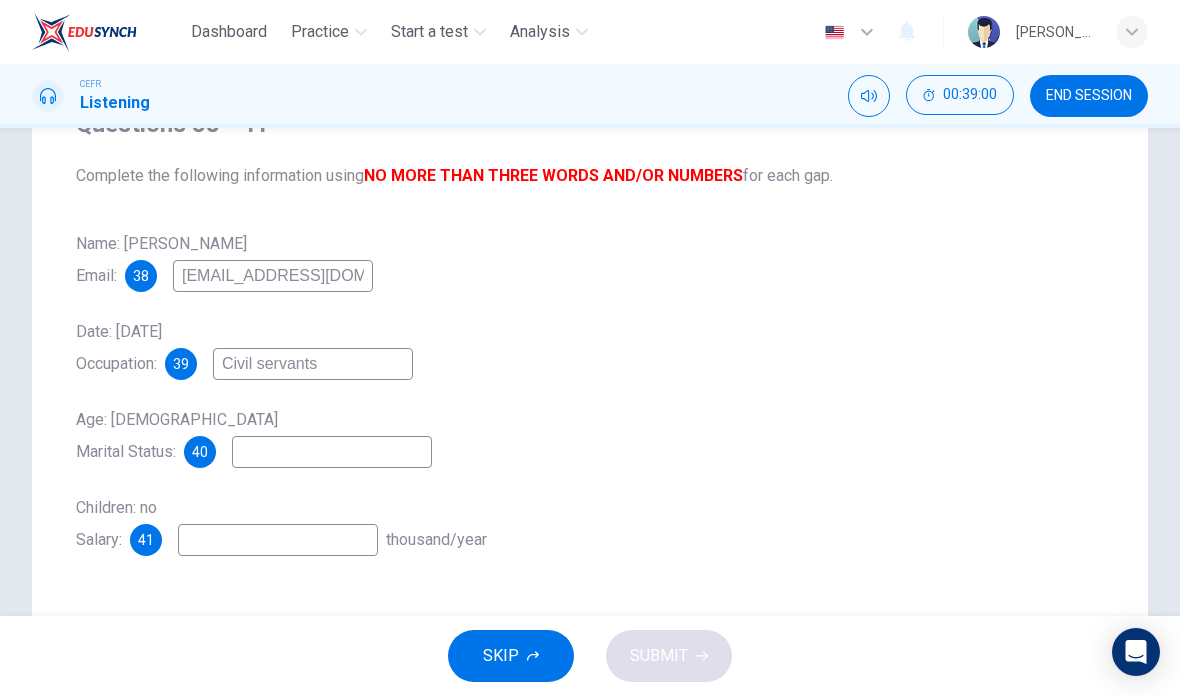 click on "Civil servants" at bounding box center (313, 364) 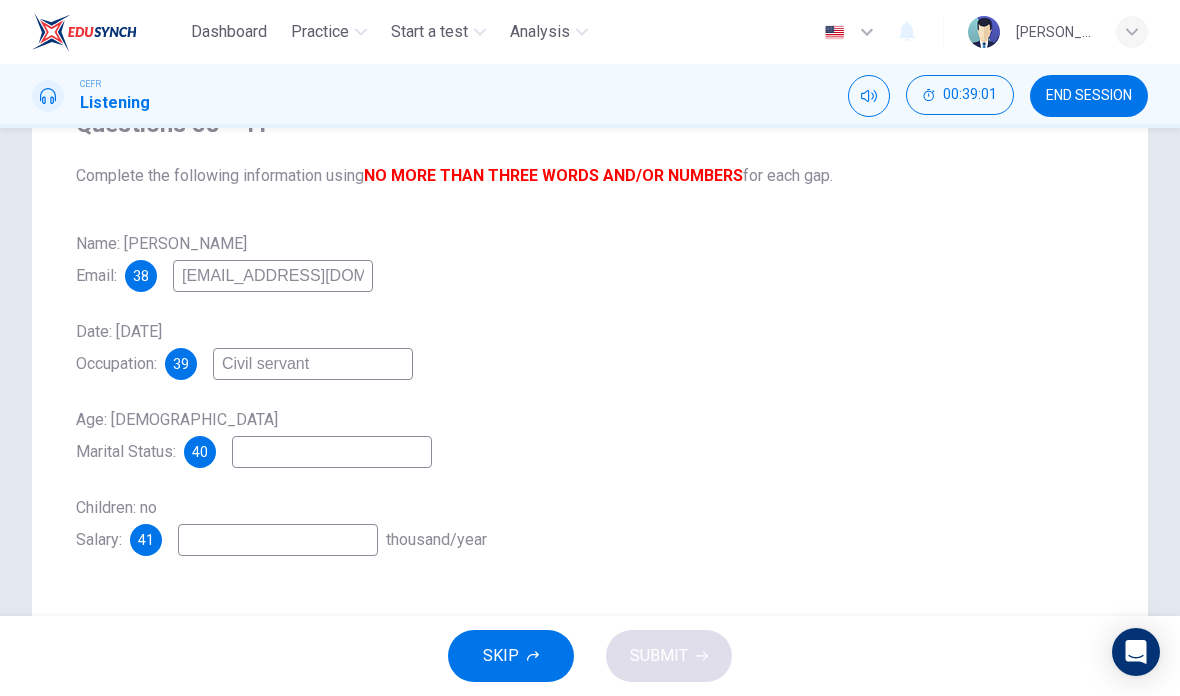 type on "Civil servant" 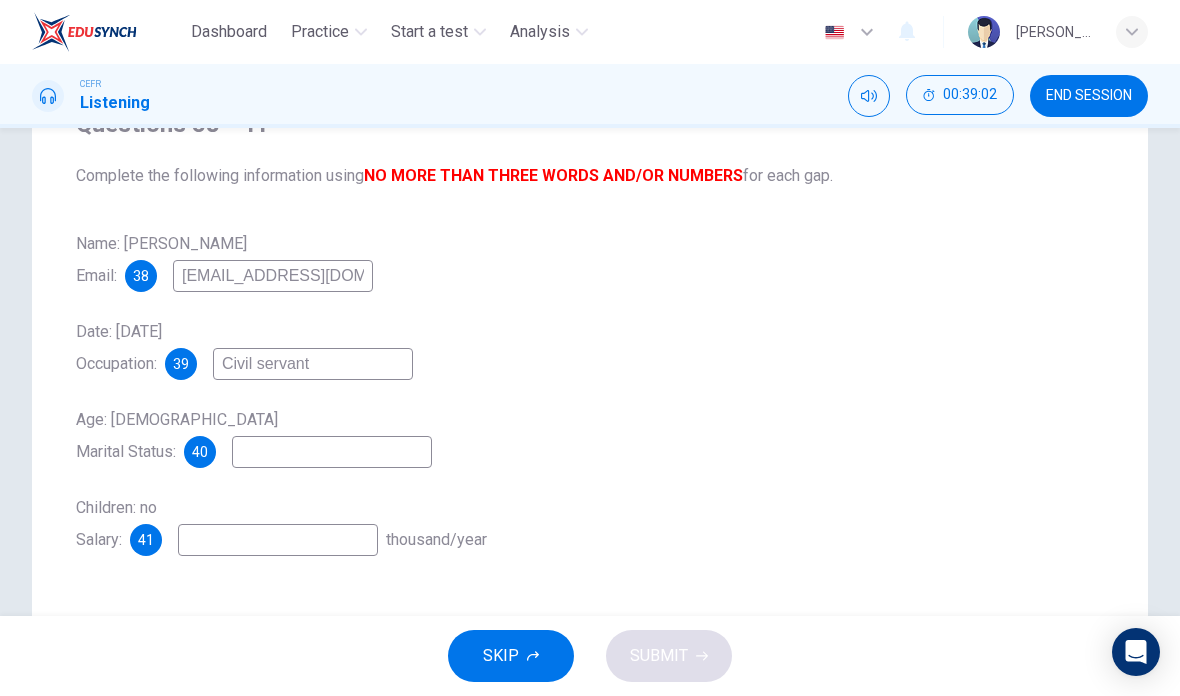 click at bounding box center (332, 452) 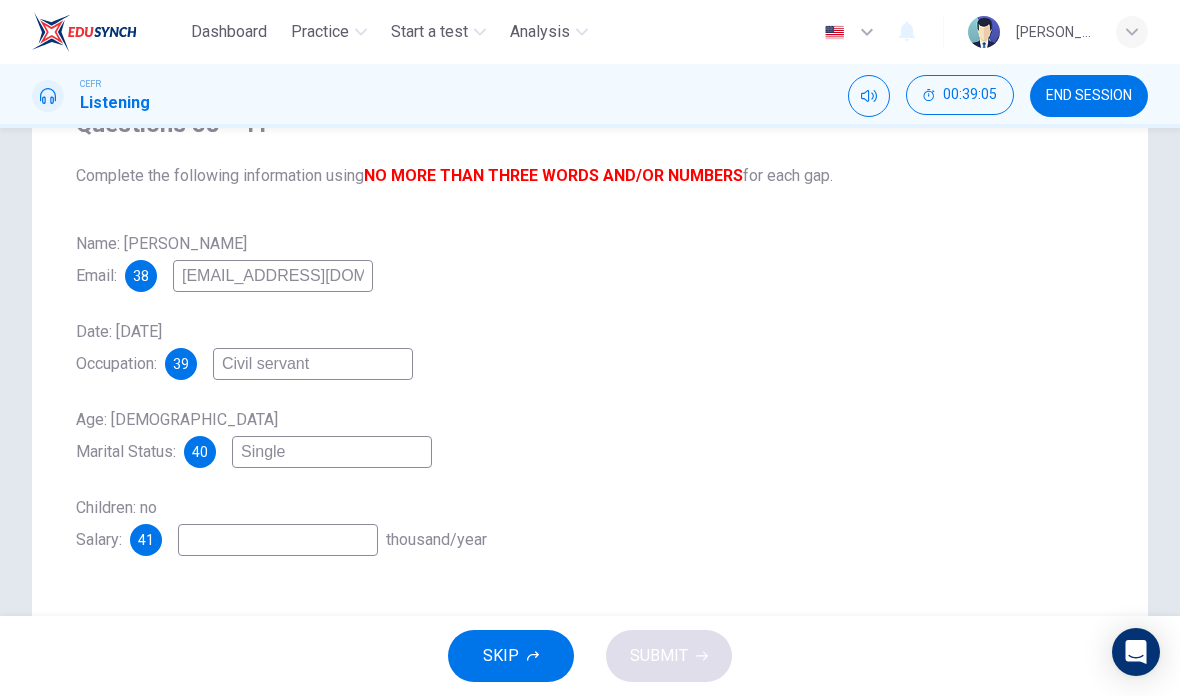 type on "Single" 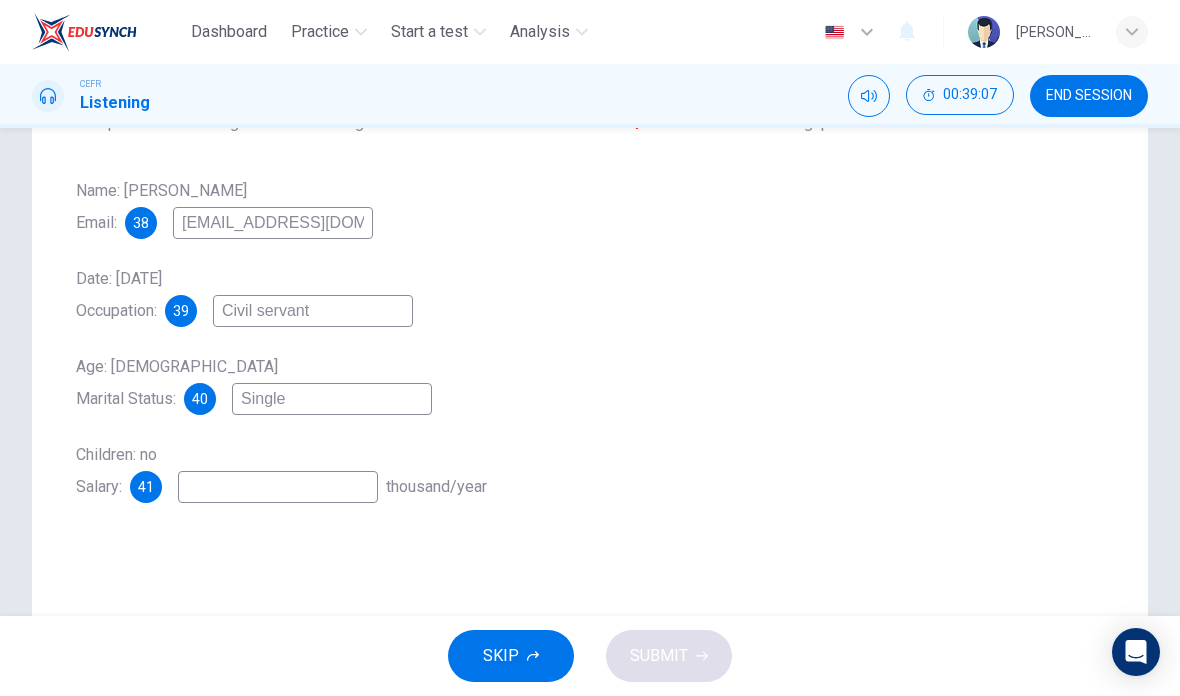 scroll, scrollTop: 229, scrollLeft: 0, axis: vertical 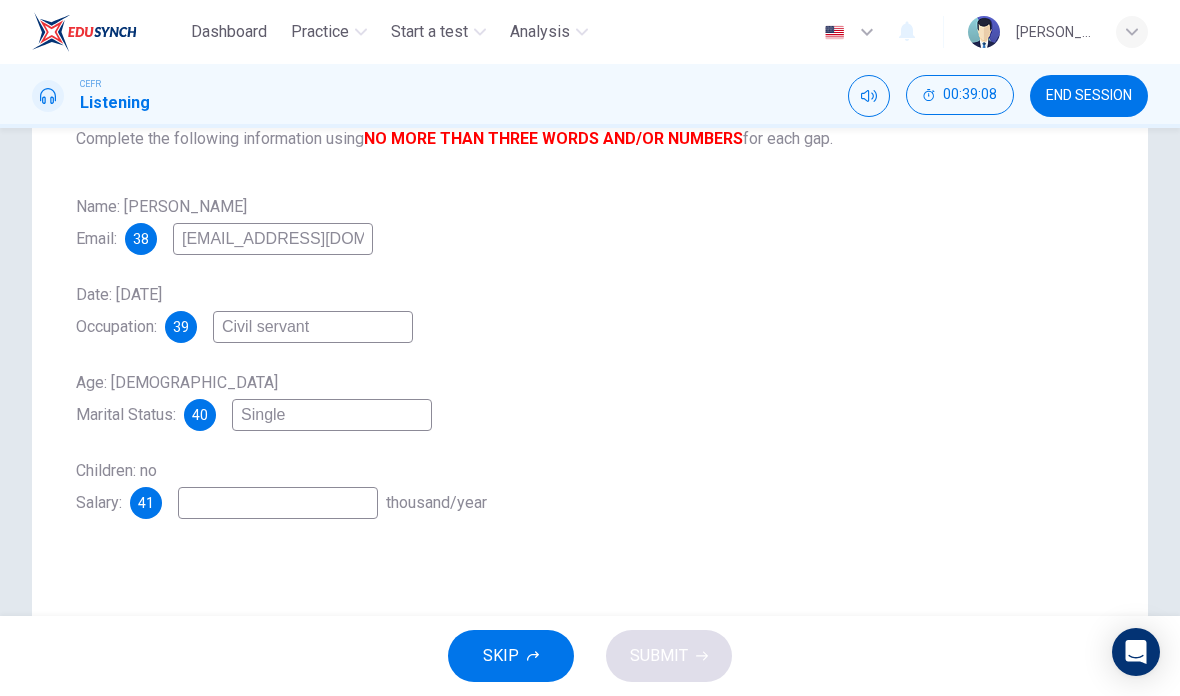 click at bounding box center [278, 503] 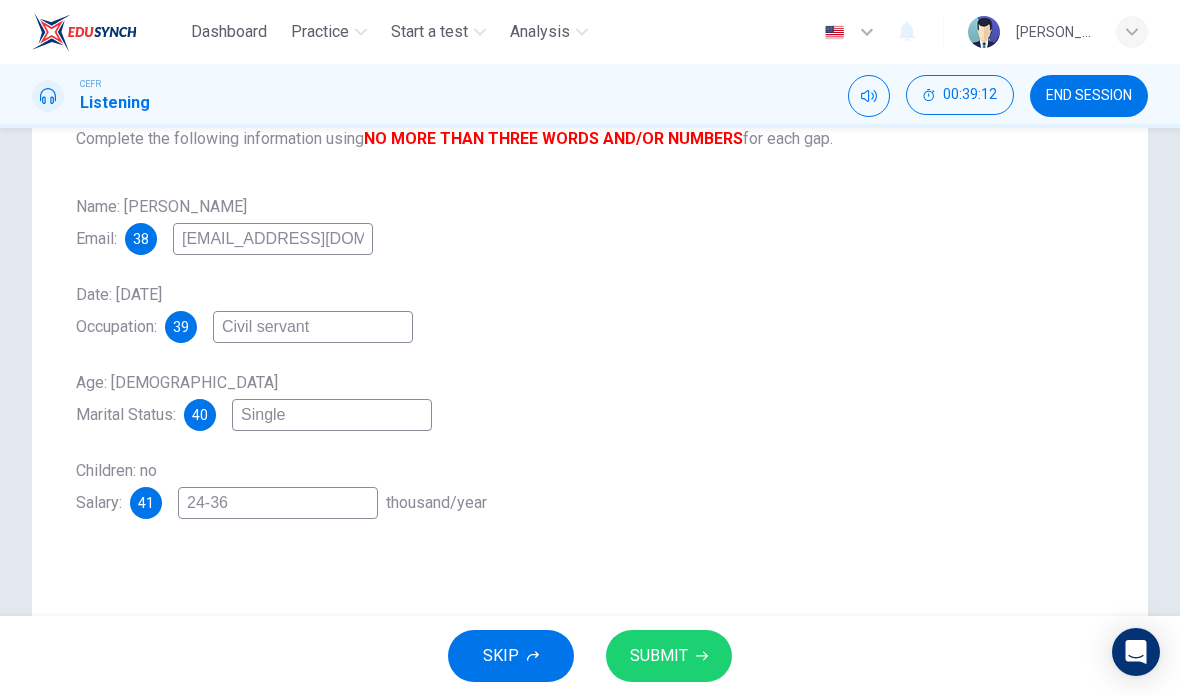 type on "24-36" 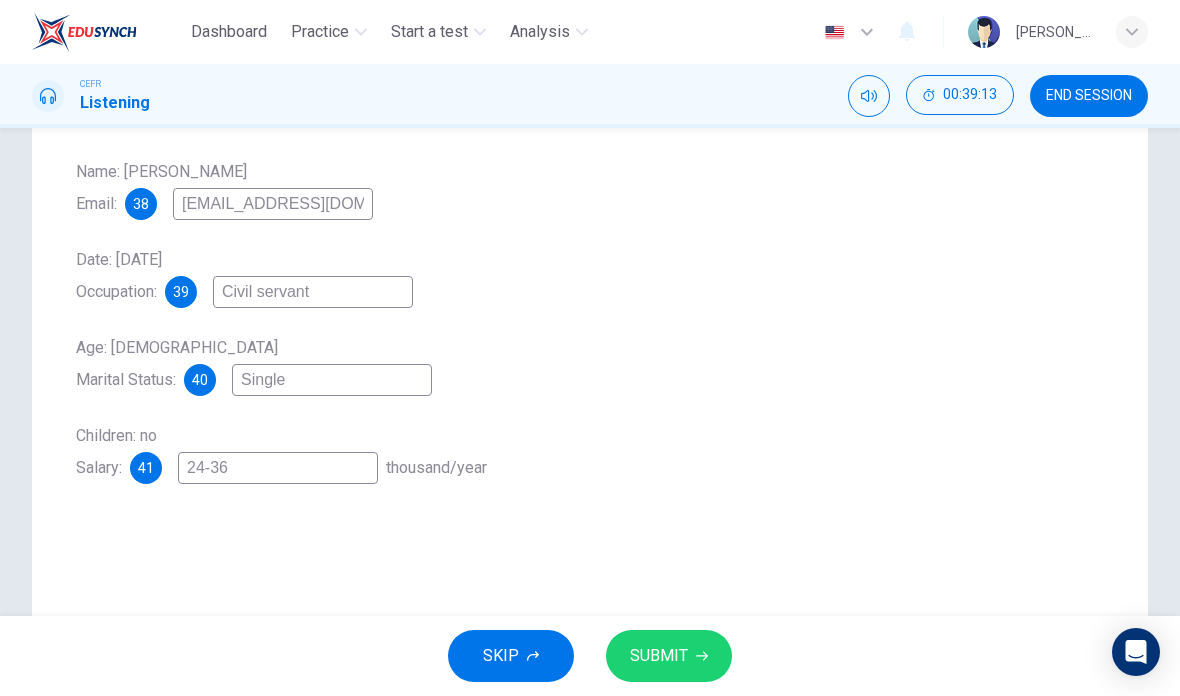 click on "SUBMIT" at bounding box center (669, 656) 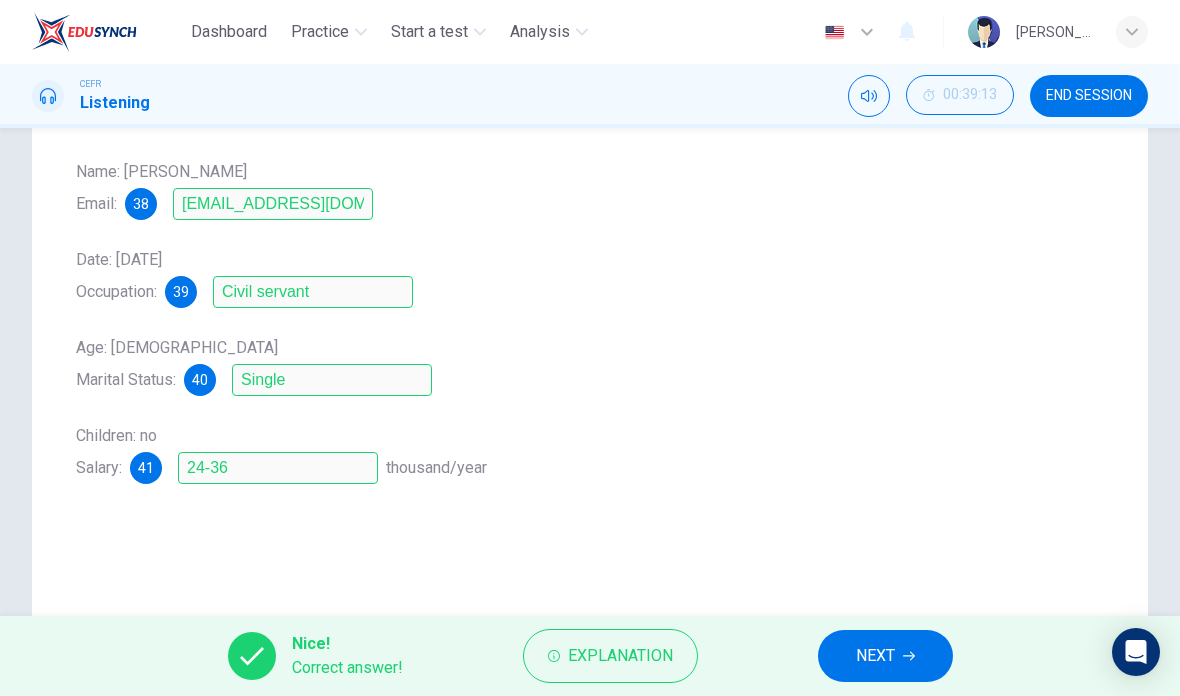 click on "NEXT" at bounding box center (875, 656) 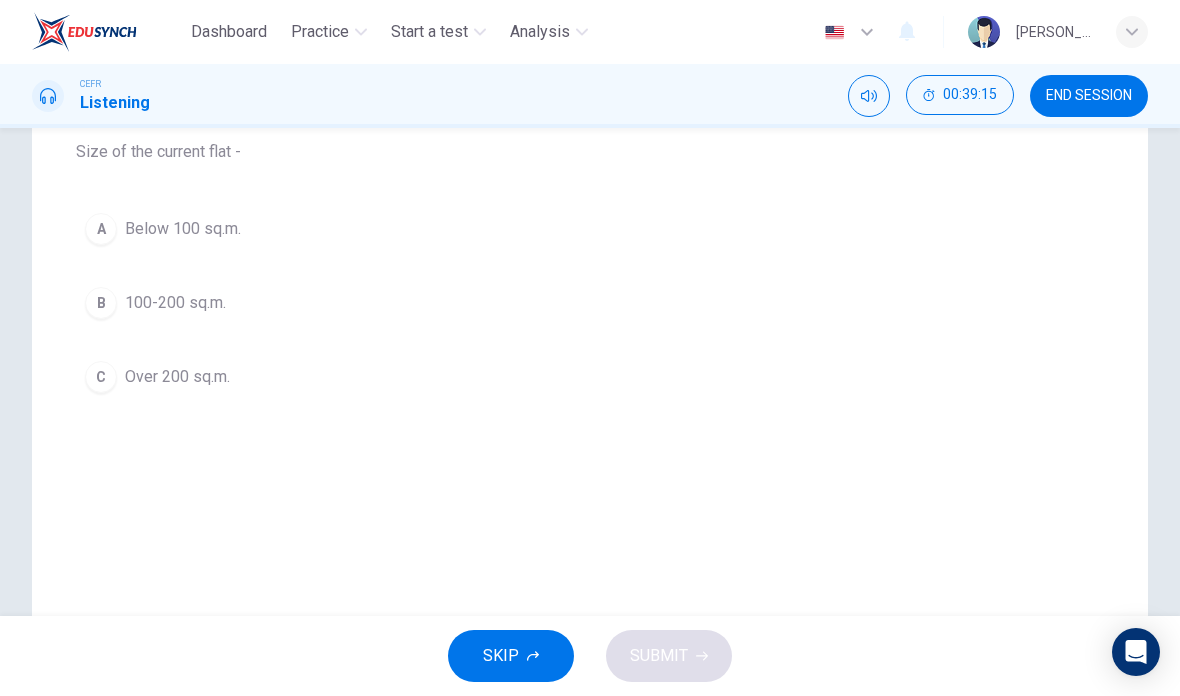 scroll, scrollTop: 171, scrollLeft: 0, axis: vertical 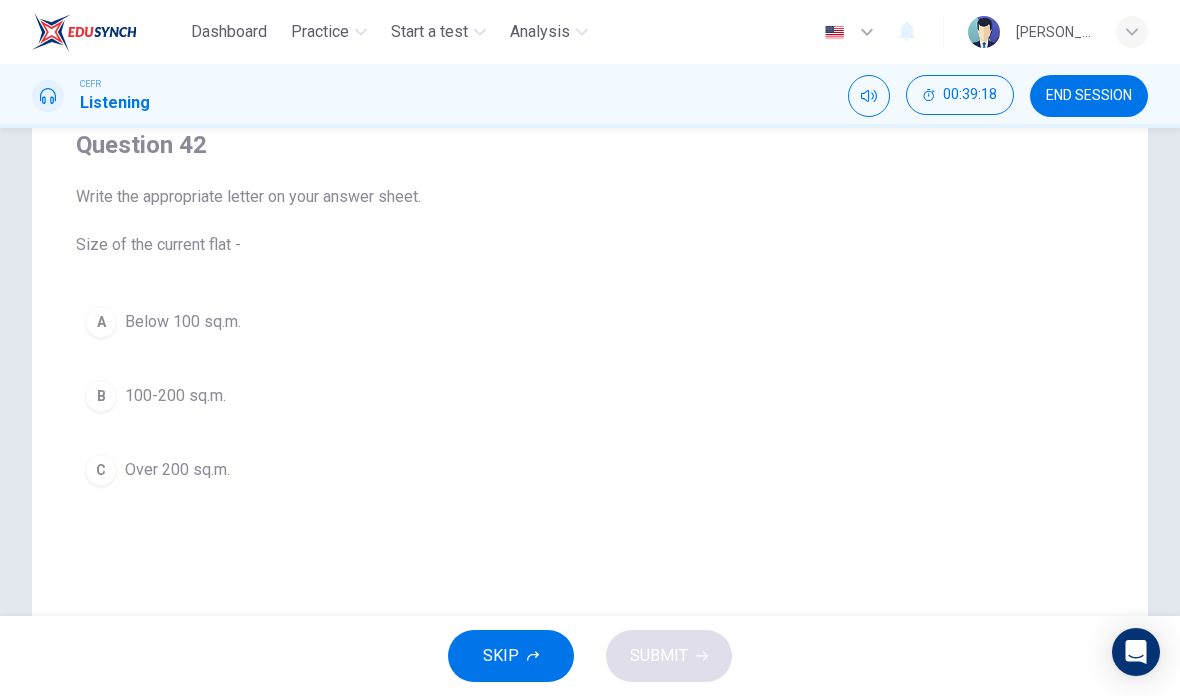 click on "A Below 100 sq.m." at bounding box center [590, 322] 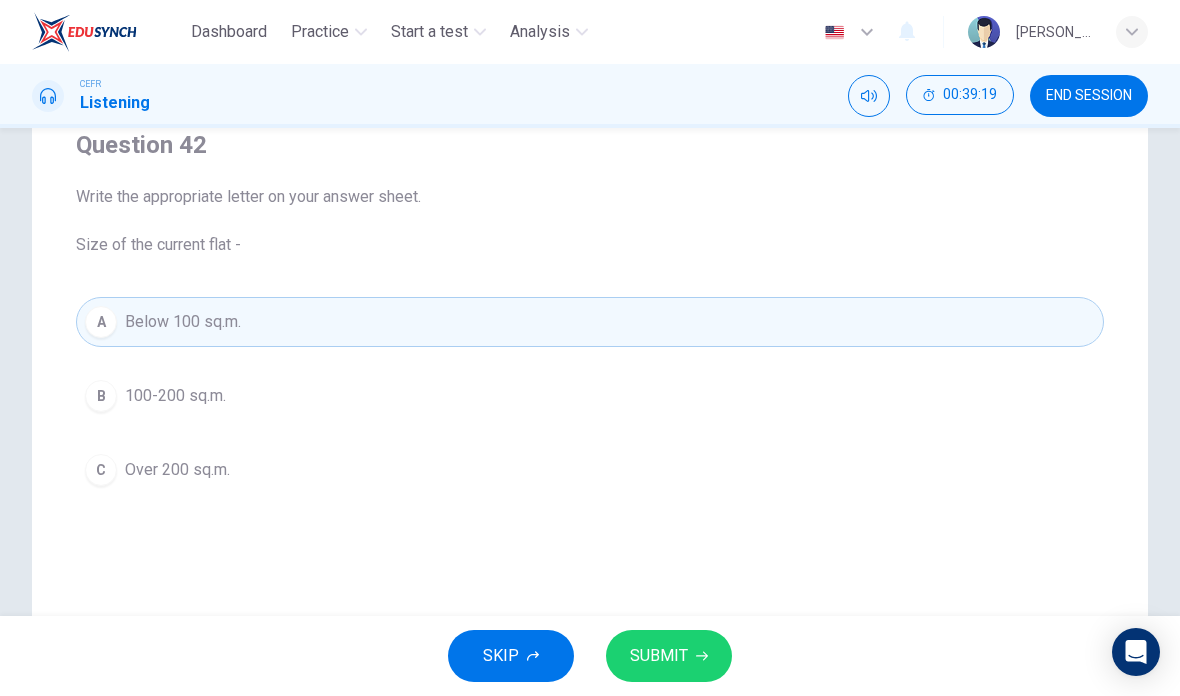 click on "SUBMIT" at bounding box center [669, 656] 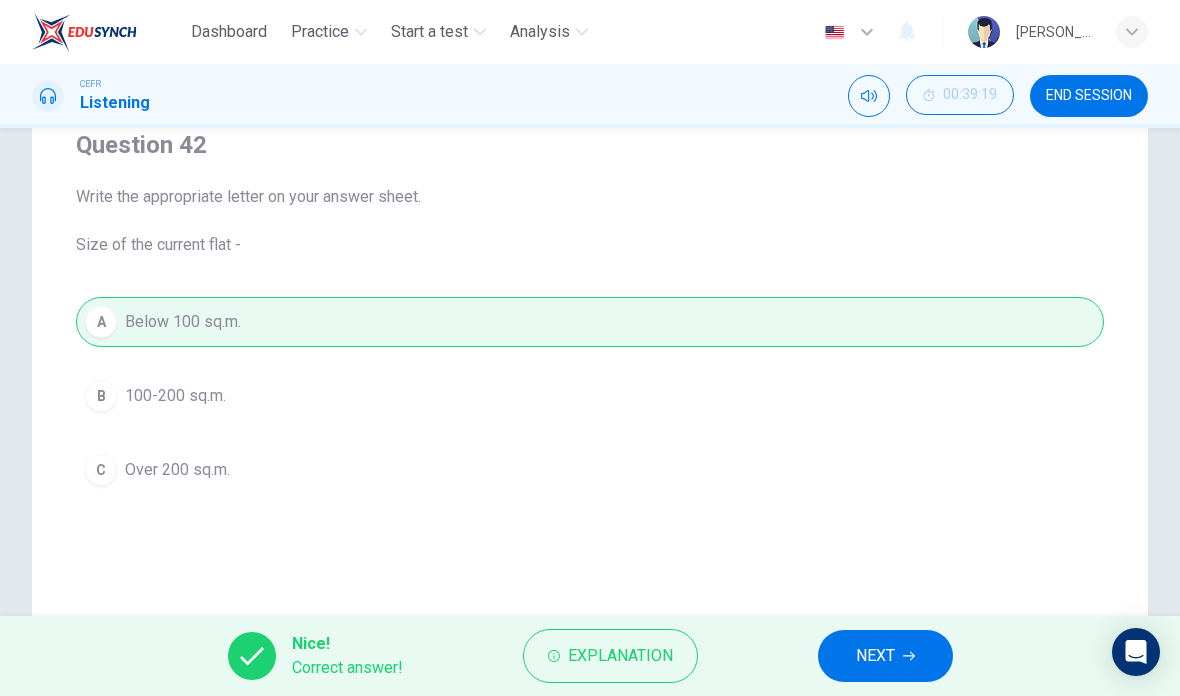 click on "NEXT" at bounding box center [885, 656] 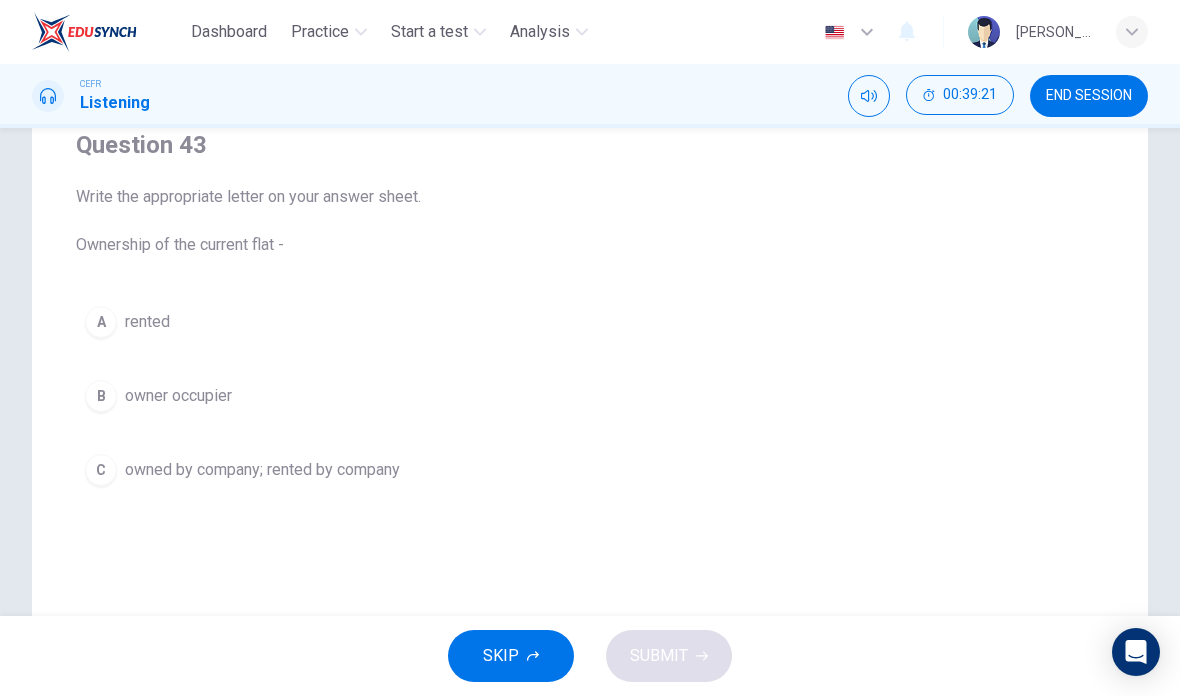 click on "B owner occupier" at bounding box center (590, 396) 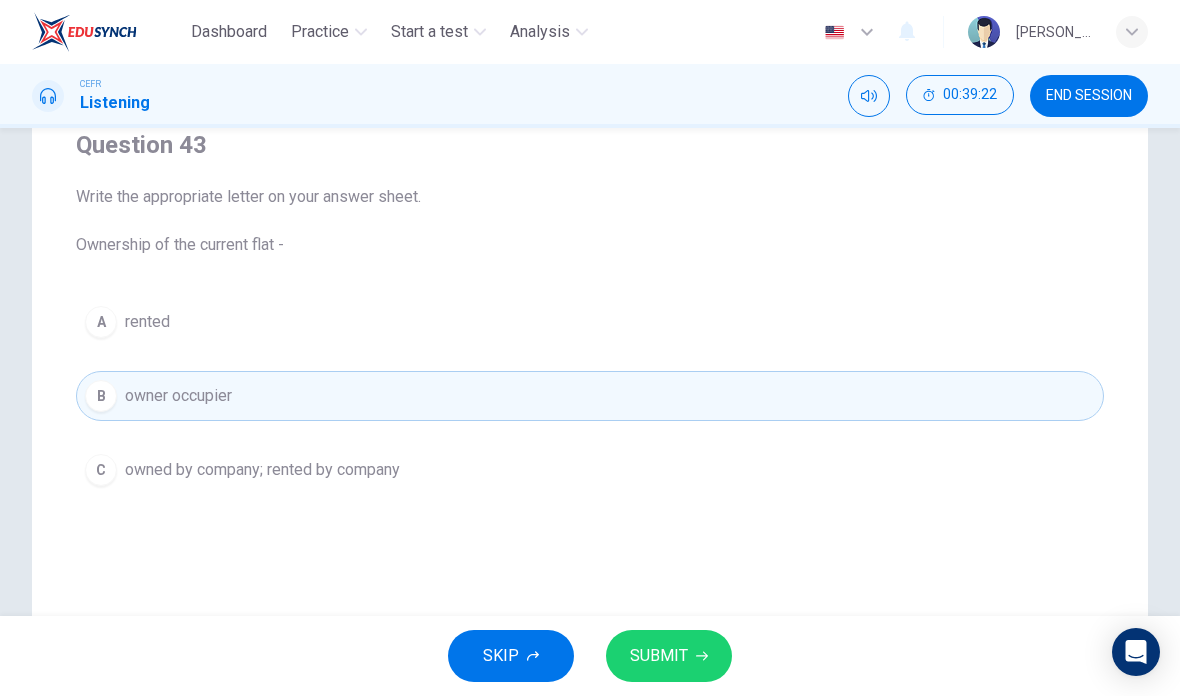 click on "SUBMIT" at bounding box center (669, 656) 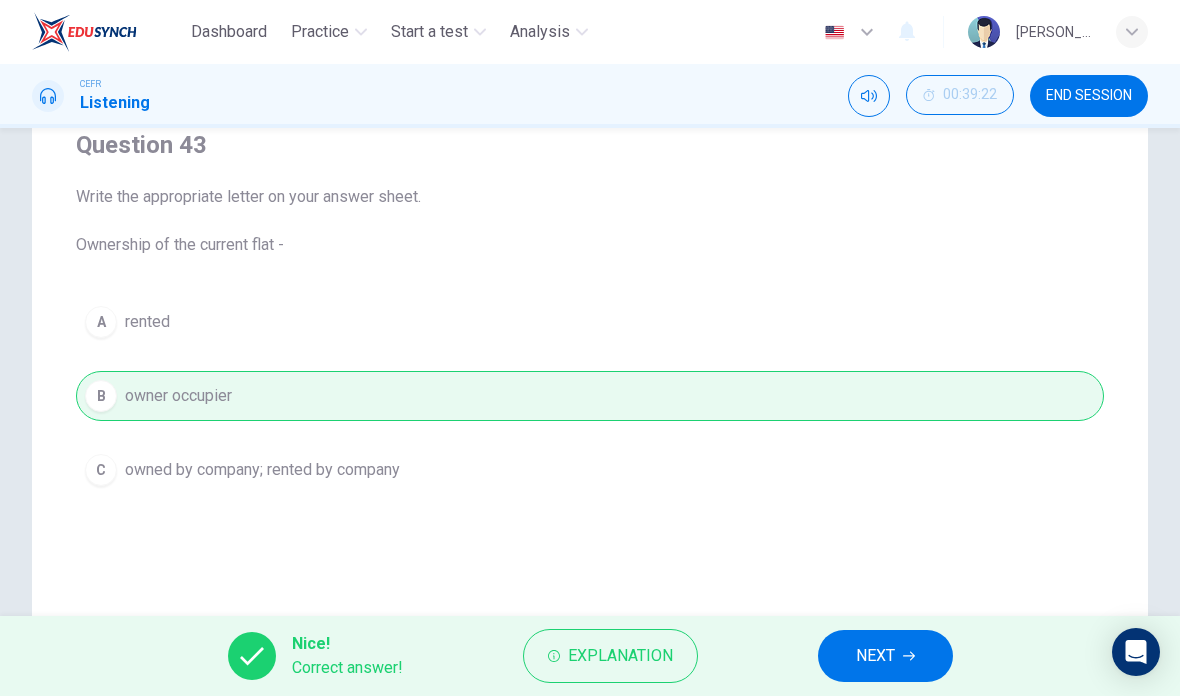 click on "NEXT" at bounding box center [875, 656] 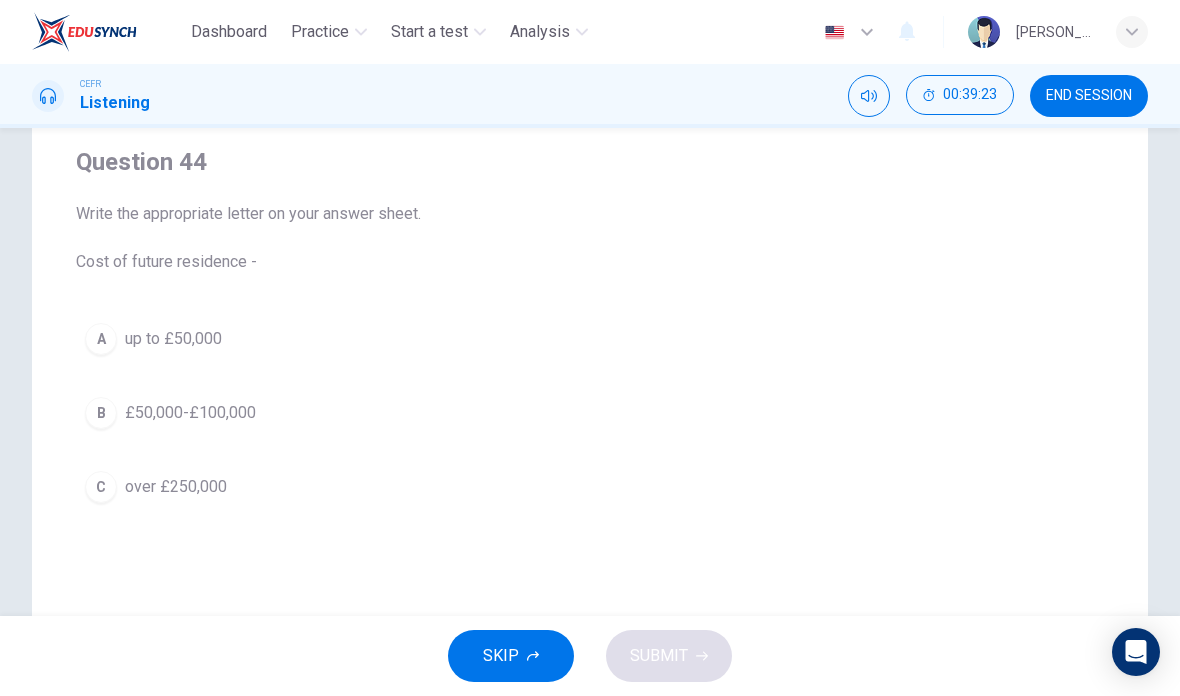 scroll, scrollTop: 155, scrollLeft: 0, axis: vertical 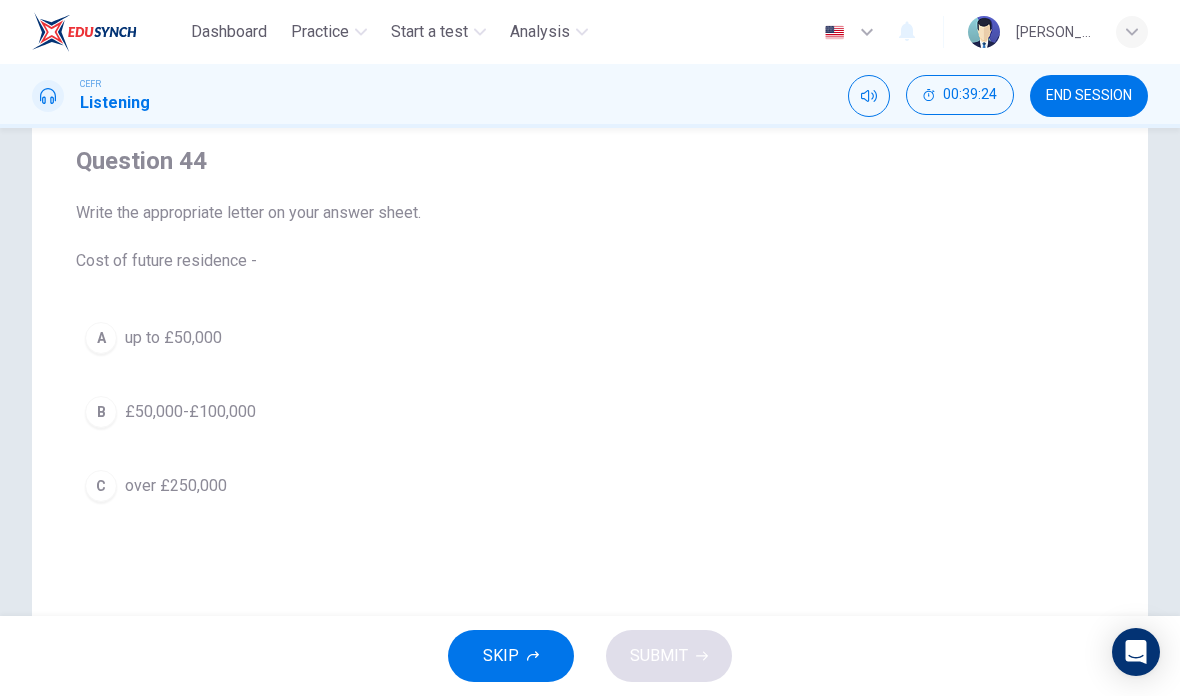 click on "B £50,000-£100,000" at bounding box center (590, 412) 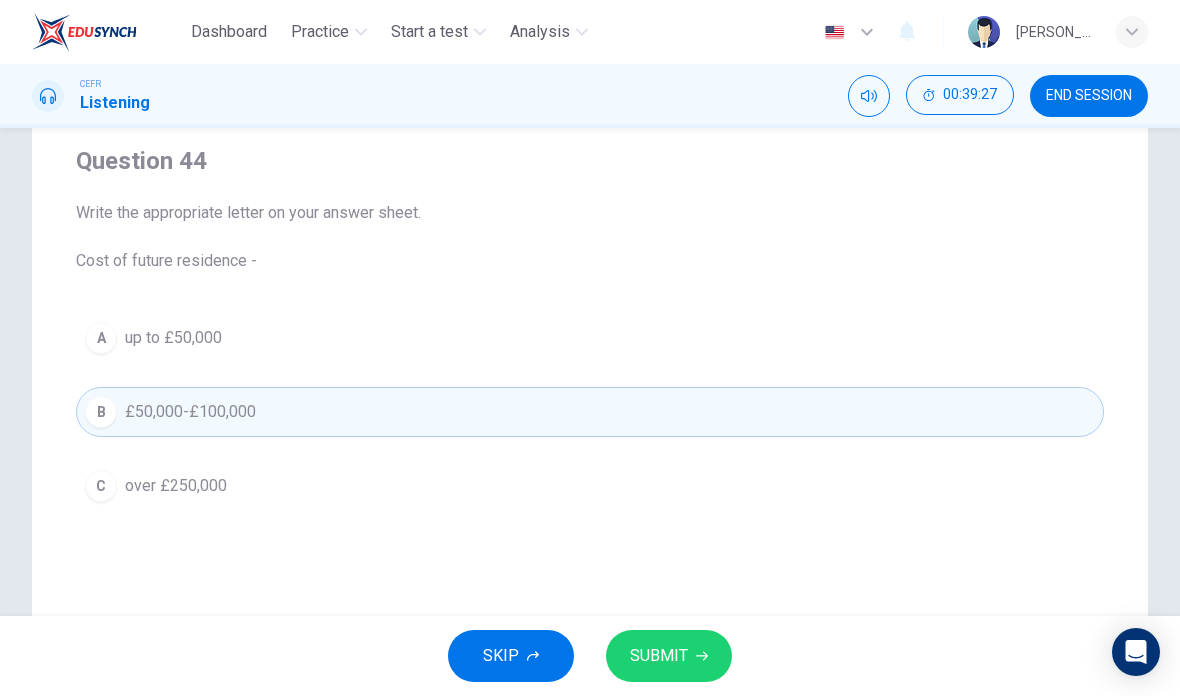 click on "SUBMIT" at bounding box center [669, 656] 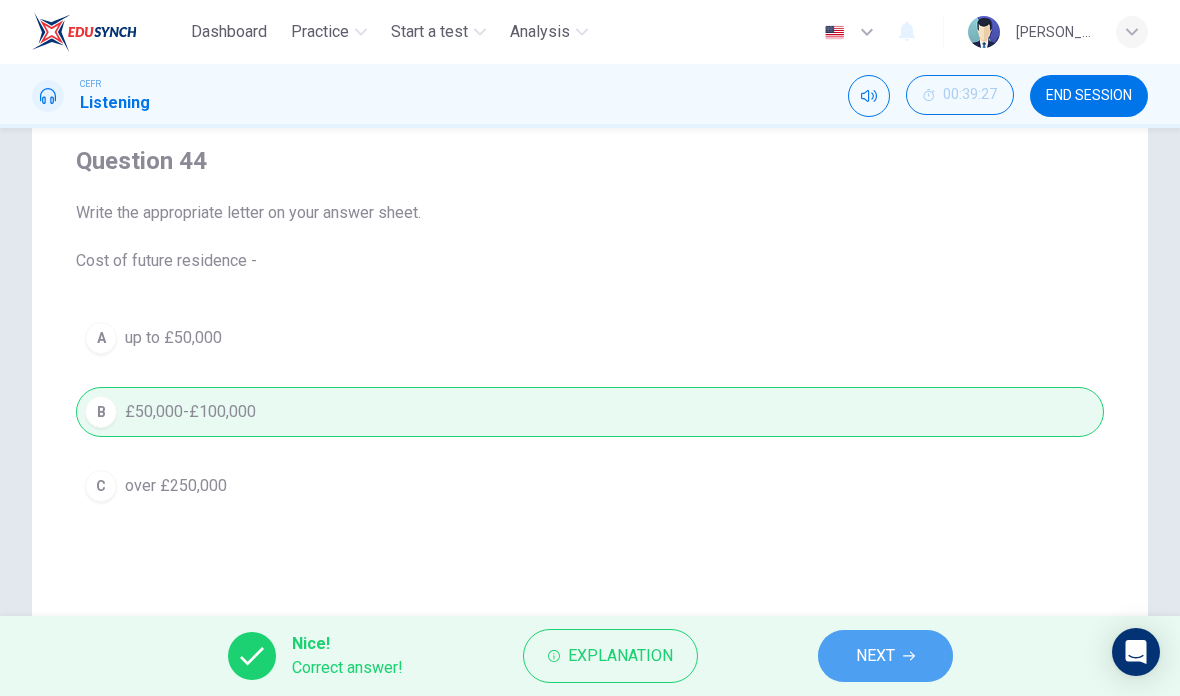 click on "NEXT" at bounding box center [885, 656] 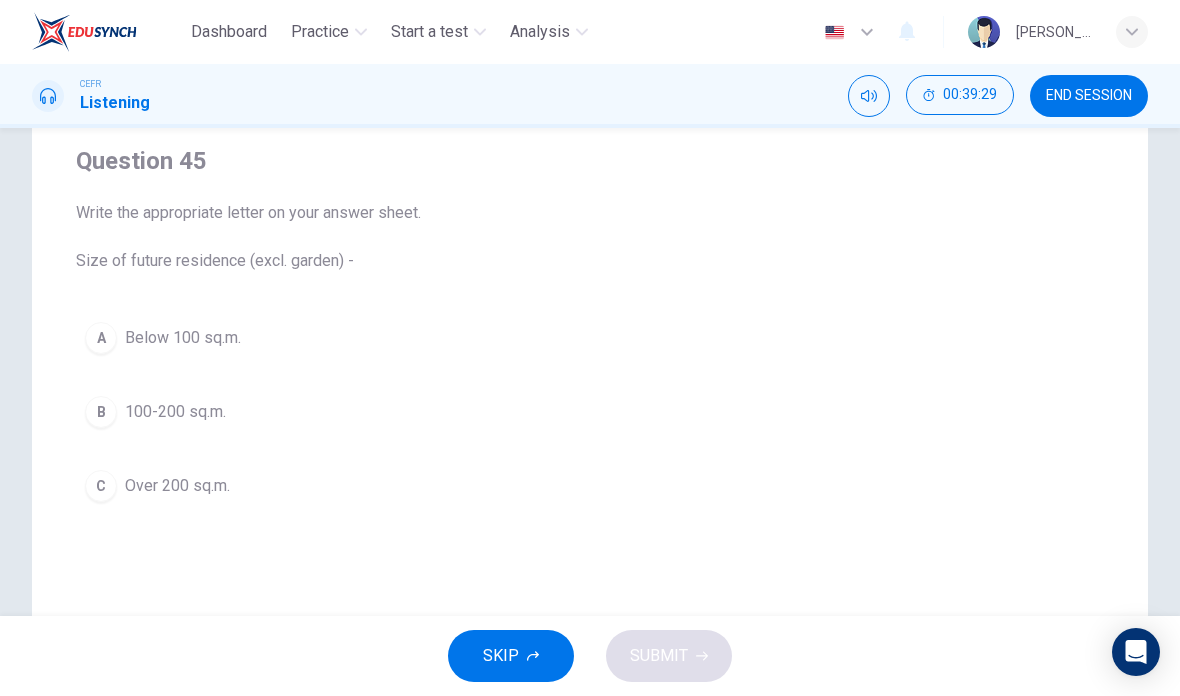 click on "B 100-200 sq.m." at bounding box center [590, 412] 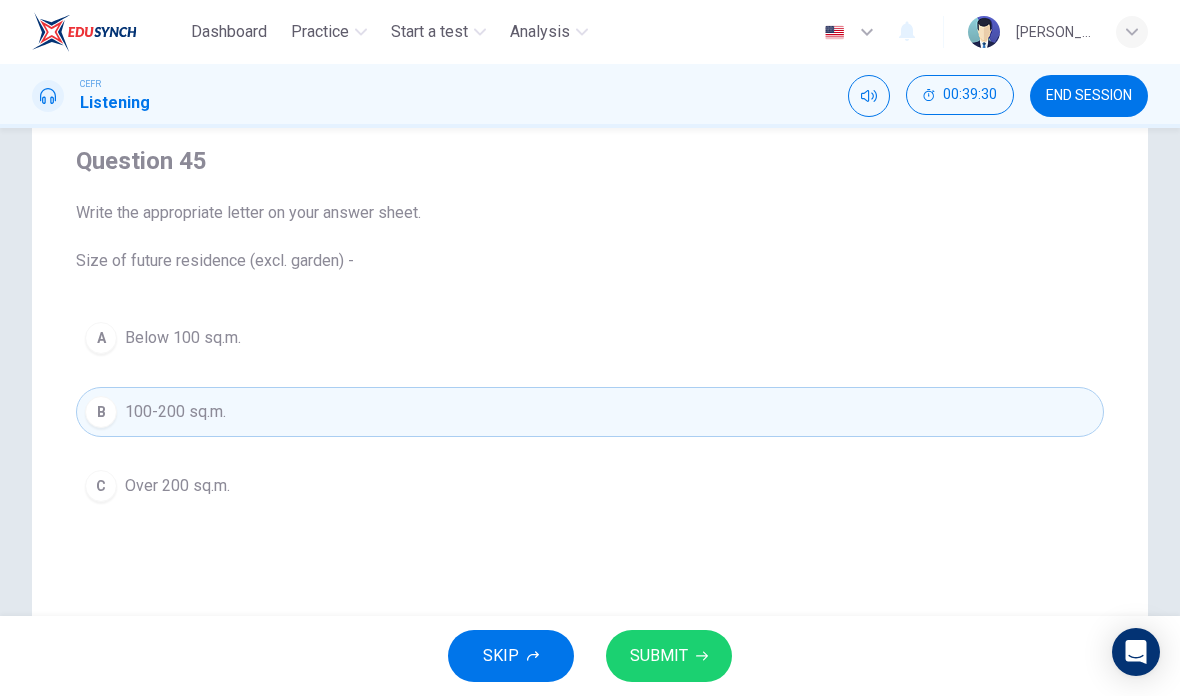 click on "SUBMIT" at bounding box center (669, 656) 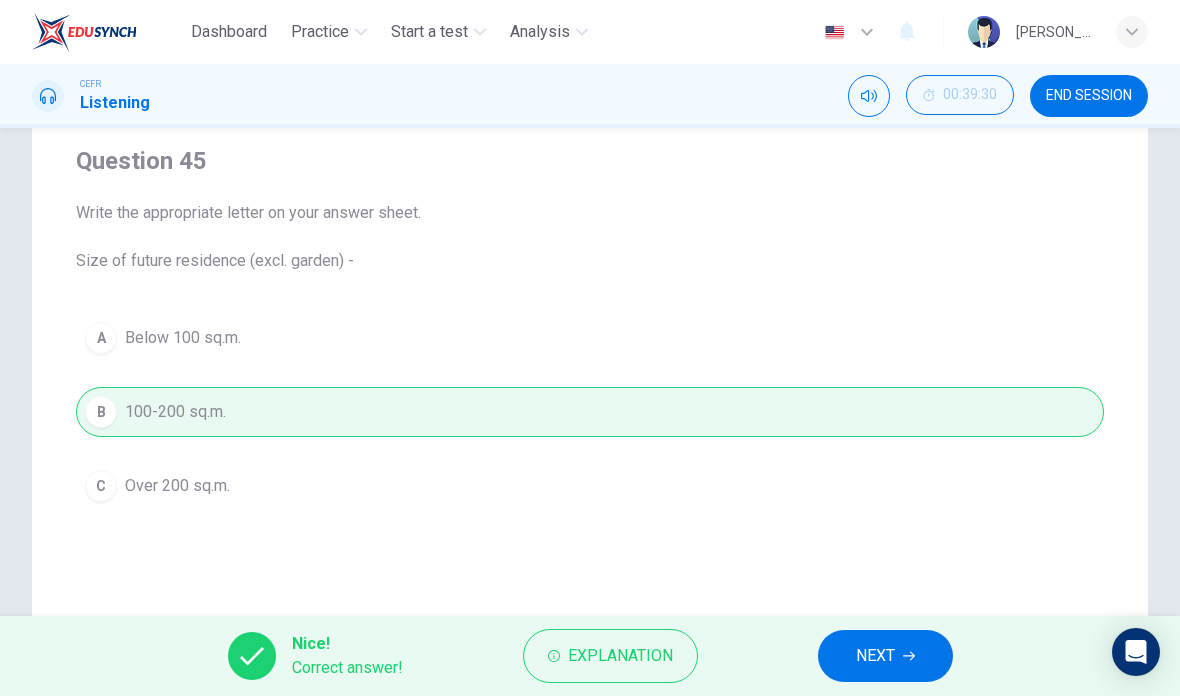 click on "NEXT" at bounding box center (875, 656) 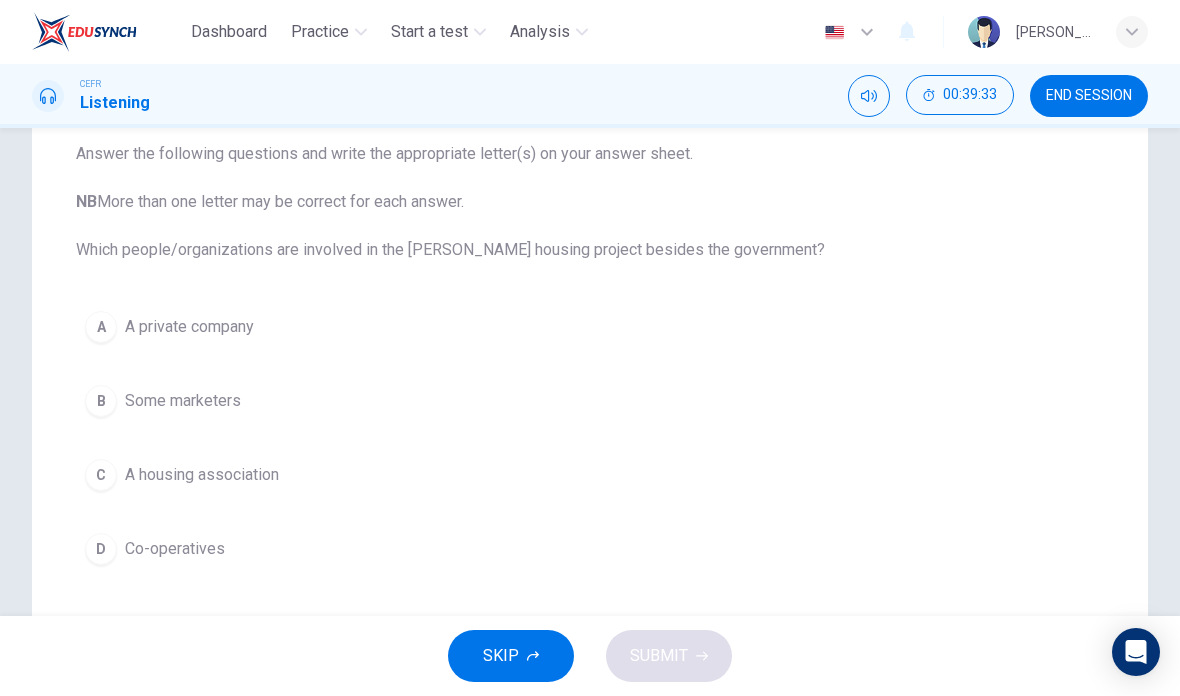 scroll, scrollTop: 215, scrollLeft: 0, axis: vertical 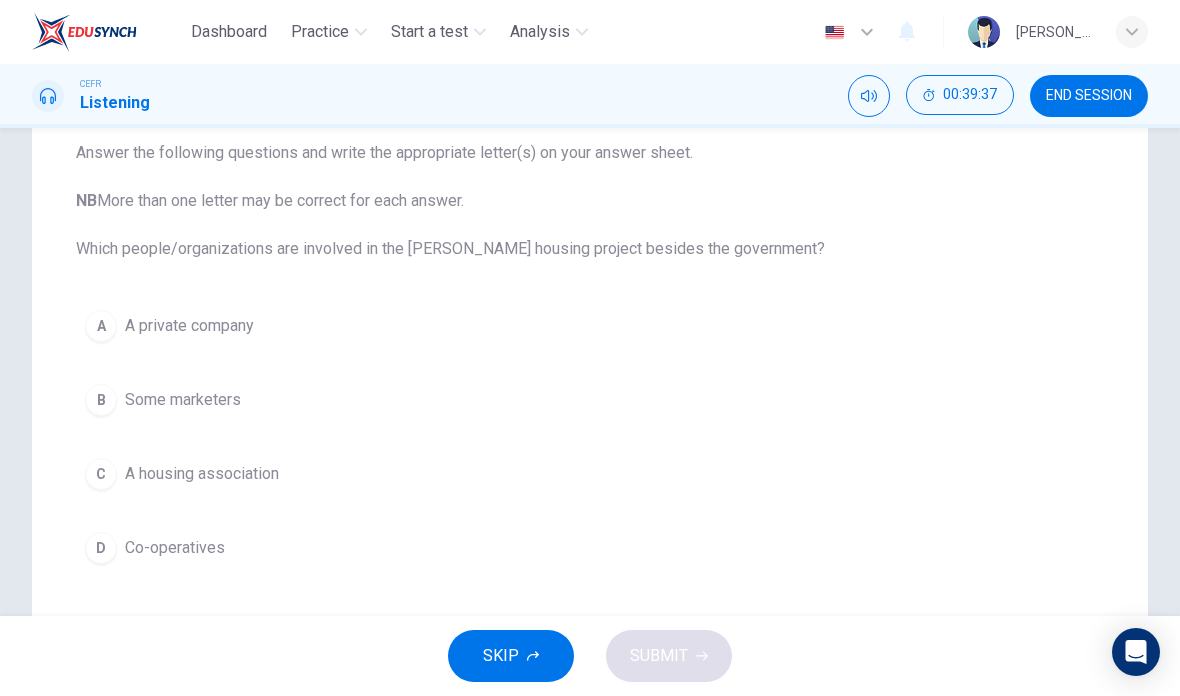 click on "A A private company" at bounding box center [590, 326] 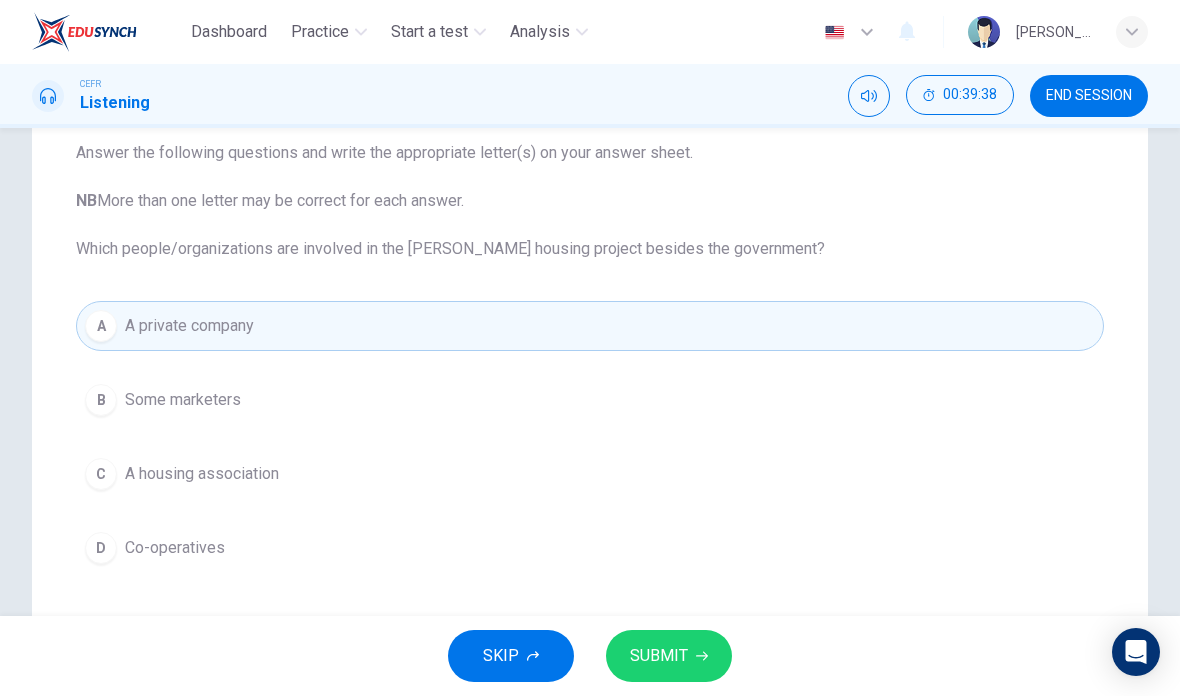 click on "SUBMIT" at bounding box center (659, 656) 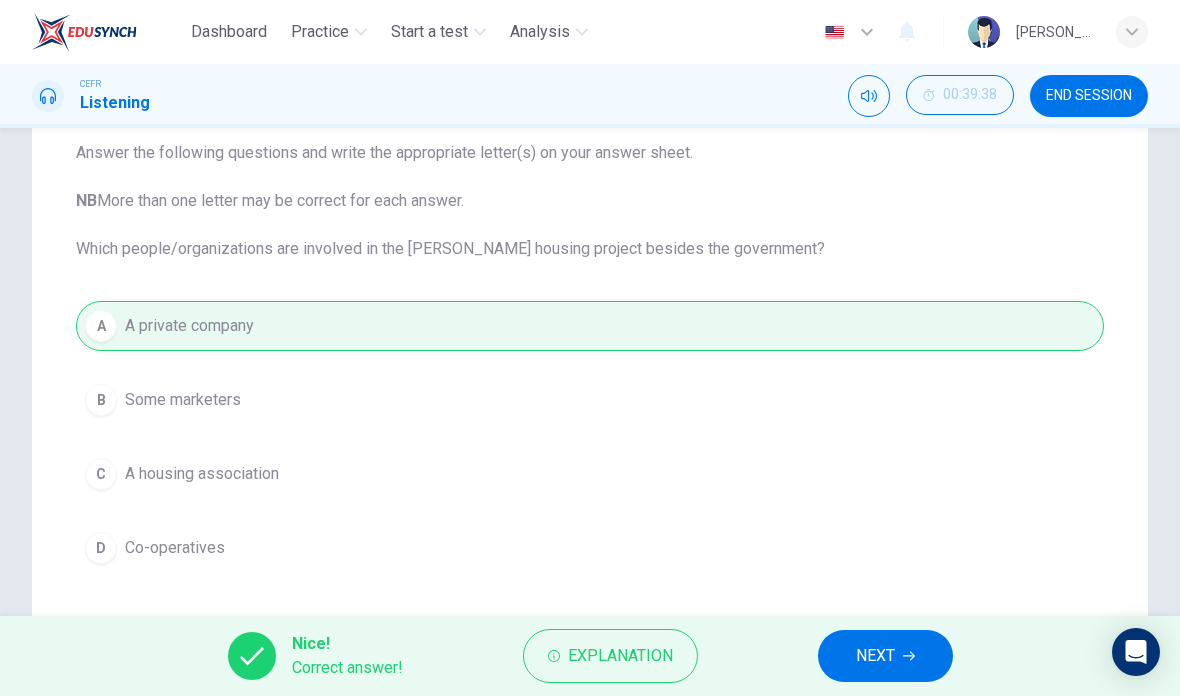 click on "NEXT" at bounding box center (875, 656) 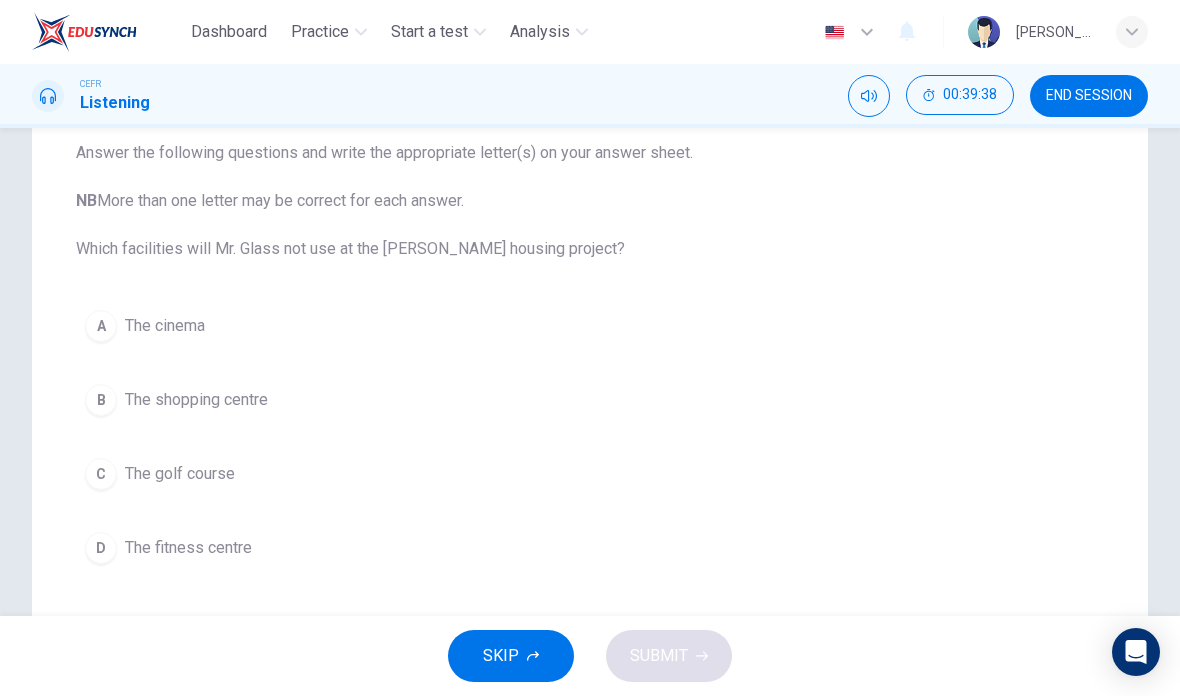 click on "C The golf course" at bounding box center [590, 474] 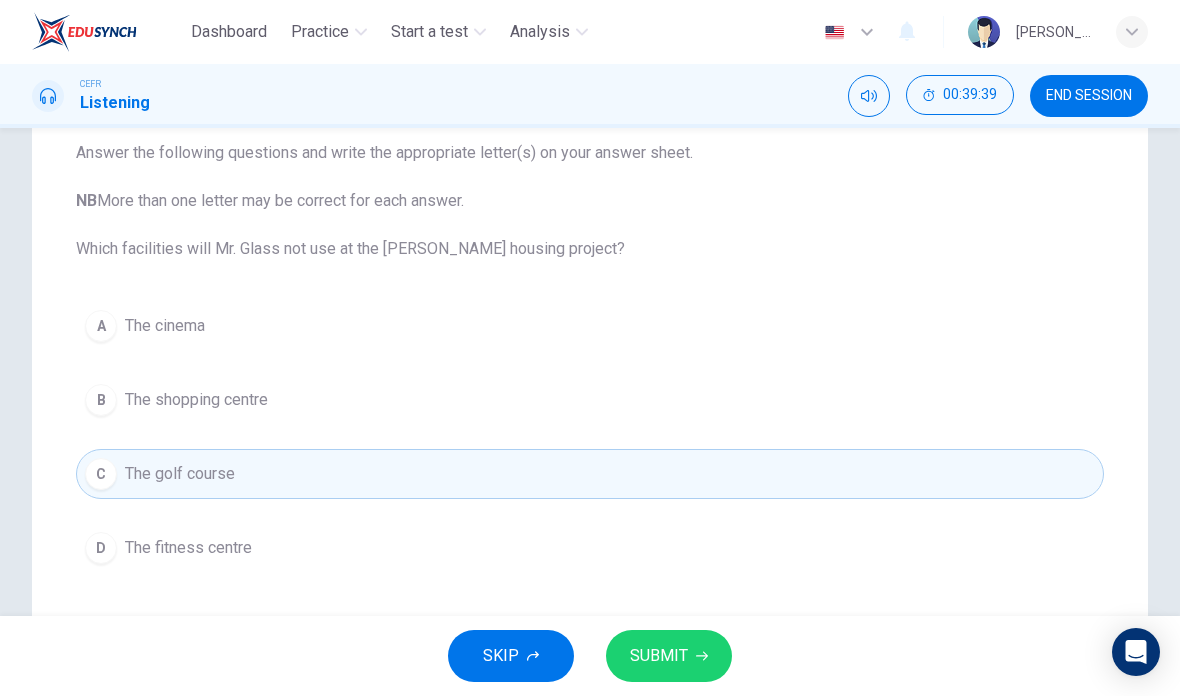 click on "SUBMIT" at bounding box center [659, 656] 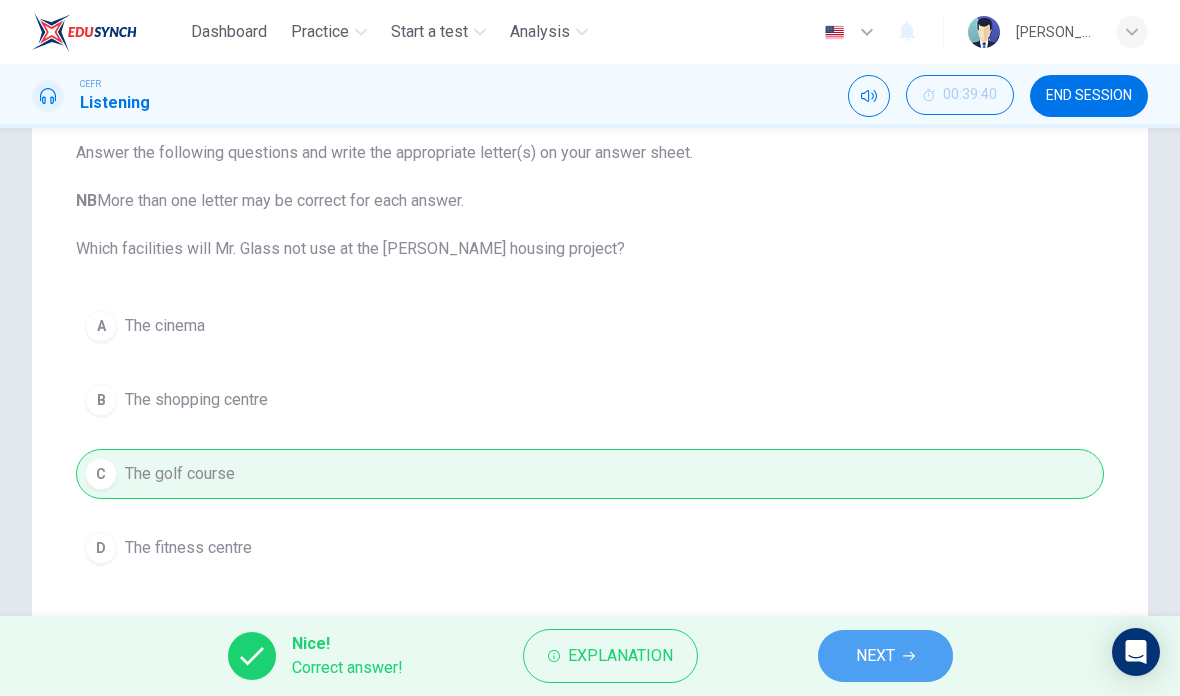 click on "NEXT" at bounding box center (875, 656) 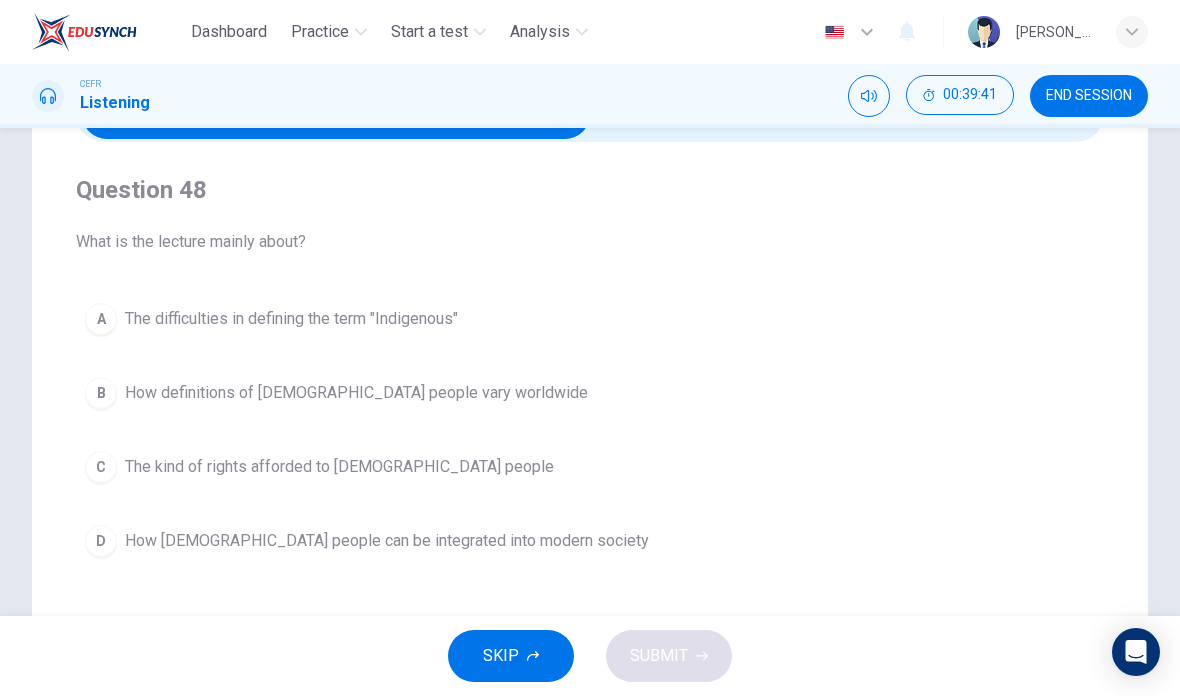 scroll, scrollTop: 134, scrollLeft: 0, axis: vertical 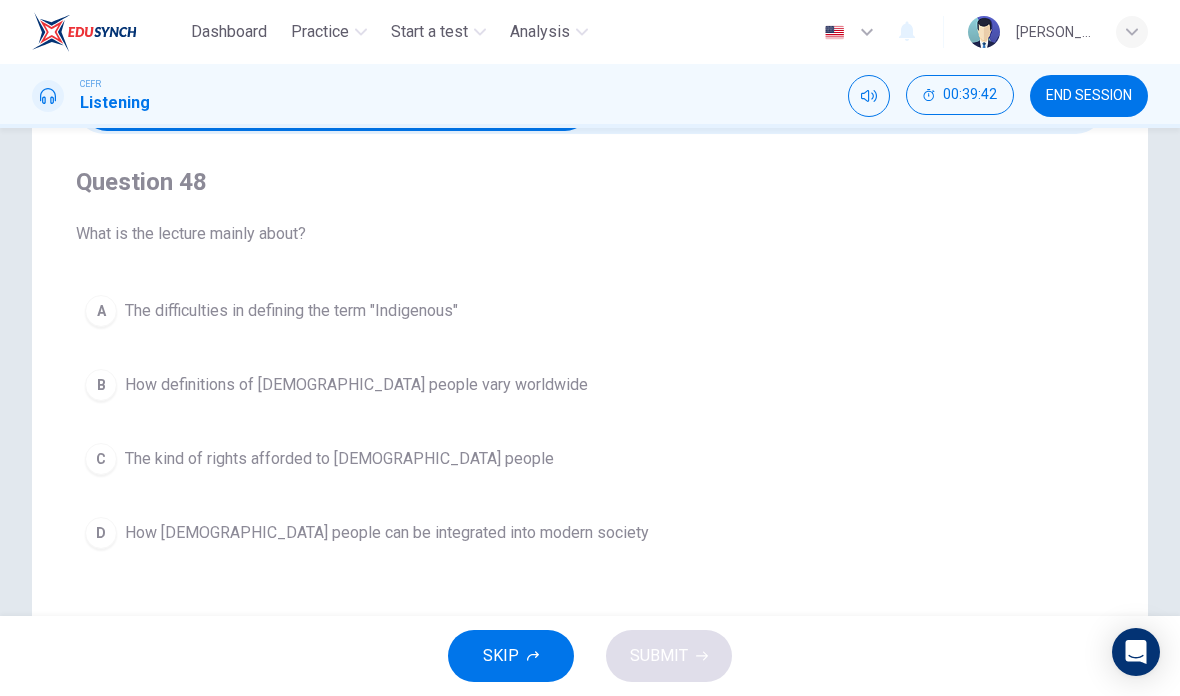 checkbox on "true" 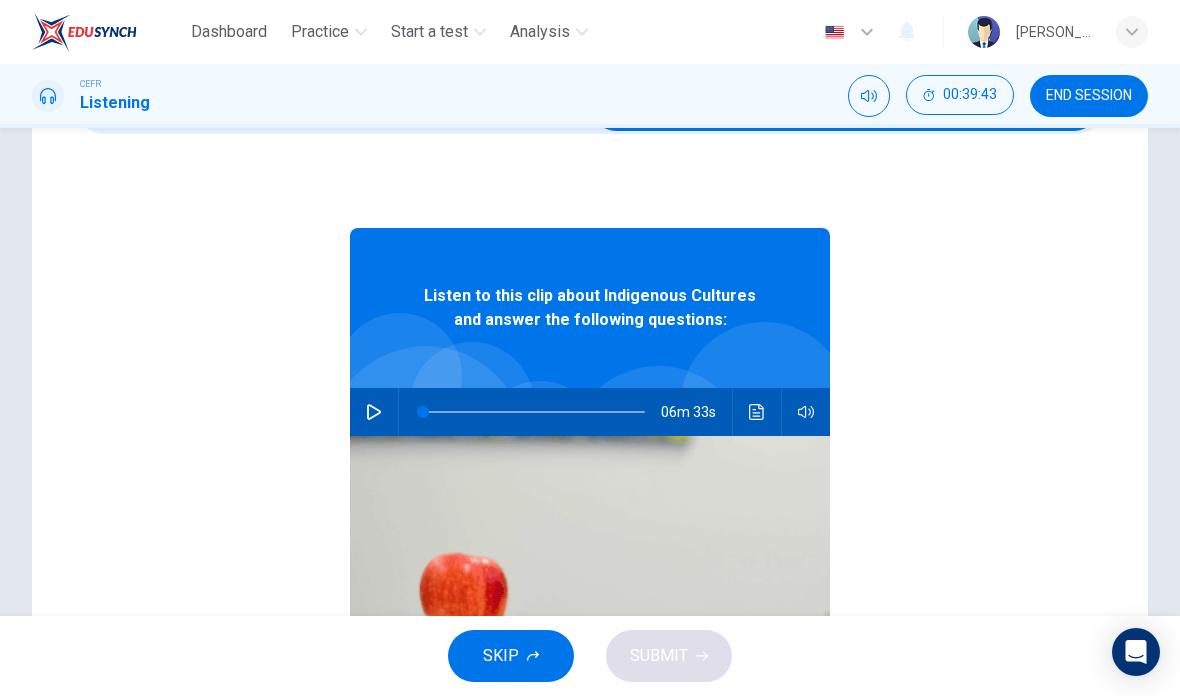 click 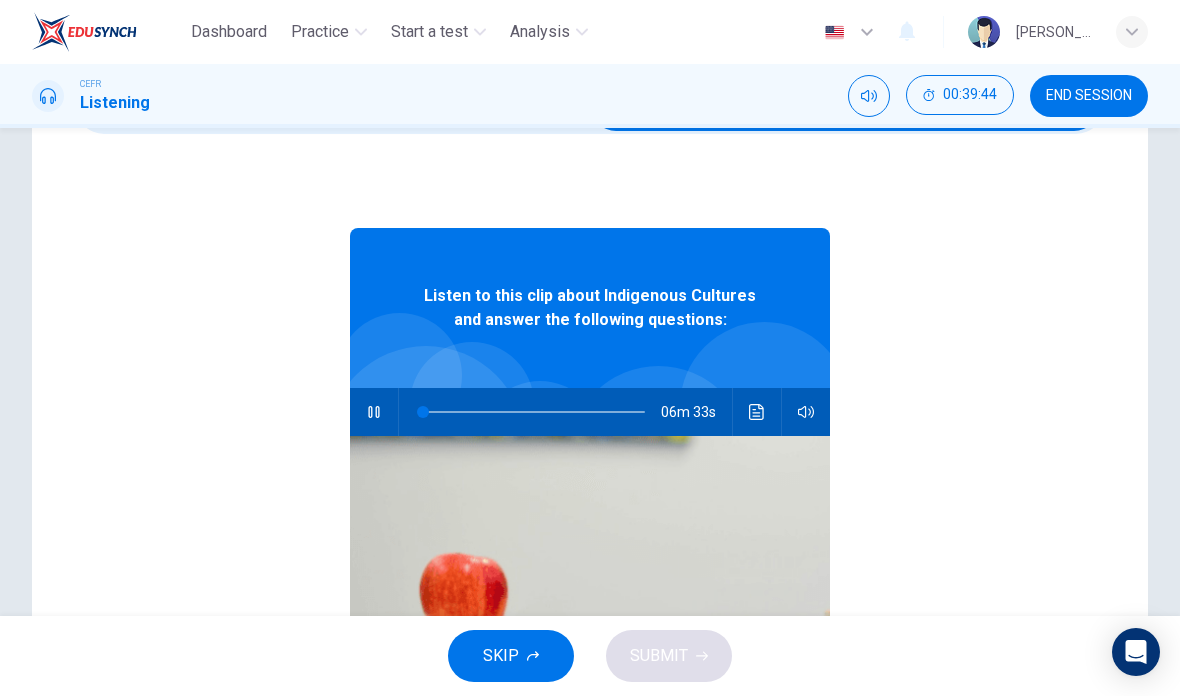type on "0" 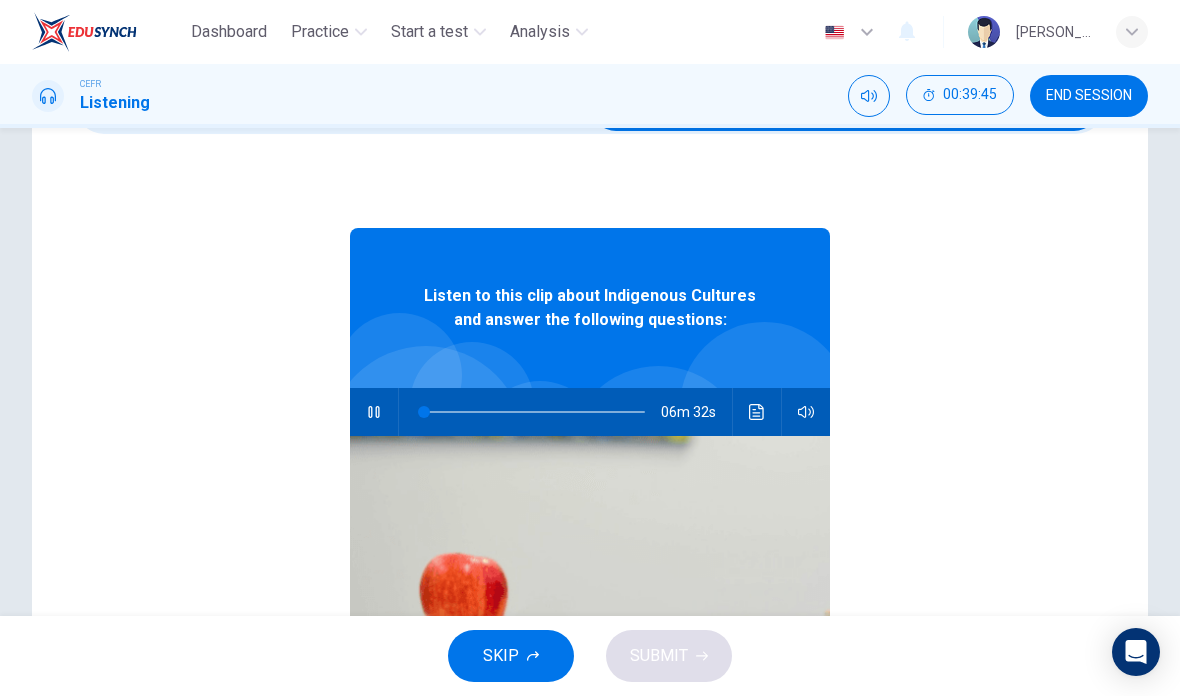 checkbox on "false" 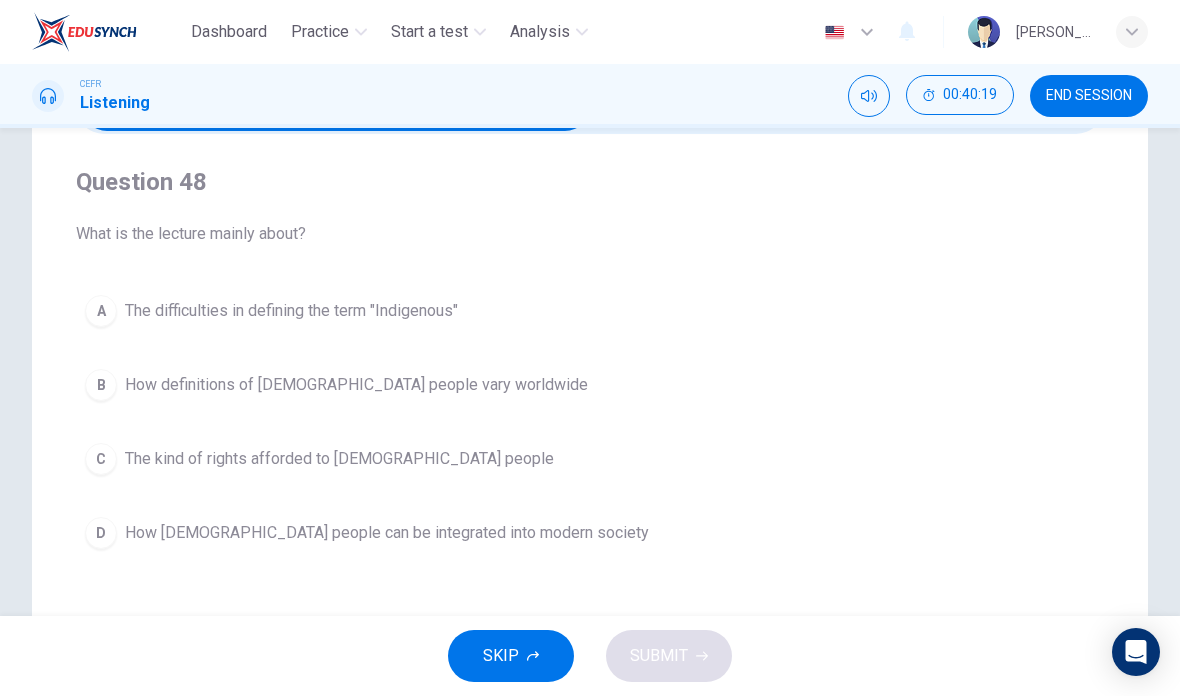 click on "How definitions of [DEMOGRAPHIC_DATA] people vary worldwide" at bounding box center (356, 385) 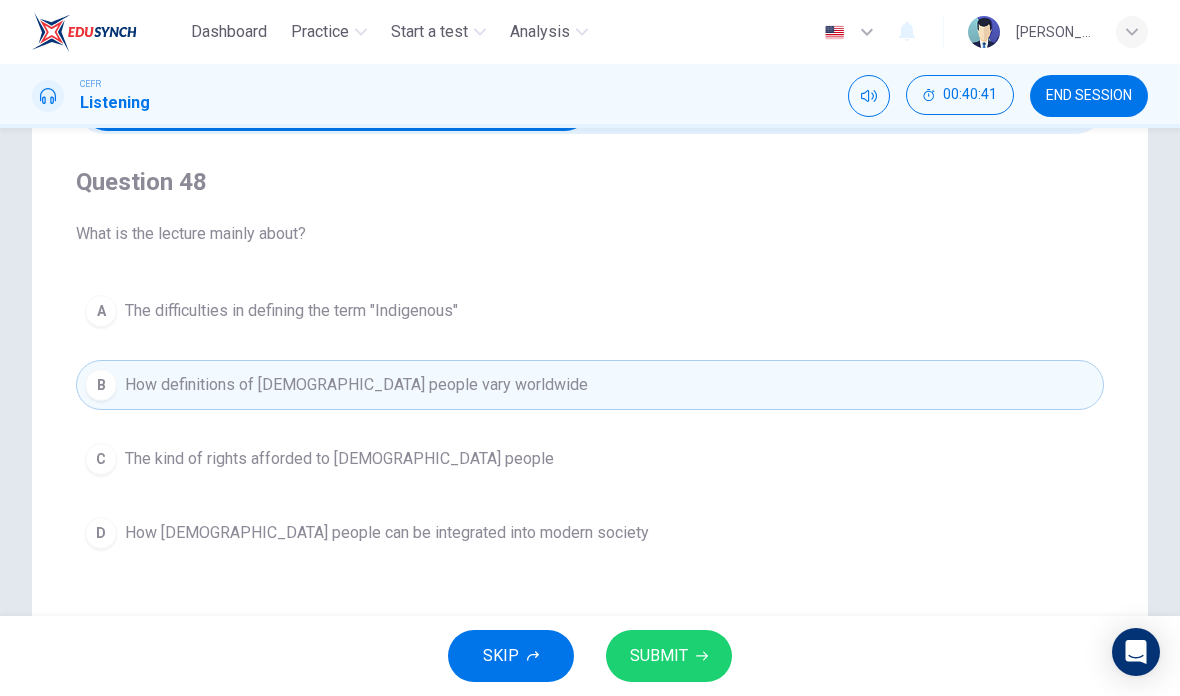type on "14" 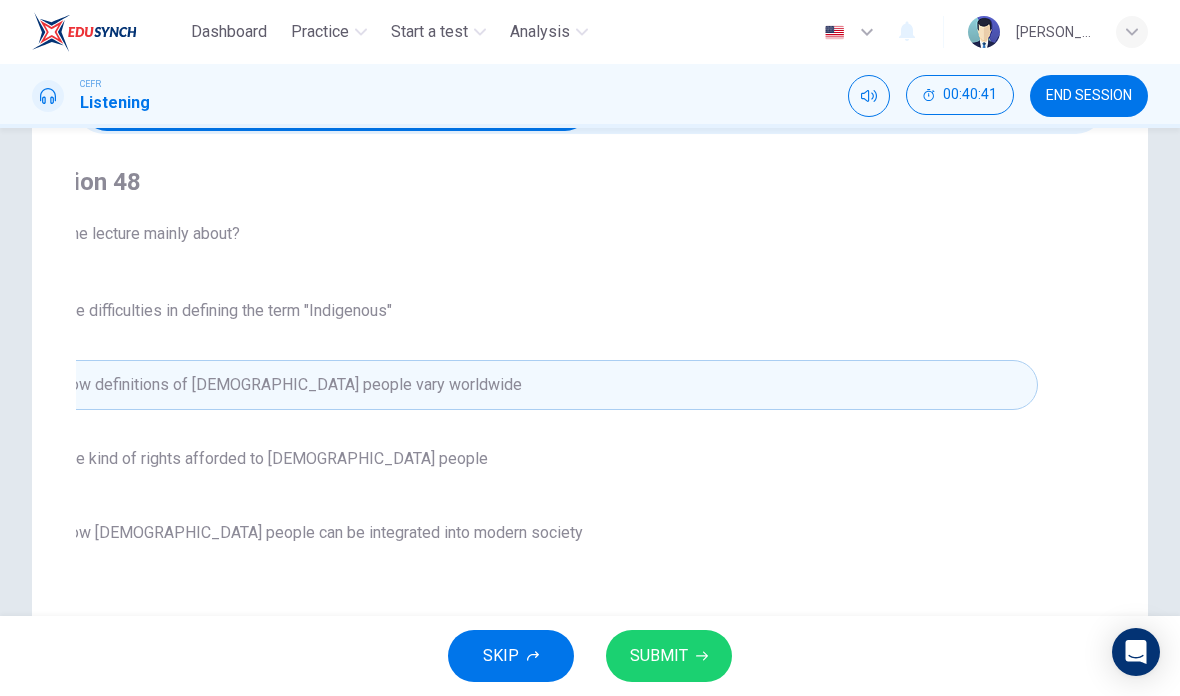 checkbox on "true" 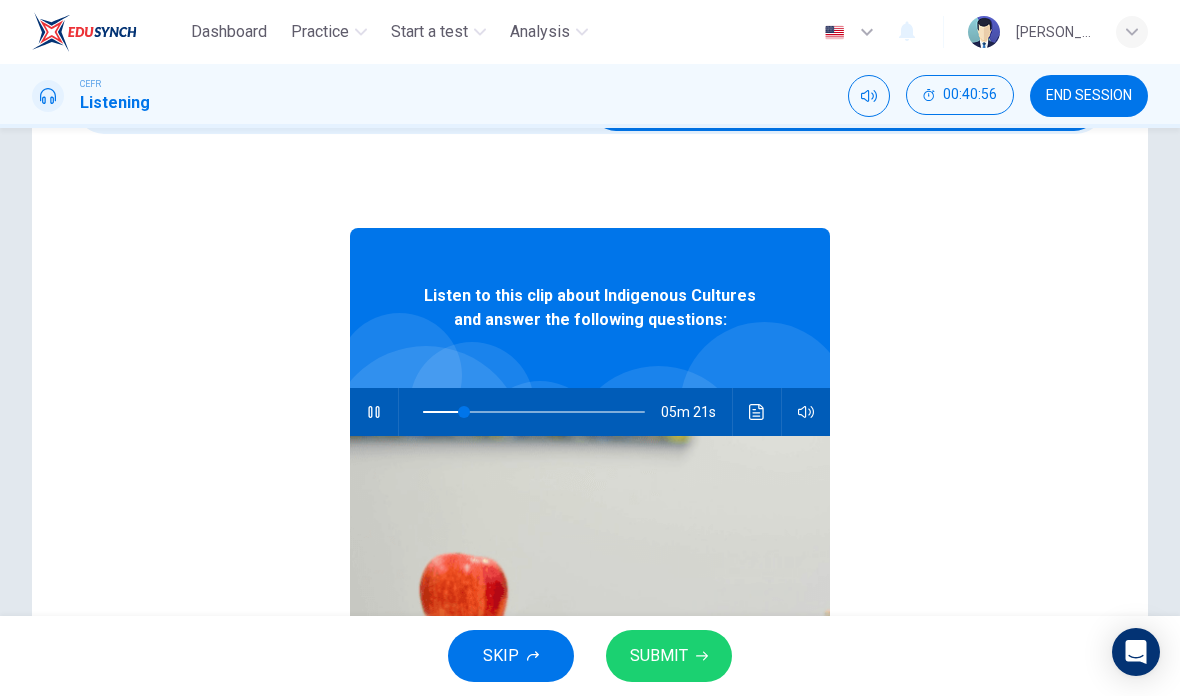 type on "19" 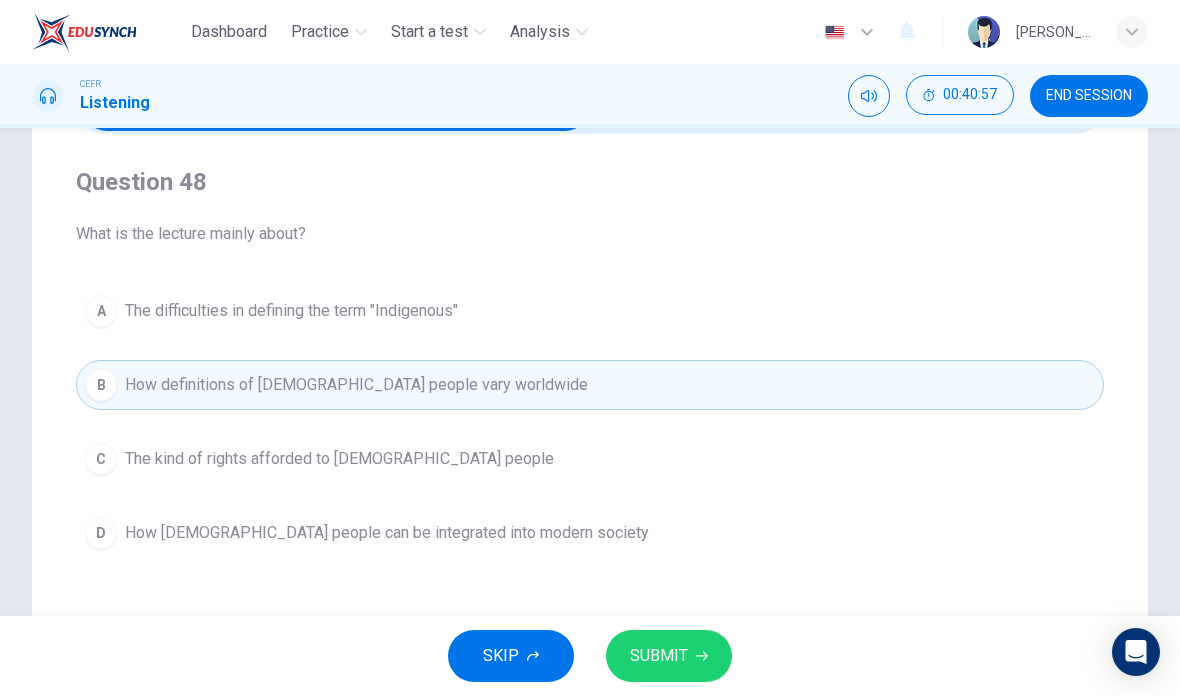 click on "SUBMIT" at bounding box center [669, 656] 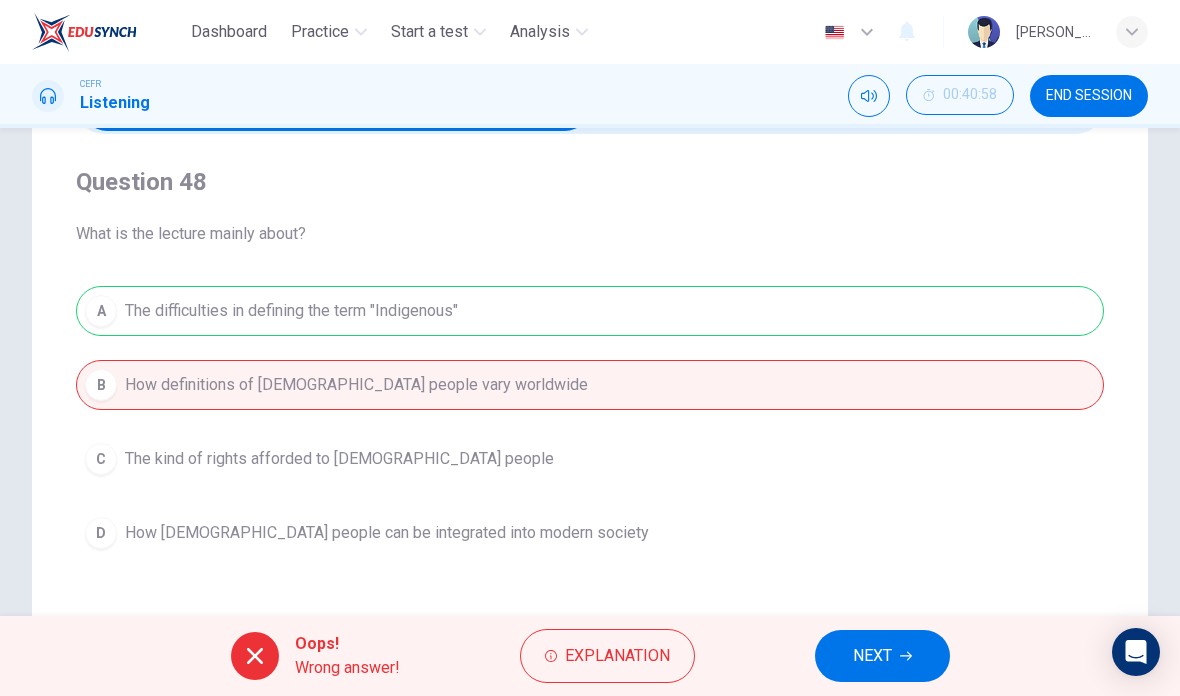 click on "NEXT" at bounding box center (882, 656) 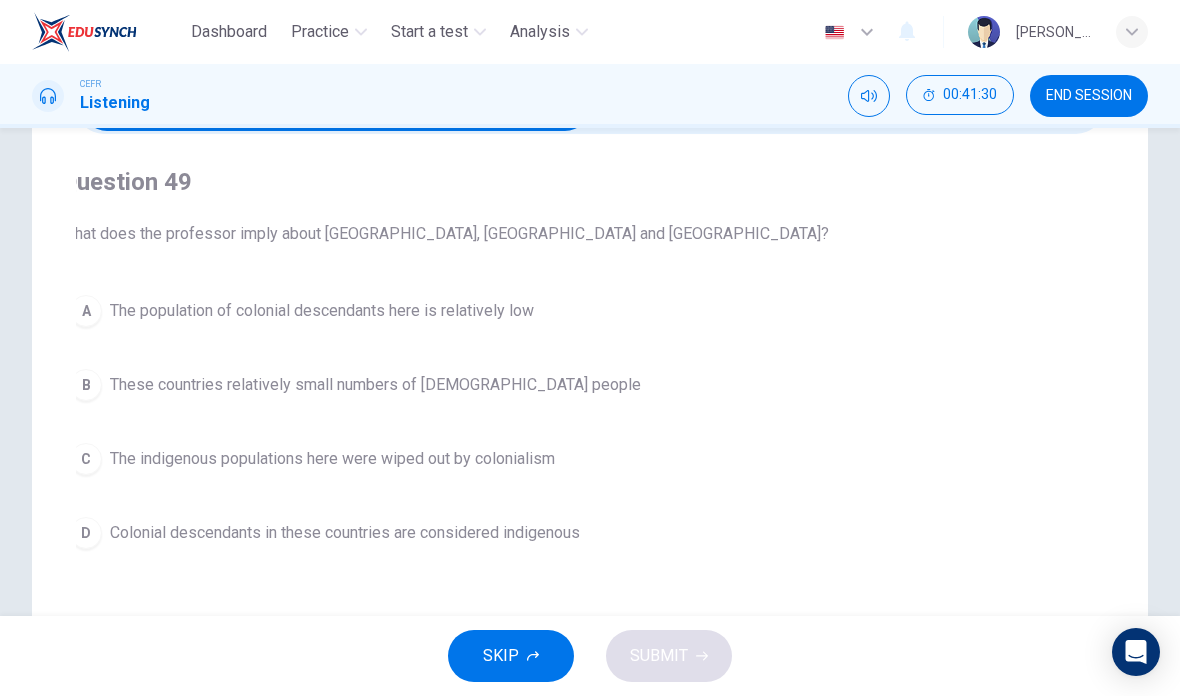 checkbox on "true" 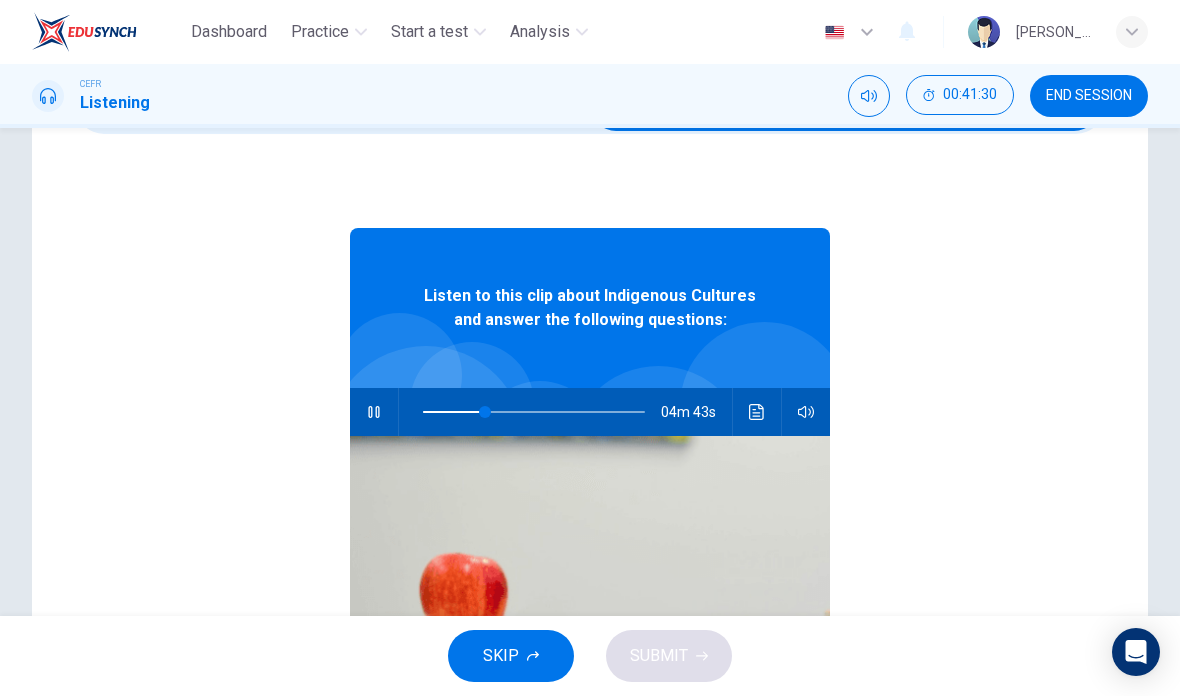 click 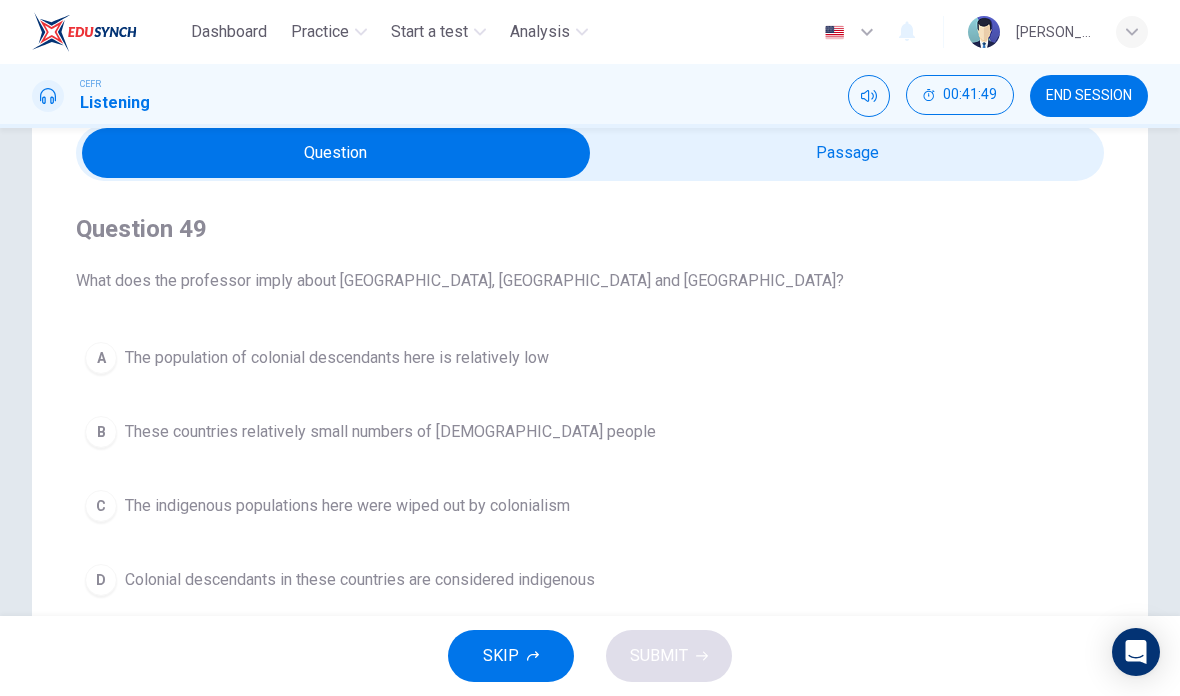 scroll, scrollTop: 86, scrollLeft: 0, axis: vertical 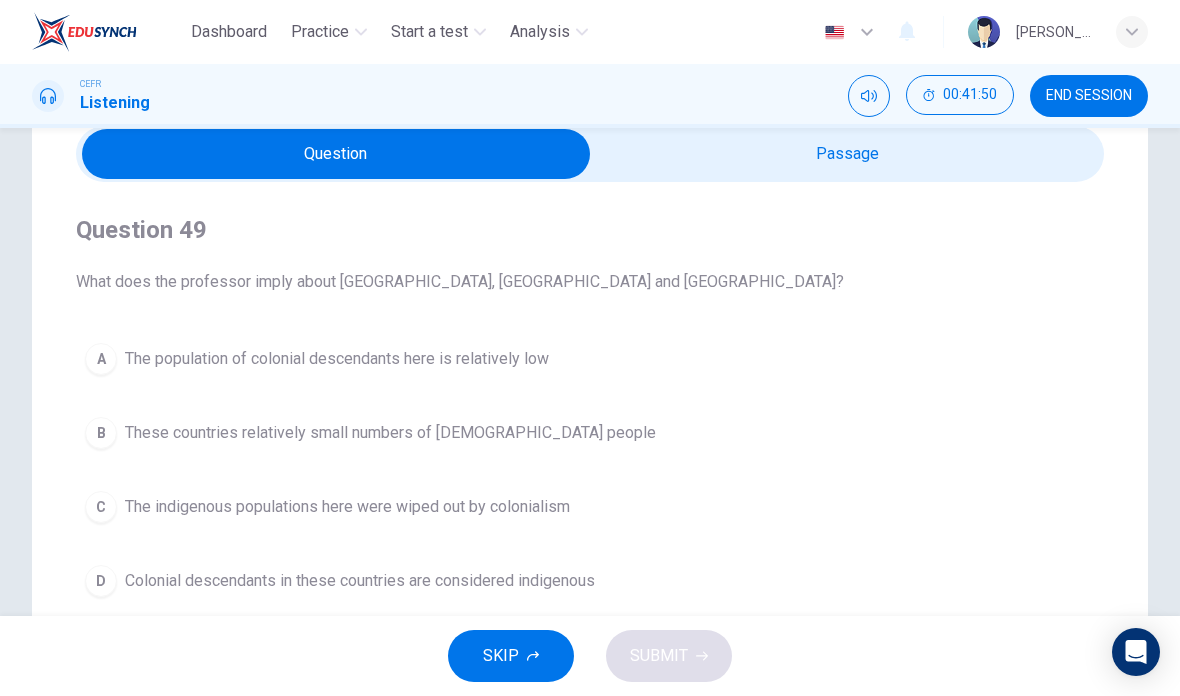 click on "These countries relatively small numbers of [DEMOGRAPHIC_DATA] people" at bounding box center (390, 433) 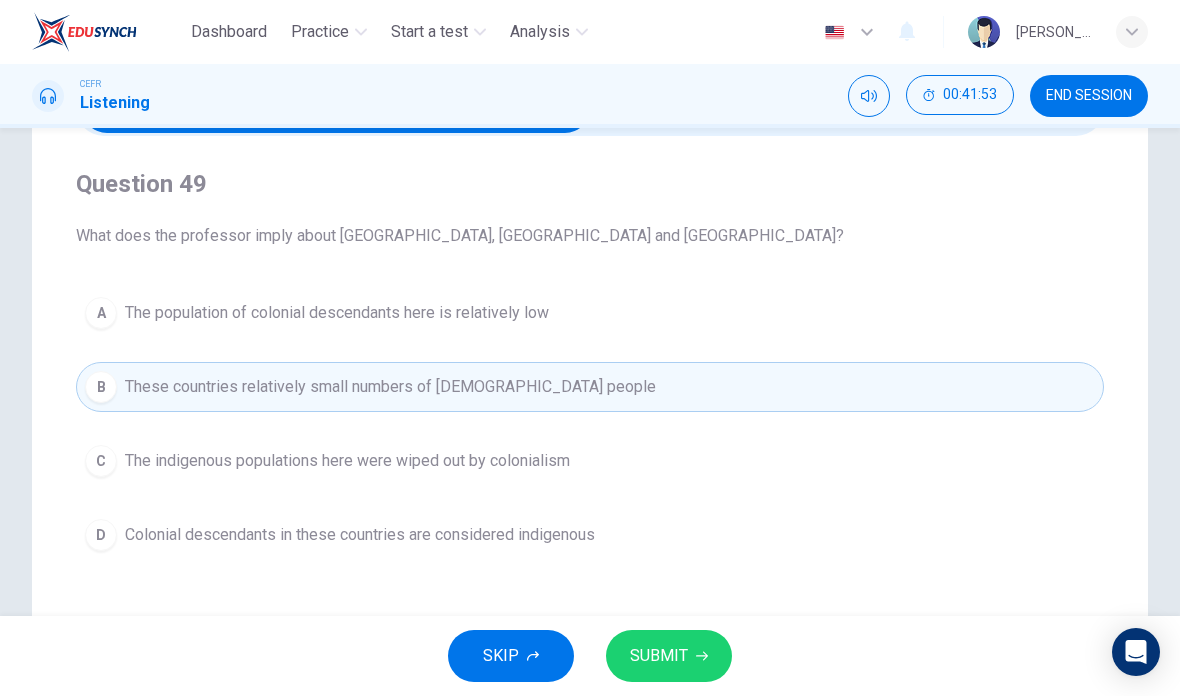 scroll, scrollTop: 133, scrollLeft: 0, axis: vertical 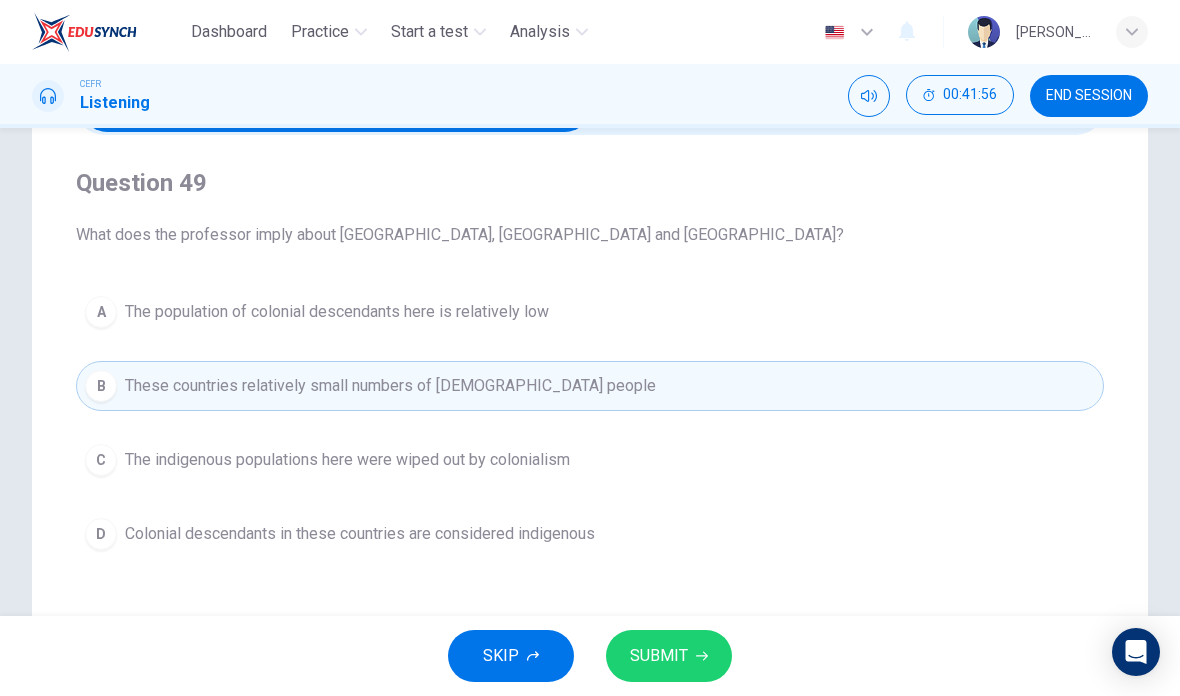 click on "SUBMIT" at bounding box center (669, 656) 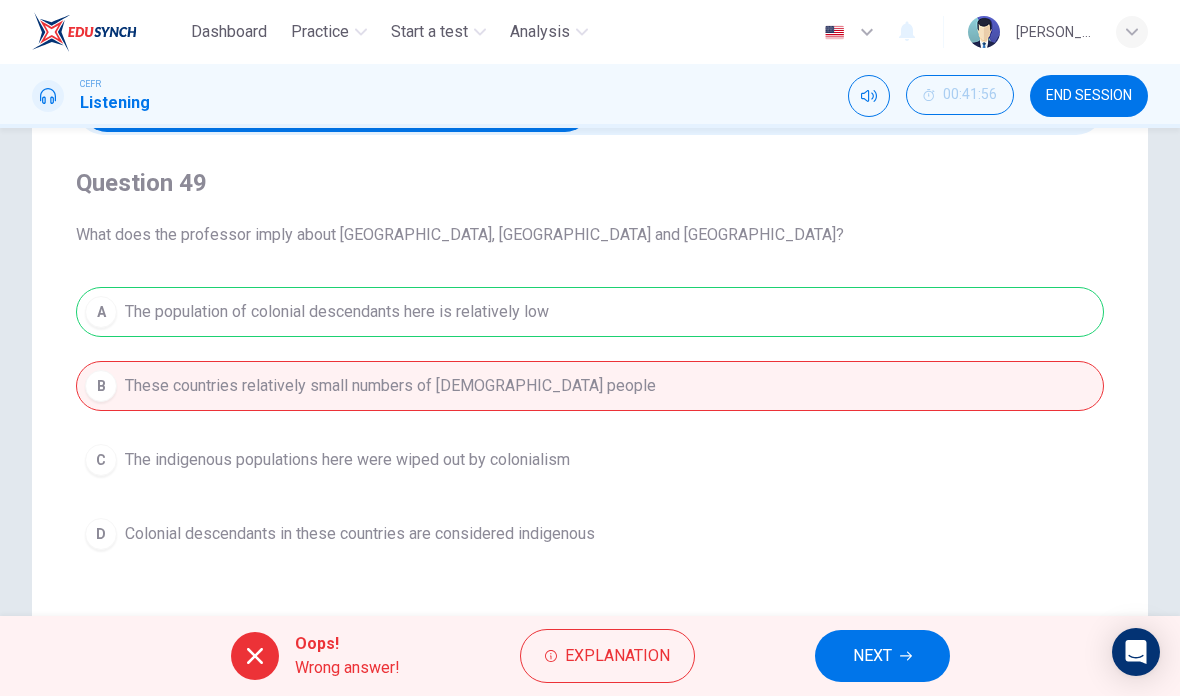 click on "NEXT" at bounding box center [872, 656] 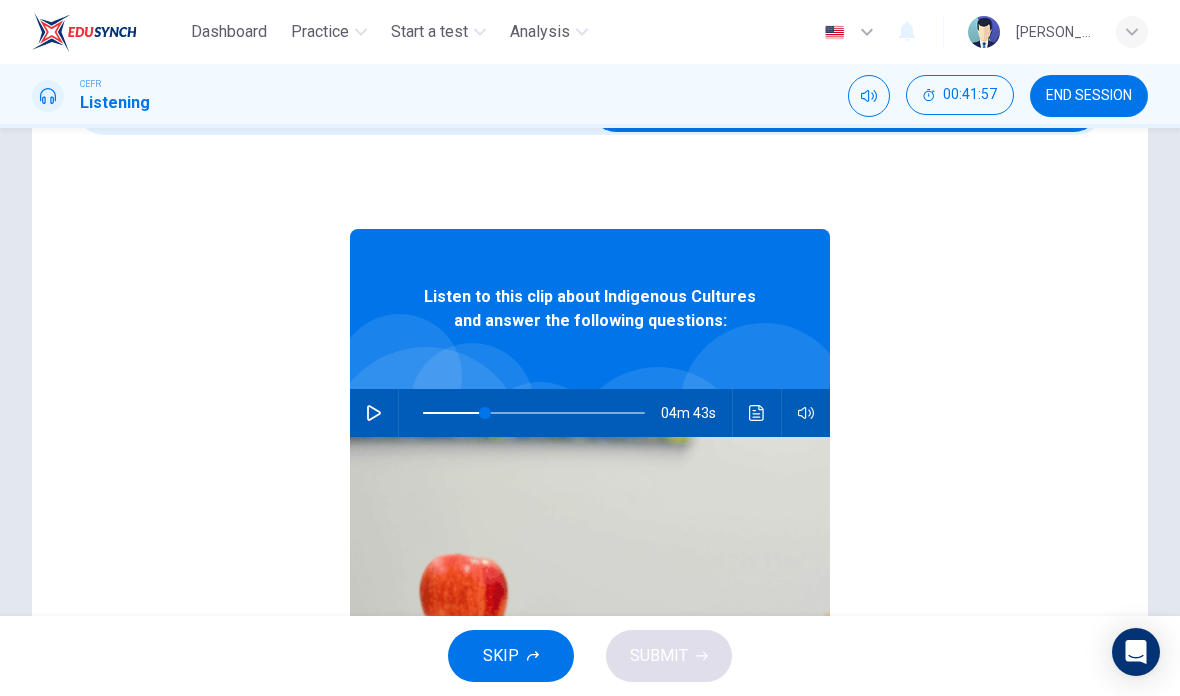 checkbox on "true" 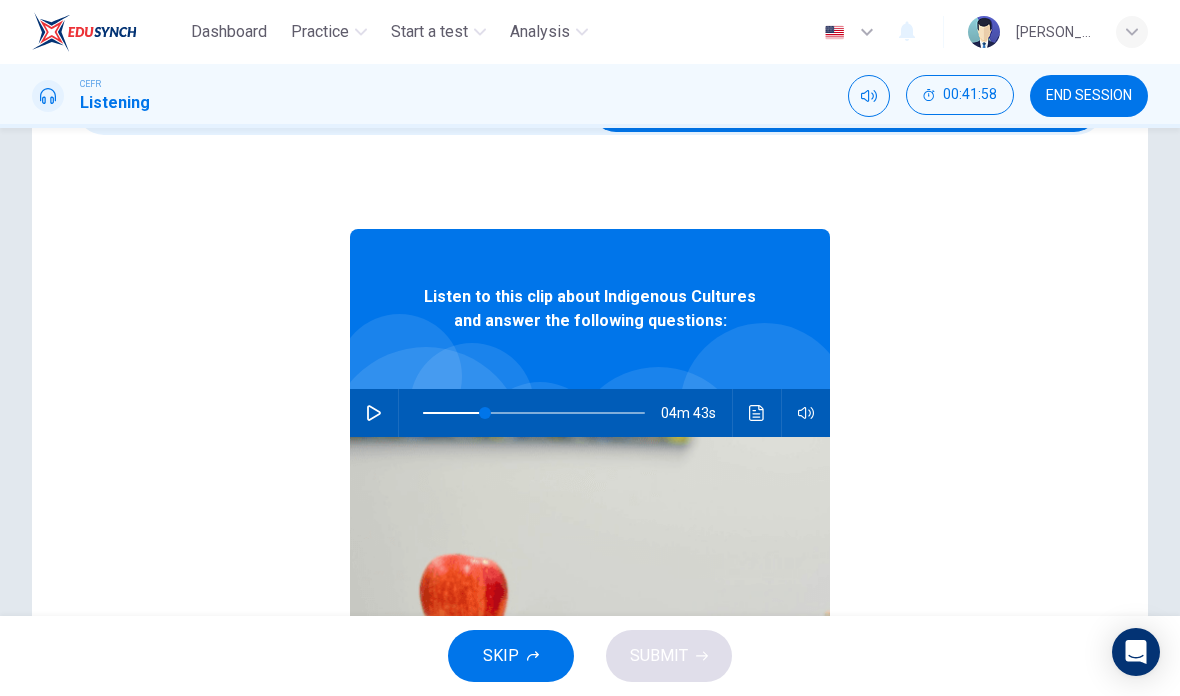 click at bounding box center [374, 413] 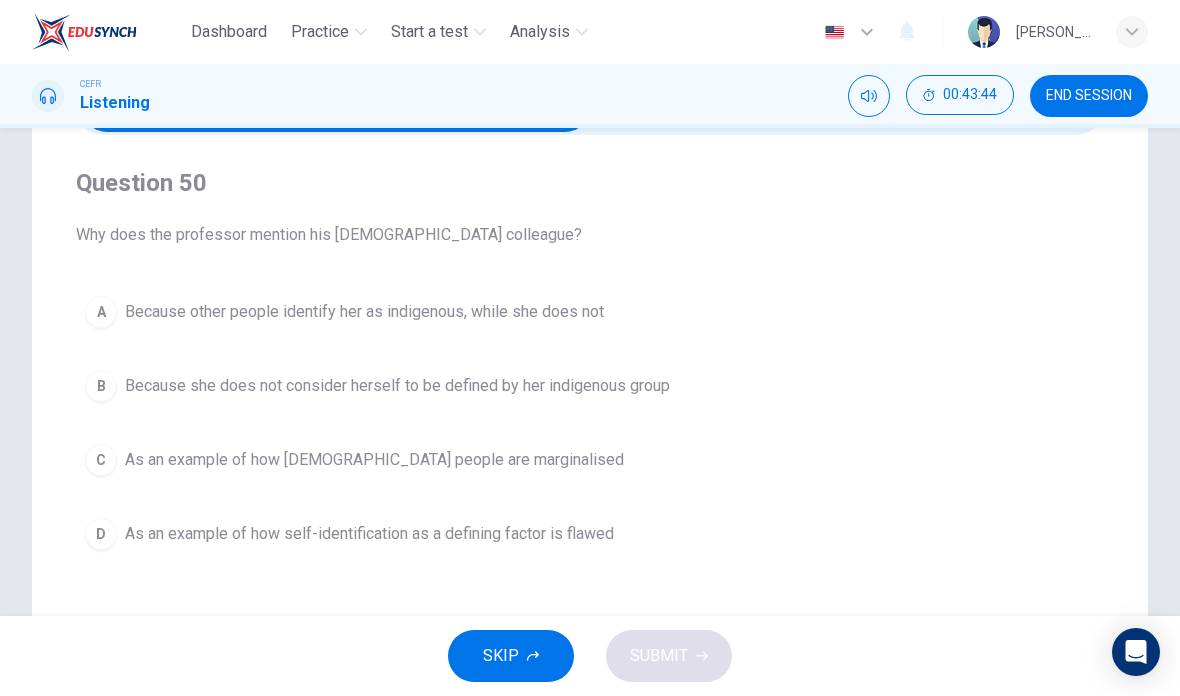 checkbox on "true" 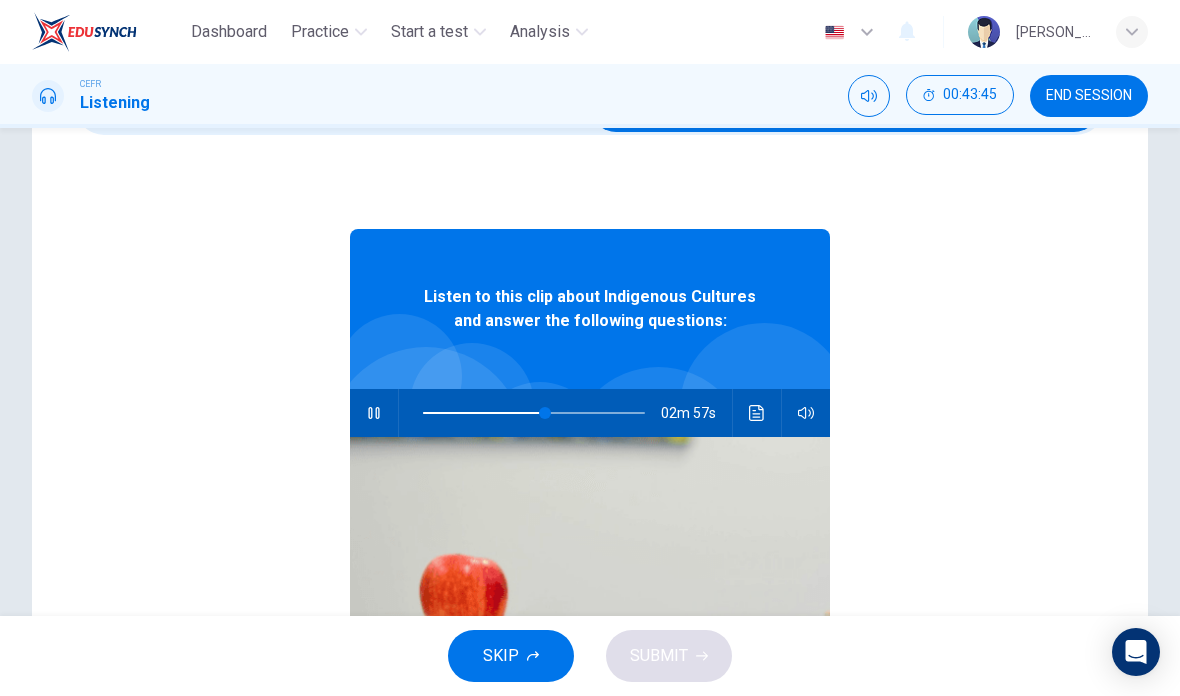 click 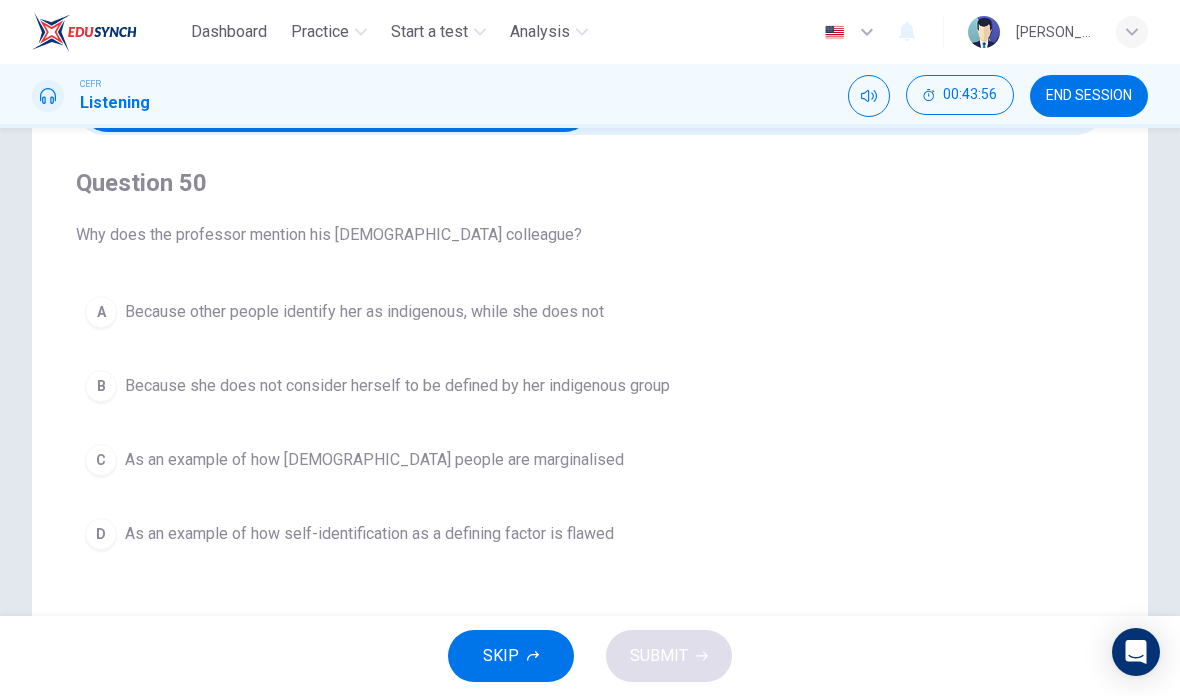 click on "D As an example of how self-identification as a defining factor is flawed" at bounding box center (590, 534) 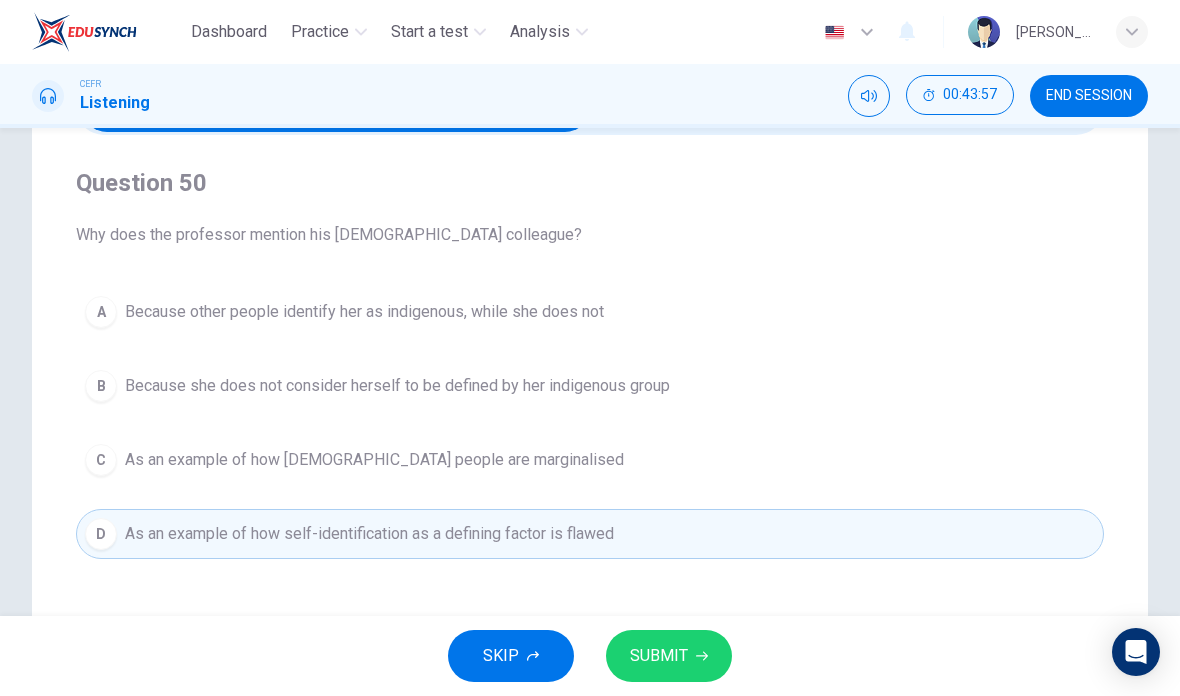 click 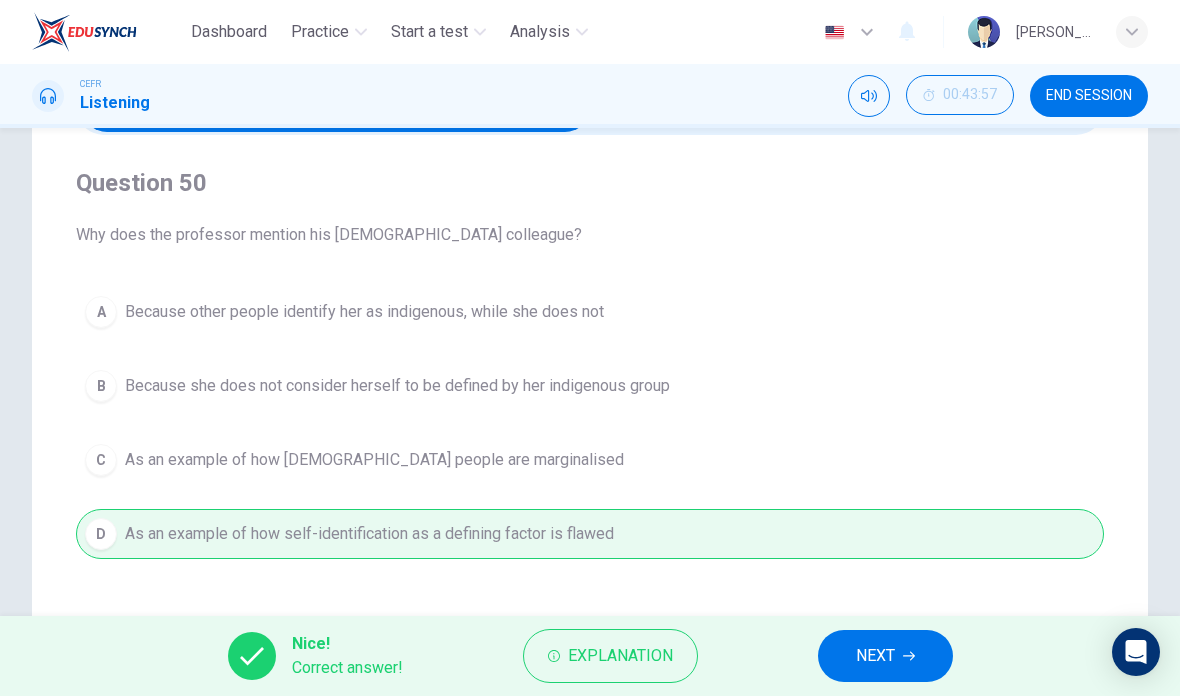 click on "NEXT" at bounding box center (875, 656) 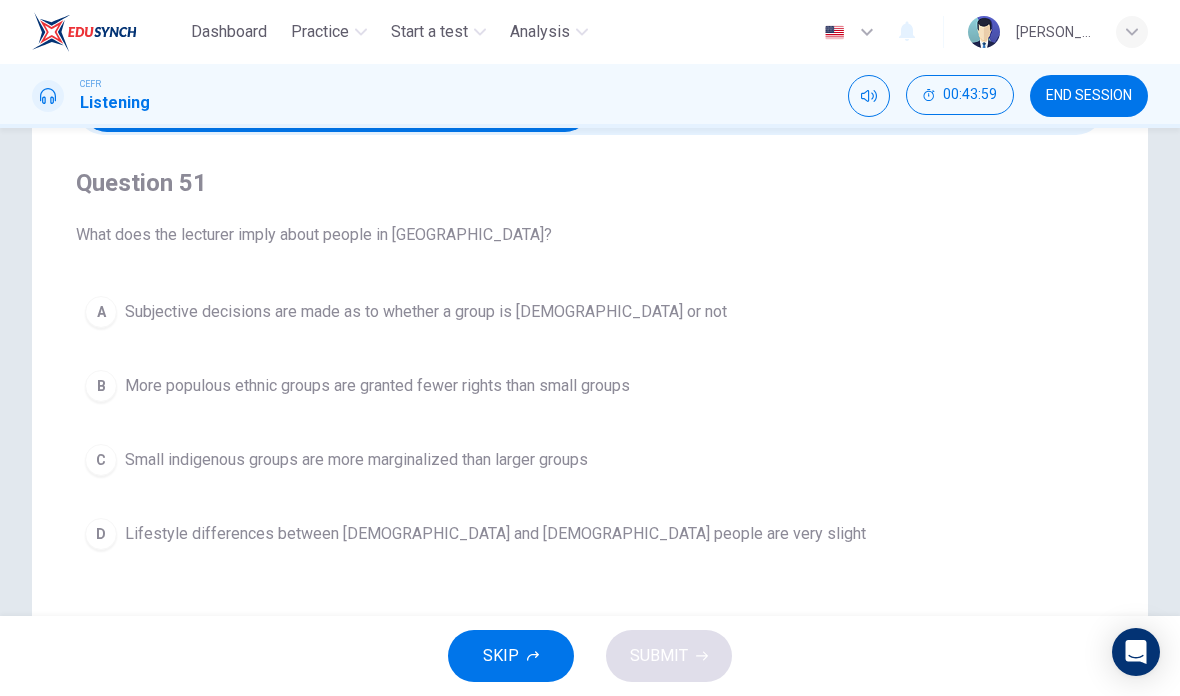 checkbox on "true" 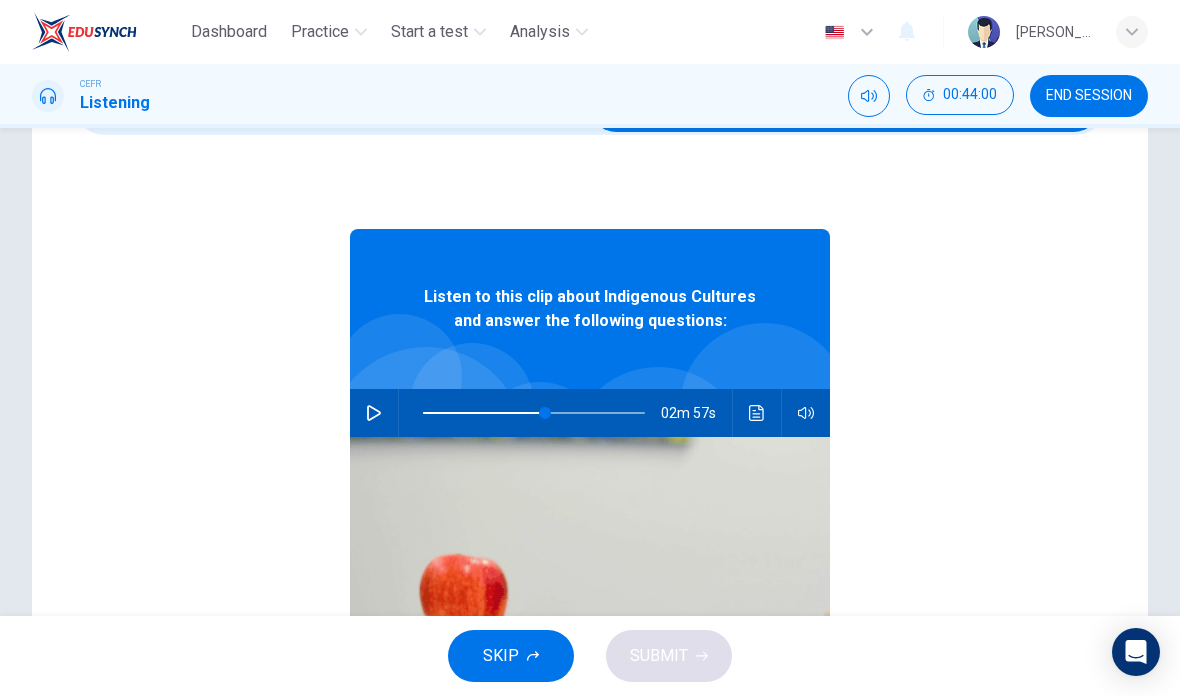 click at bounding box center (374, 413) 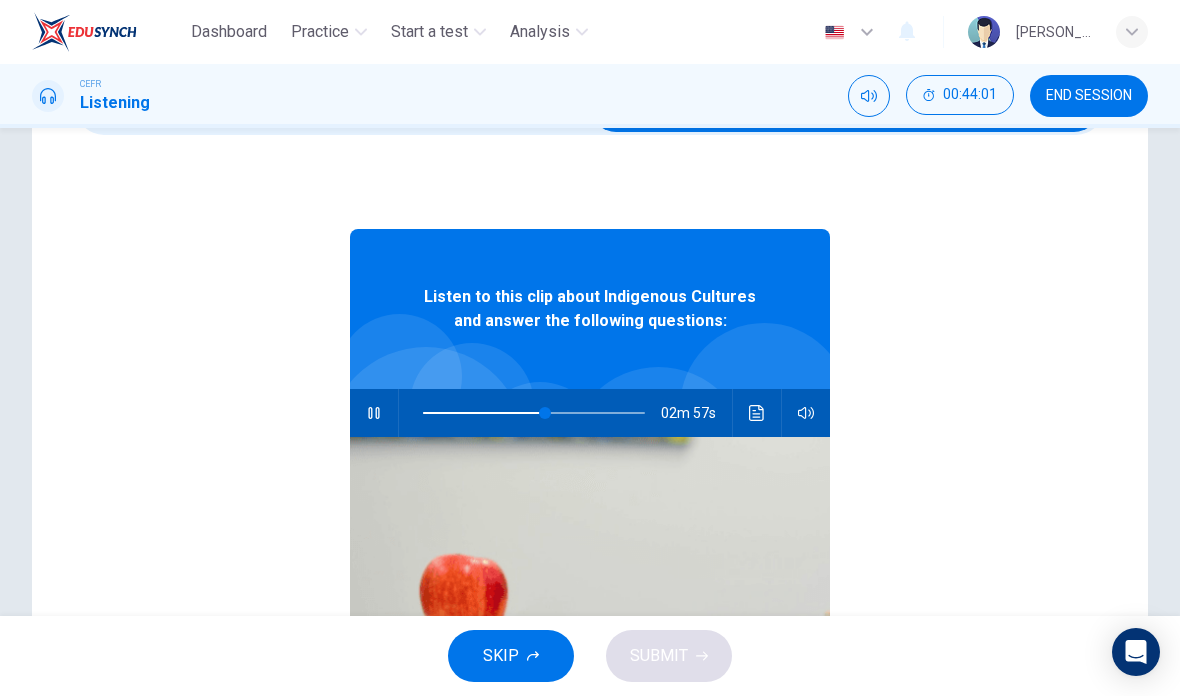 checkbox on "false" 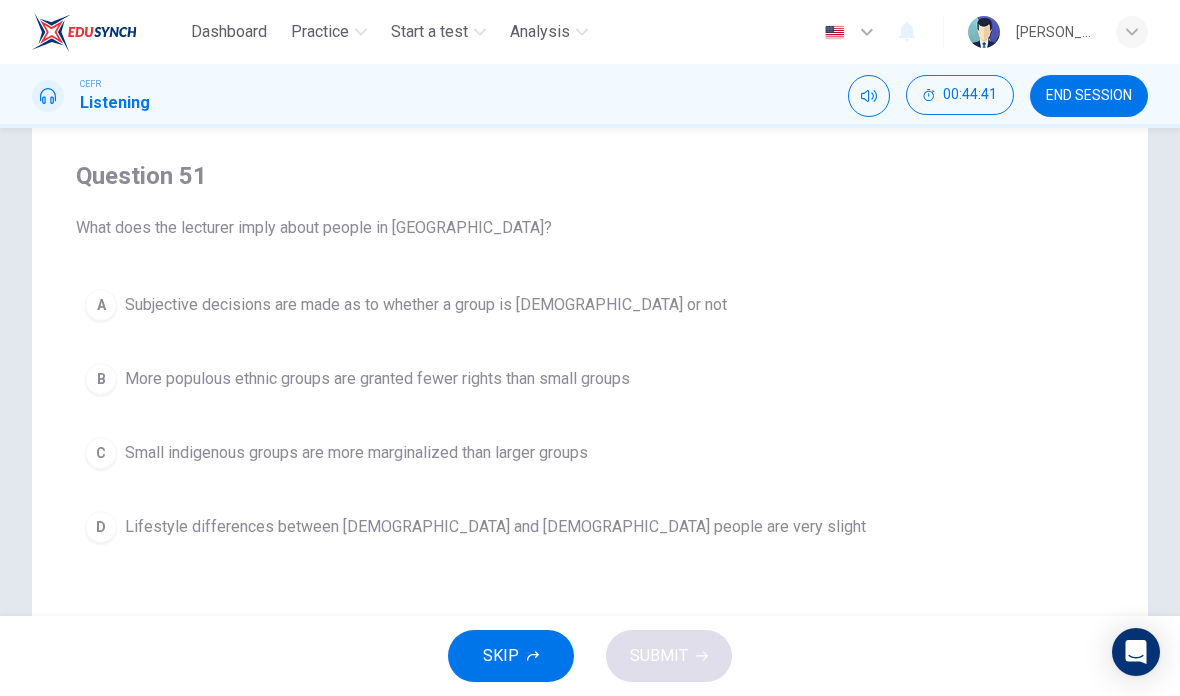scroll, scrollTop: 141, scrollLeft: 0, axis: vertical 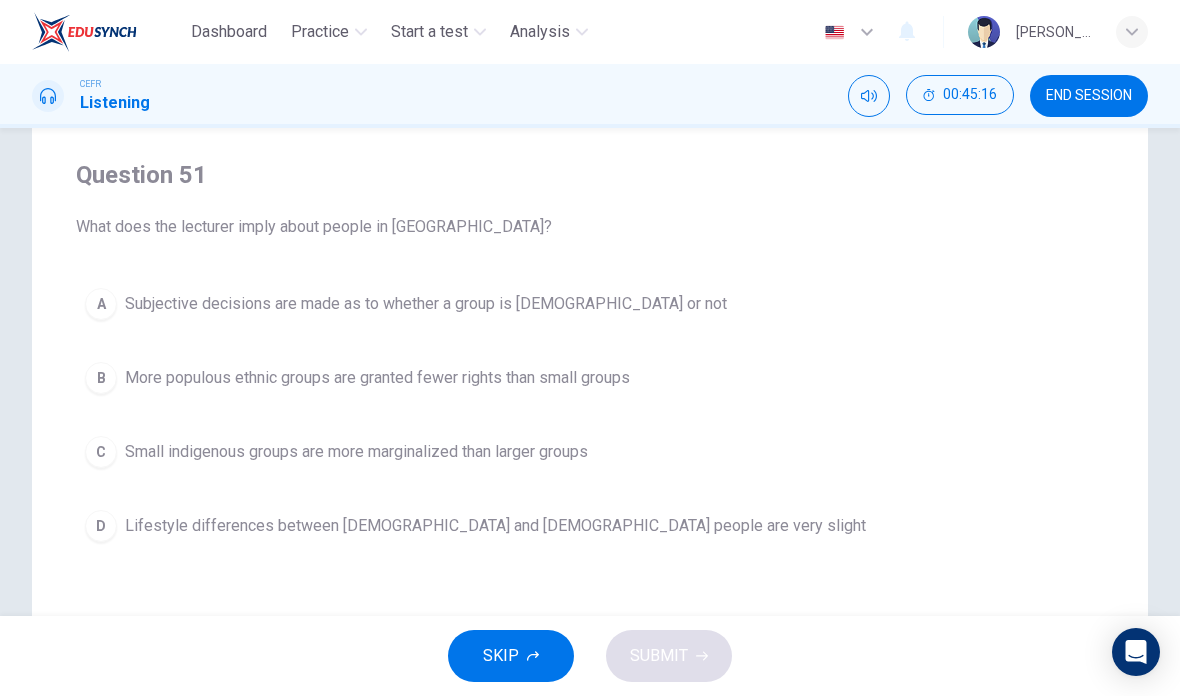 type on "75" 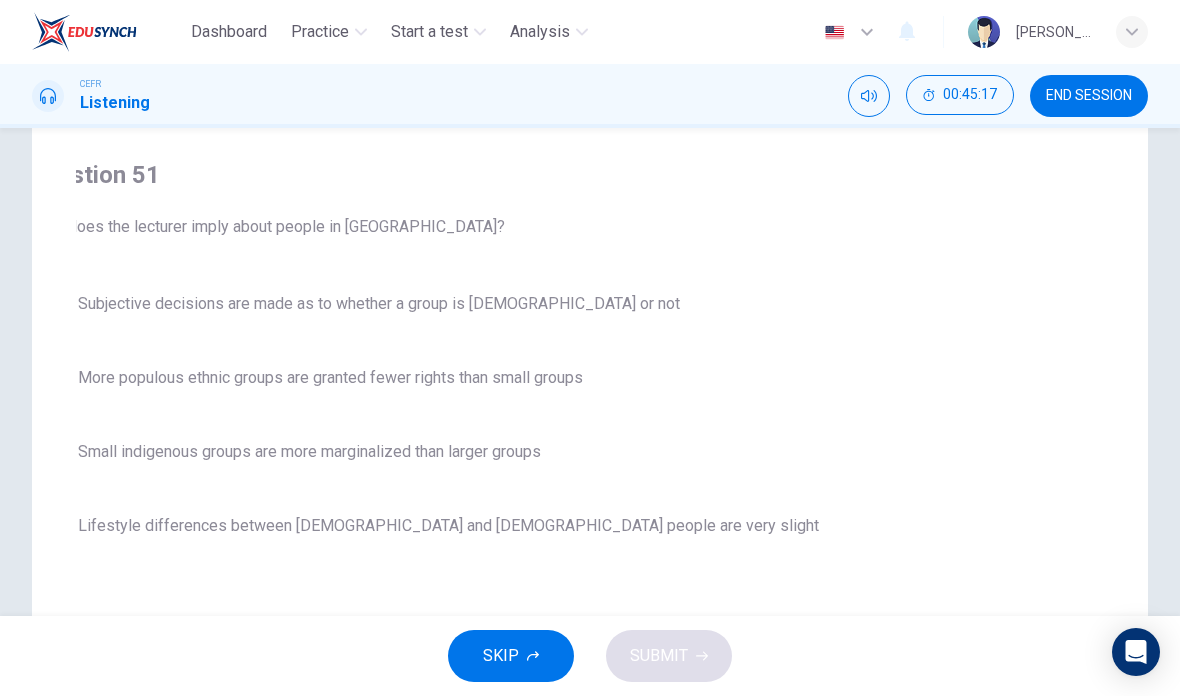 checkbox on "true" 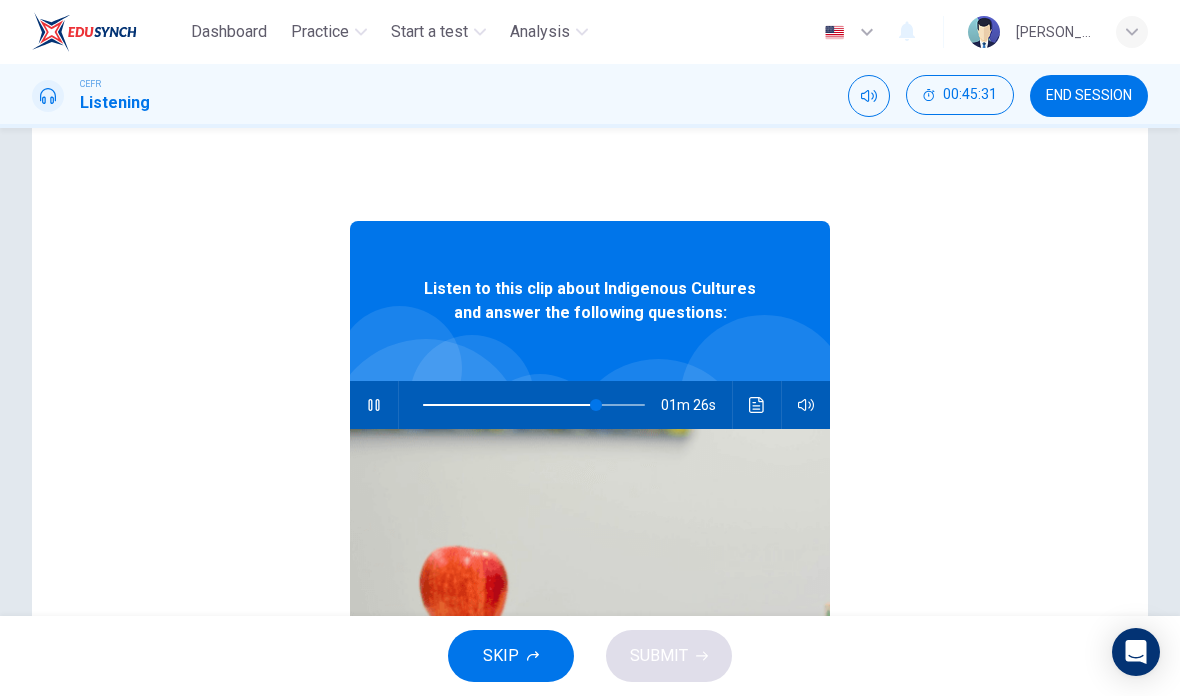 click 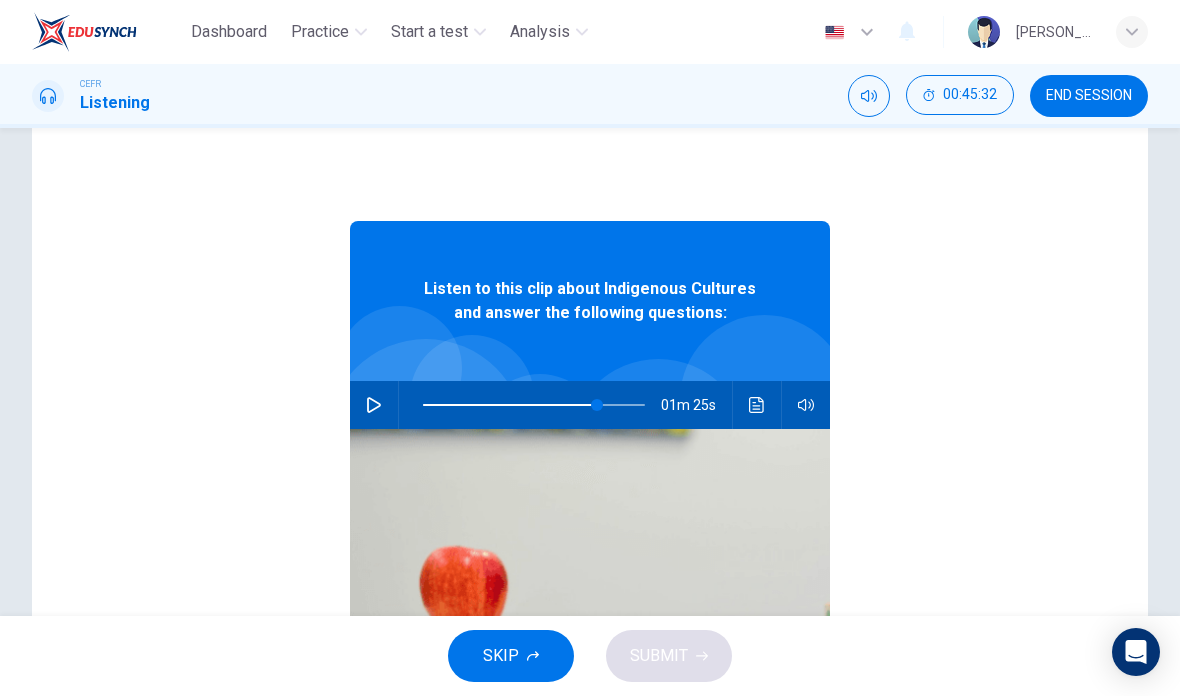 click 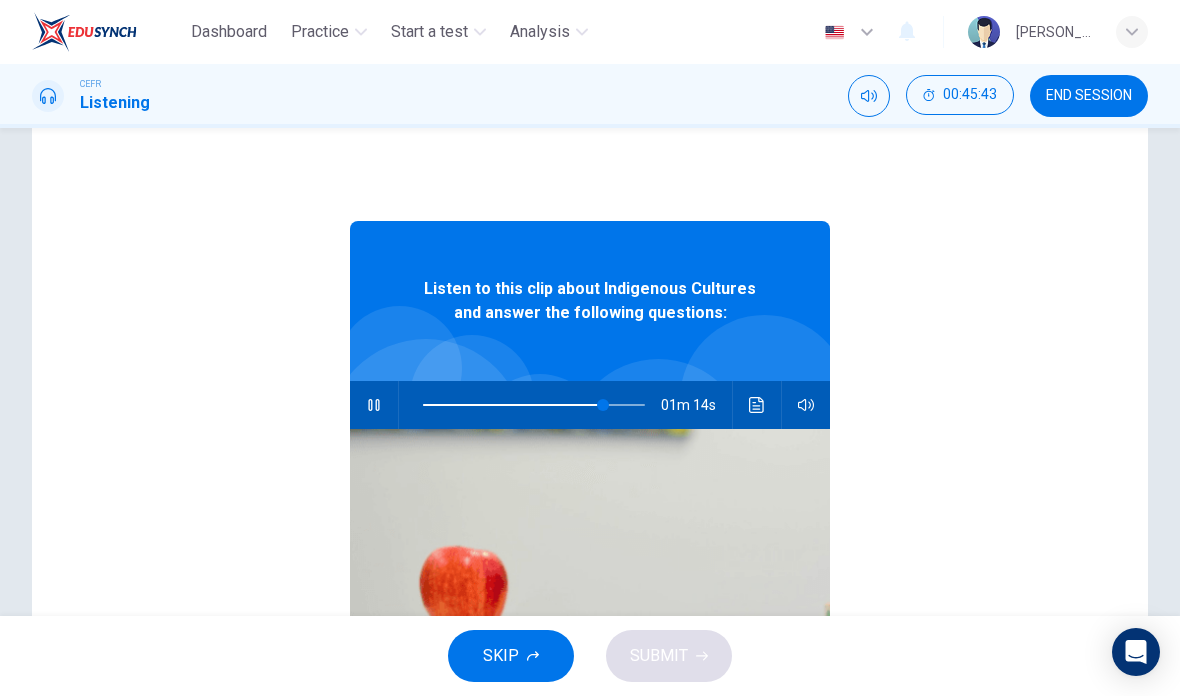 click at bounding box center (374, 405) 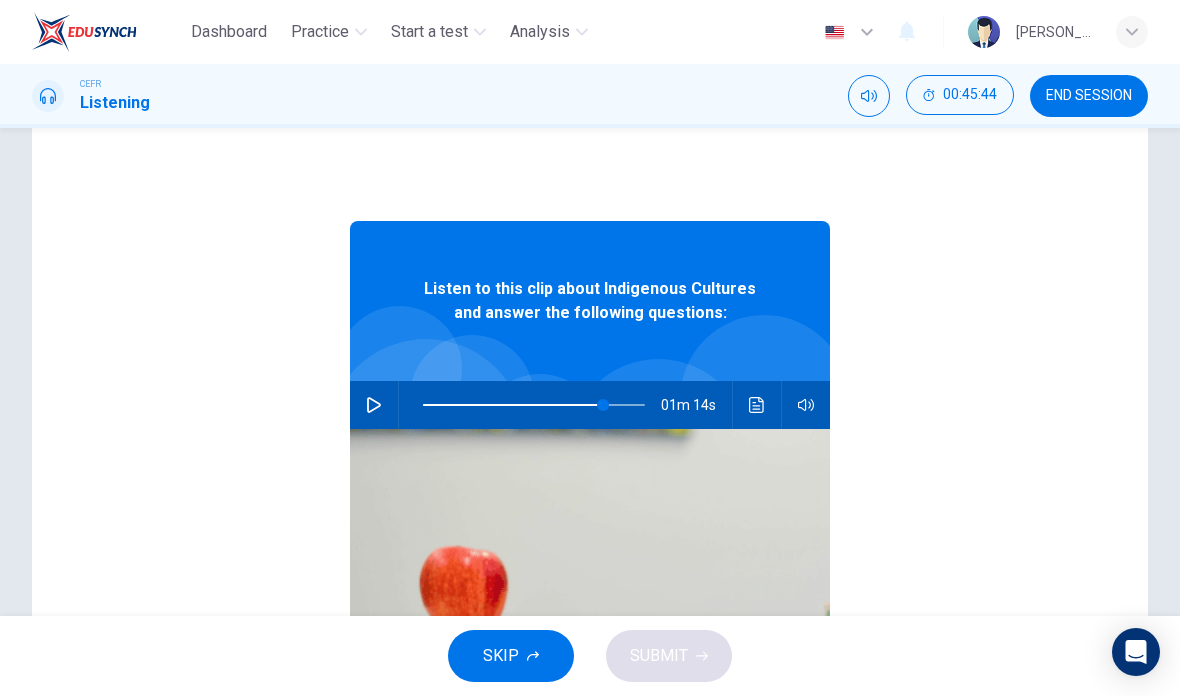 click 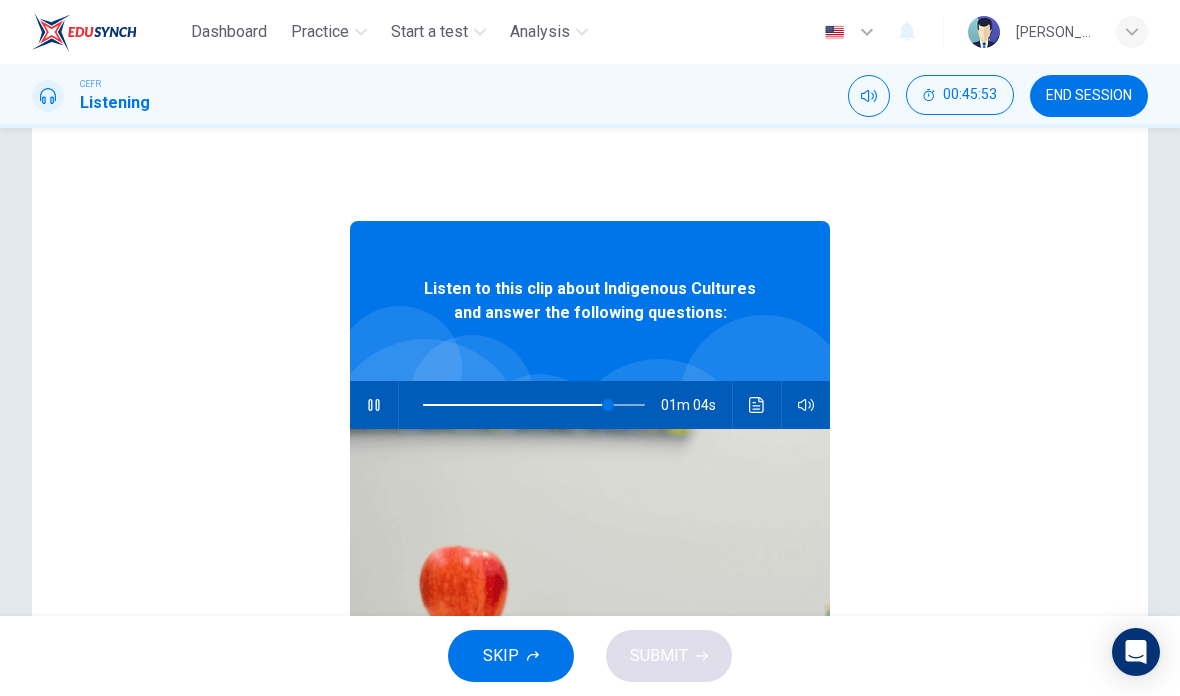 click at bounding box center (374, 405) 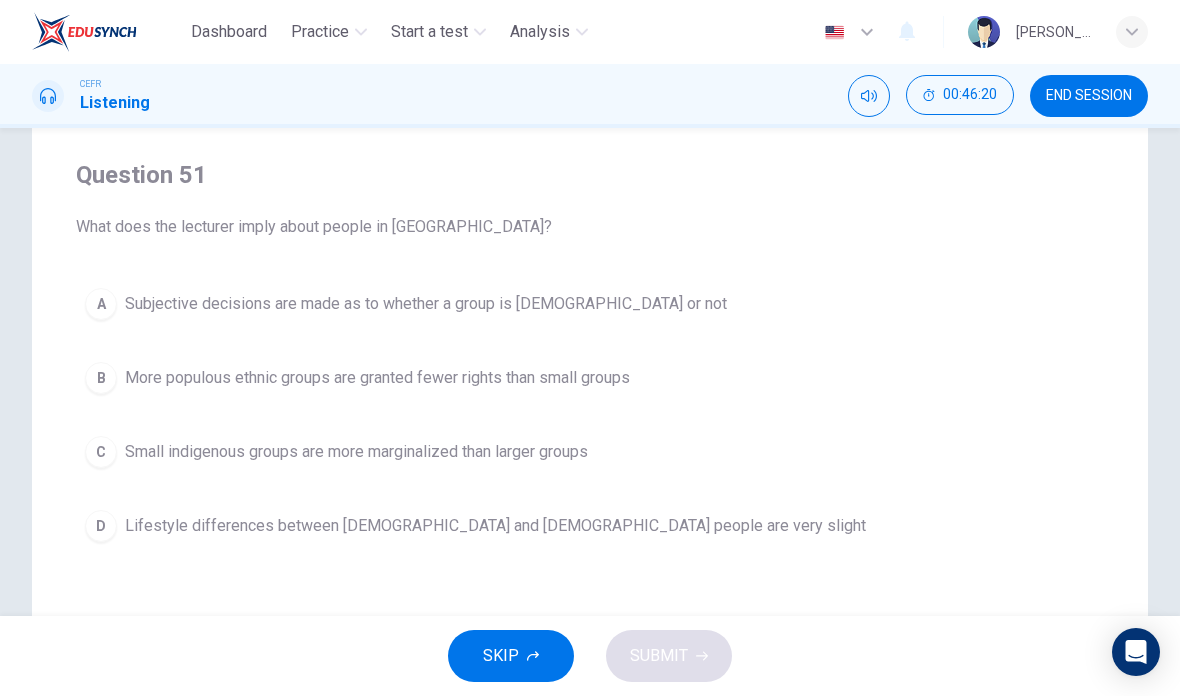 click on "More populous ethnic groups are granted fewer rights than small groups" at bounding box center [377, 378] 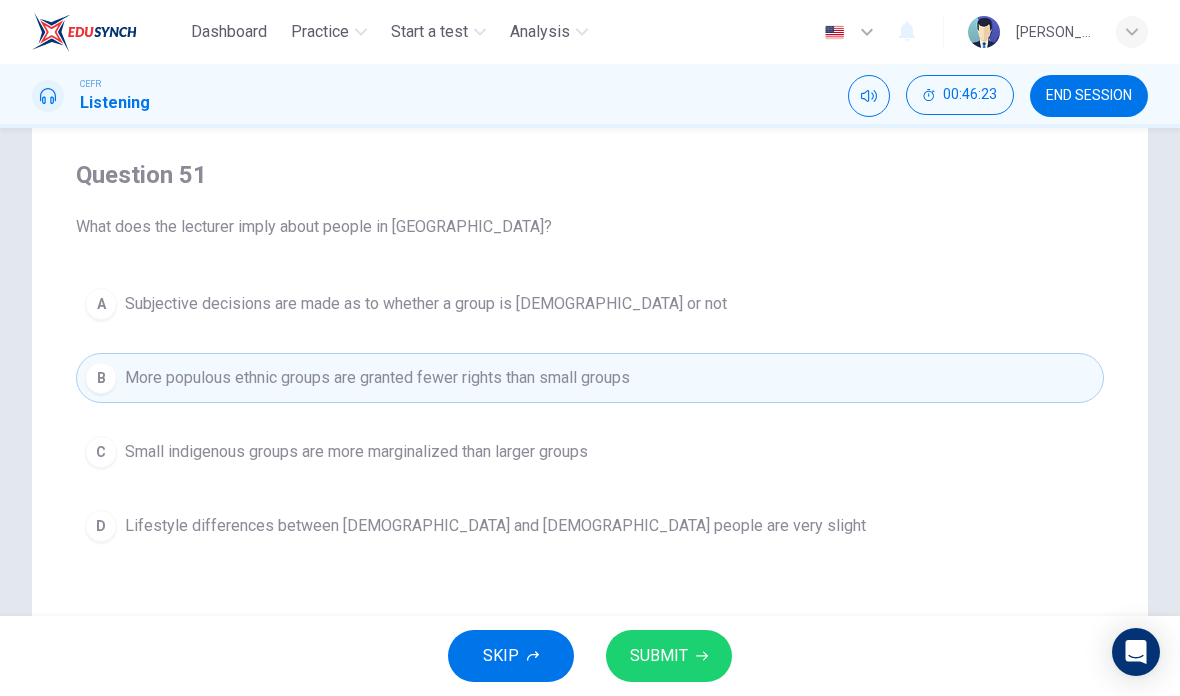 click on "SUBMIT" at bounding box center [659, 656] 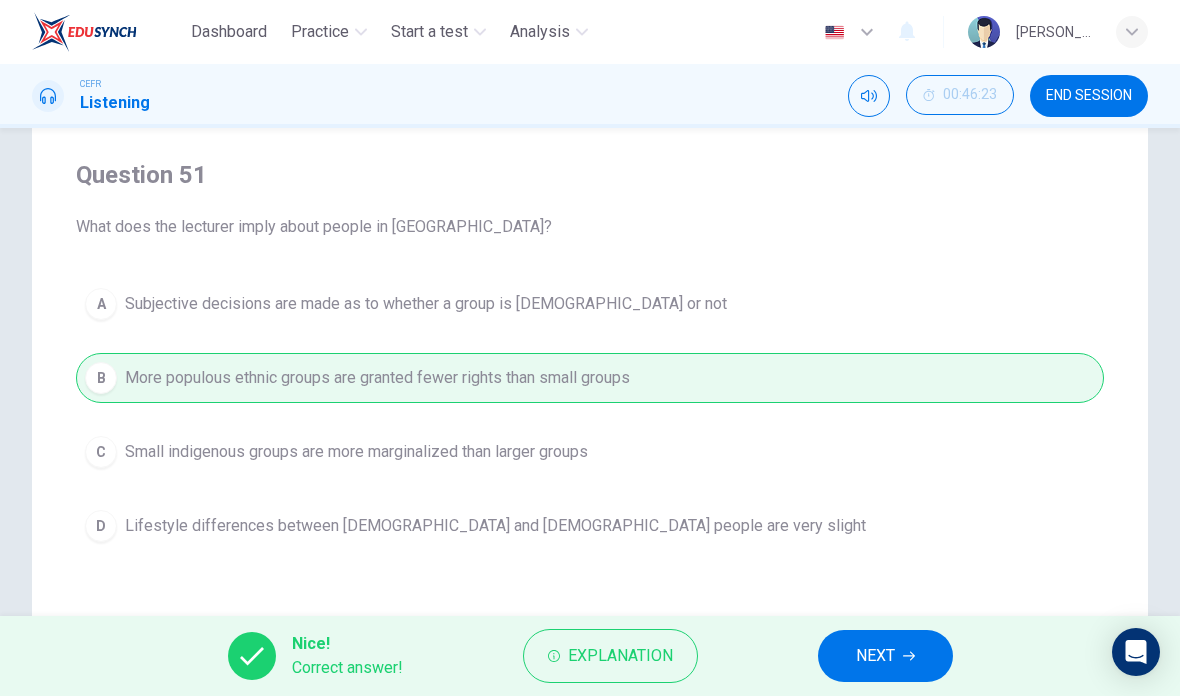 click on "NEXT" at bounding box center (885, 656) 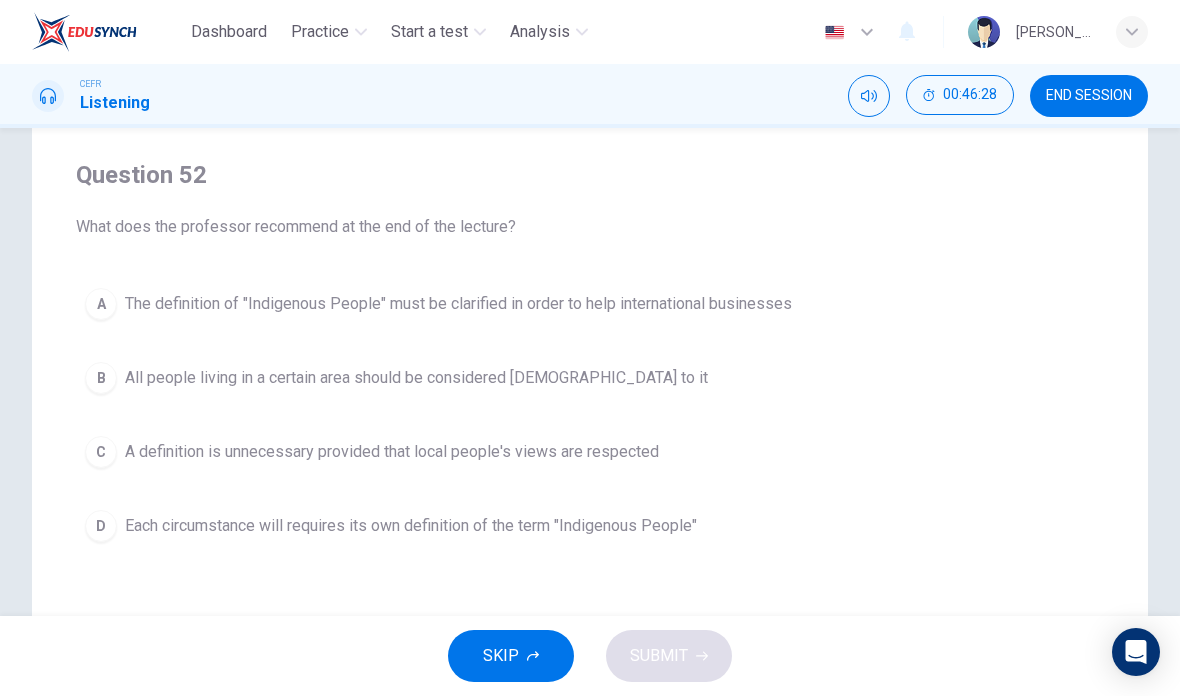 checkbox on "true" 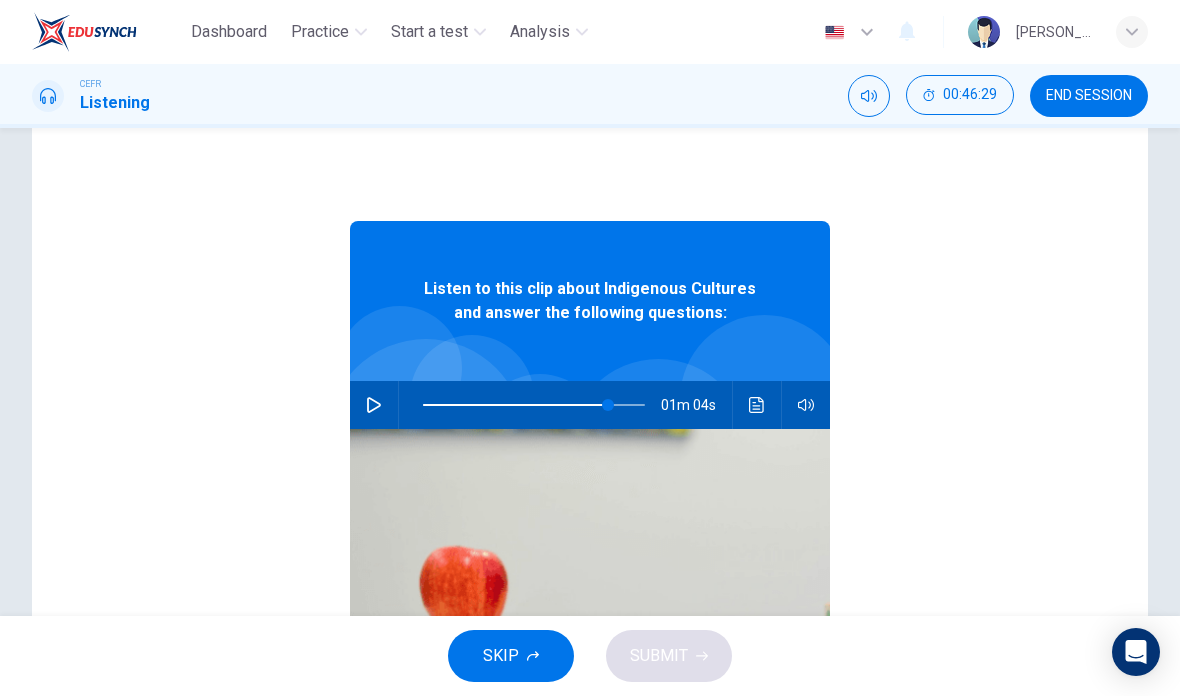 click at bounding box center (374, 405) 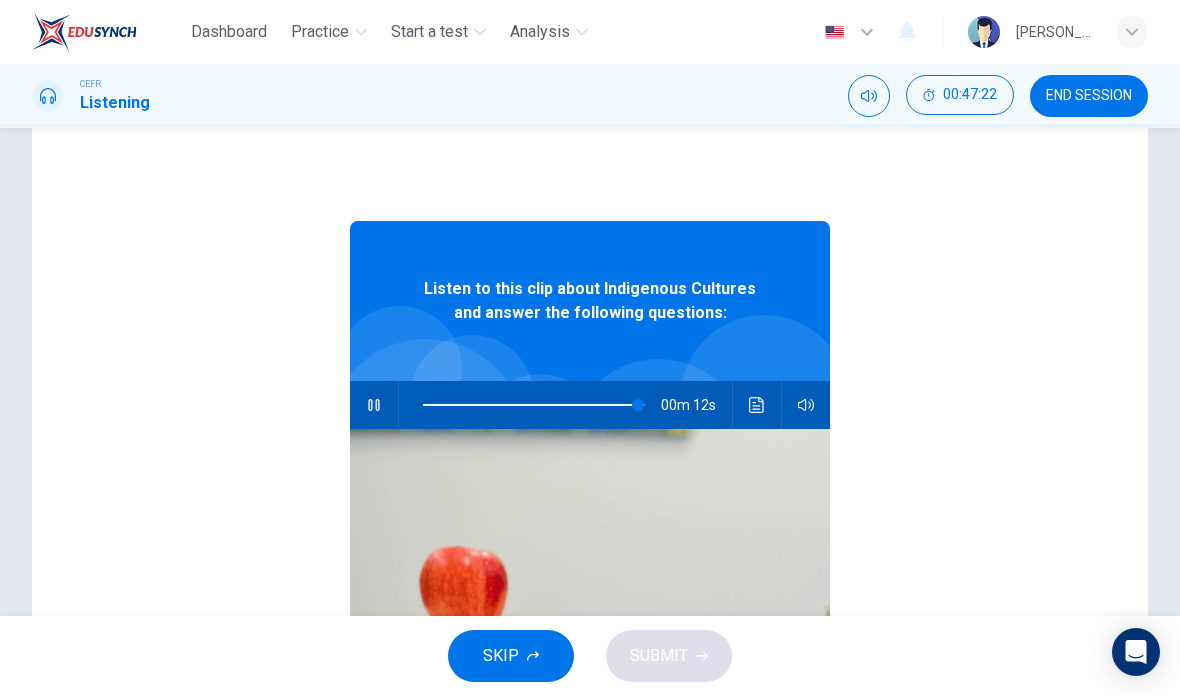 type on "97" 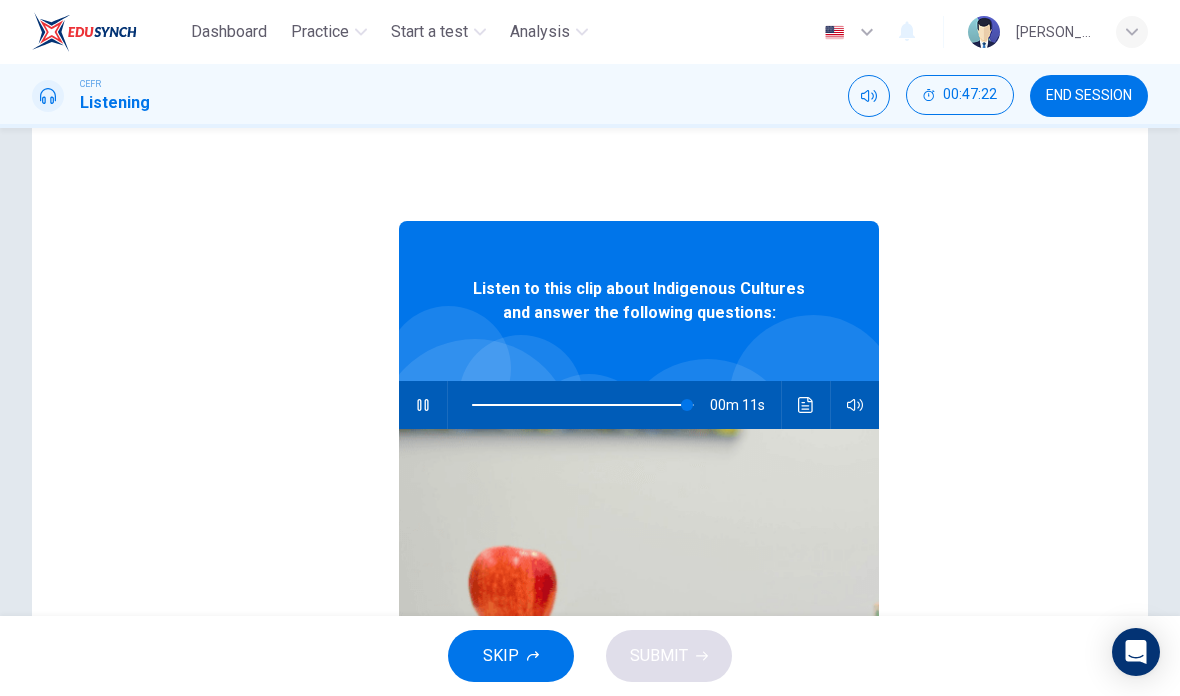 checkbox on "false" 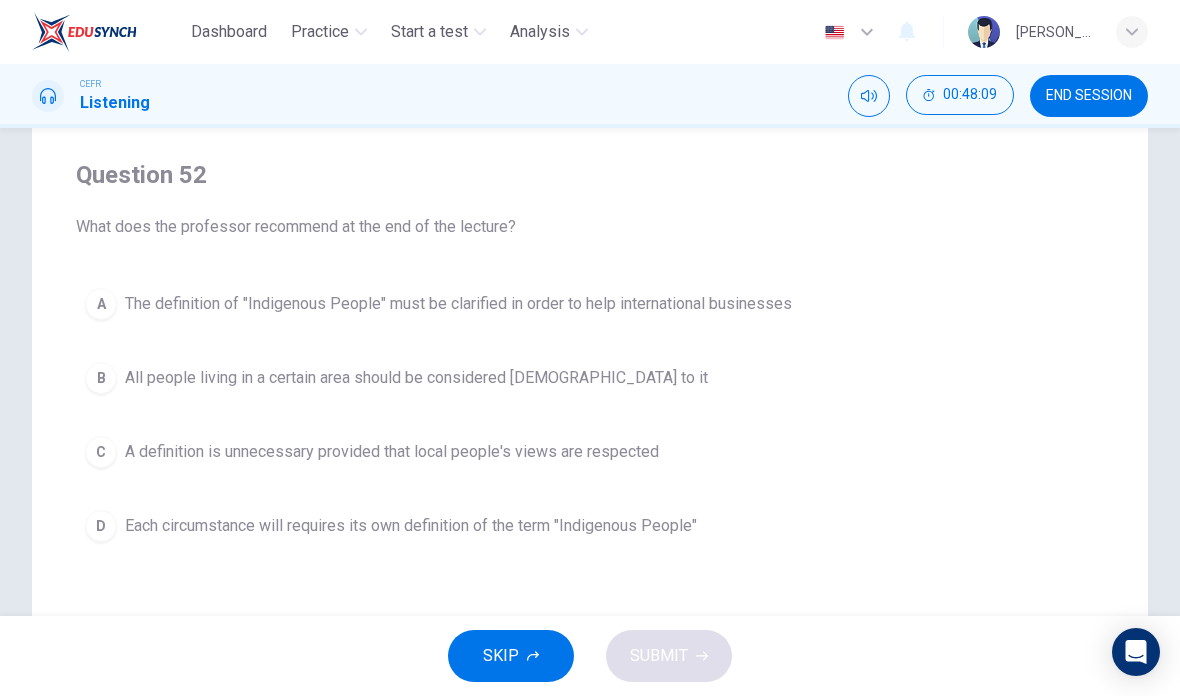 click on "Each circumstance will requires its own definition of the term "Indigenous People"" at bounding box center (411, 526) 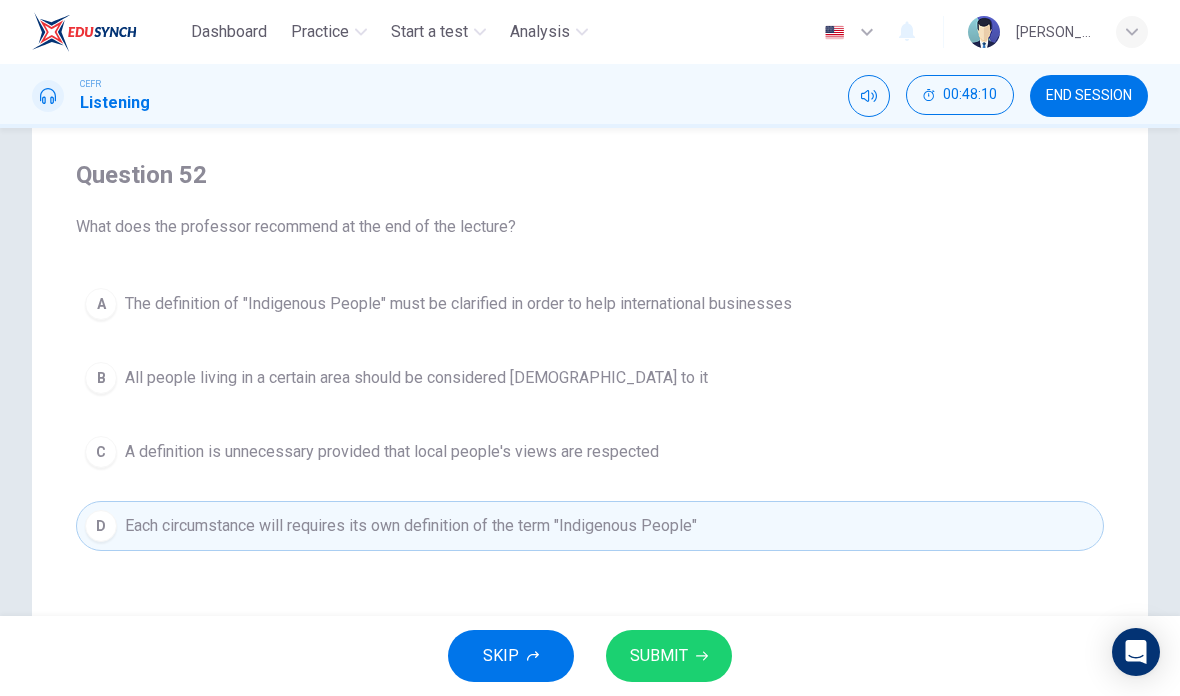 click on "SUBMIT" at bounding box center (659, 656) 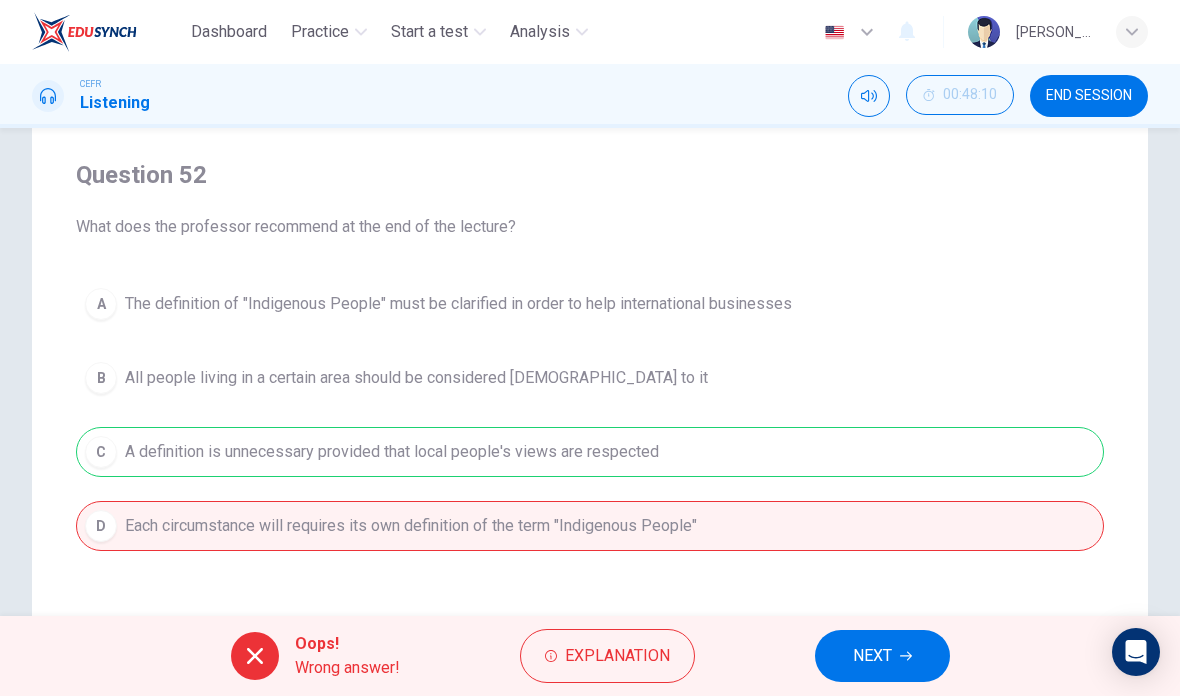 click on "NEXT" at bounding box center (882, 656) 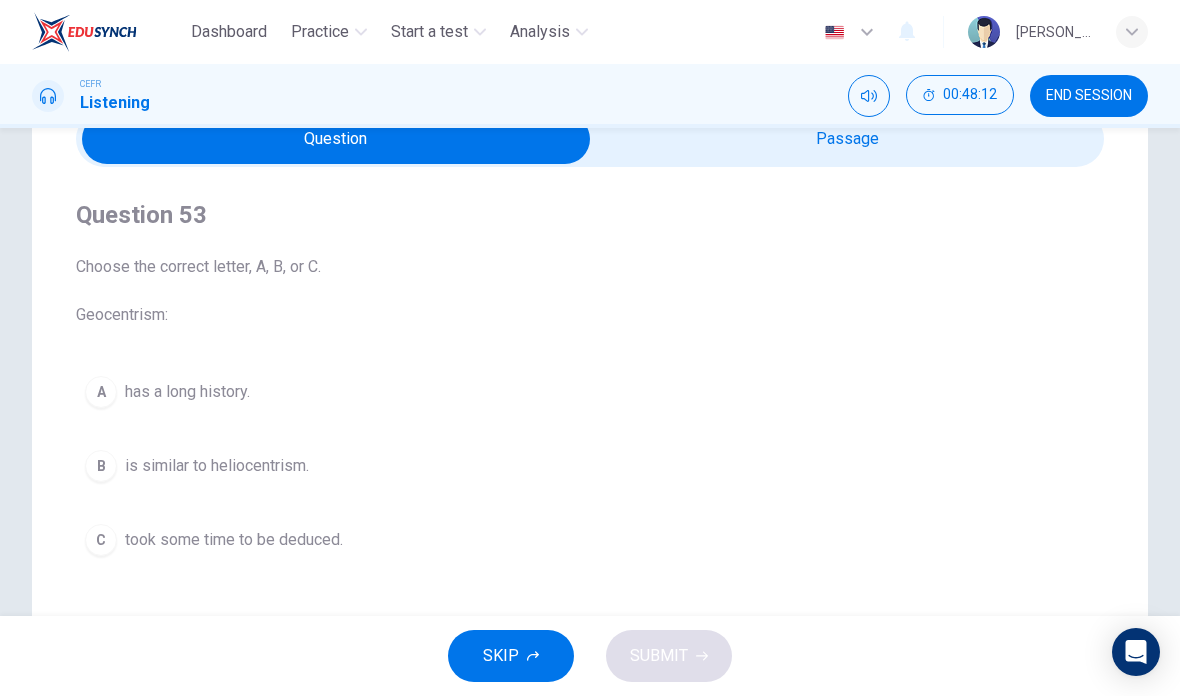scroll, scrollTop: 122, scrollLeft: 0, axis: vertical 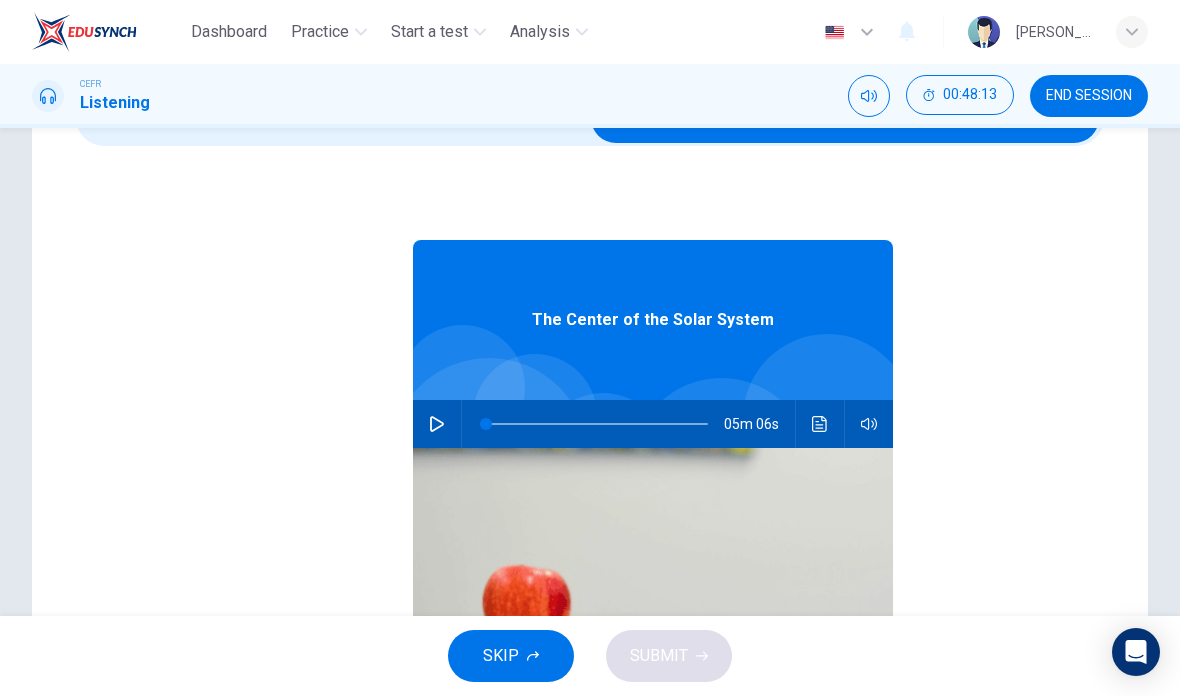 checkbox on "false" 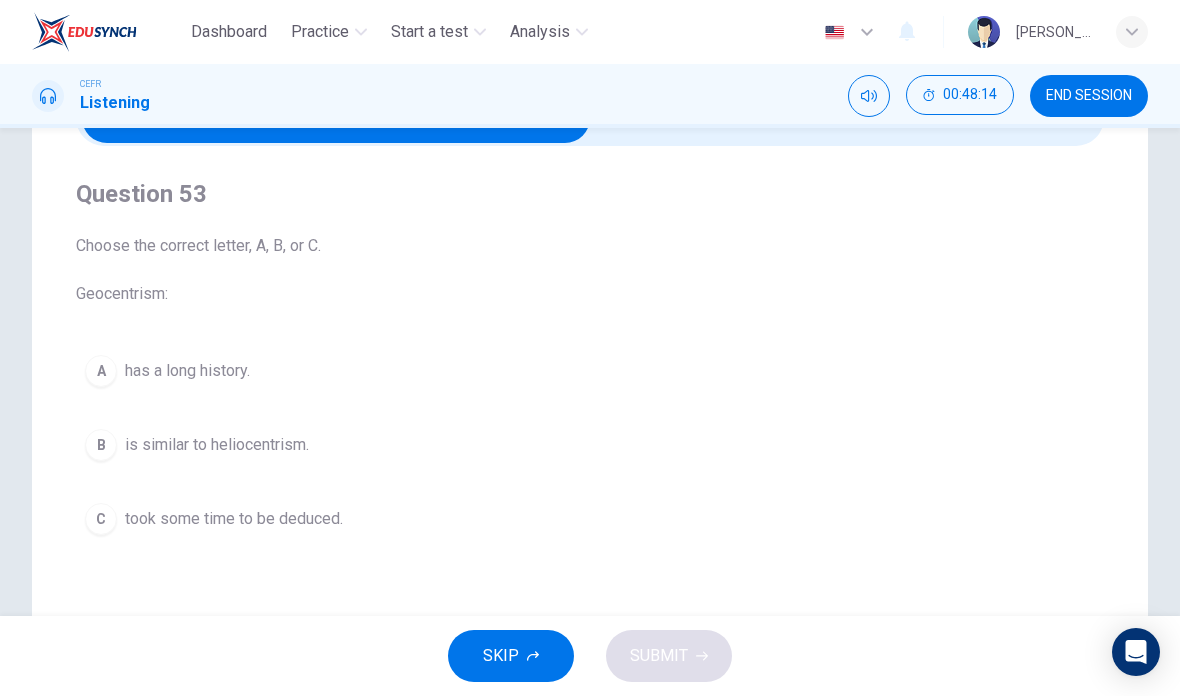 click on "END SESSION" at bounding box center [1089, 96] 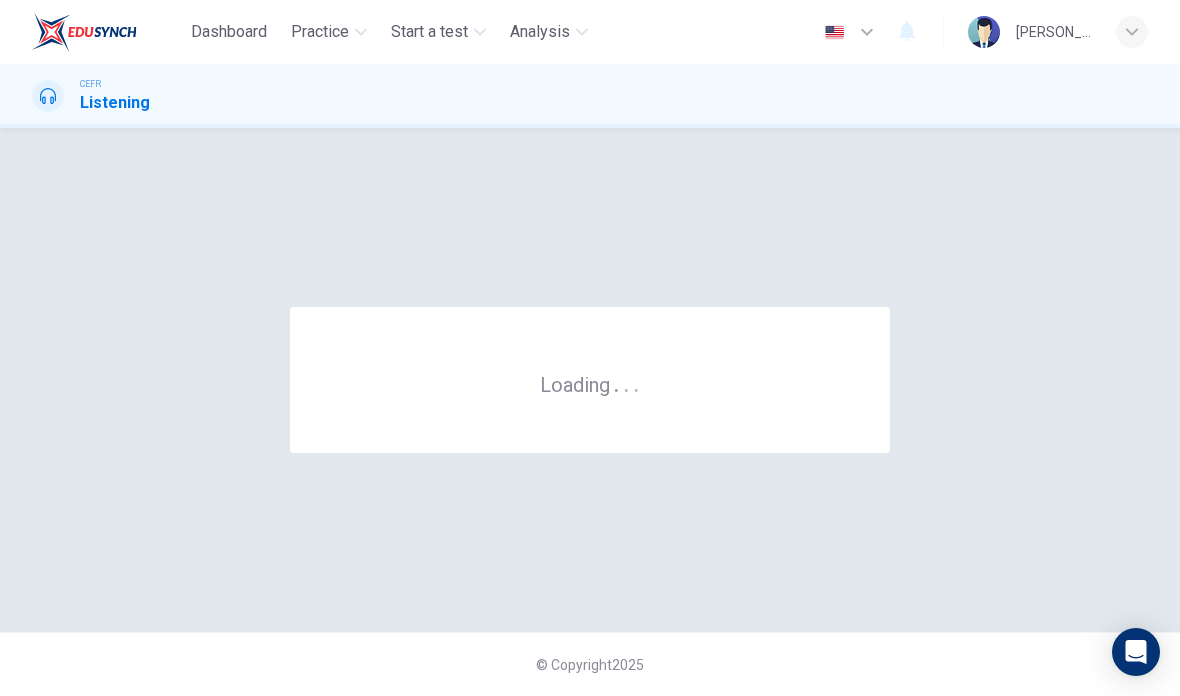 scroll, scrollTop: 0, scrollLeft: 0, axis: both 